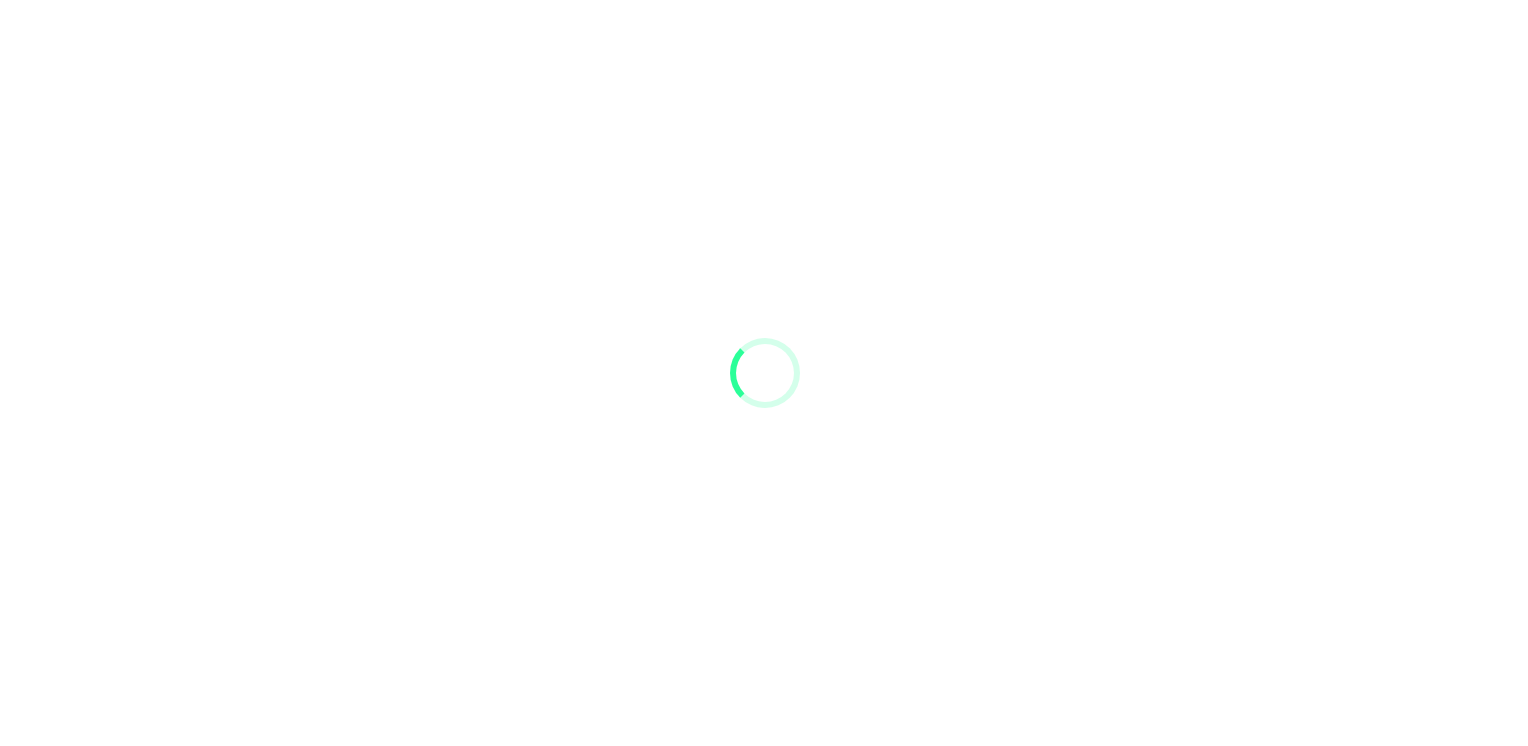 scroll, scrollTop: 0, scrollLeft: 0, axis: both 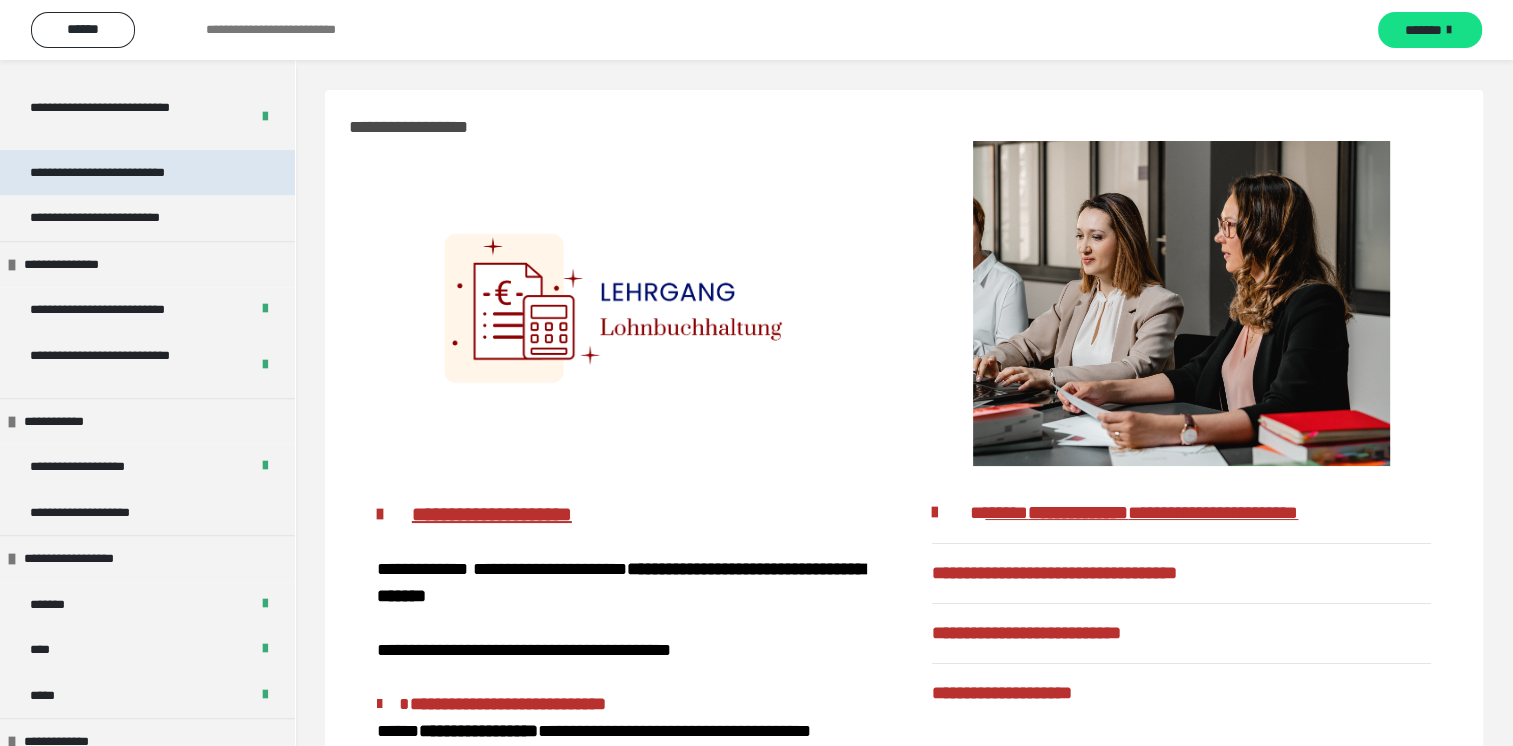 click on "**********" at bounding box center (128, 173) 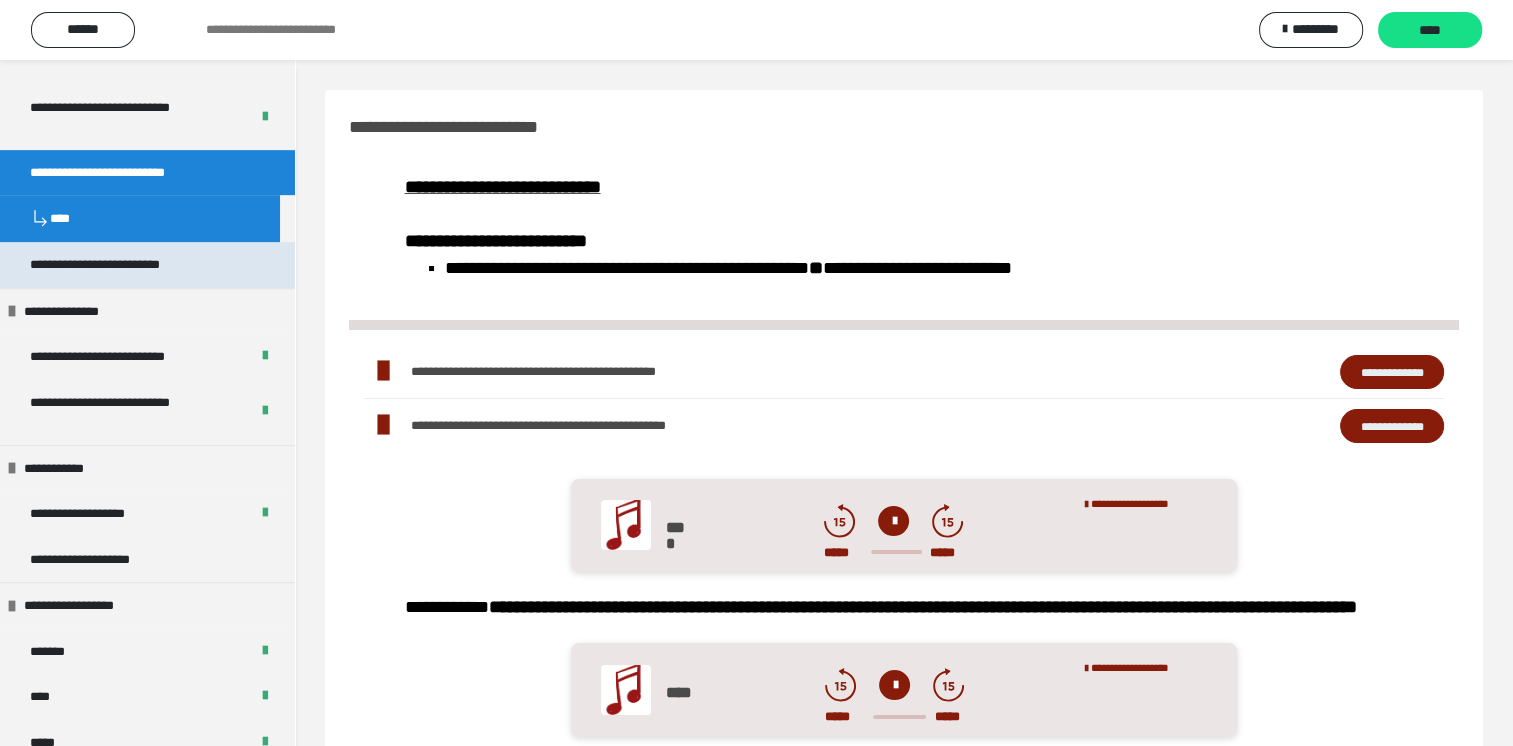 click on "**********" at bounding box center (126, 265) 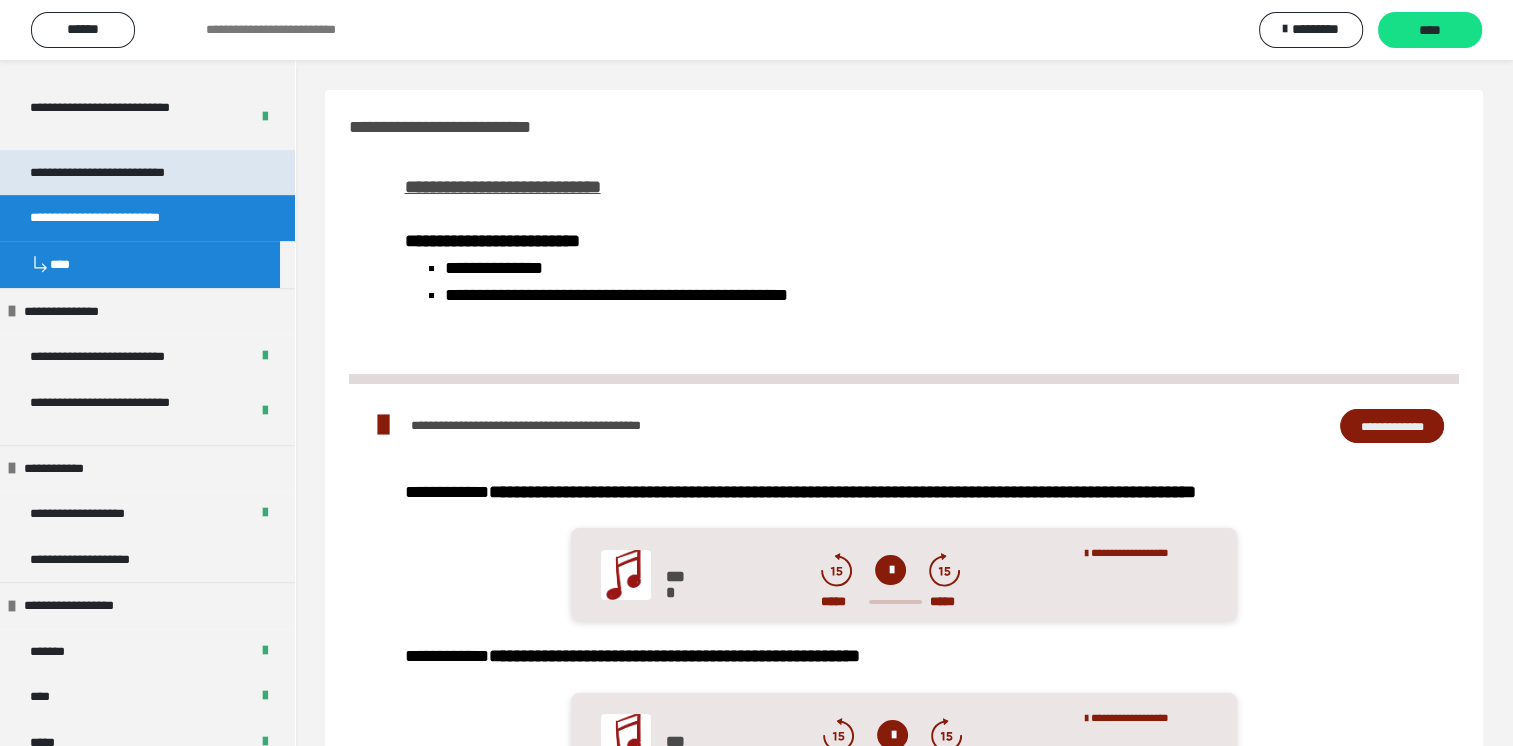 click on "**********" at bounding box center (128, 173) 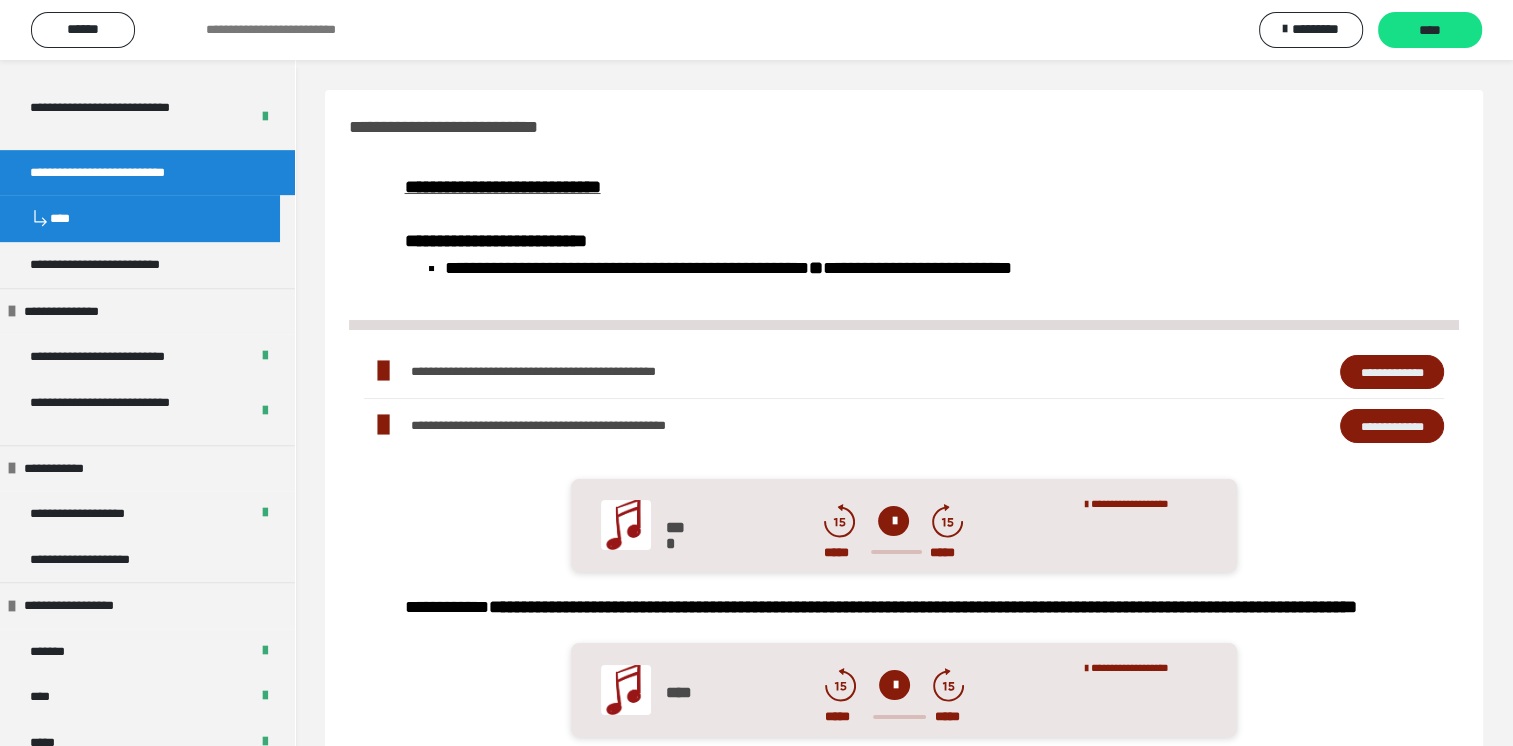 click on "**********" at bounding box center [1392, 372] 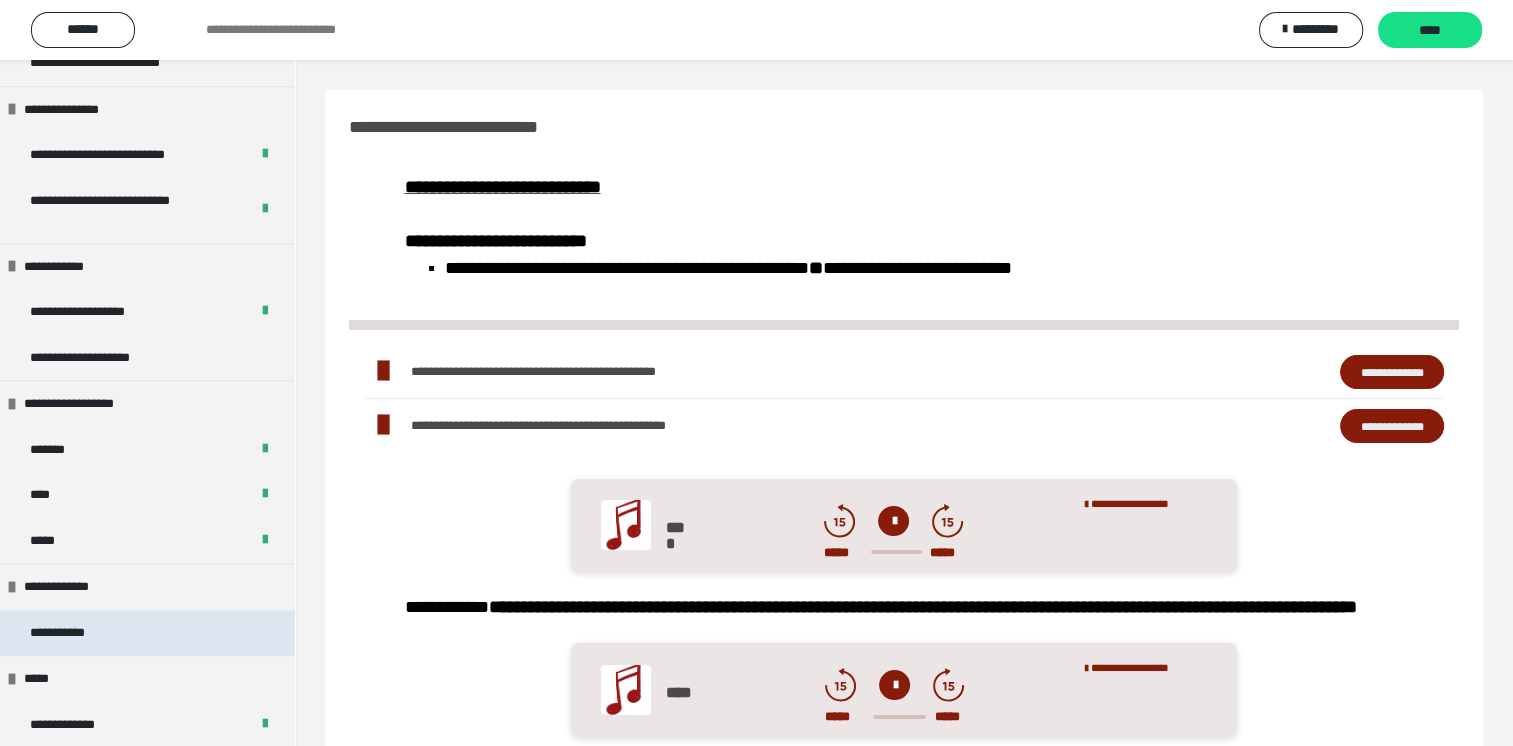 scroll, scrollTop: 1296, scrollLeft: 0, axis: vertical 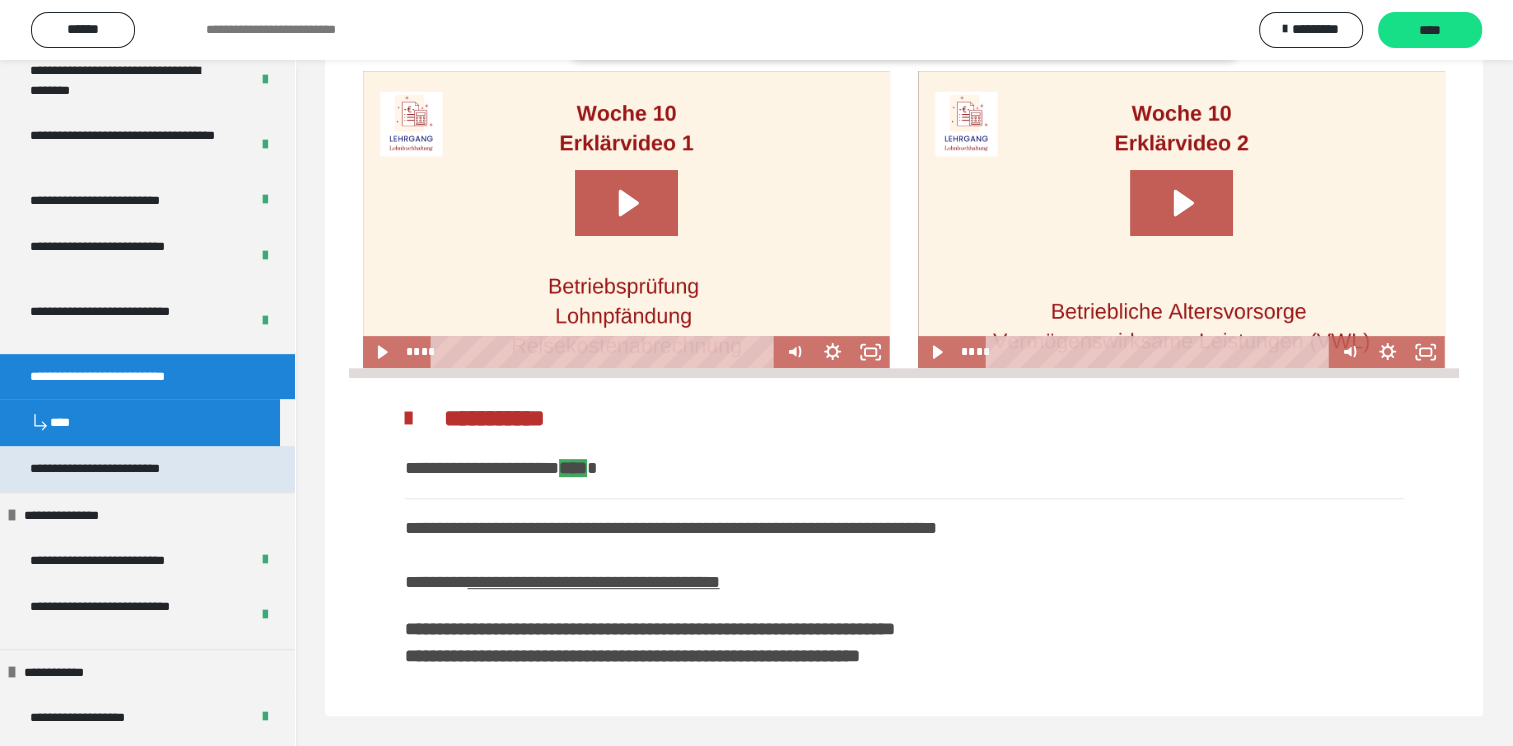 click on "**********" at bounding box center (126, 469) 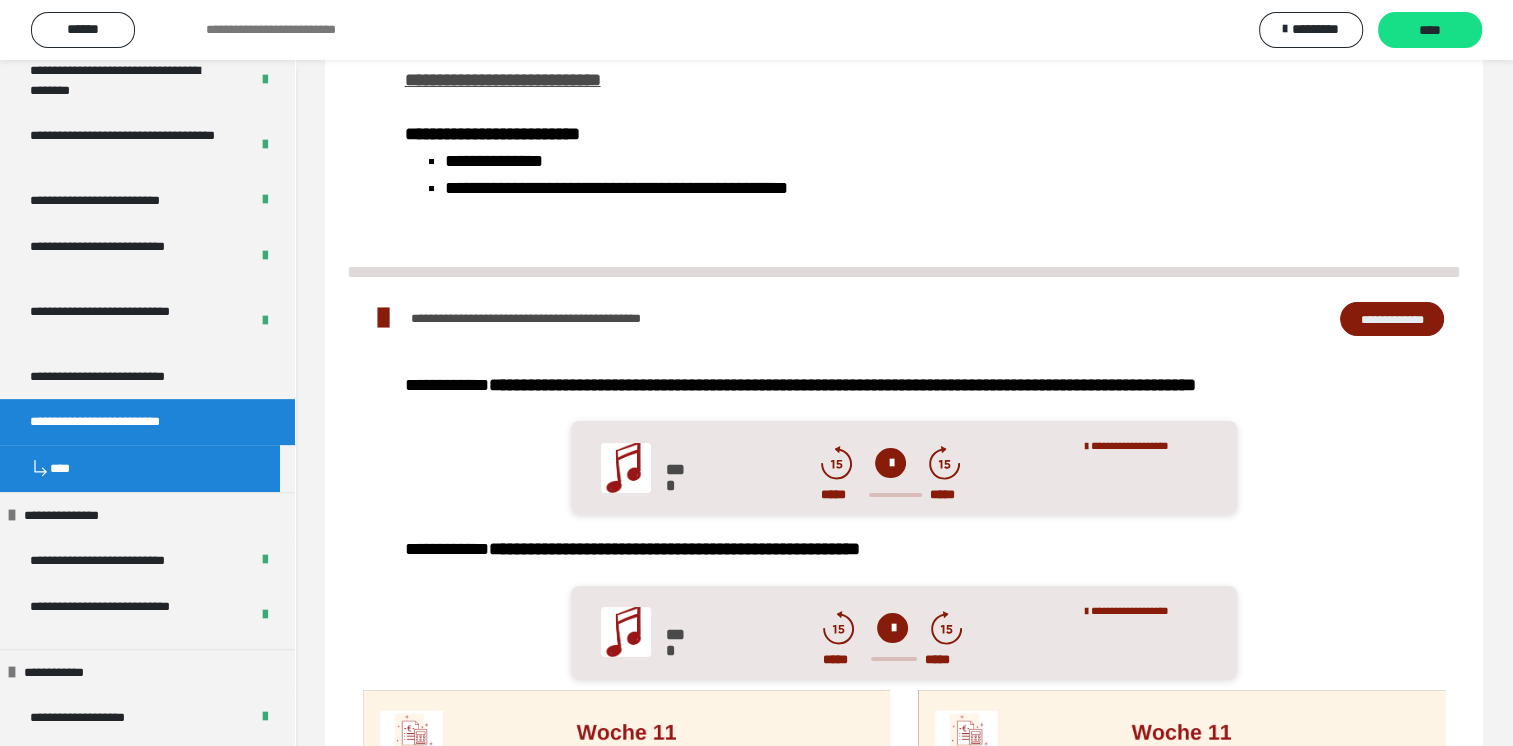 scroll, scrollTop: 0, scrollLeft: 0, axis: both 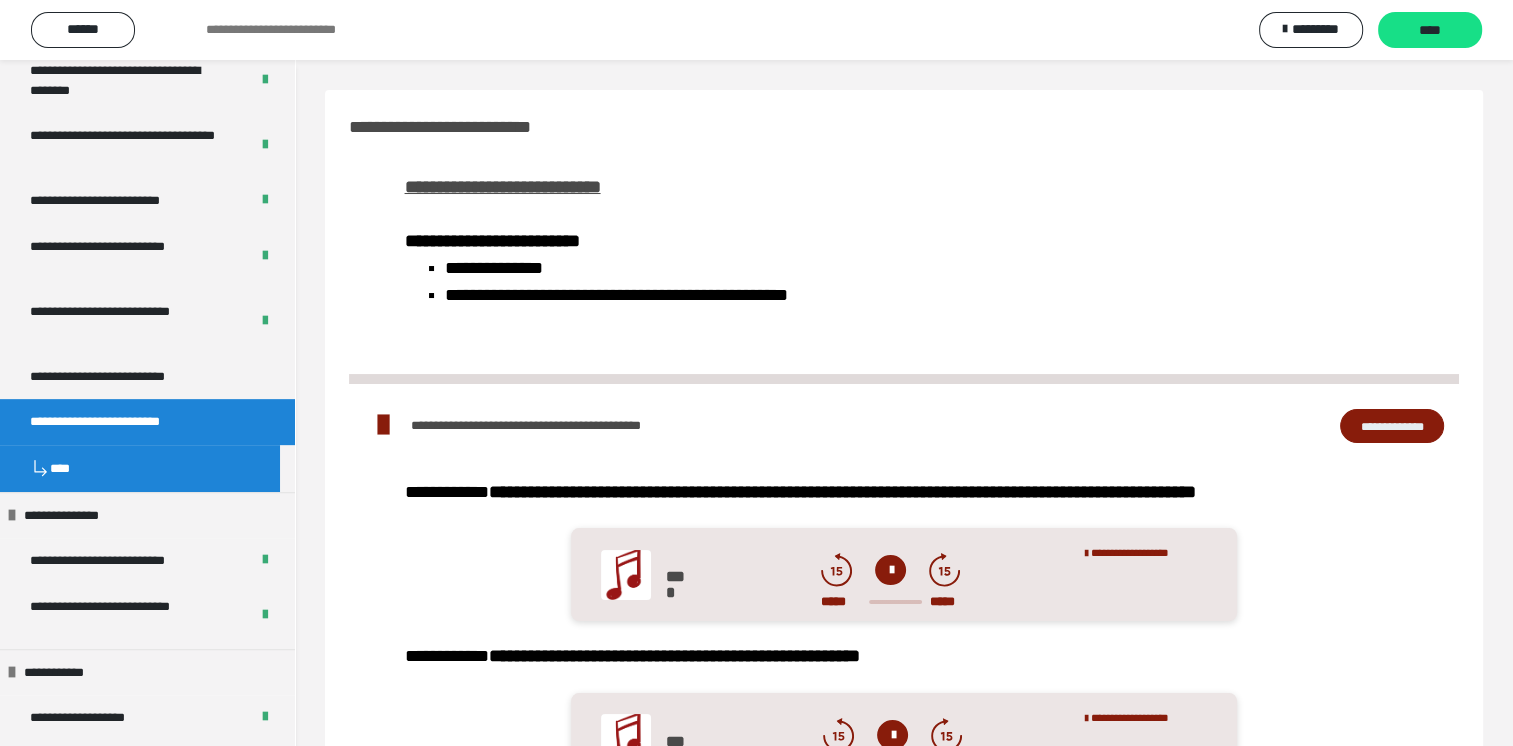 click on "**********" at bounding box center [1392, 426] 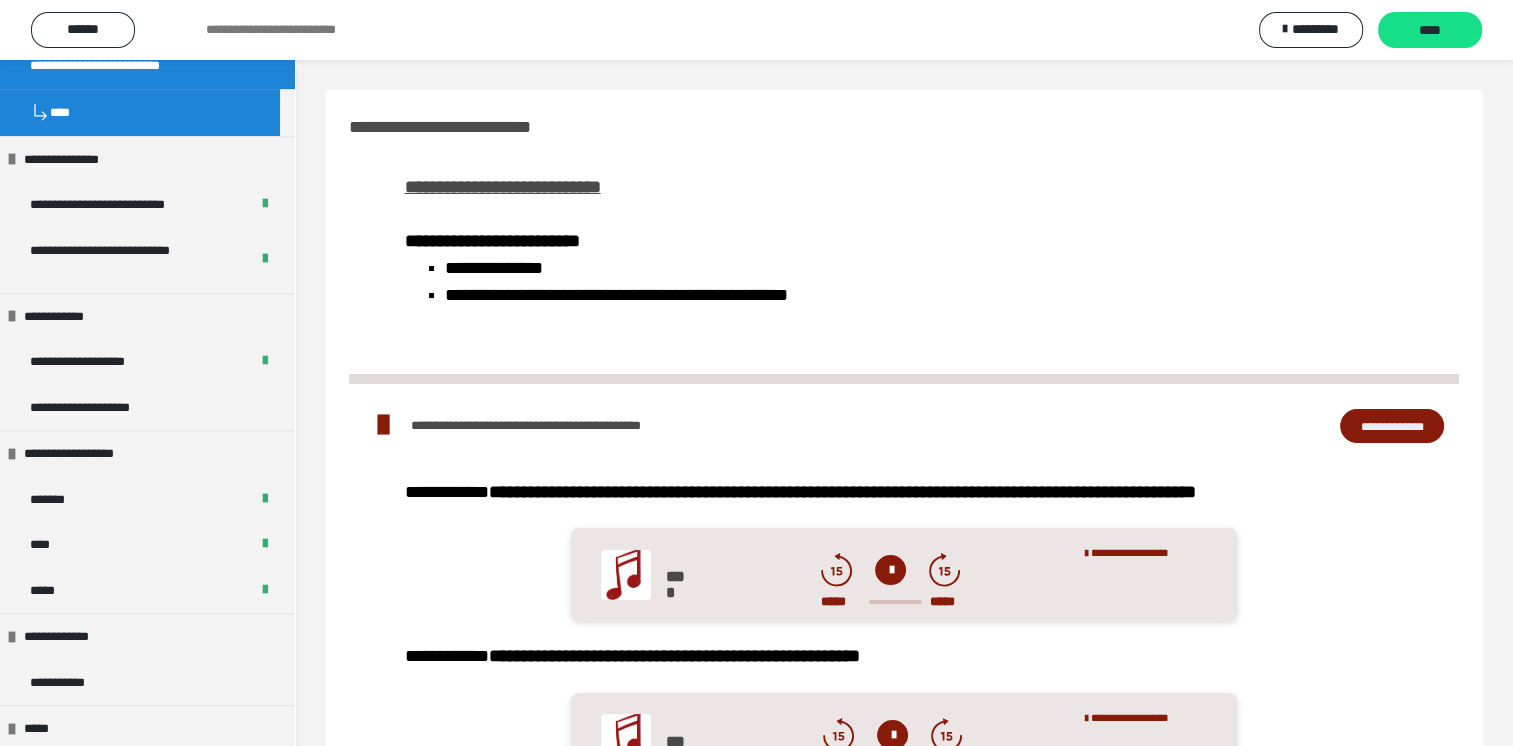 scroll, scrollTop: 1296, scrollLeft: 0, axis: vertical 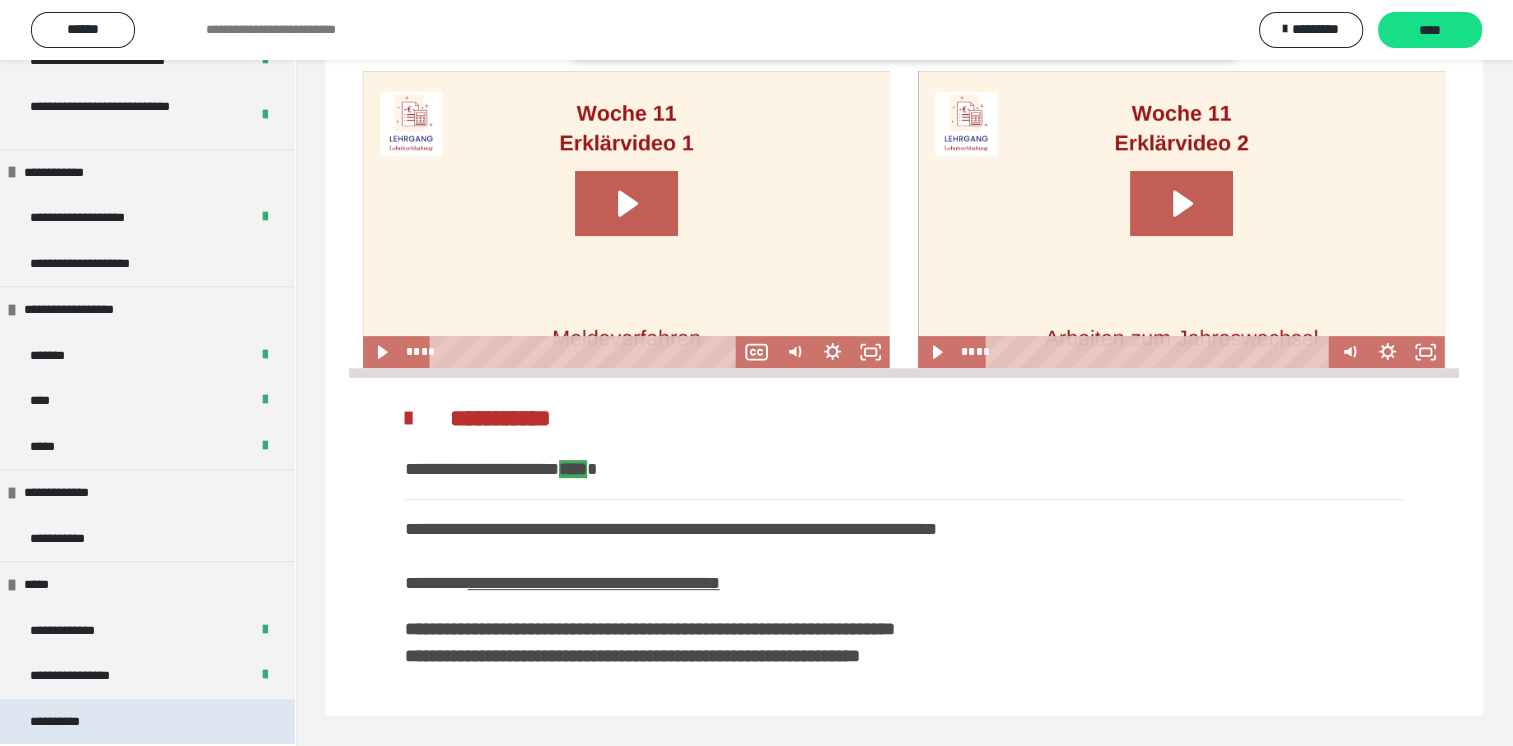 click on "**********" at bounding box center [67, 722] 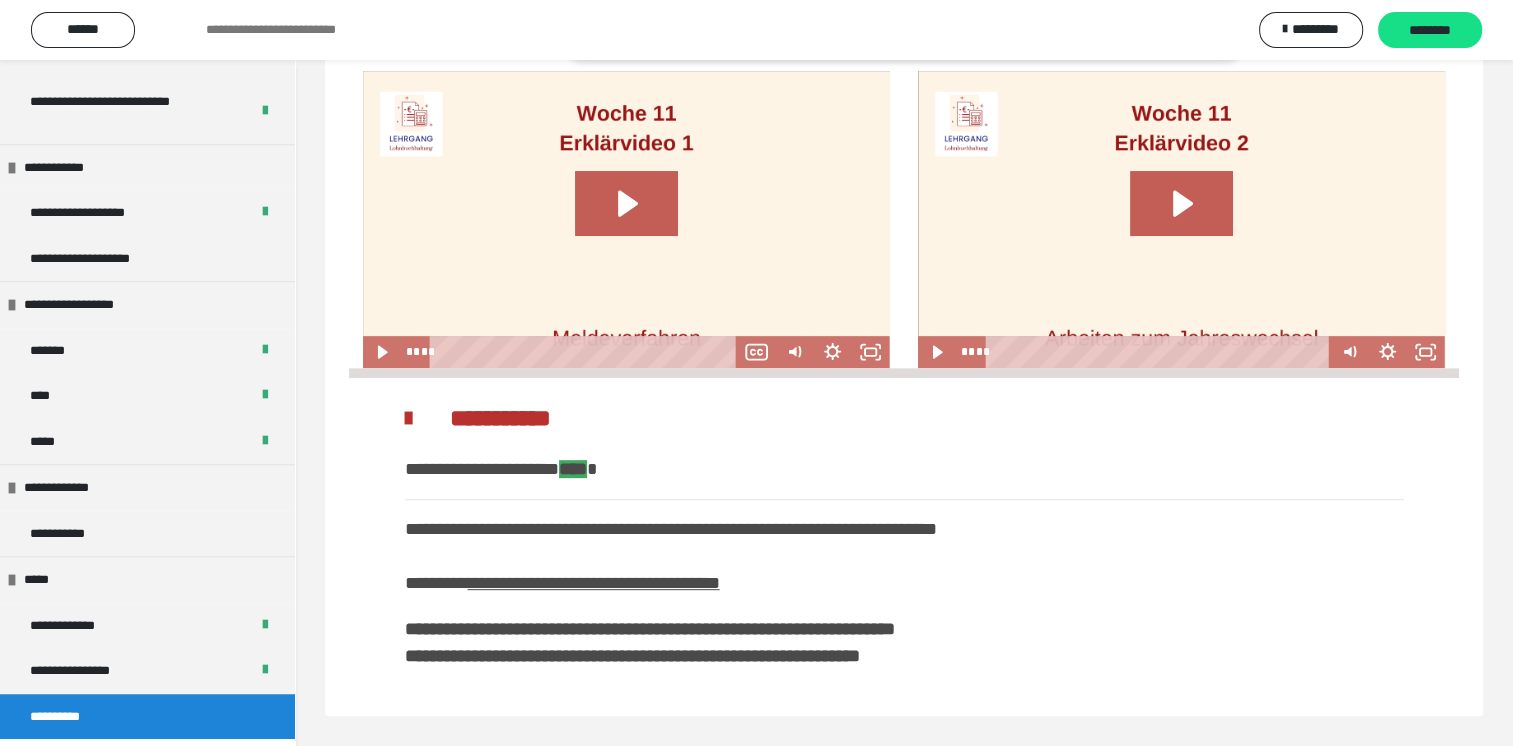 scroll, scrollTop: 1249, scrollLeft: 0, axis: vertical 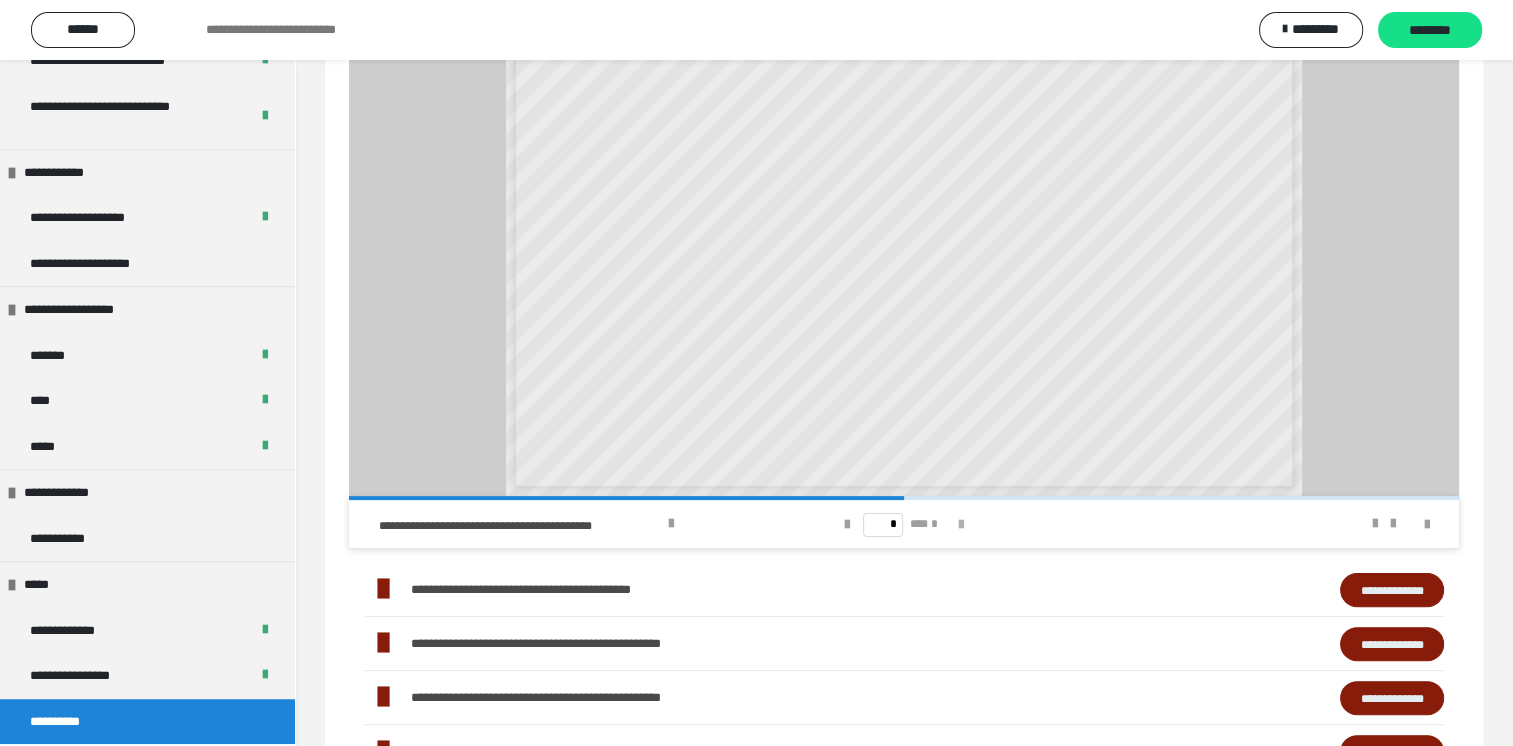 click at bounding box center [961, 525] 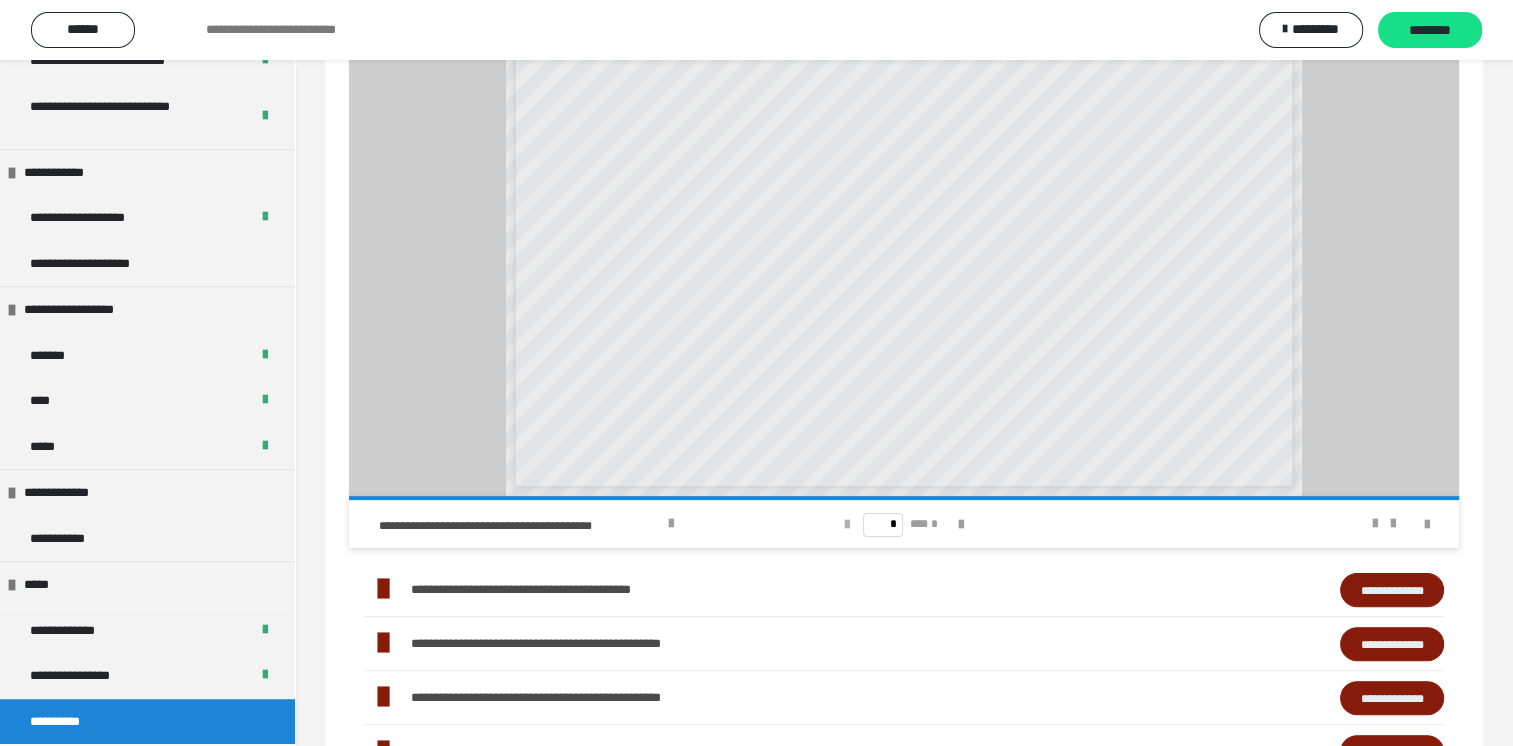click at bounding box center [847, 525] 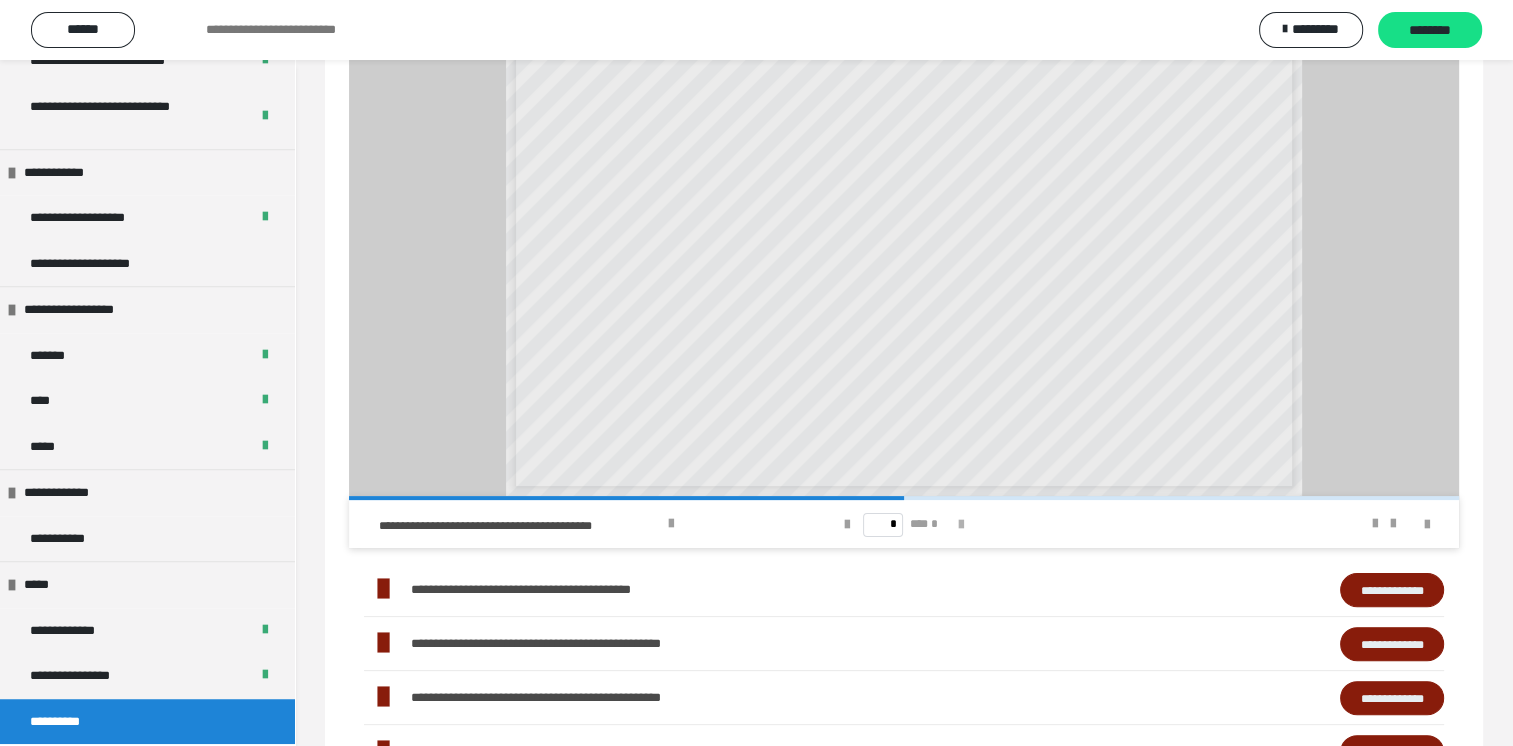 click at bounding box center [961, 525] 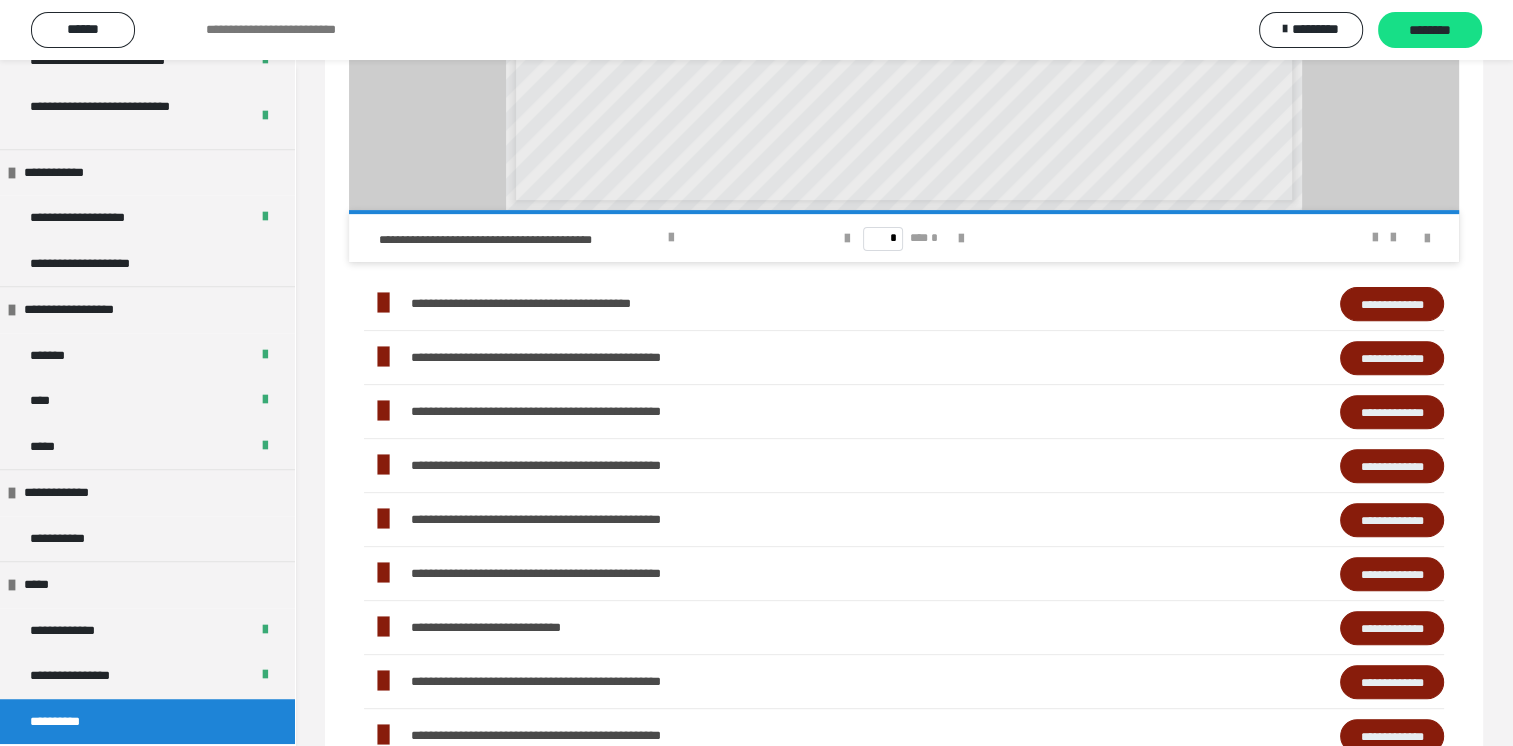 scroll, scrollTop: 541, scrollLeft: 0, axis: vertical 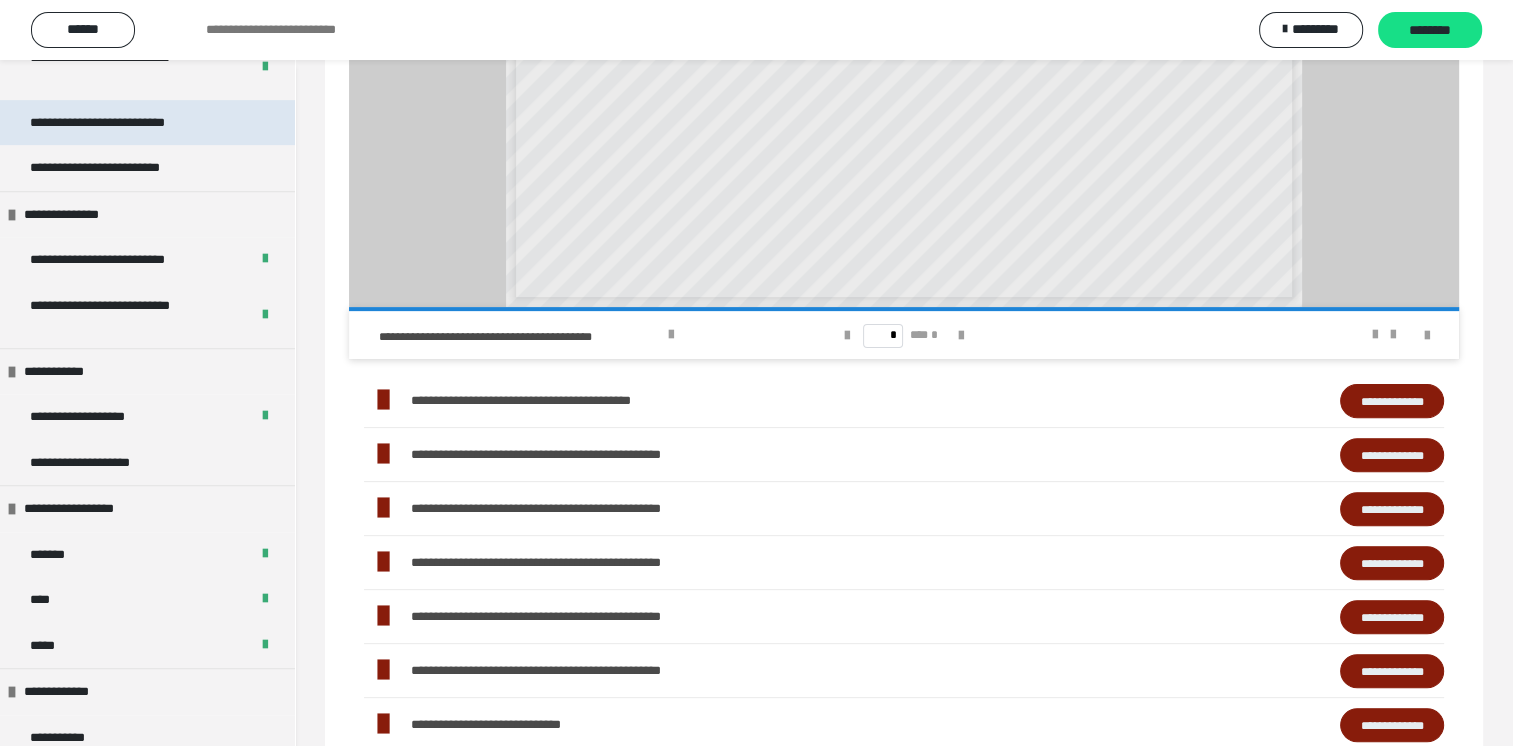 click on "**********" at bounding box center (128, 123) 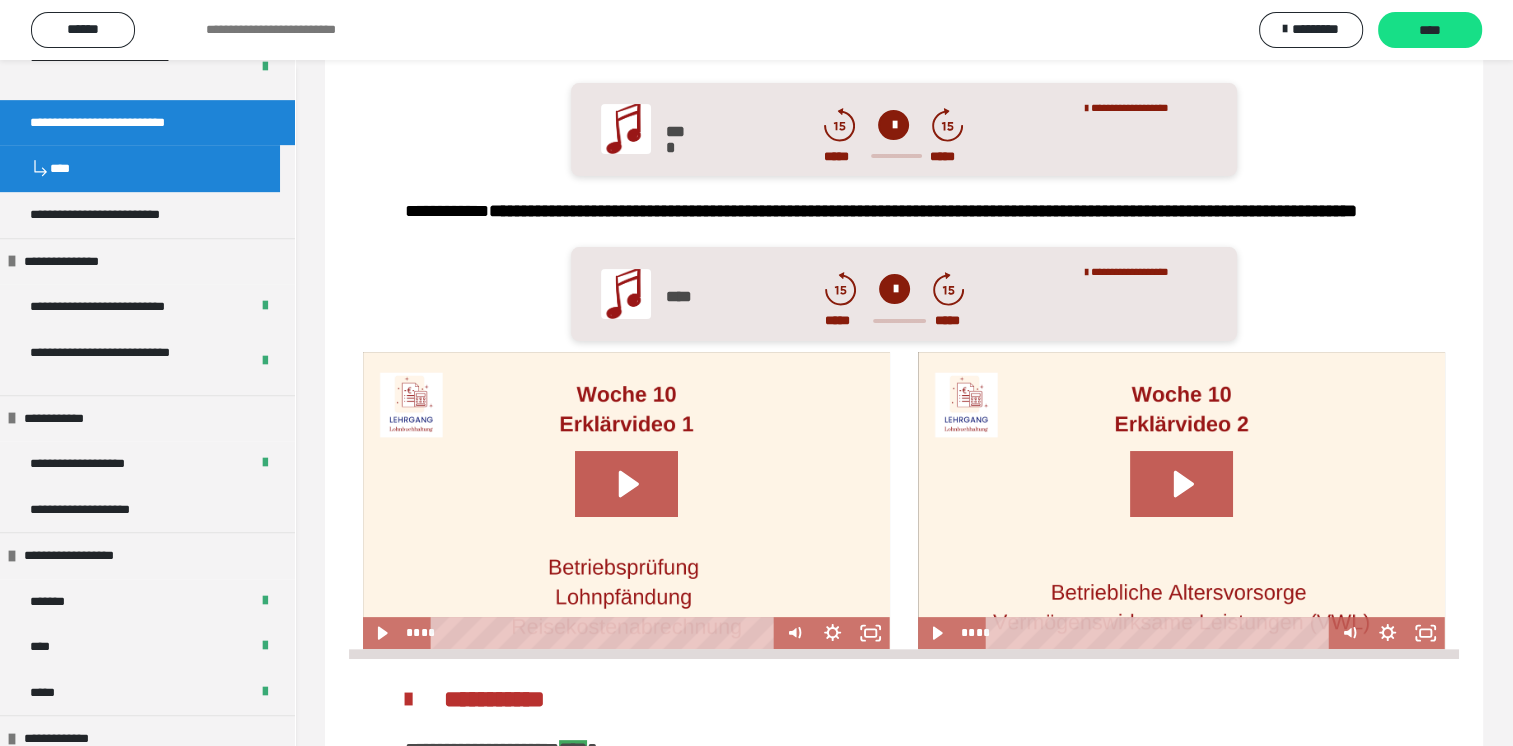 scroll, scrollTop: 426, scrollLeft: 0, axis: vertical 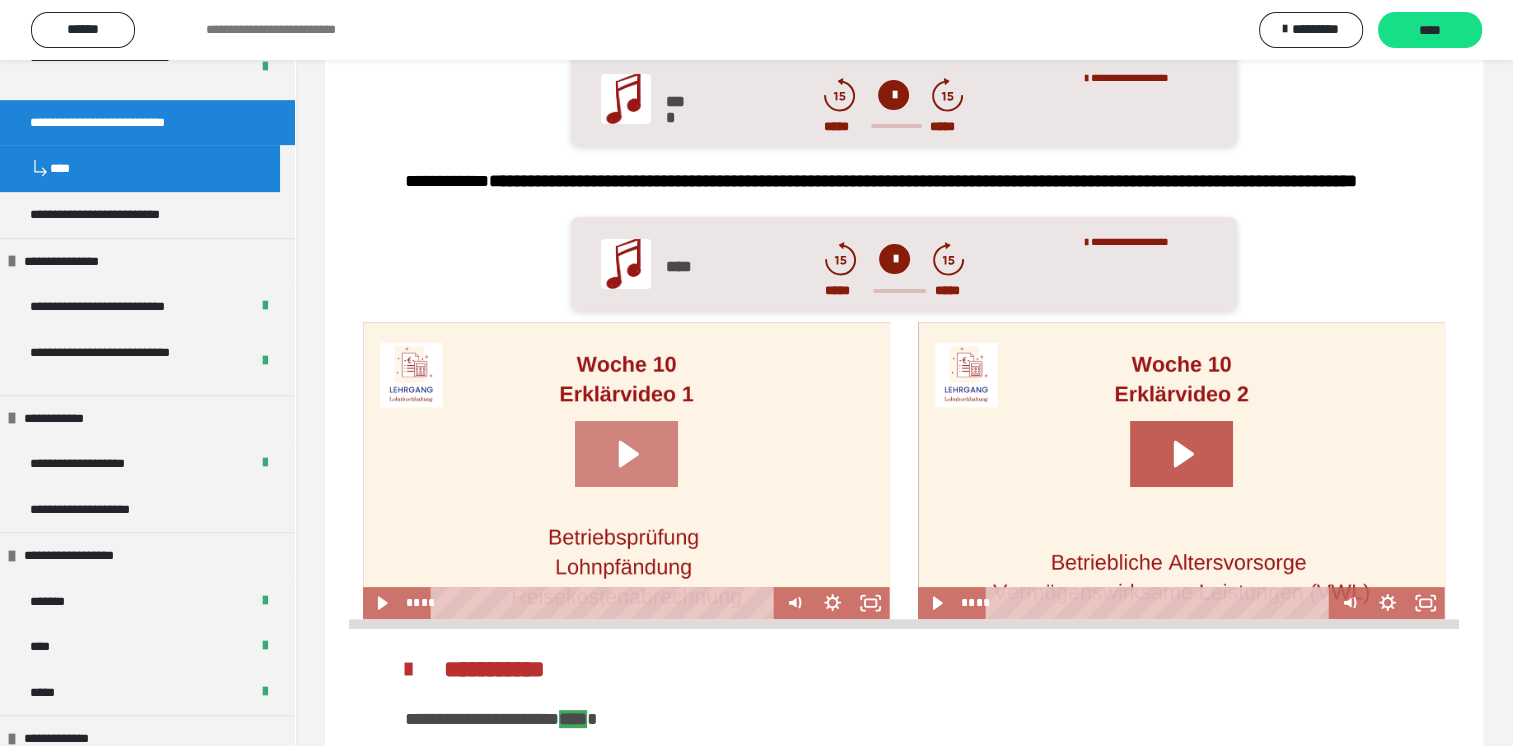 click 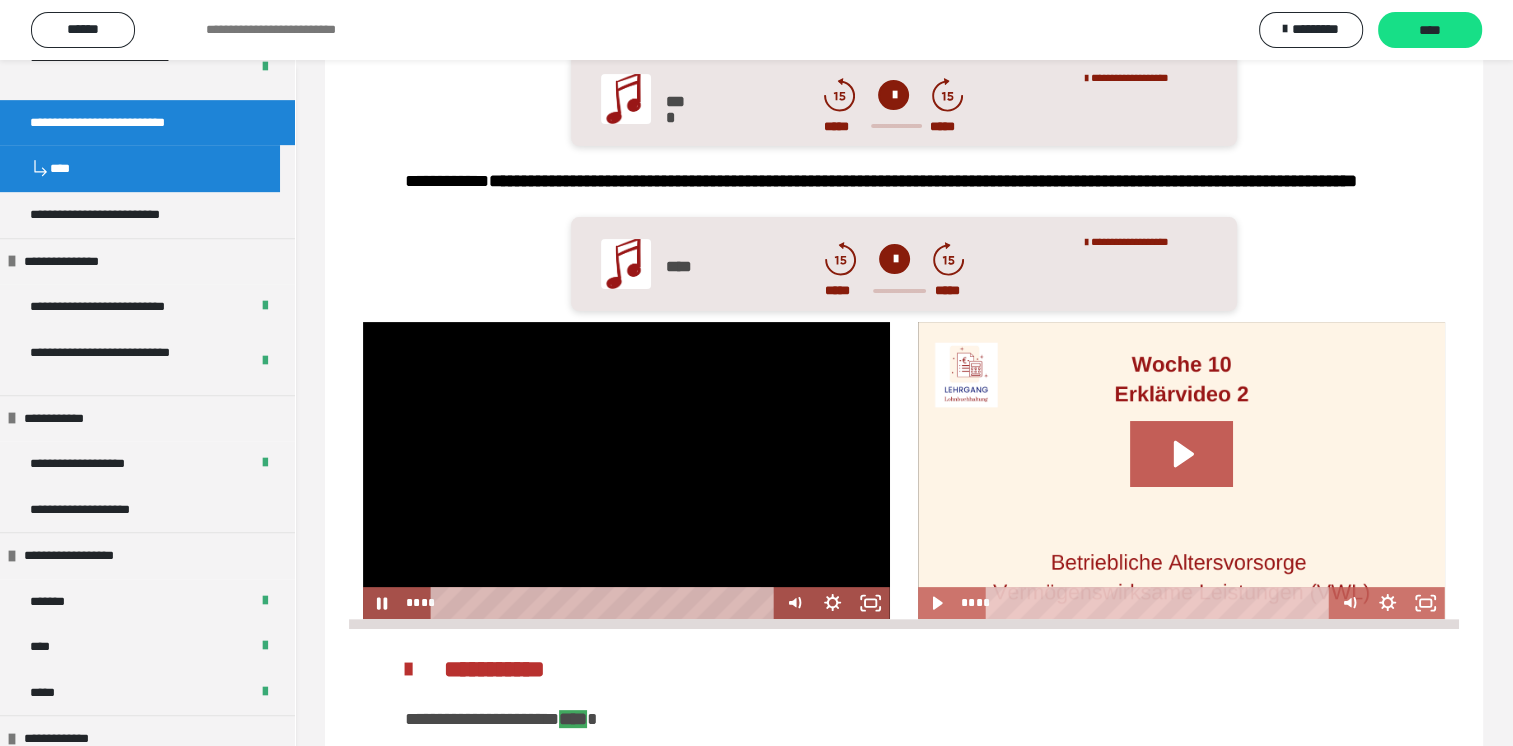 click on "**********" at bounding box center (904, 786) 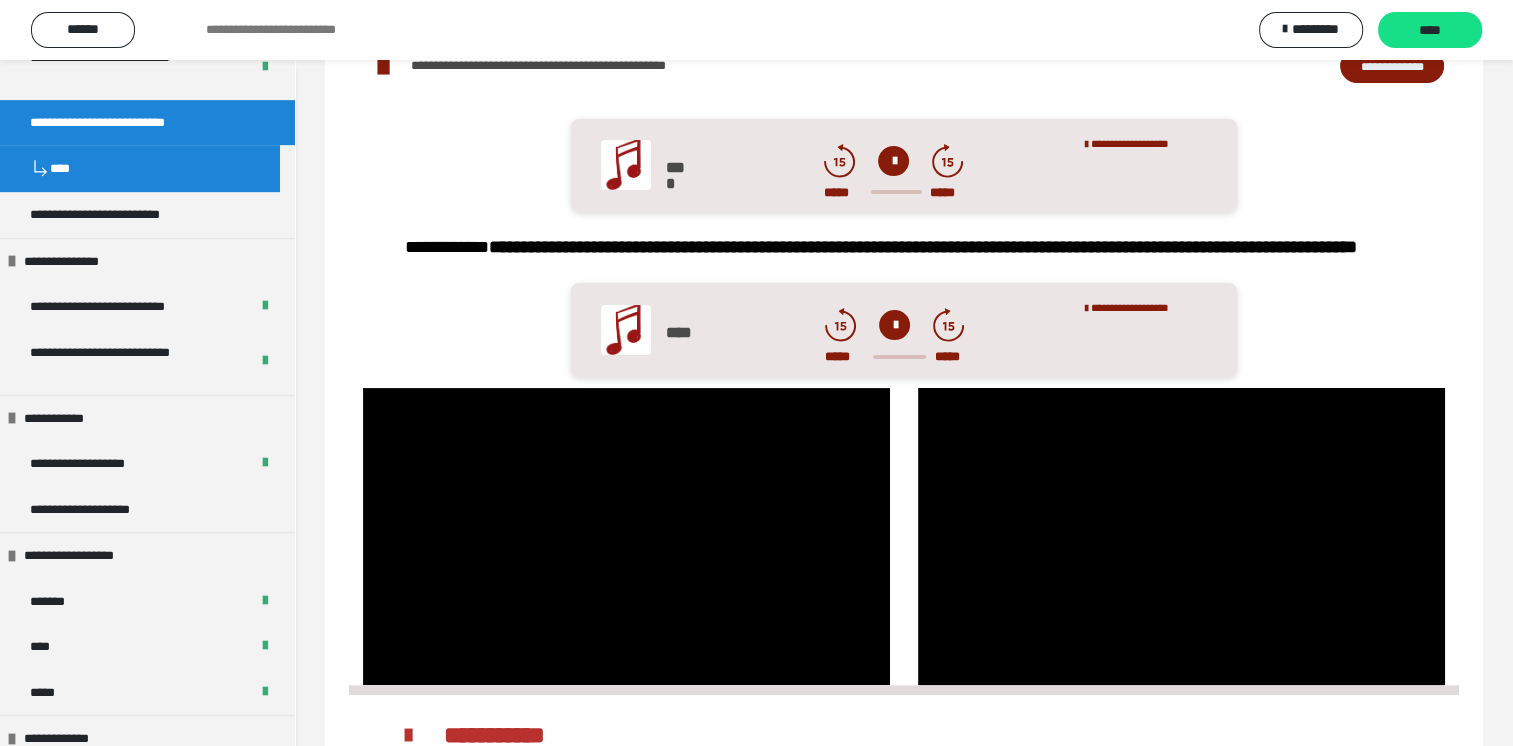 scroll, scrollTop: 326, scrollLeft: 0, axis: vertical 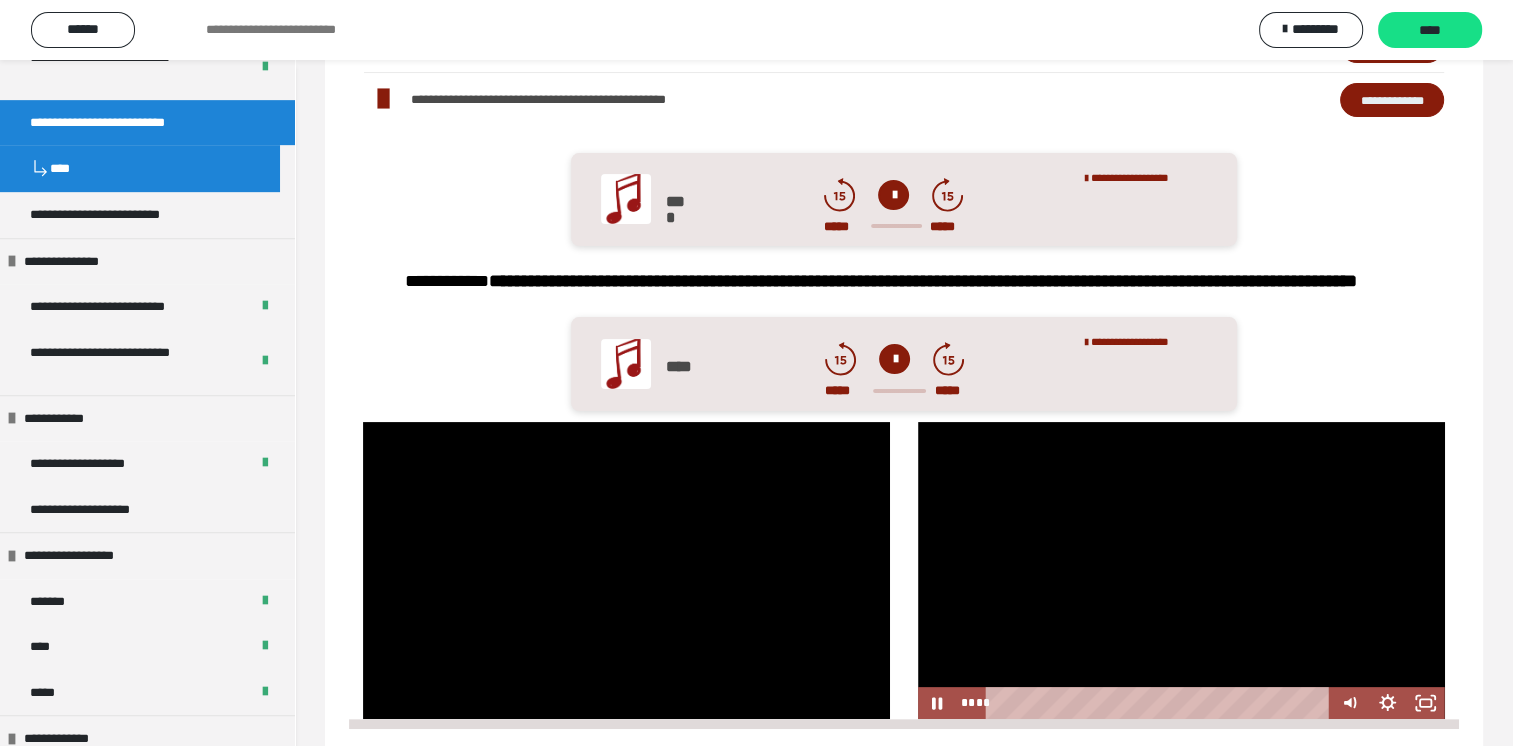 click at bounding box center [1181, 570] 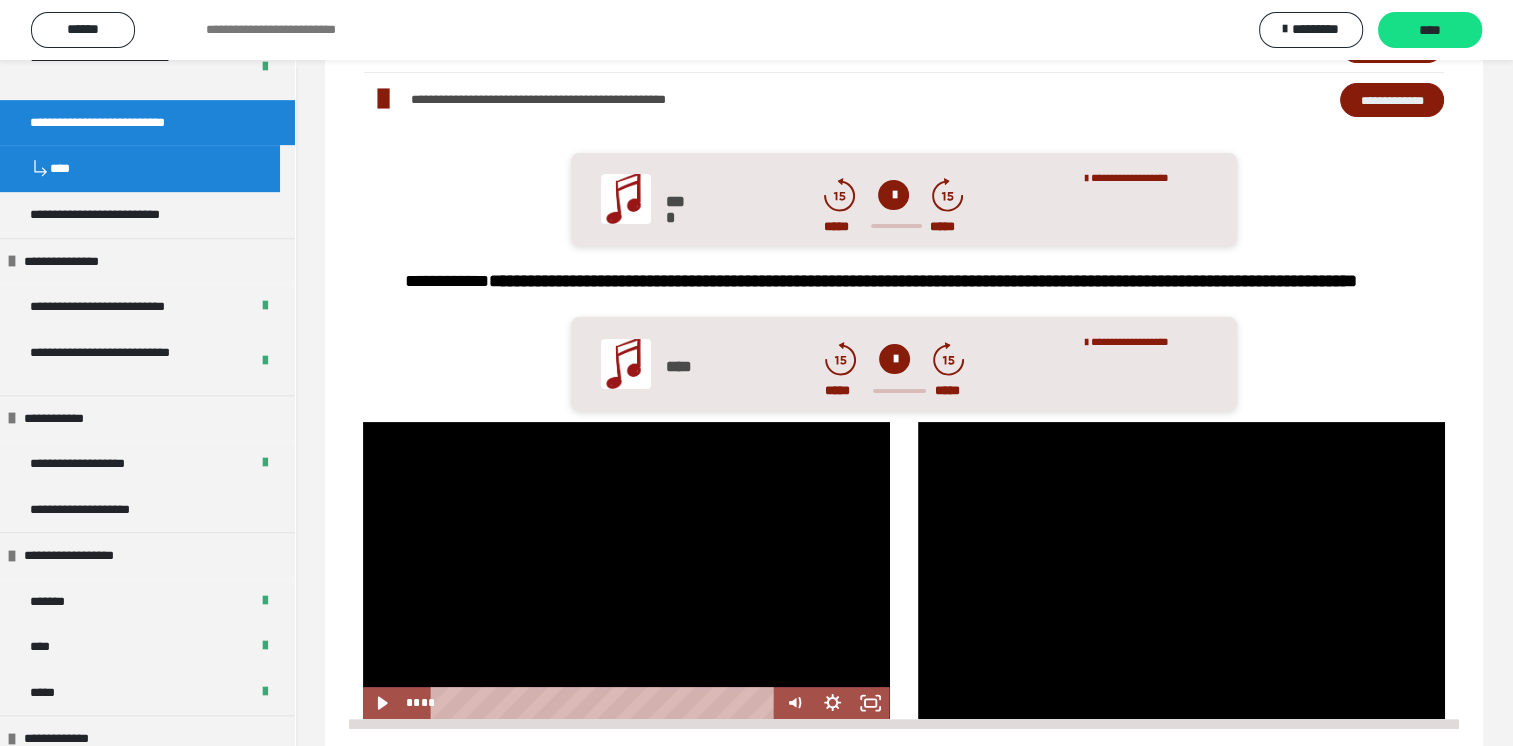 click at bounding box center (626, 570) 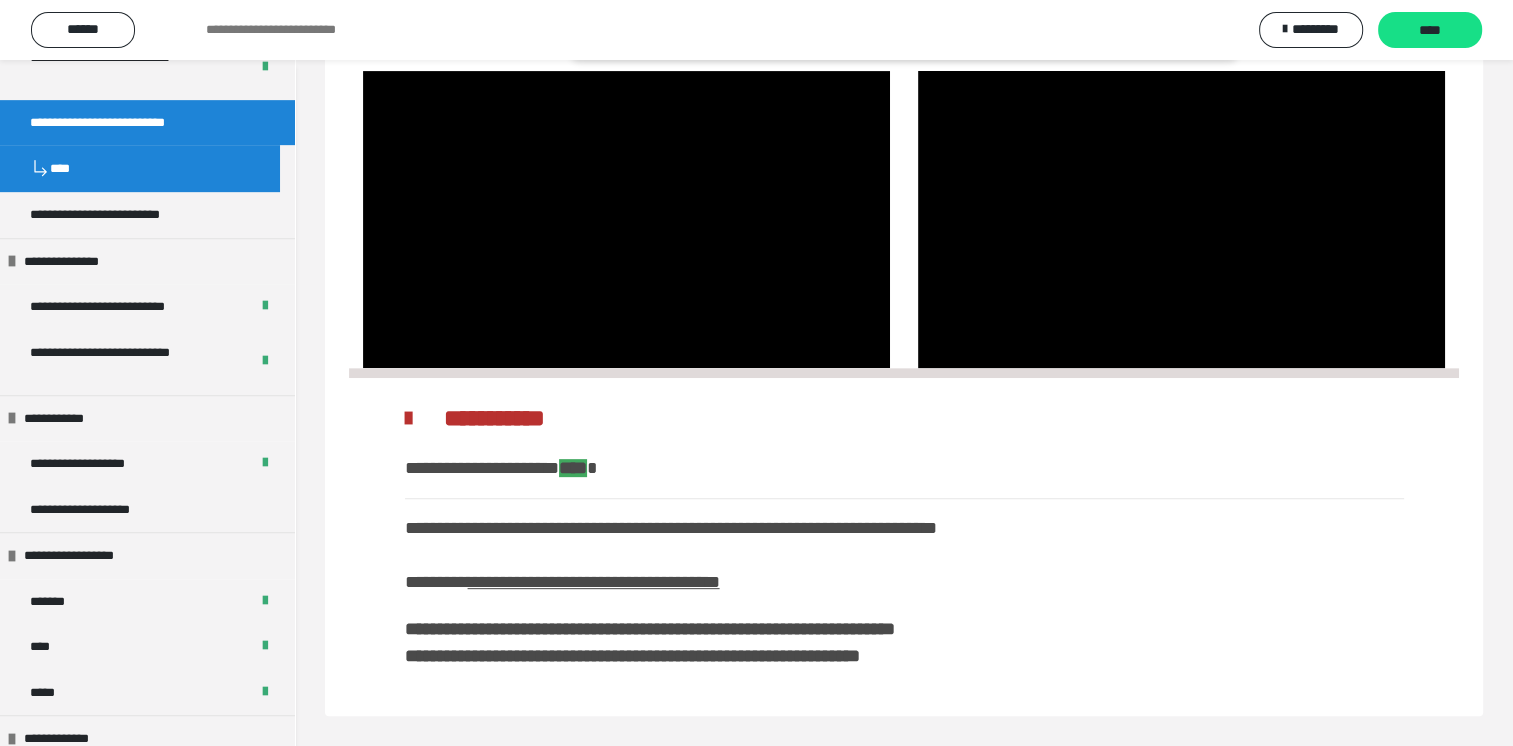 scroll, scrollTop: 703, scrollLeft: 0, axis: vertical 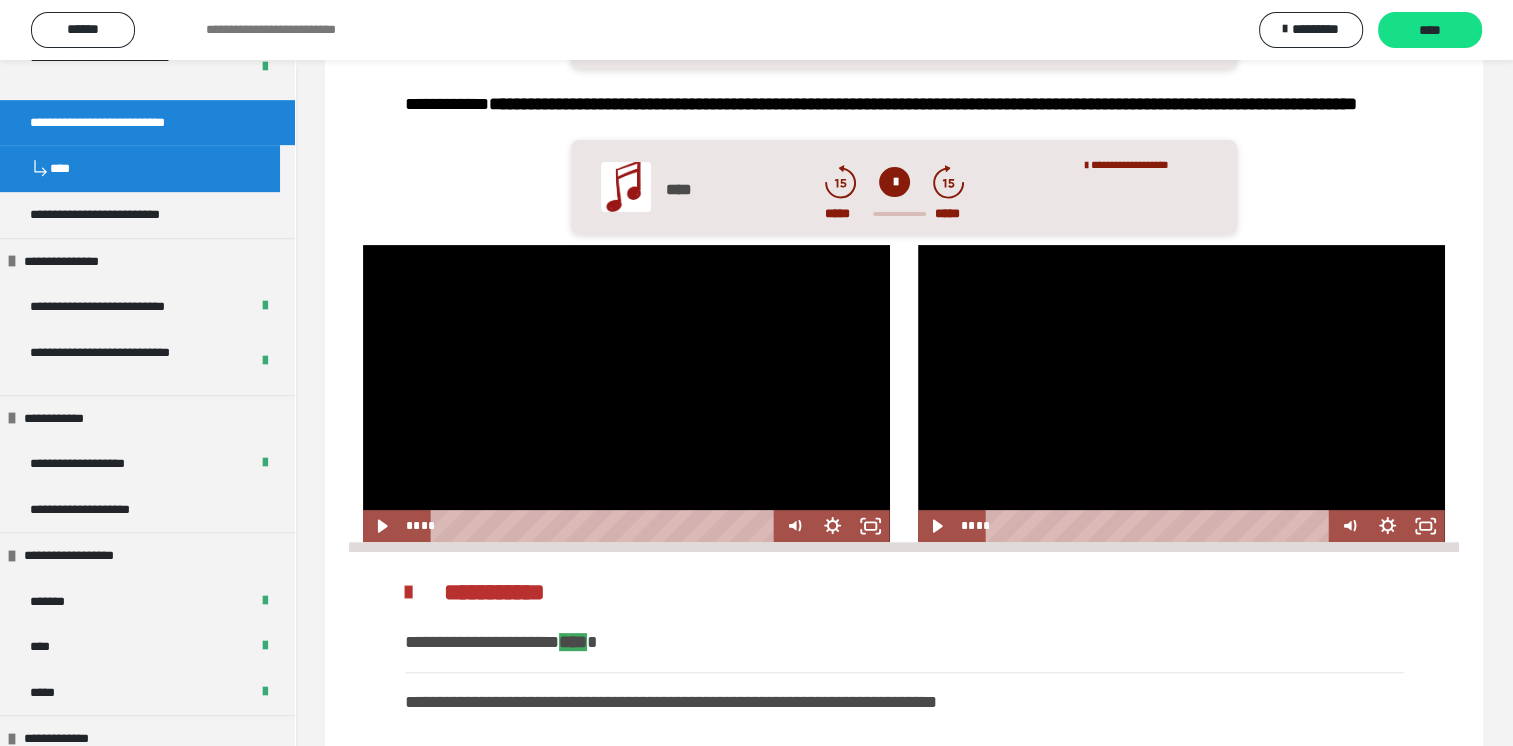 click at bounding box center (1181, 393) 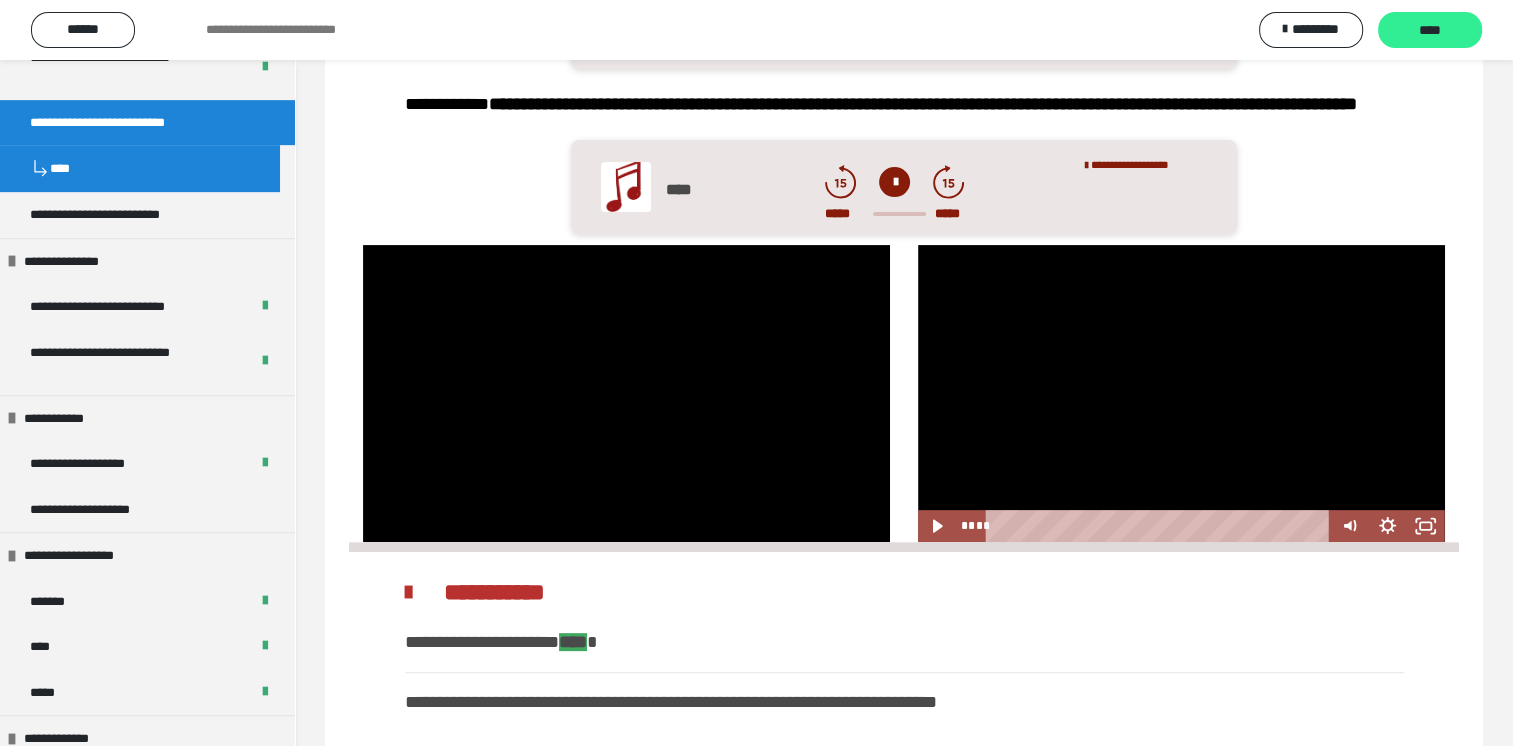 click on "****" at bounding box center (1430, 30) 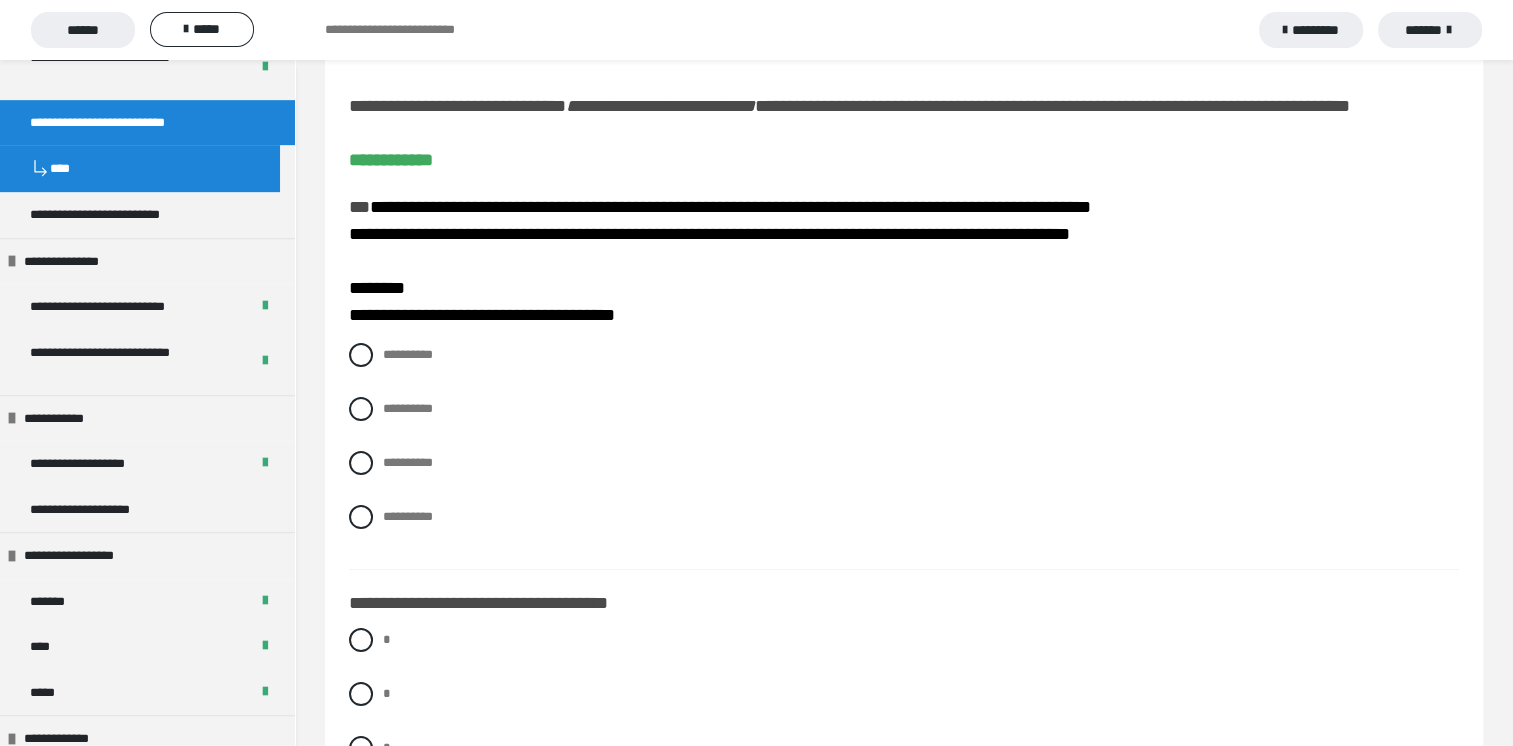 scroll, scrollTop: 100, scrollLeft: 0, axis: vertical 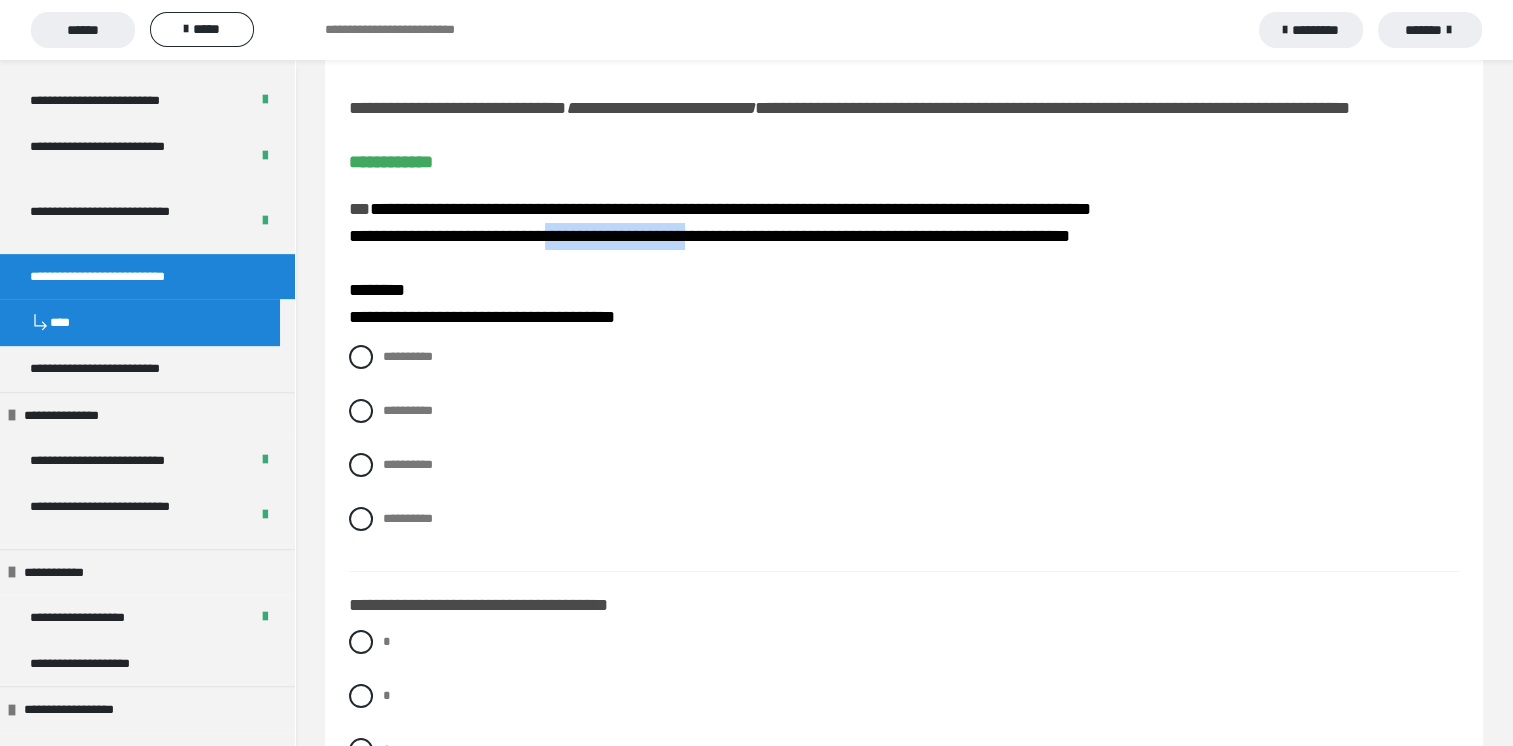 drag, startPoint x: 558, startPoint y: 270, endPoint x: 732, endPoint y: 268, distance: 174.01149 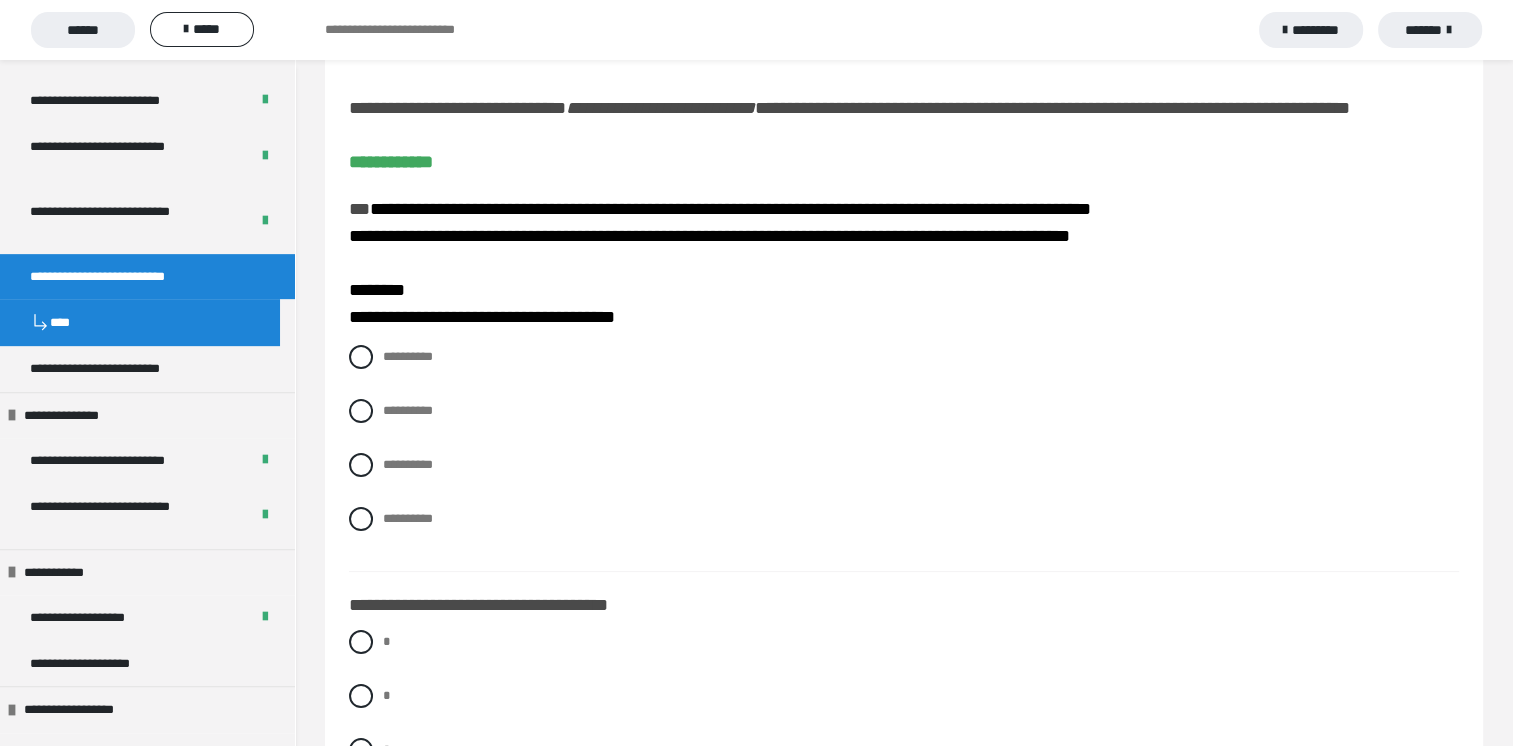 click on "**********" at bounding box center (904, 265) 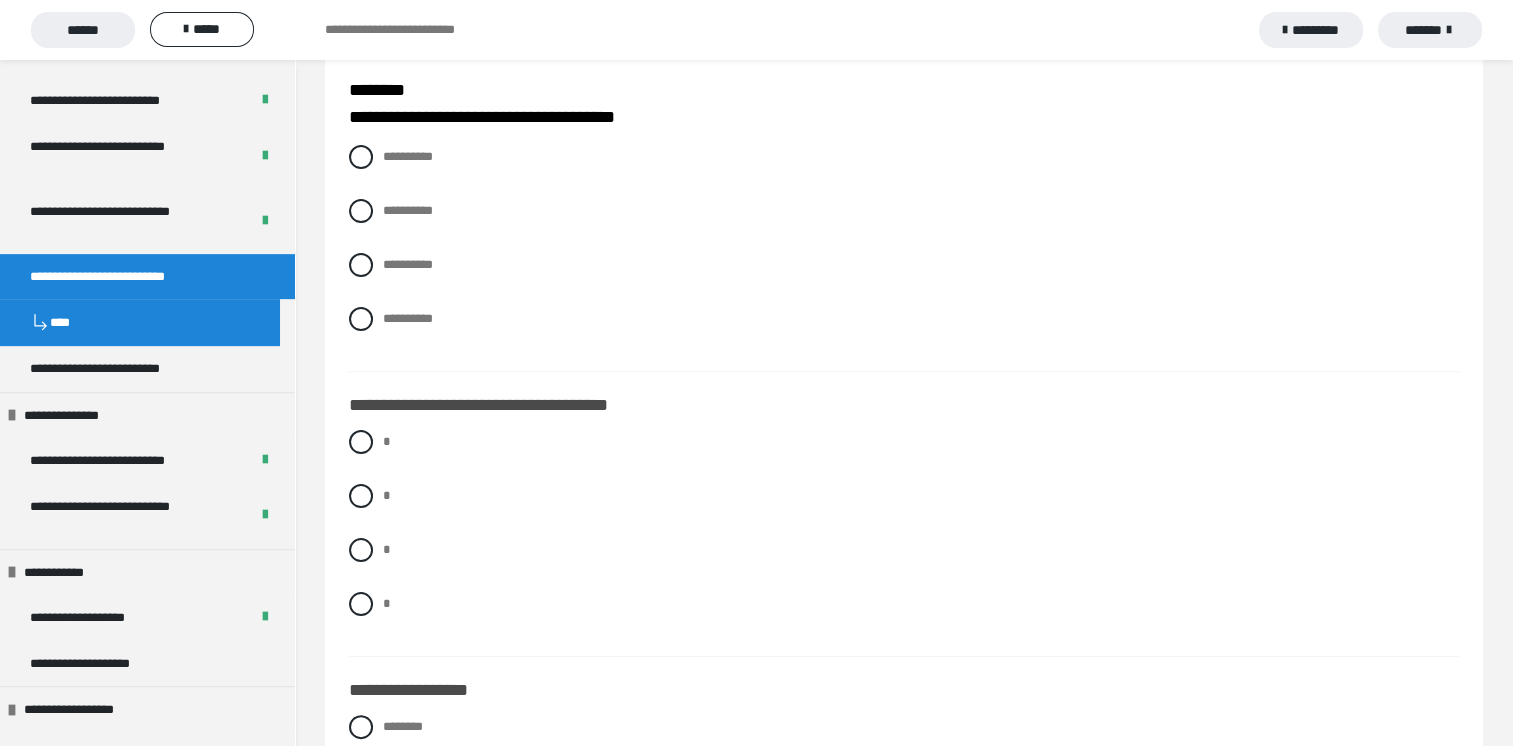 scroll, scrollTop: 200, scrollLeft: 0, axis: vertical 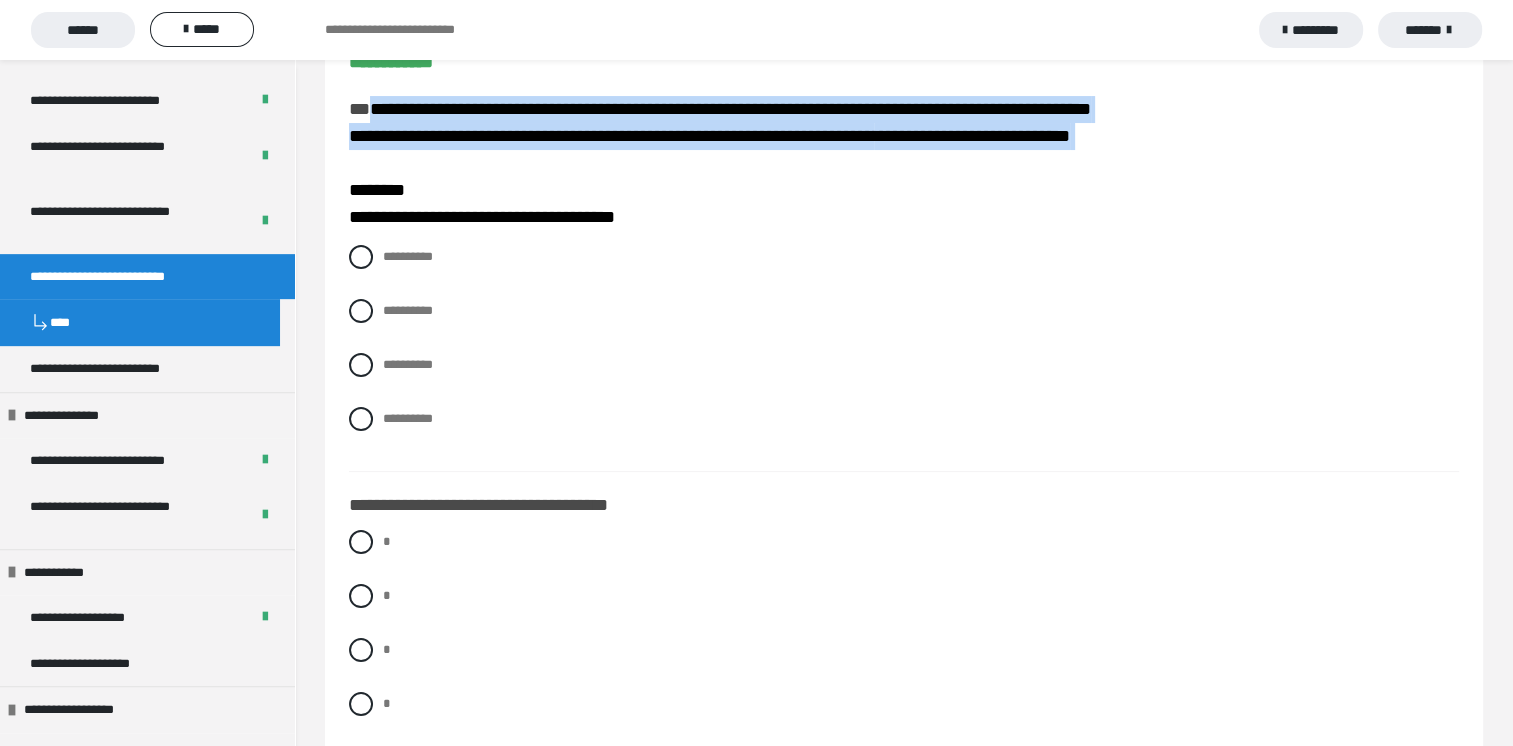 drag, startPoint x: 354, startPoint y: 137, endPoint x: 684, endPoint y: 186, distance: 333.61804 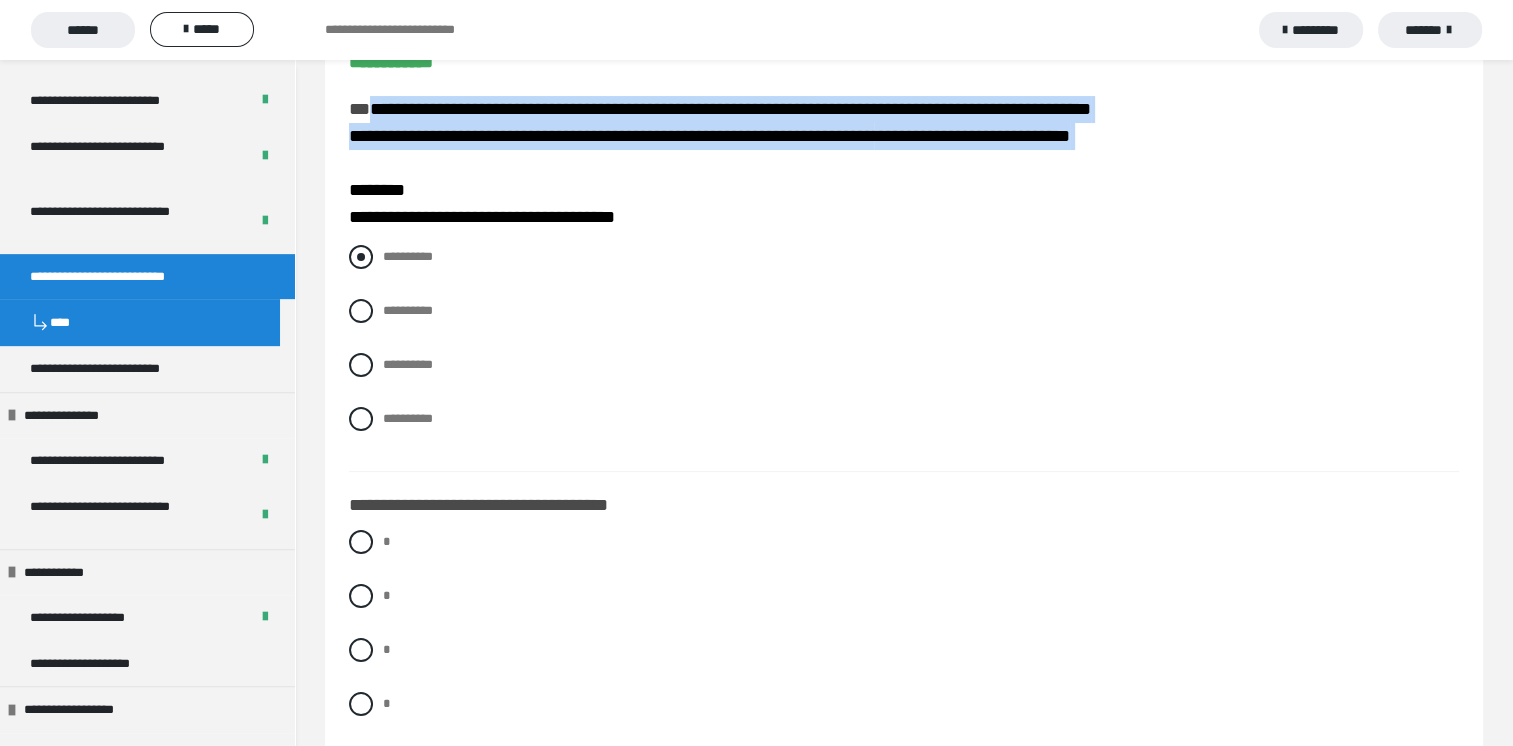 click at bounding box center [361, 257] 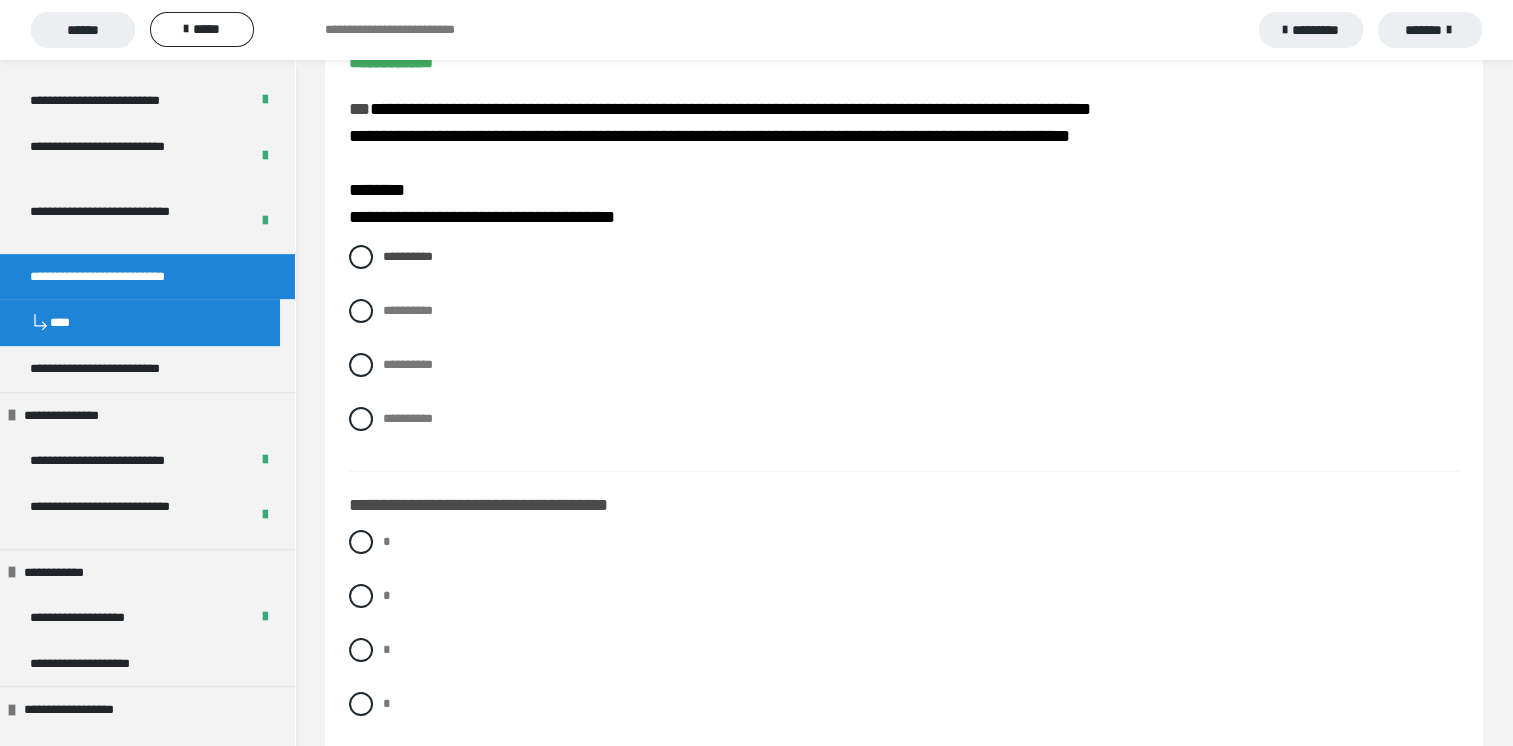 click on "**********" at bounding box center [904, 165] 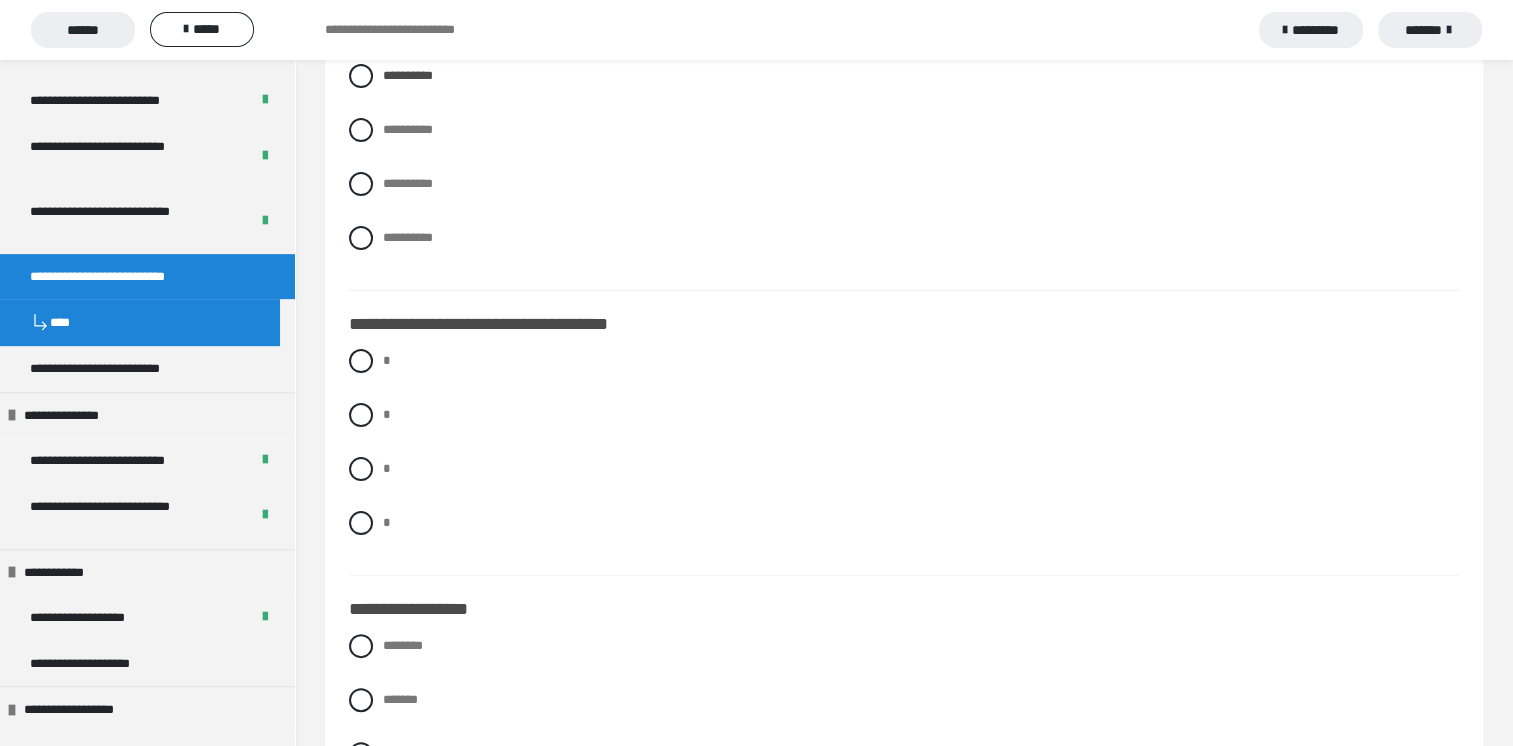 scroll, scrollTop: 400, scrollLeft: 0, axis: vertical 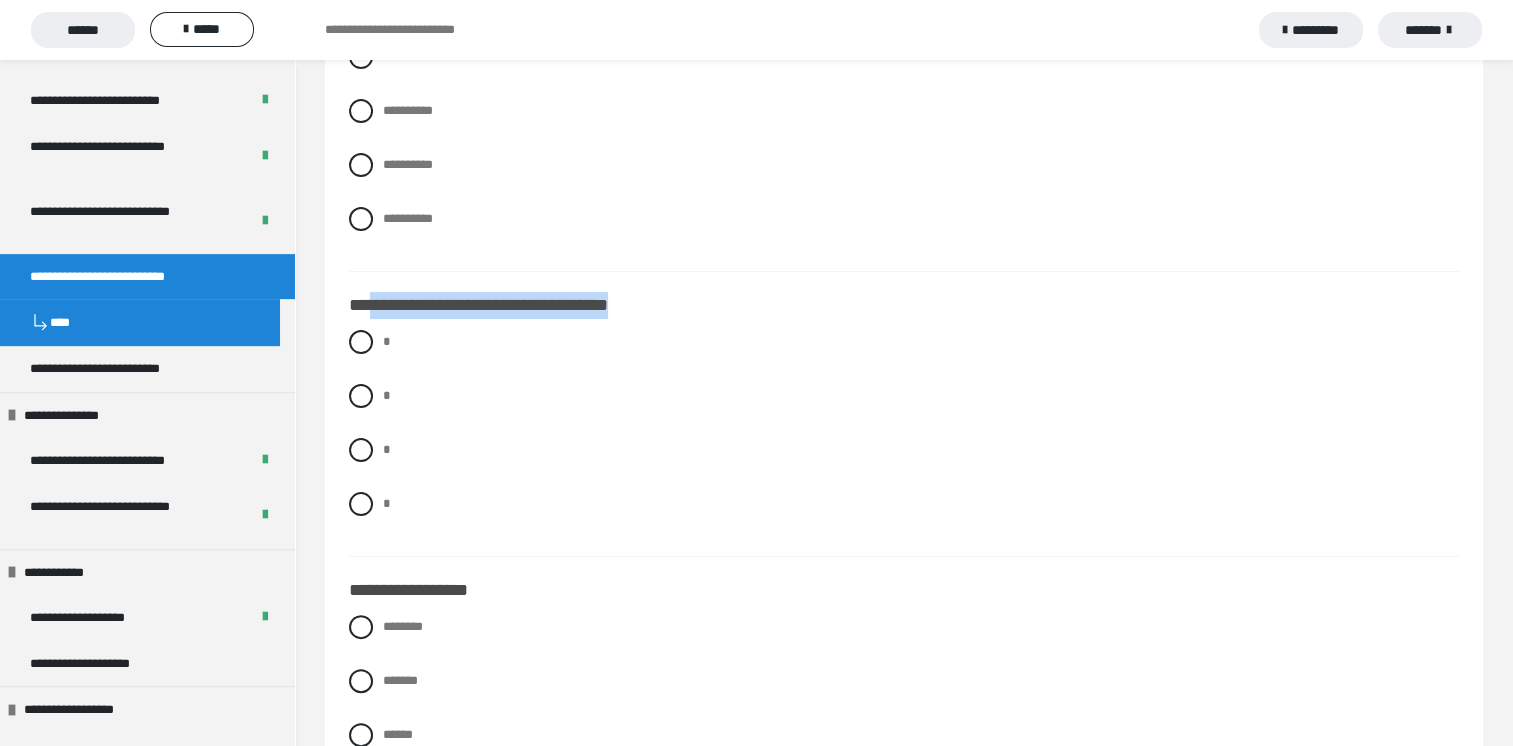 drag, startPoint x: 371, startPoint y: 335, endPoint x: 659, endPoint y: 332, distance: 288.01562 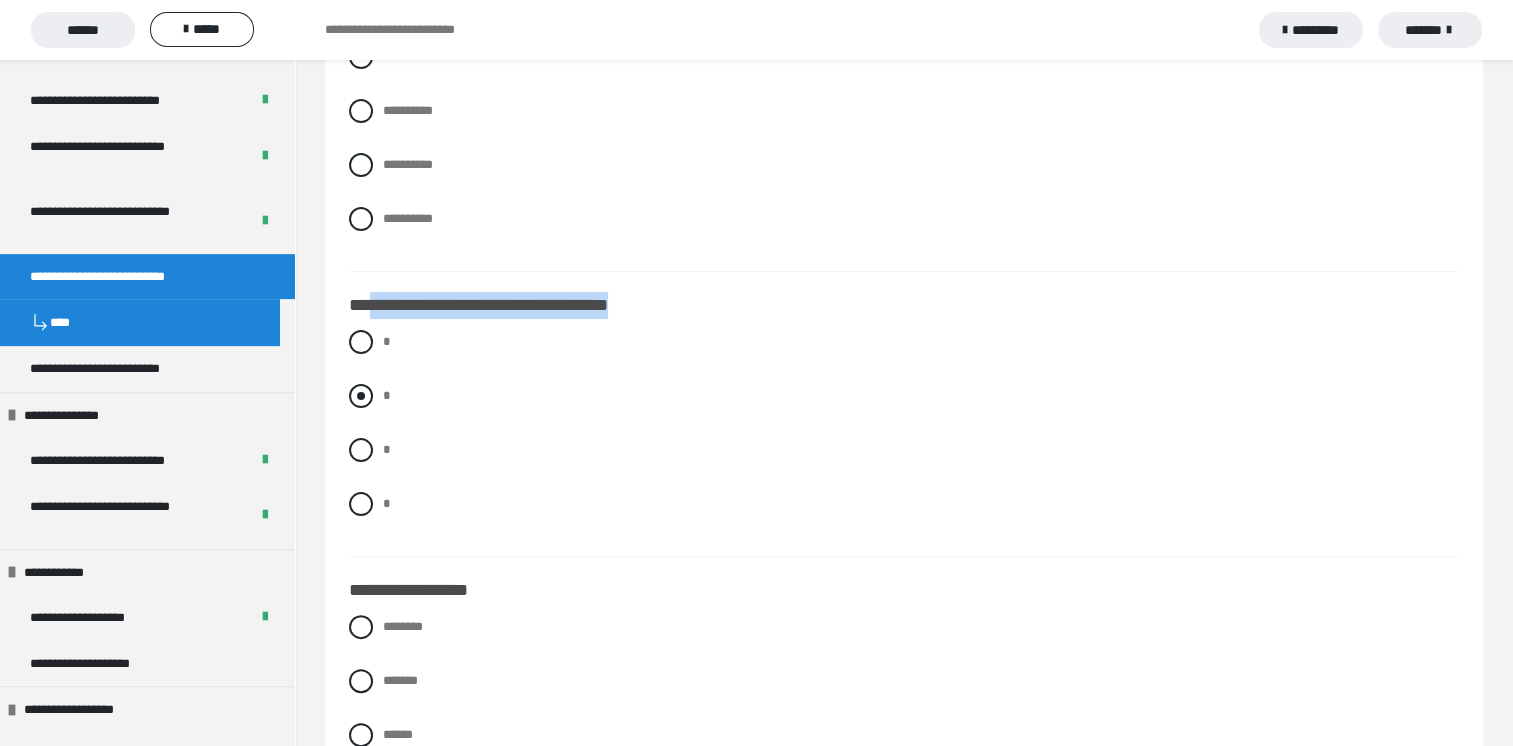 click at bounding box center (361, 396) 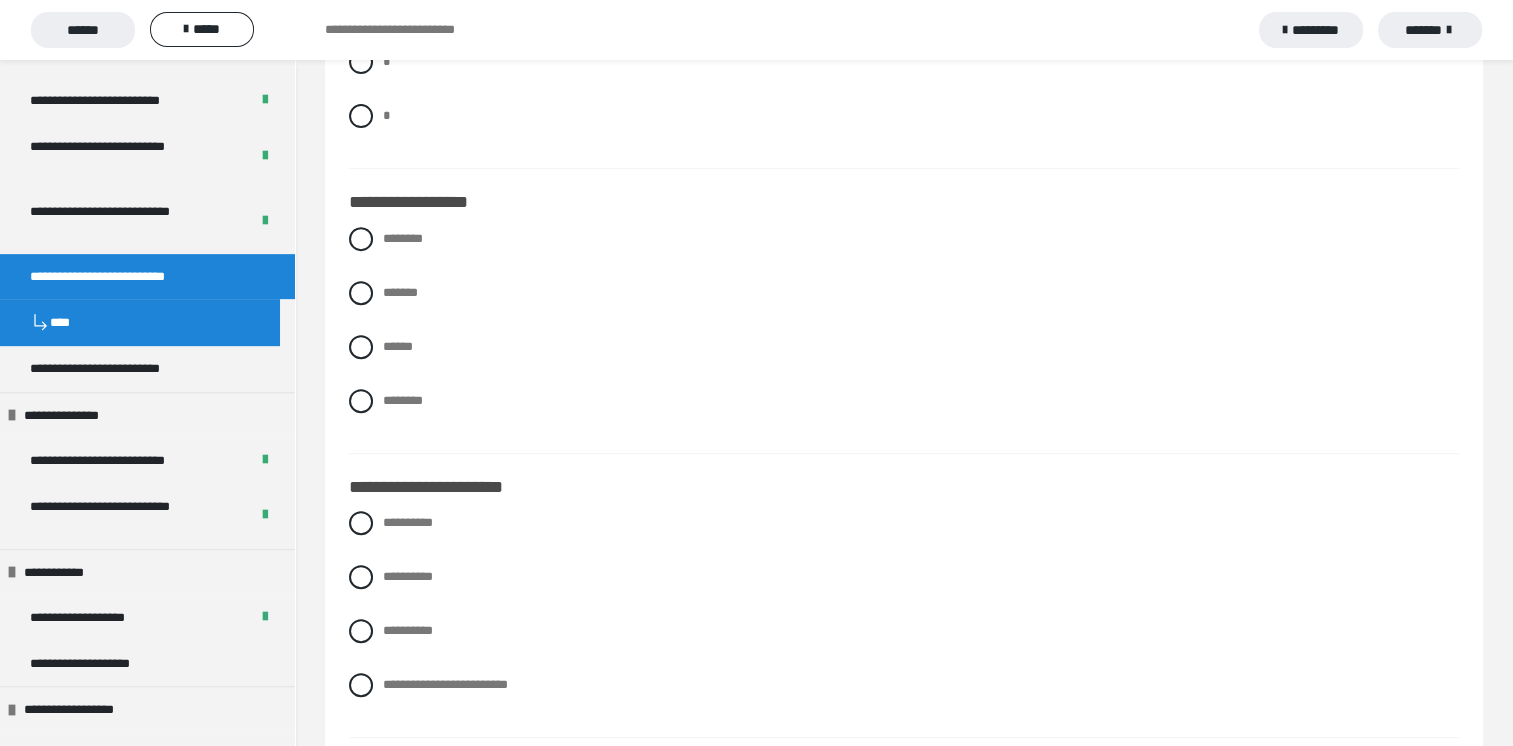 scroll, scrollTop: 800, scrollLeft: 0, axis: vertical 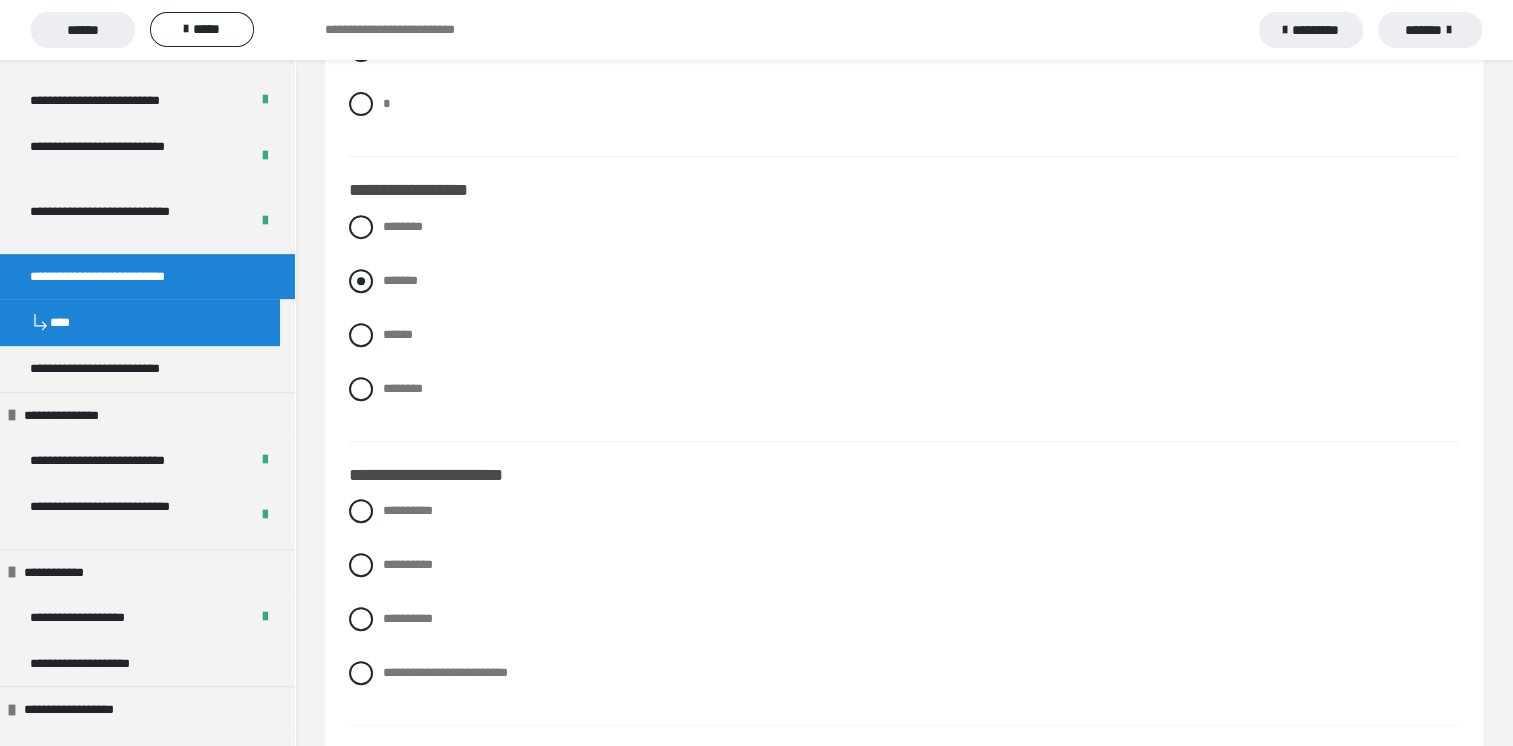 click at bounding box center [361, 281] 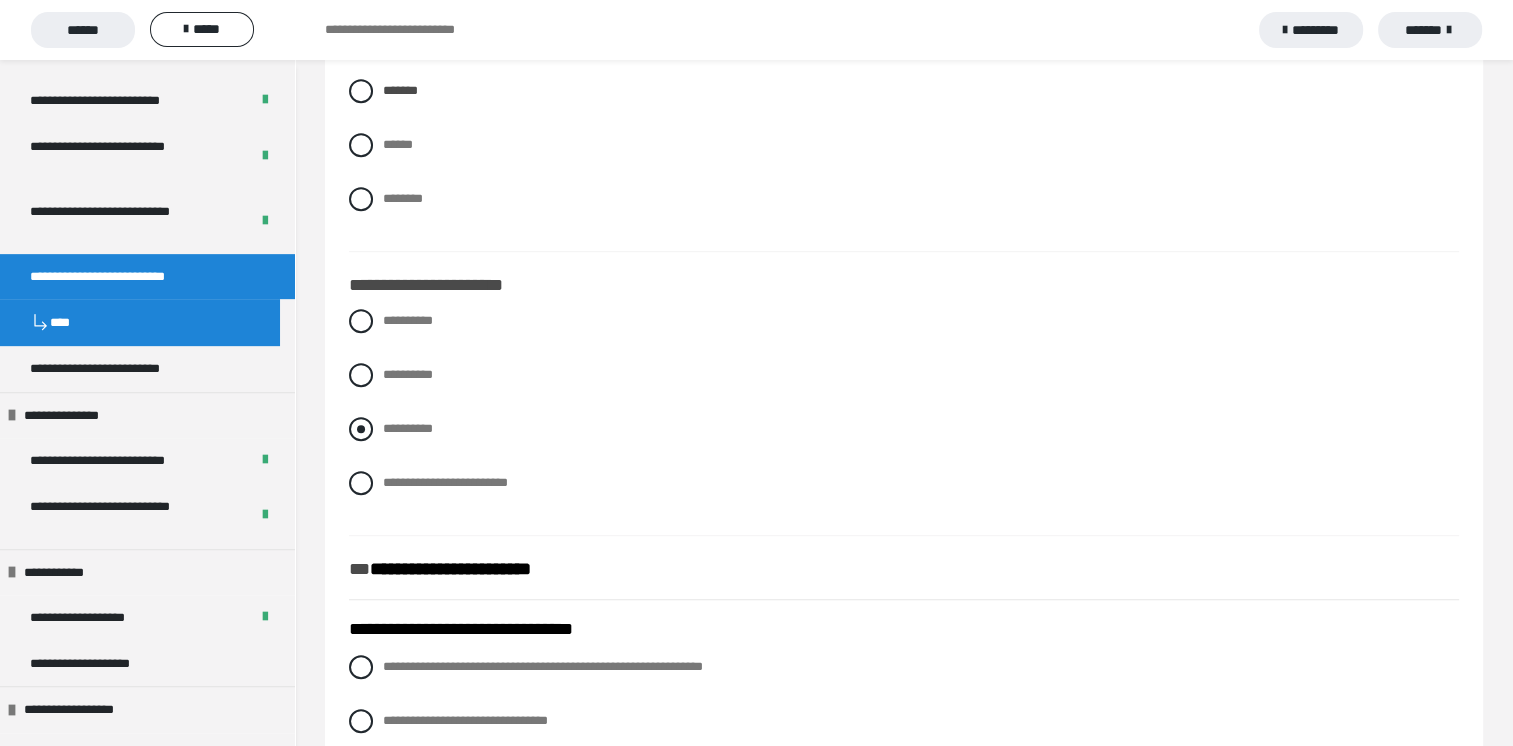 scroll, scrollTop: 1000, scrollLeft: 0, axis: vertical 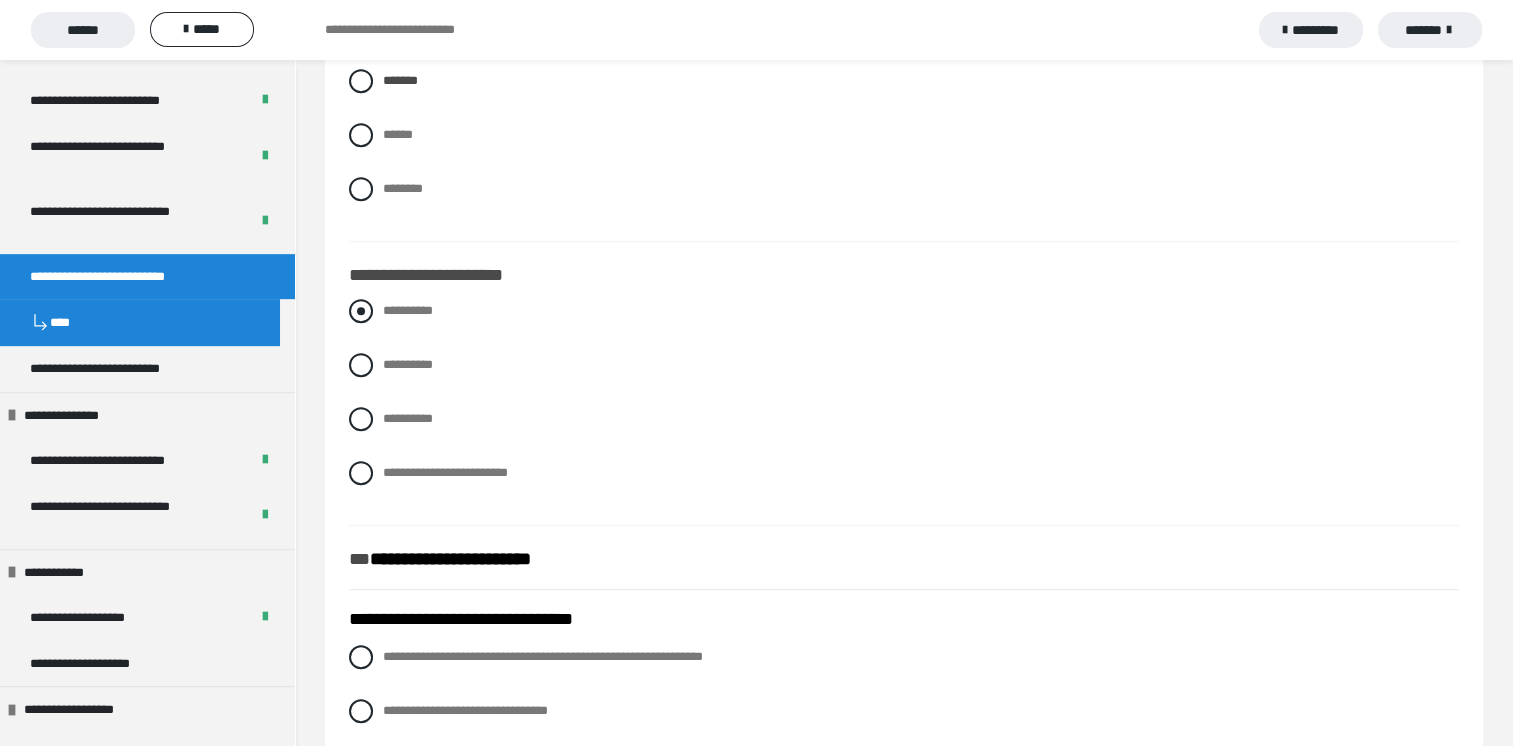 click at bounding box center (361, 311) 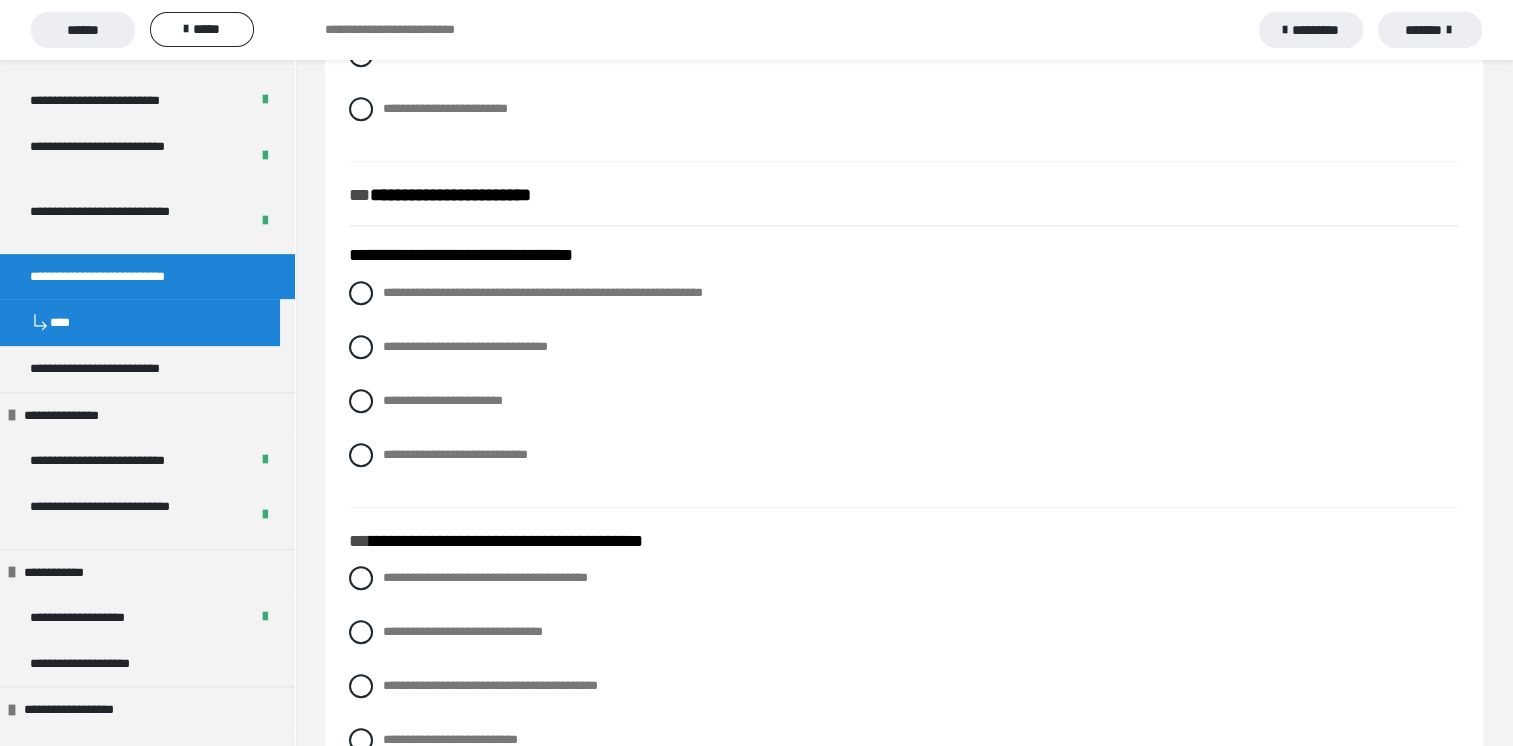 scroll, scrollTop: 1400, scrollLeft: 0, axis: vertical 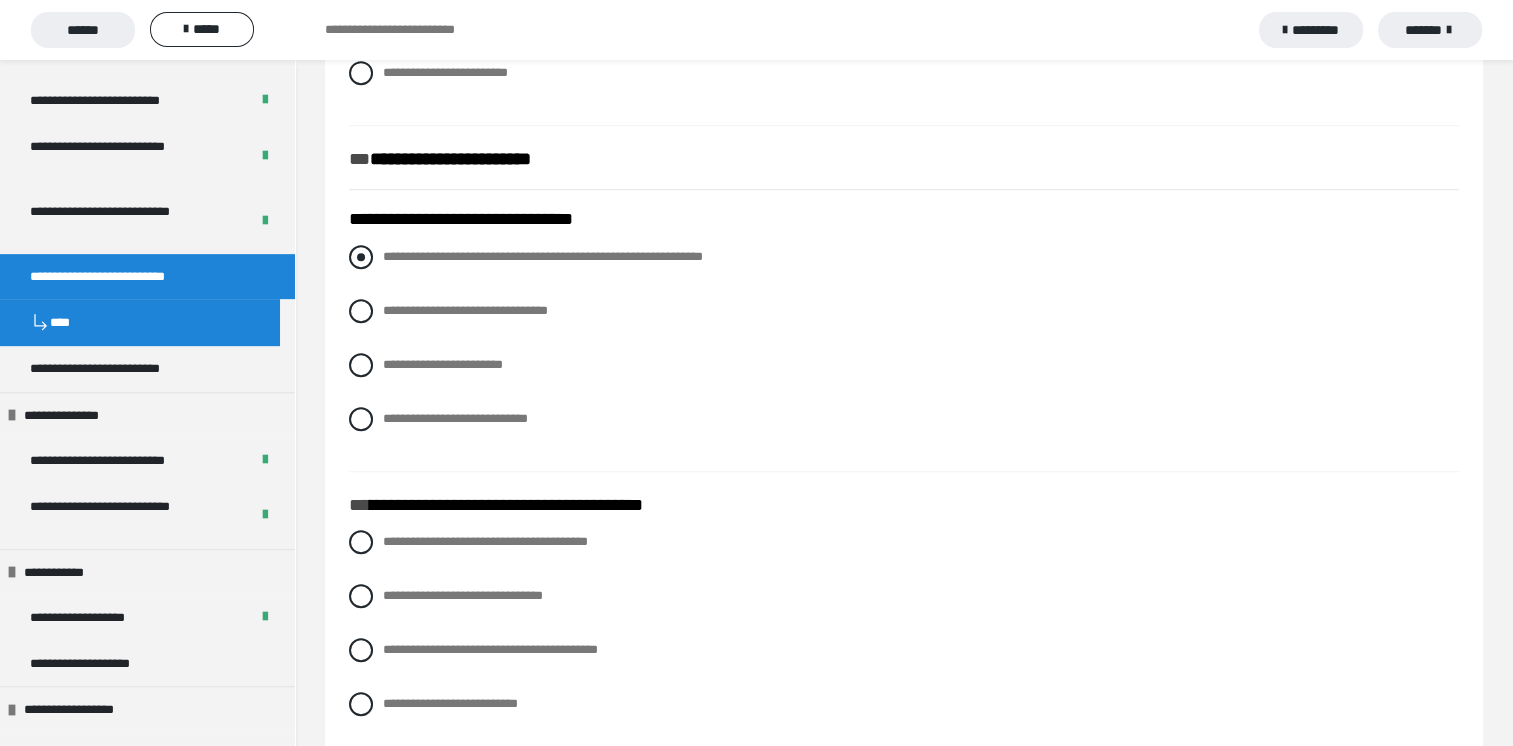 click at bounding box center (361, 257) 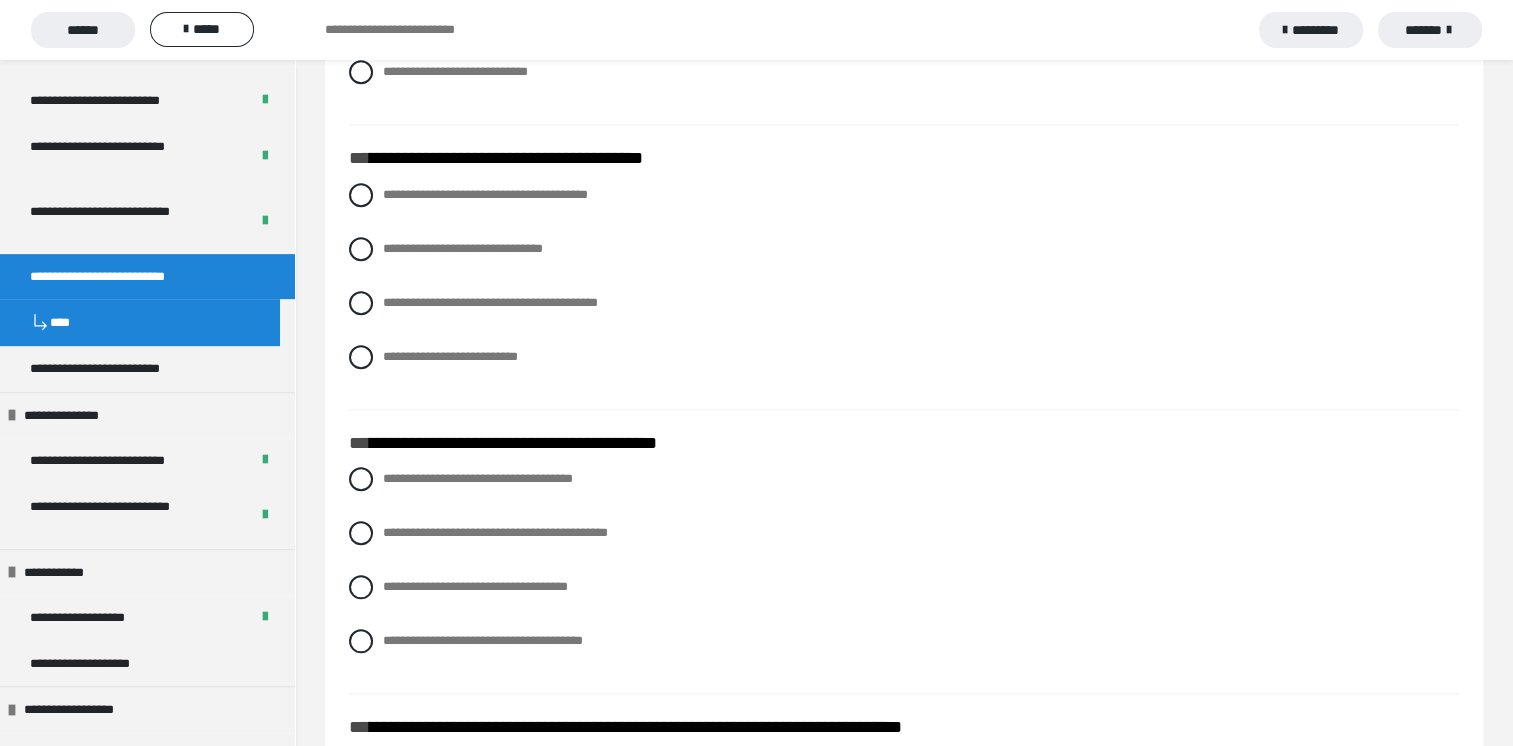 scroll, scrollTop: 1800, scrollLeft: 0, axis: vertical 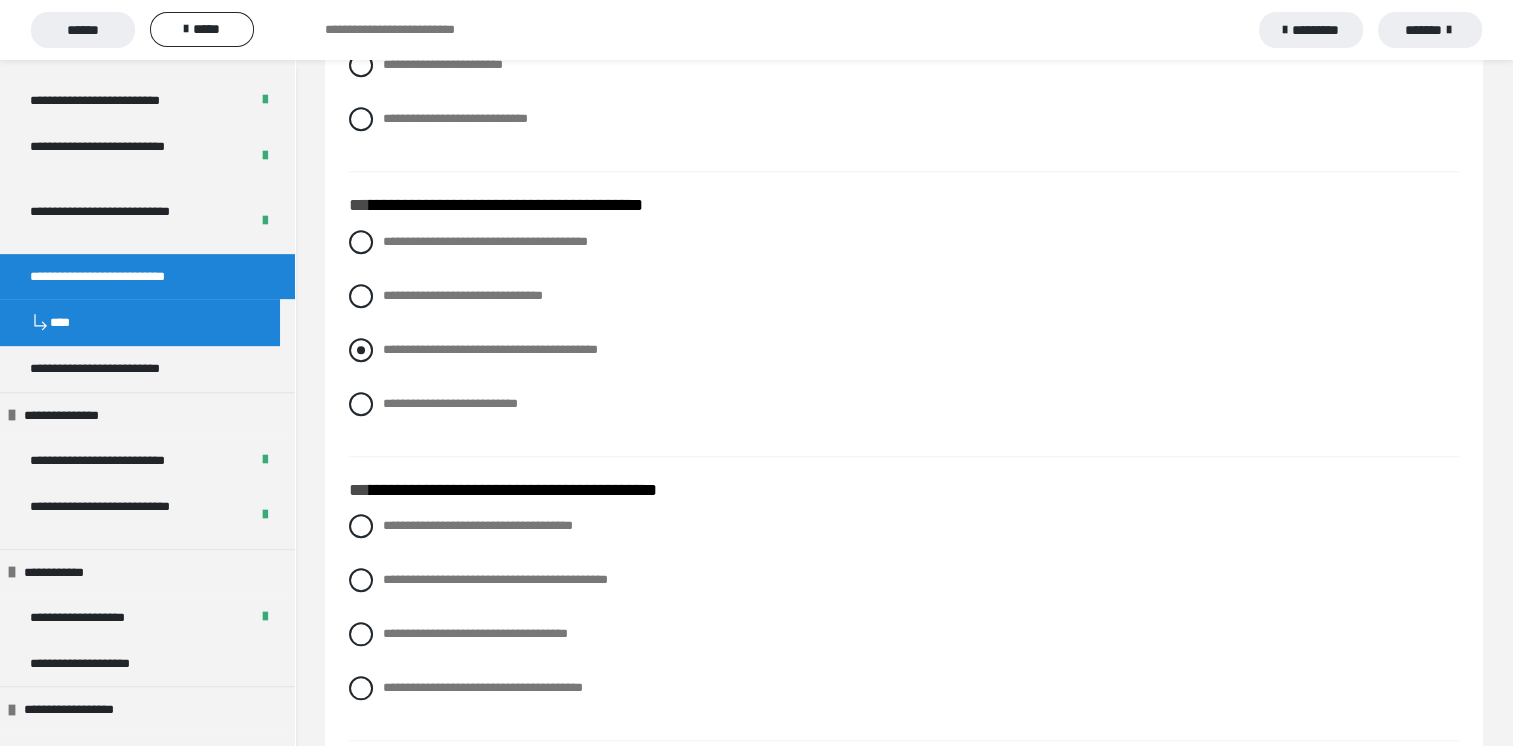 click at bounding box center (361, 350) 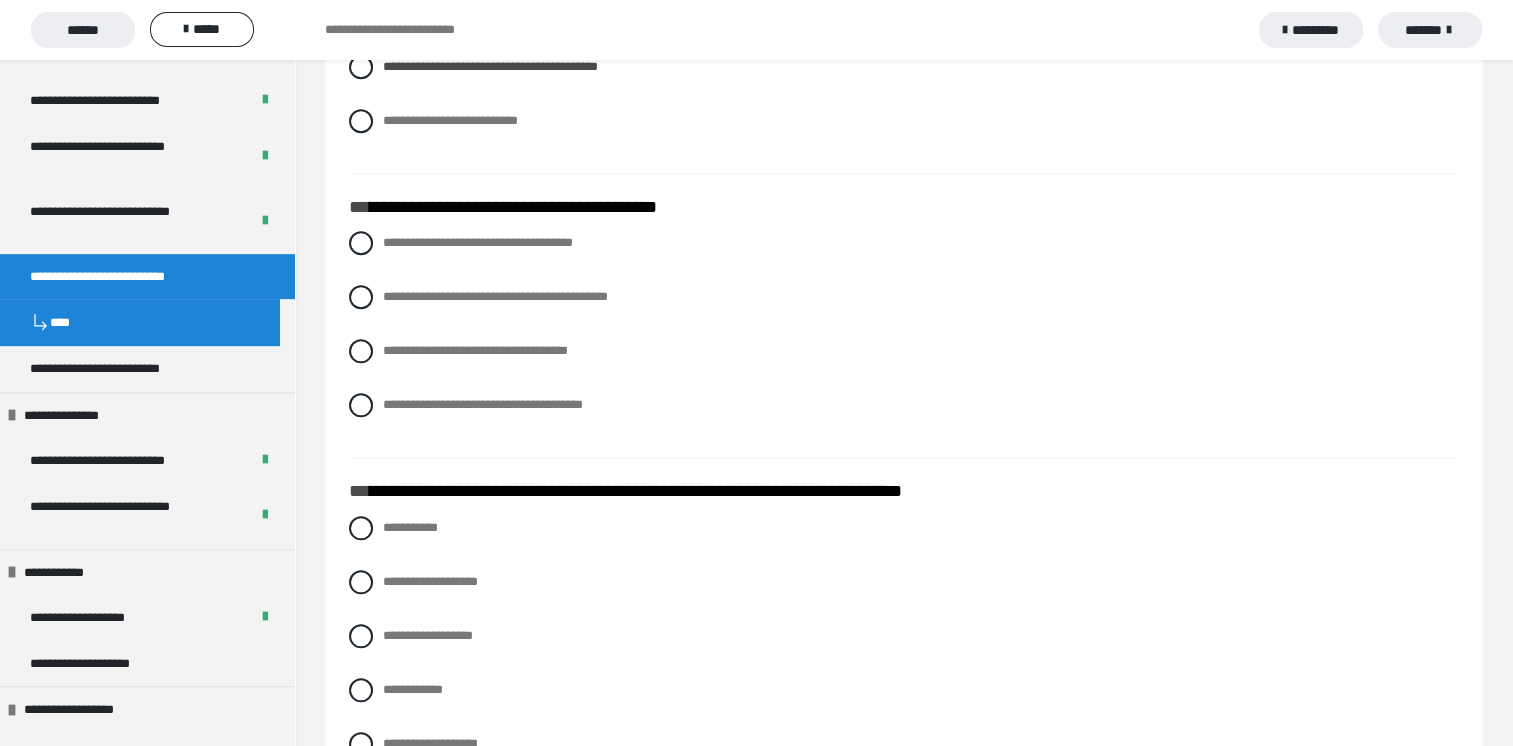 scroll, scrollTop: 2000, scrollLeft: 0, axis: vertical 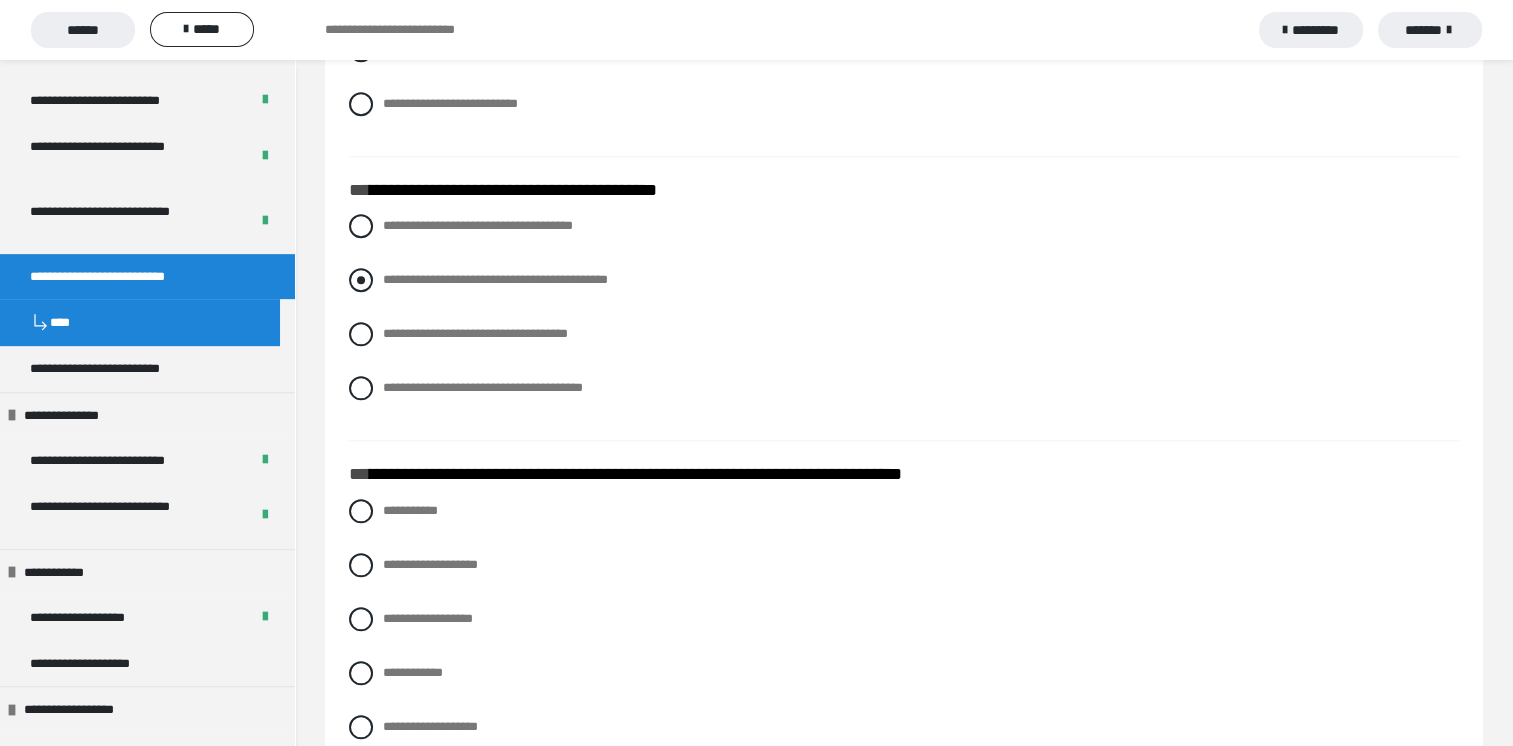 click at bounding box center (361, 280) 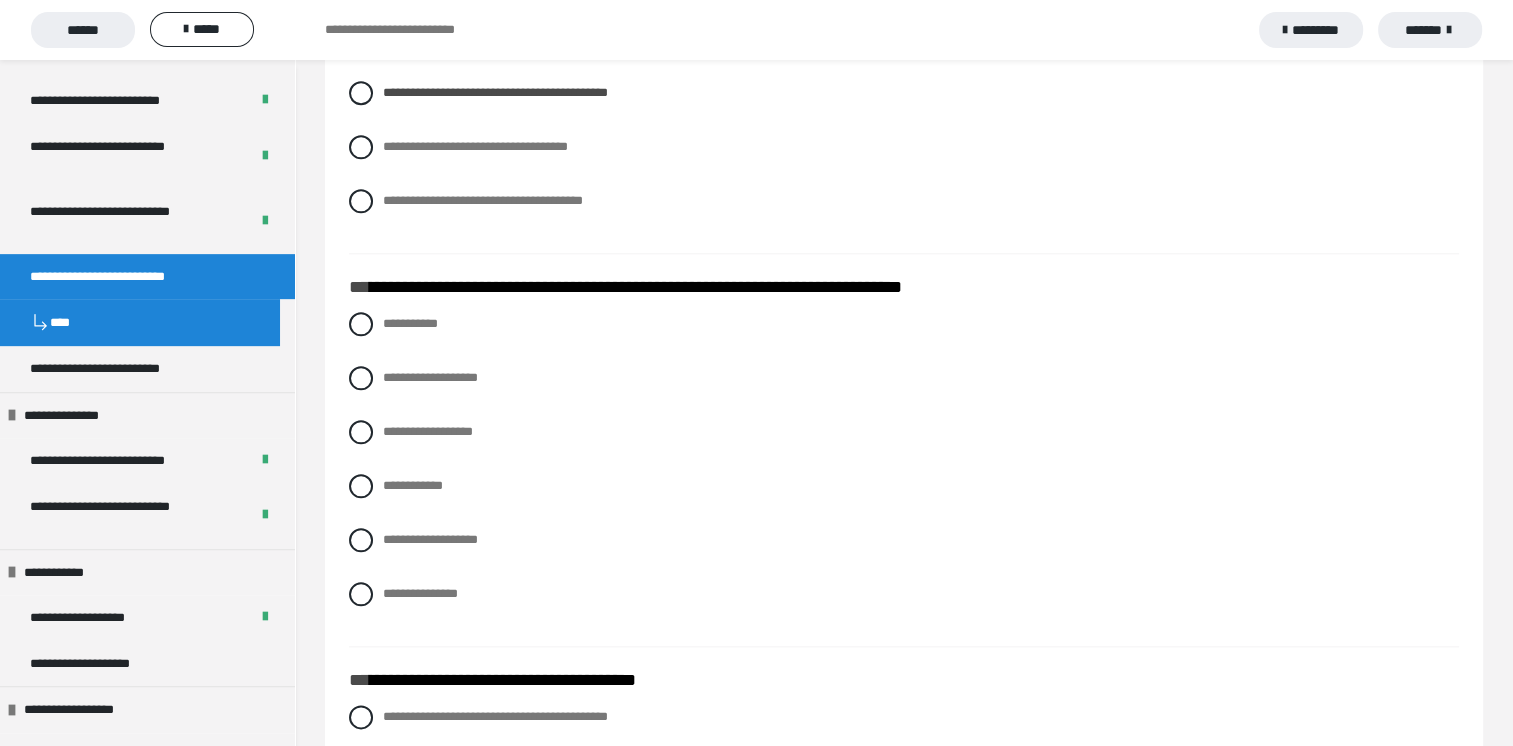 scroll, scrollTop: 2200, scrollLeft: 0, axis: vertical 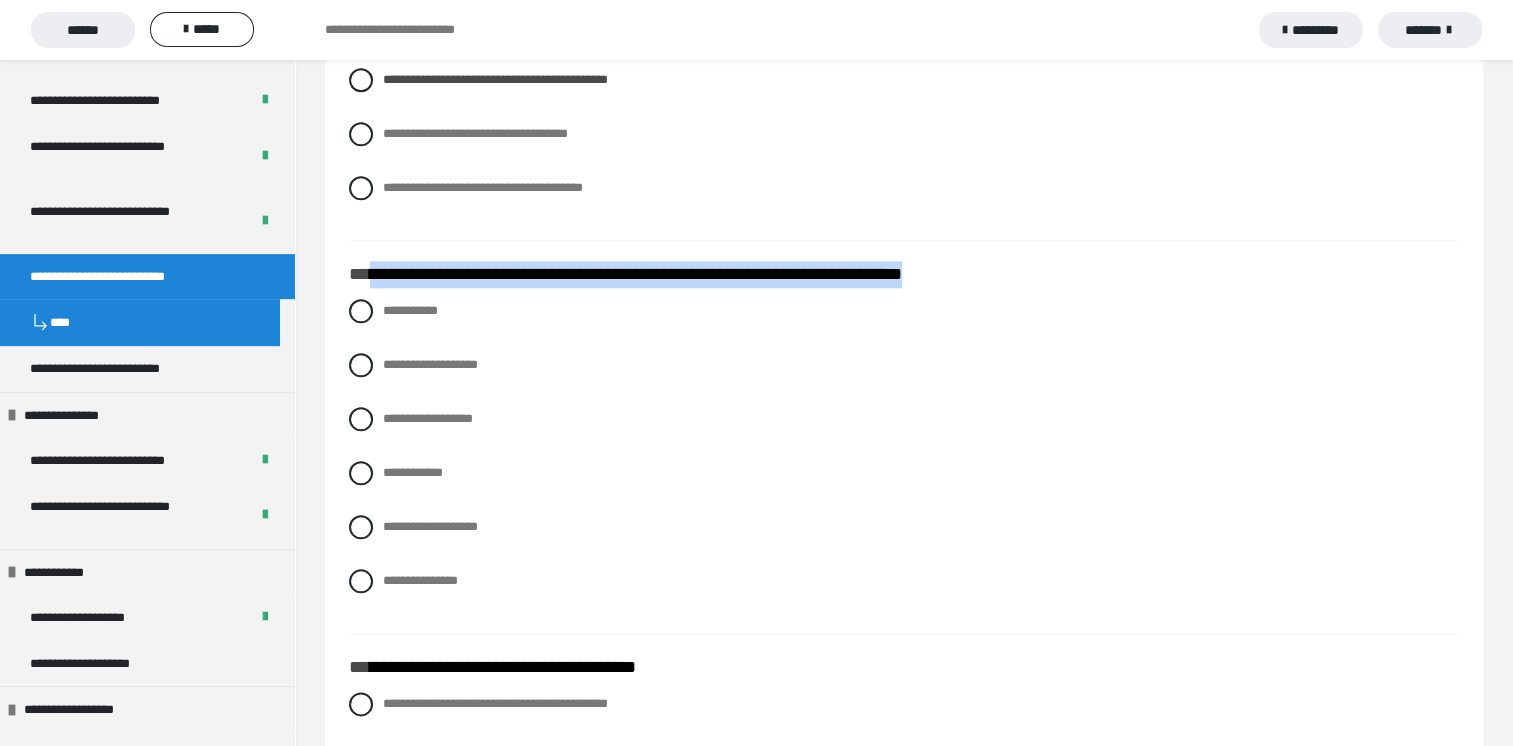 drag, startPoint x: 371, startPoint y: 301, endPoint x: 1095, endPoint y: 290, distance: 724.08356 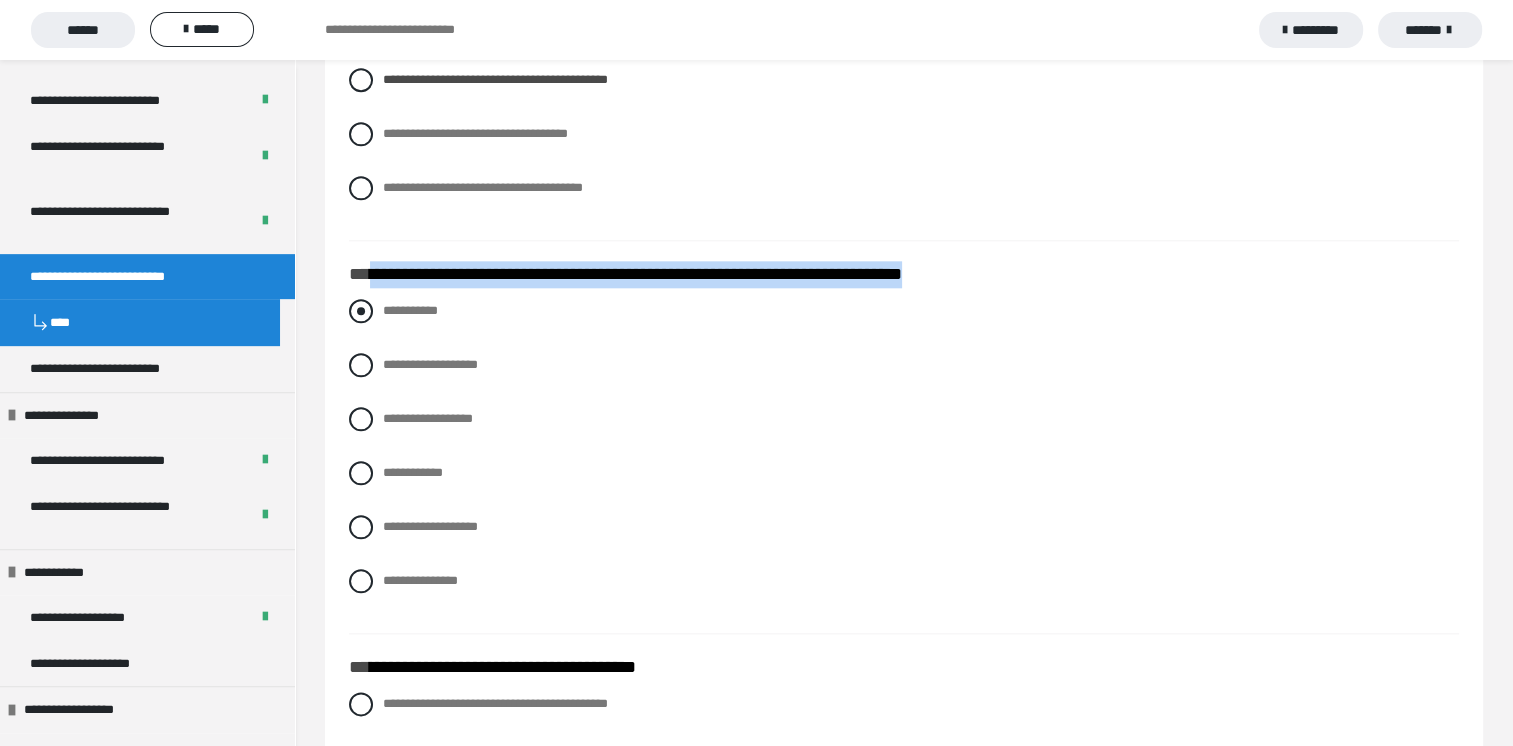 click at bounding box center (361, 311) 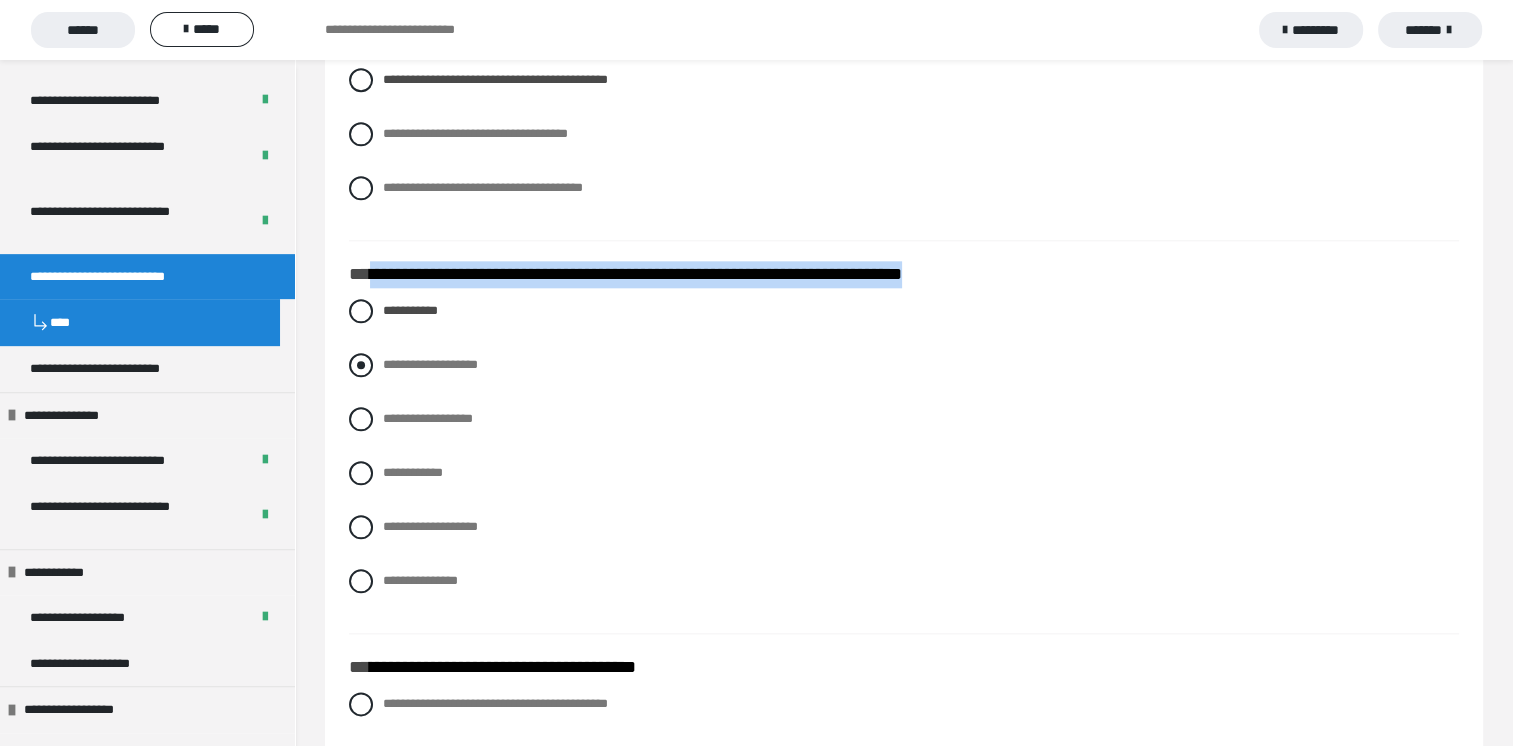 click at bounding box center [361, 365] 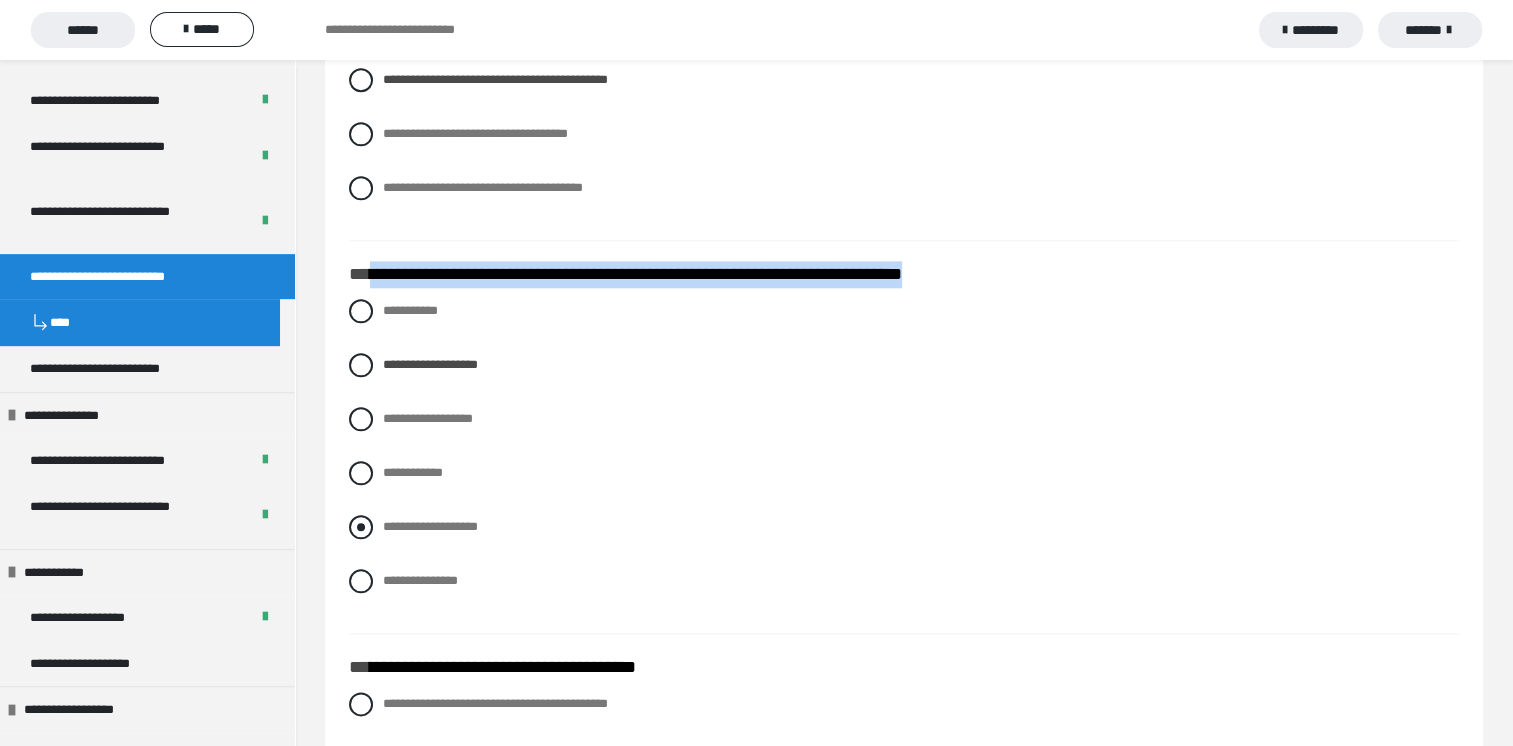 click at bounding box center [361, 527] 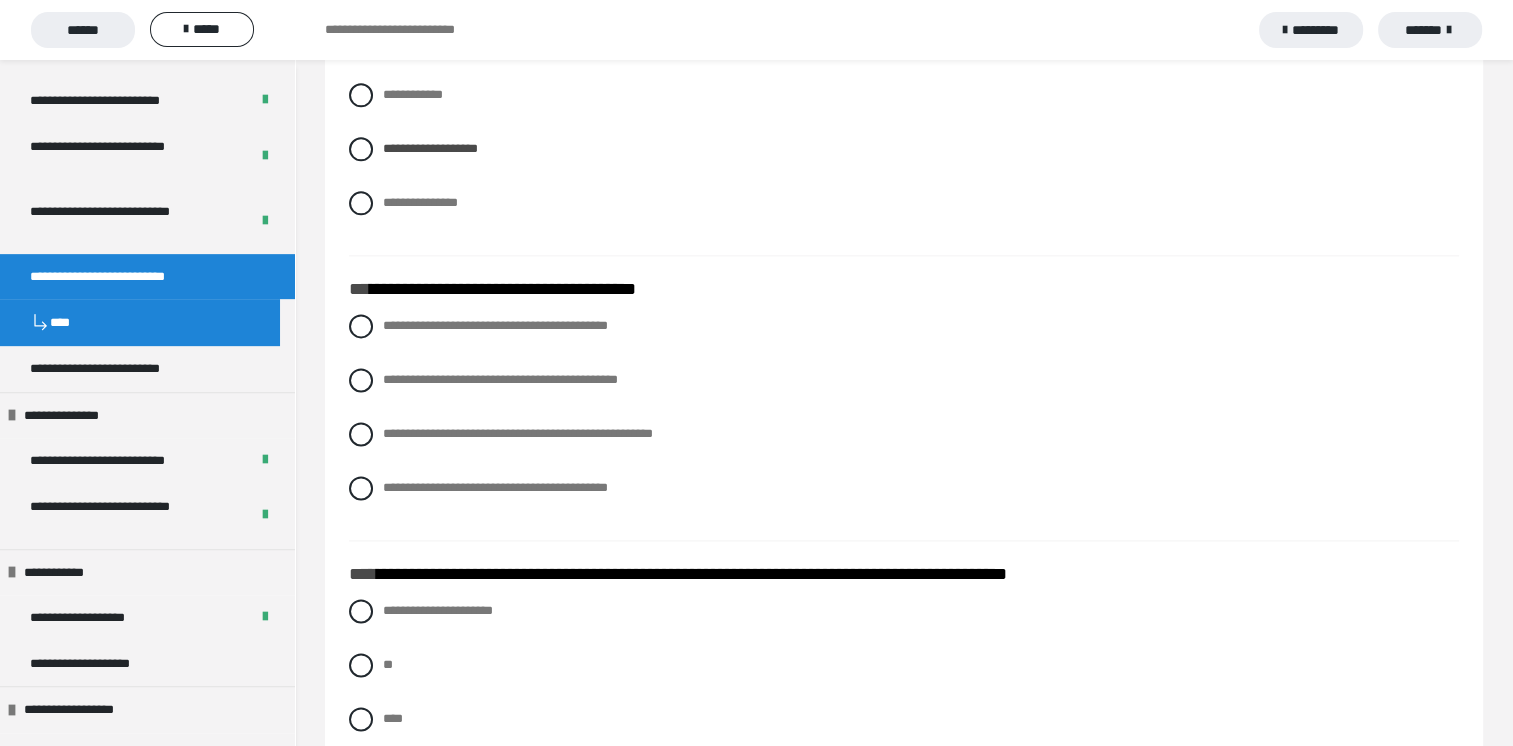 scroll, scrollTop: 2600, scrollLeft: 0, axis: vertical 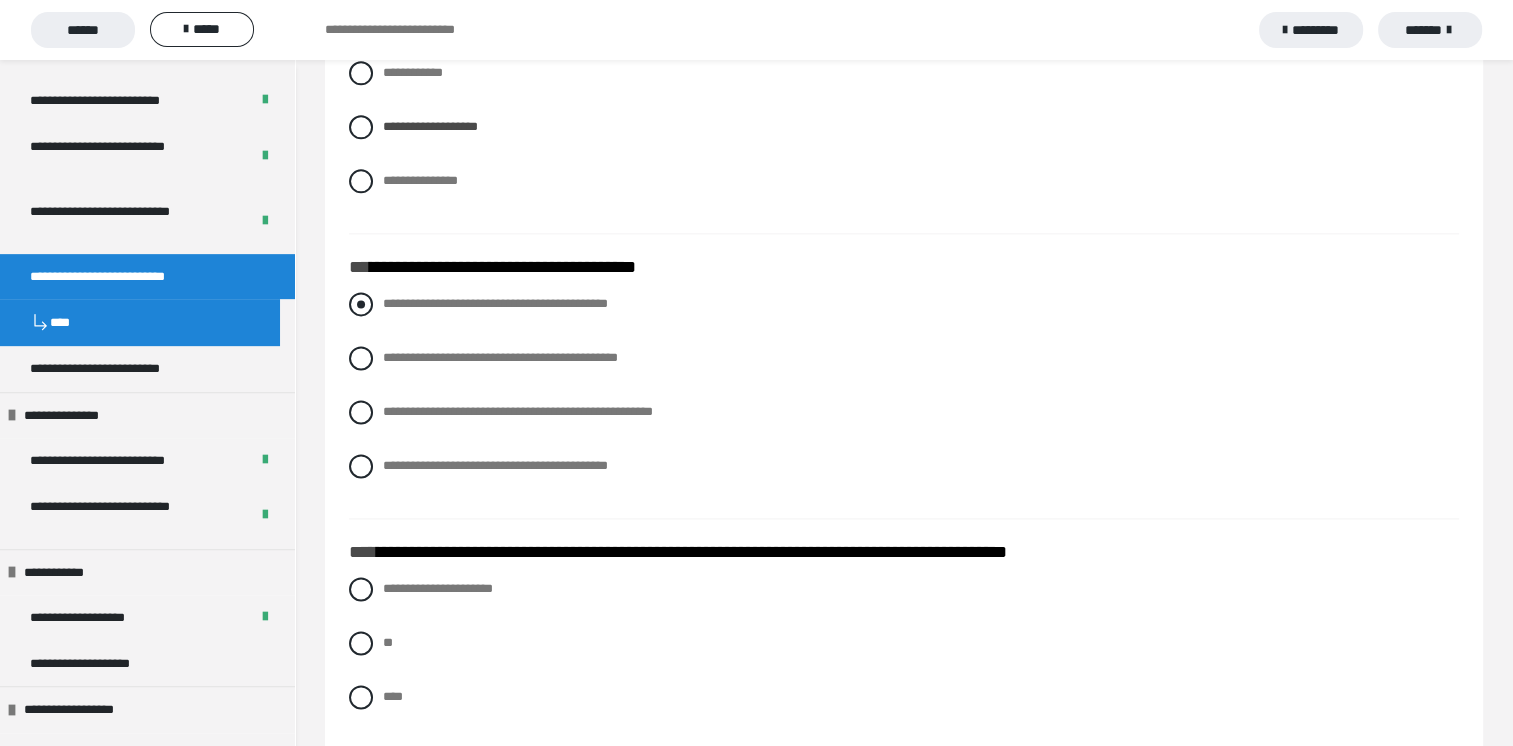 click at bounding box center [361, 304] 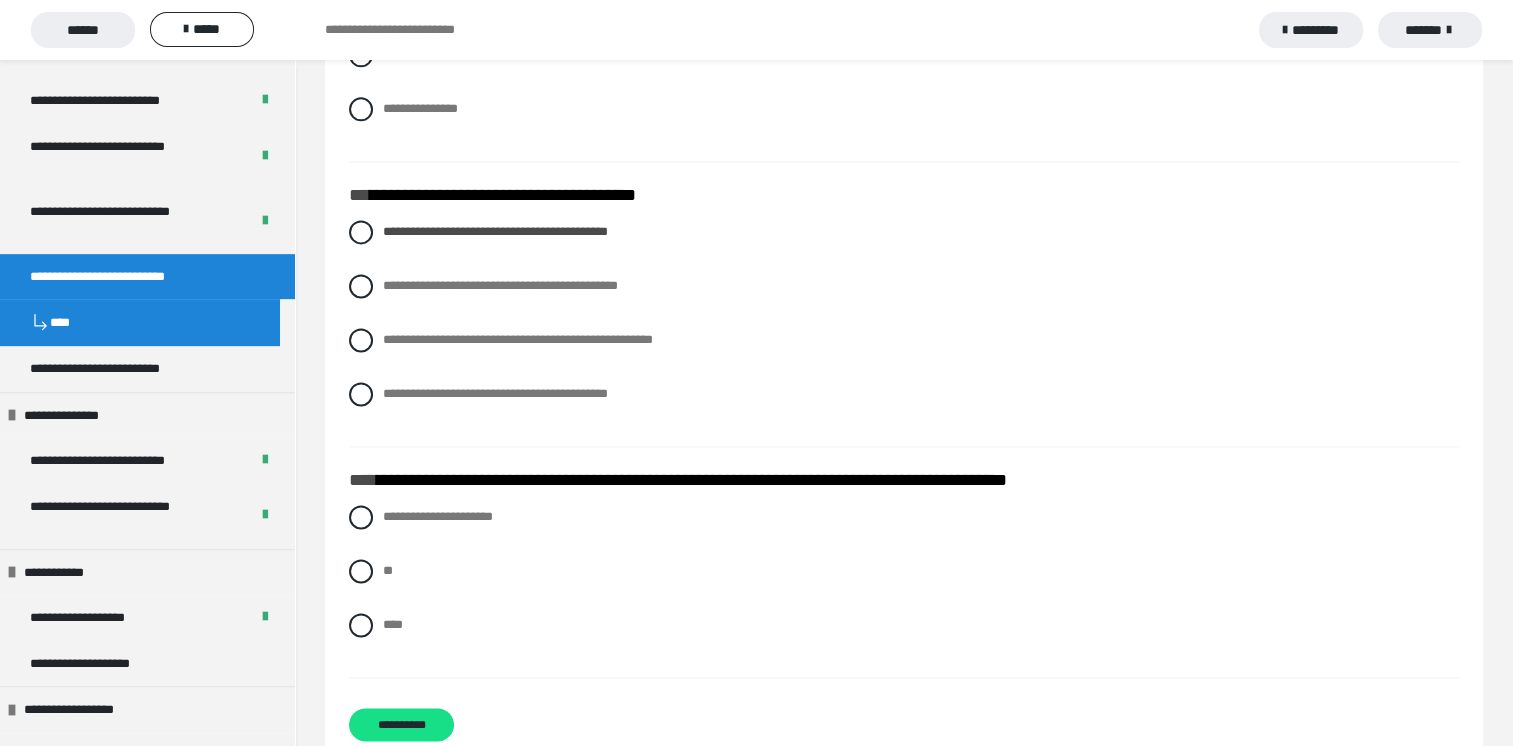scroll, scrollTop: 2751, scrollLeft: 0, axis: vertical 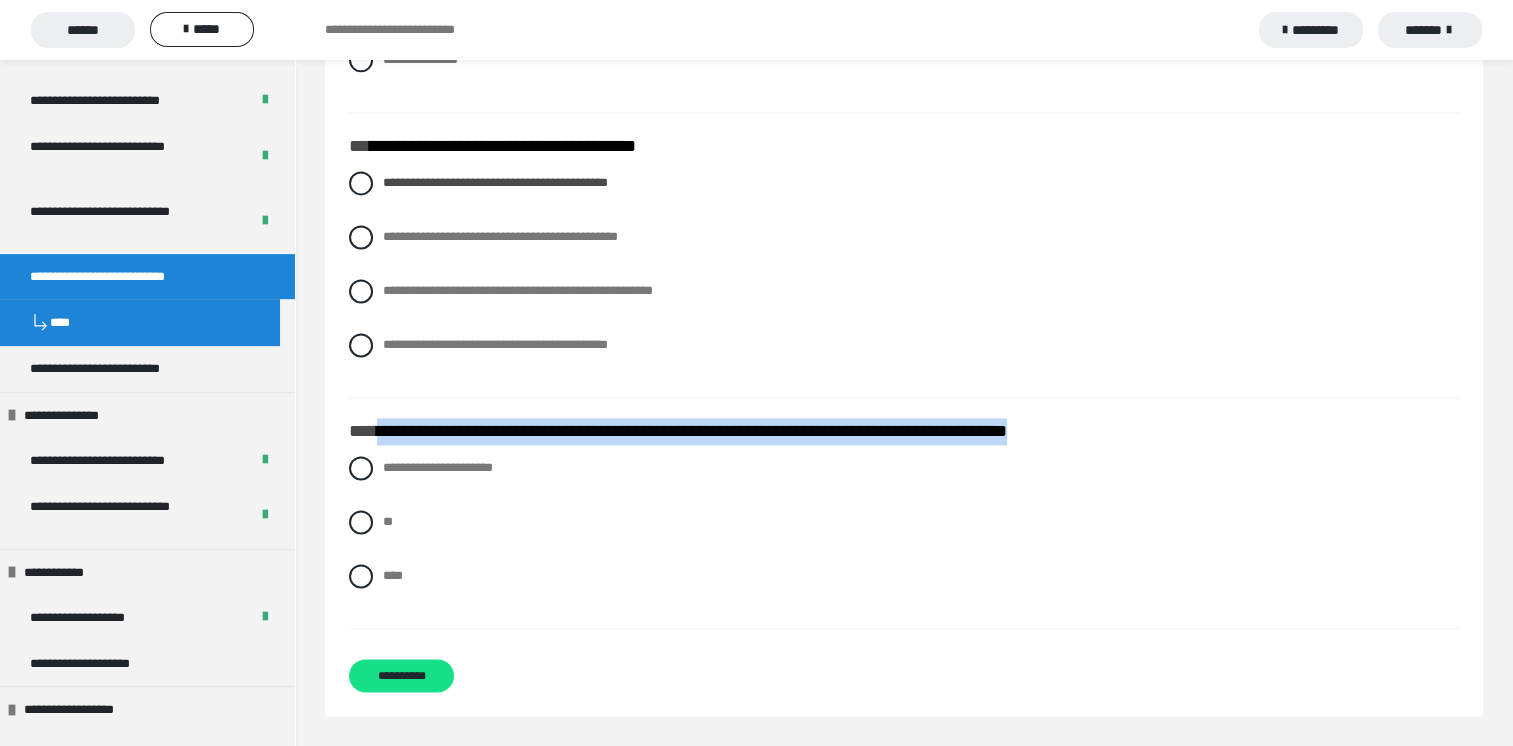 drag, startPoint x: 380, startPoint y: 431, endPoint x: 1182, endPoint y: 422, distance: 802.0505 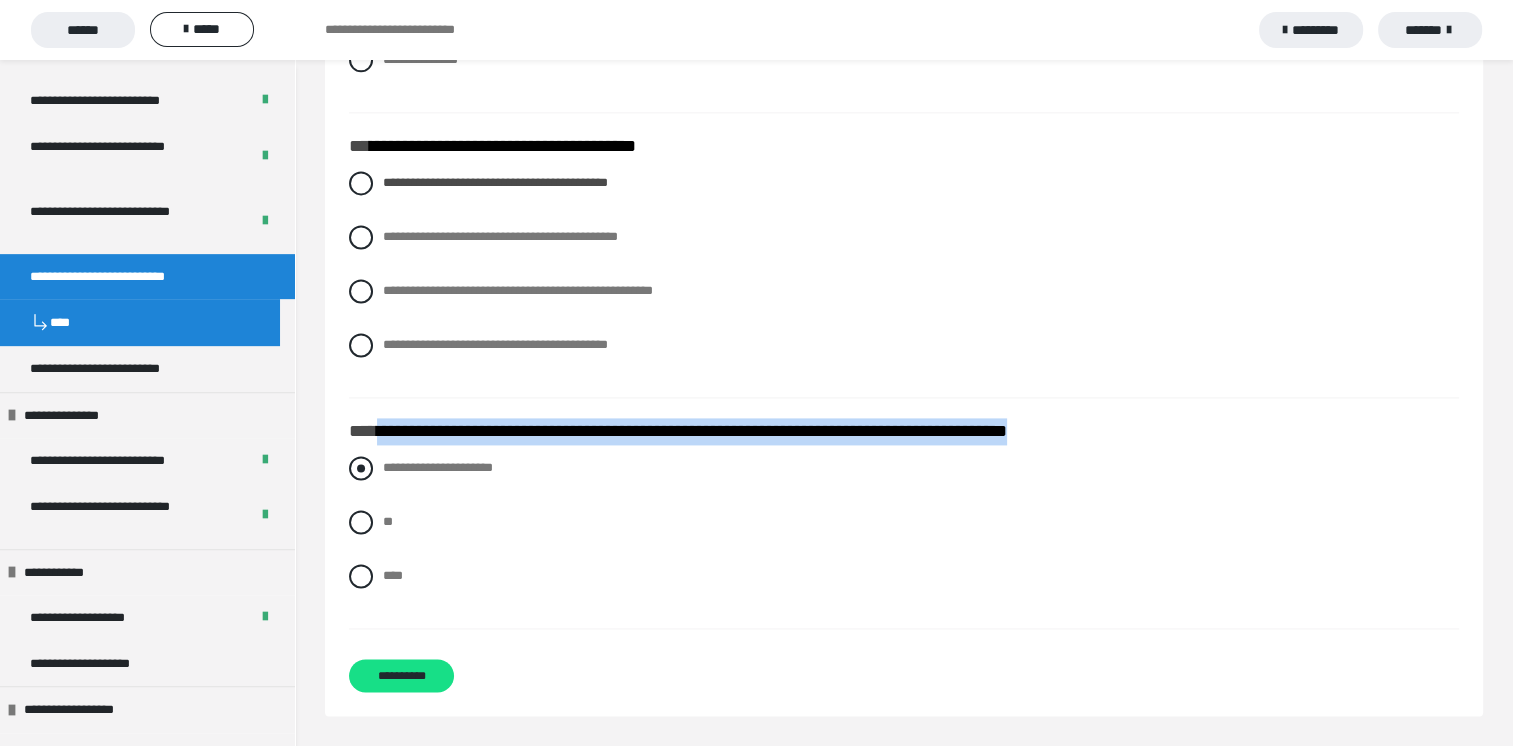 click on "**********" at bounding box center (904, 468) 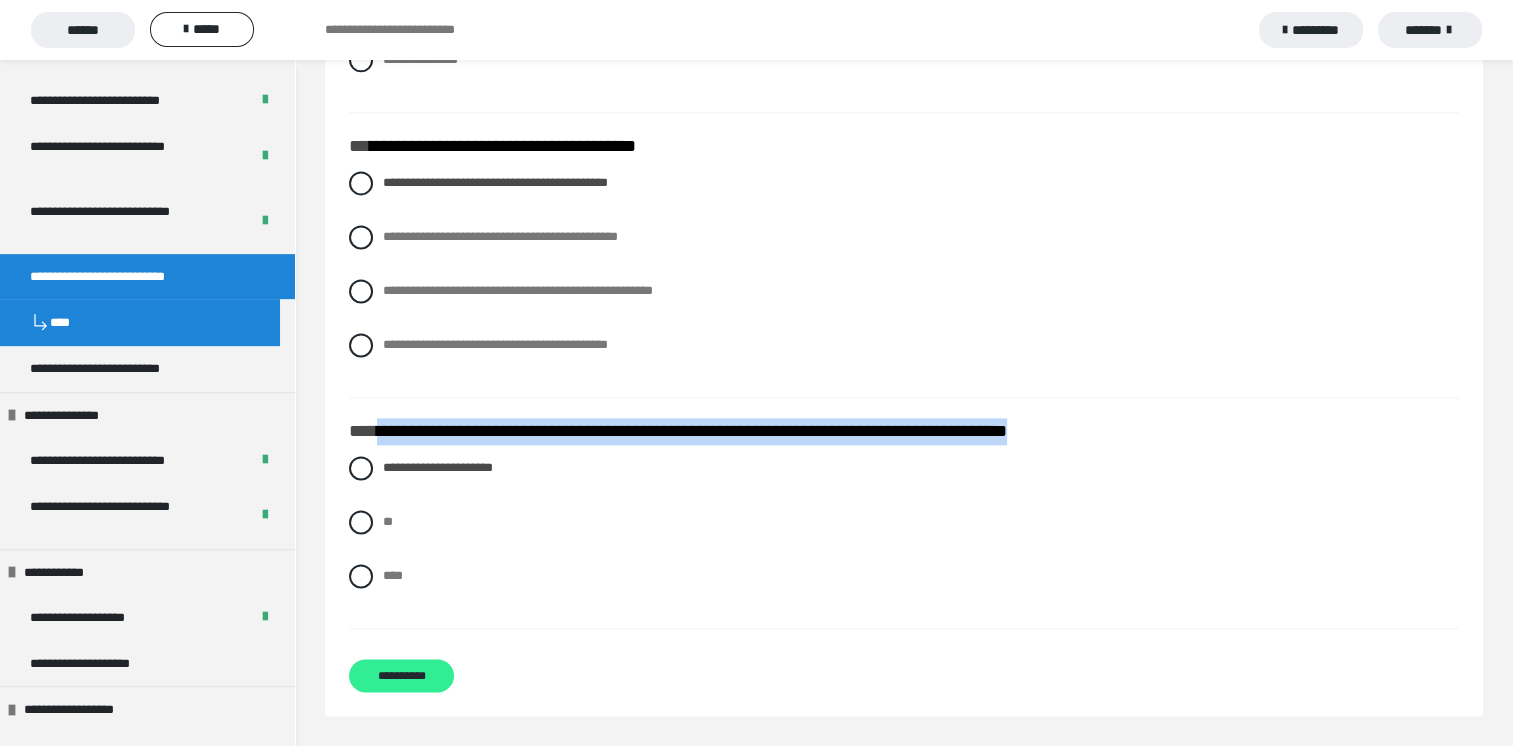 click on "**********" at bounding box center (401, 675) 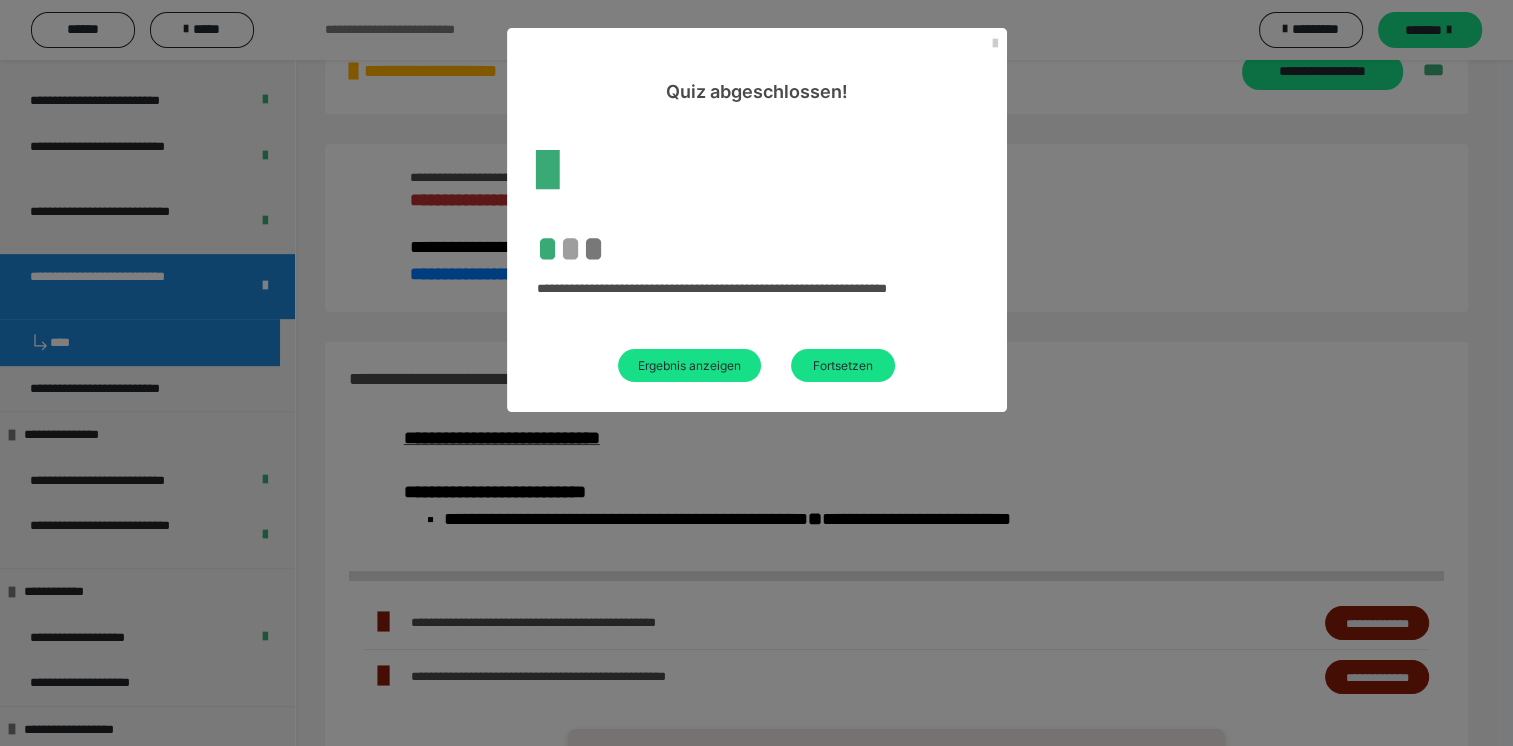 scroll, scrollTop: 735, scrollLeft: 0, axis: vertical 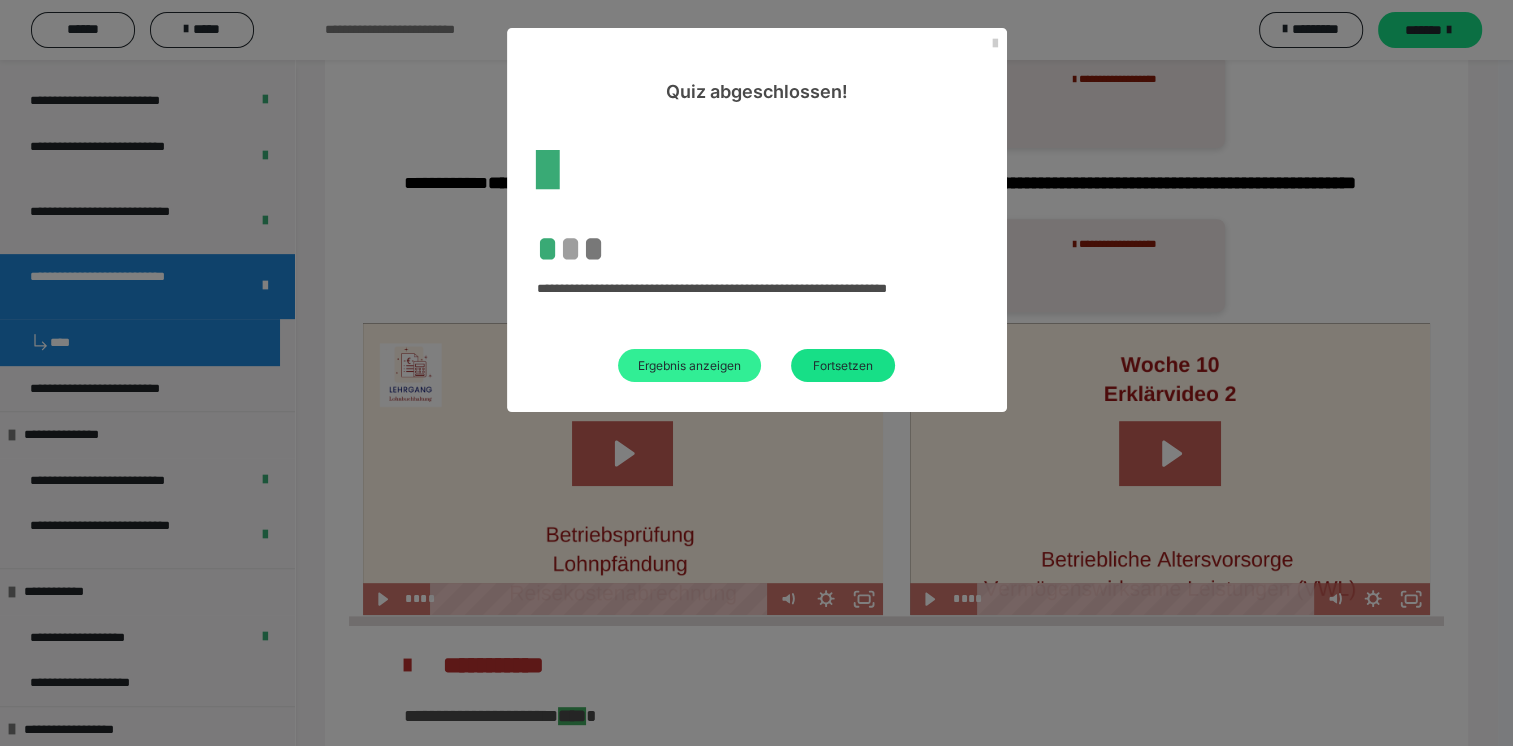 click on "Ergebnis anzeigen" at bounding box center (689, 365) 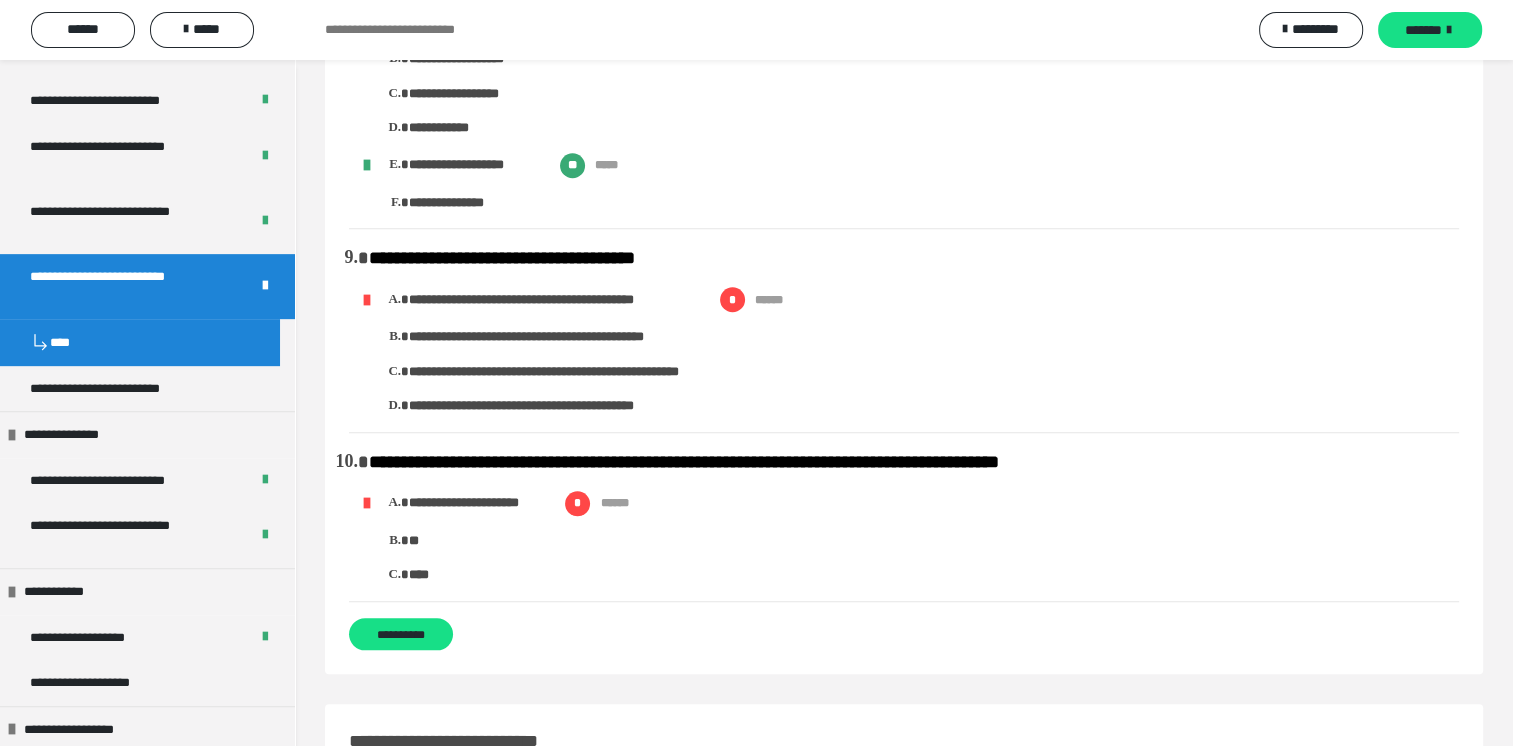 scroll, scrollTop: 1800, scrollLeft: 0, axis: vertical 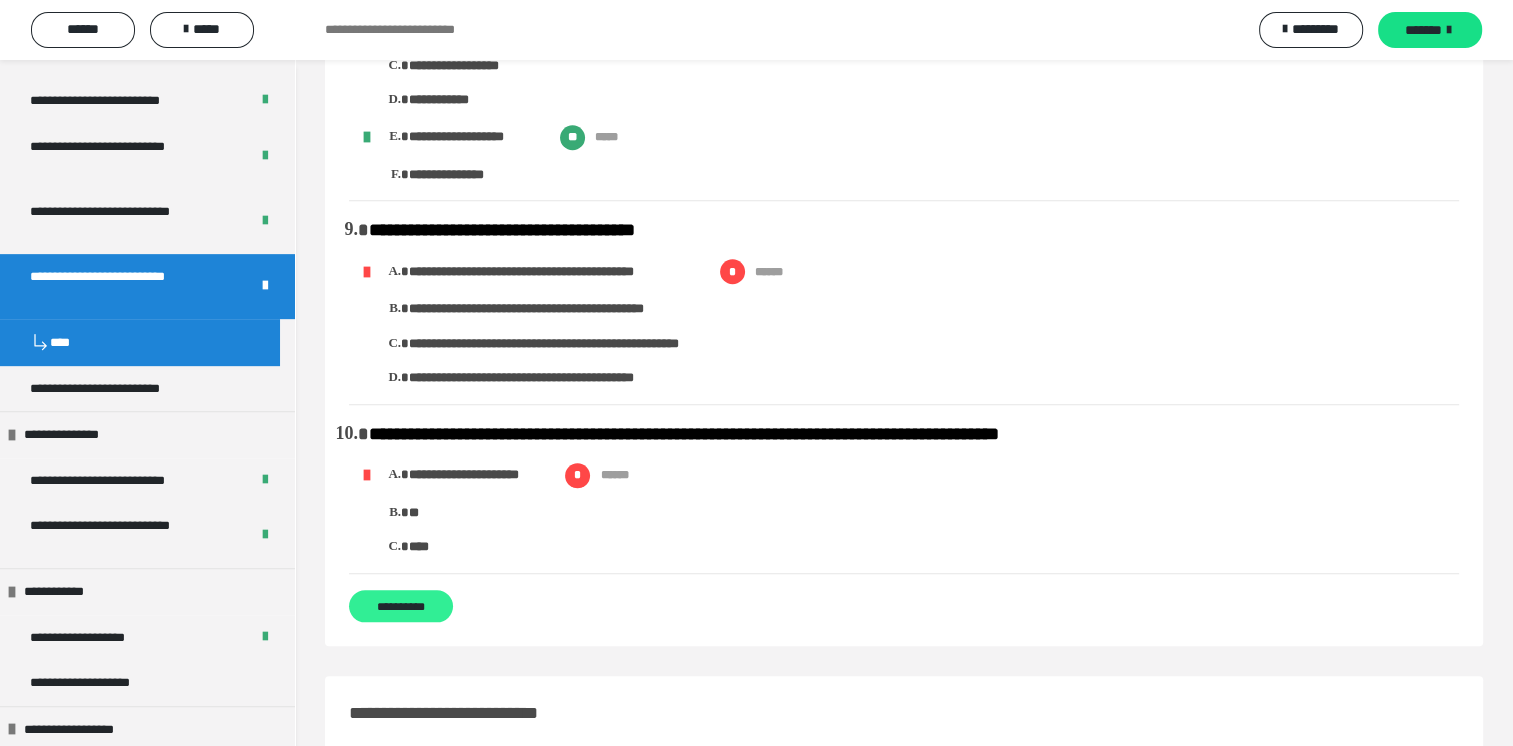 click on "**********" at bounding box center [401, 606] 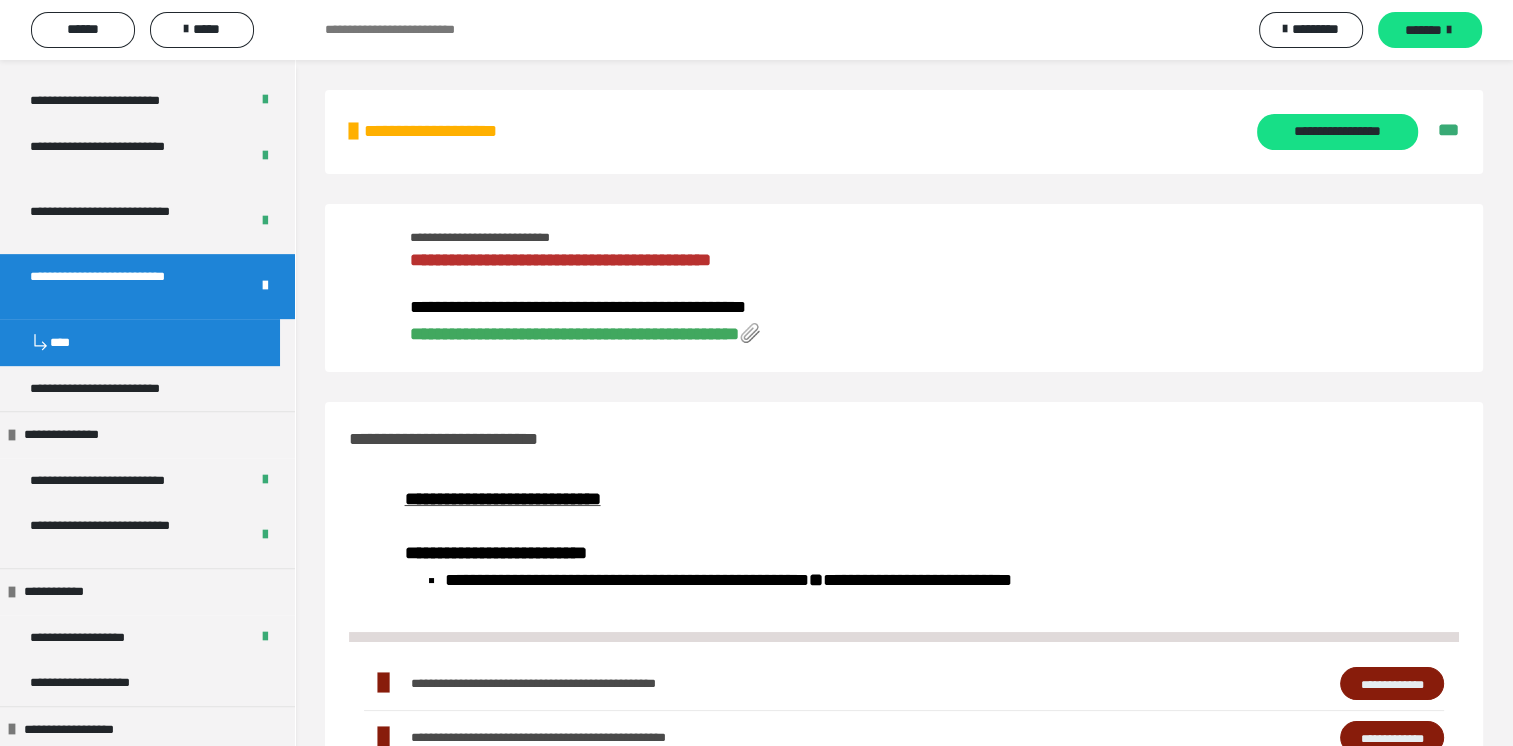 click on "**********" at bounding box center (574, 334) 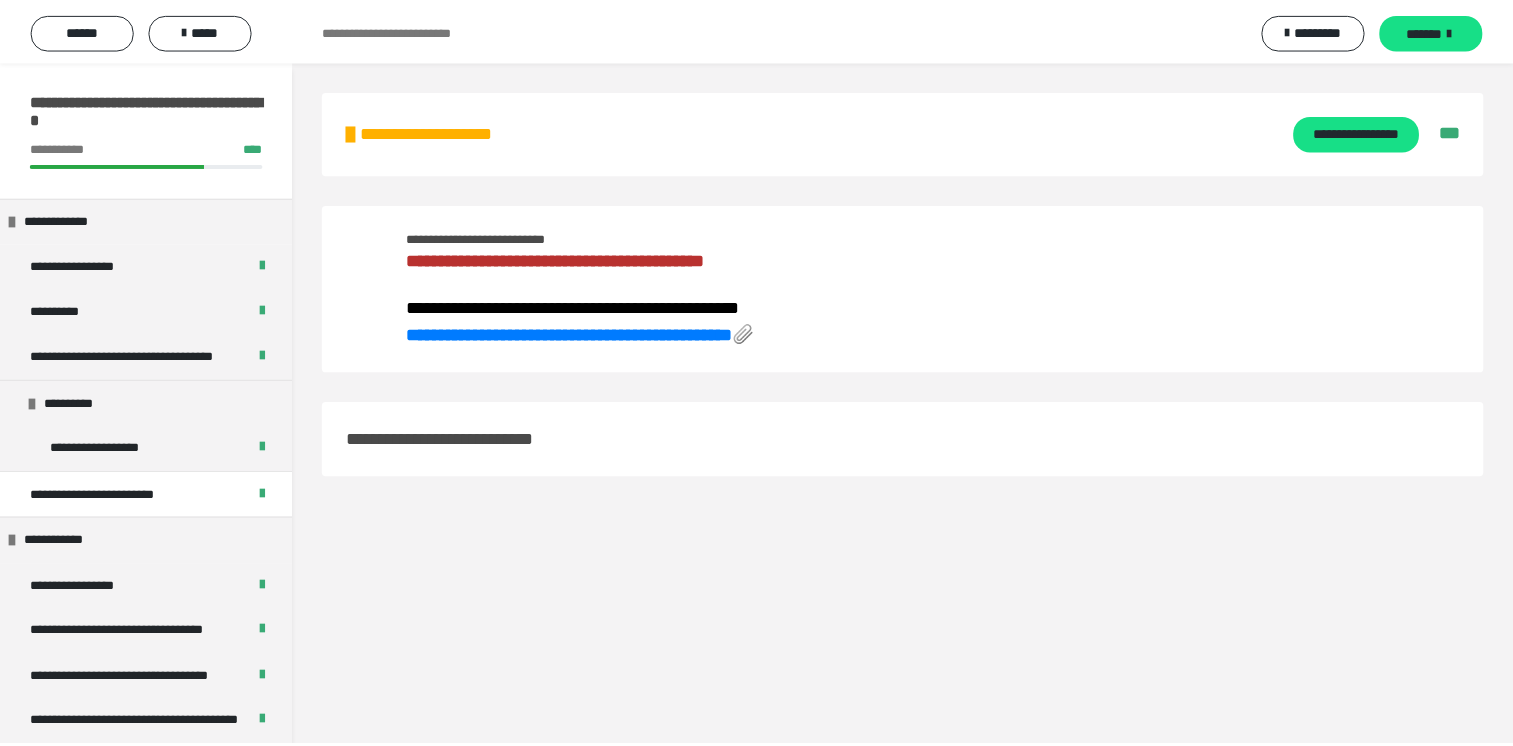 scroll, scrollTop: 0, scrollLeft: 0, axis: both 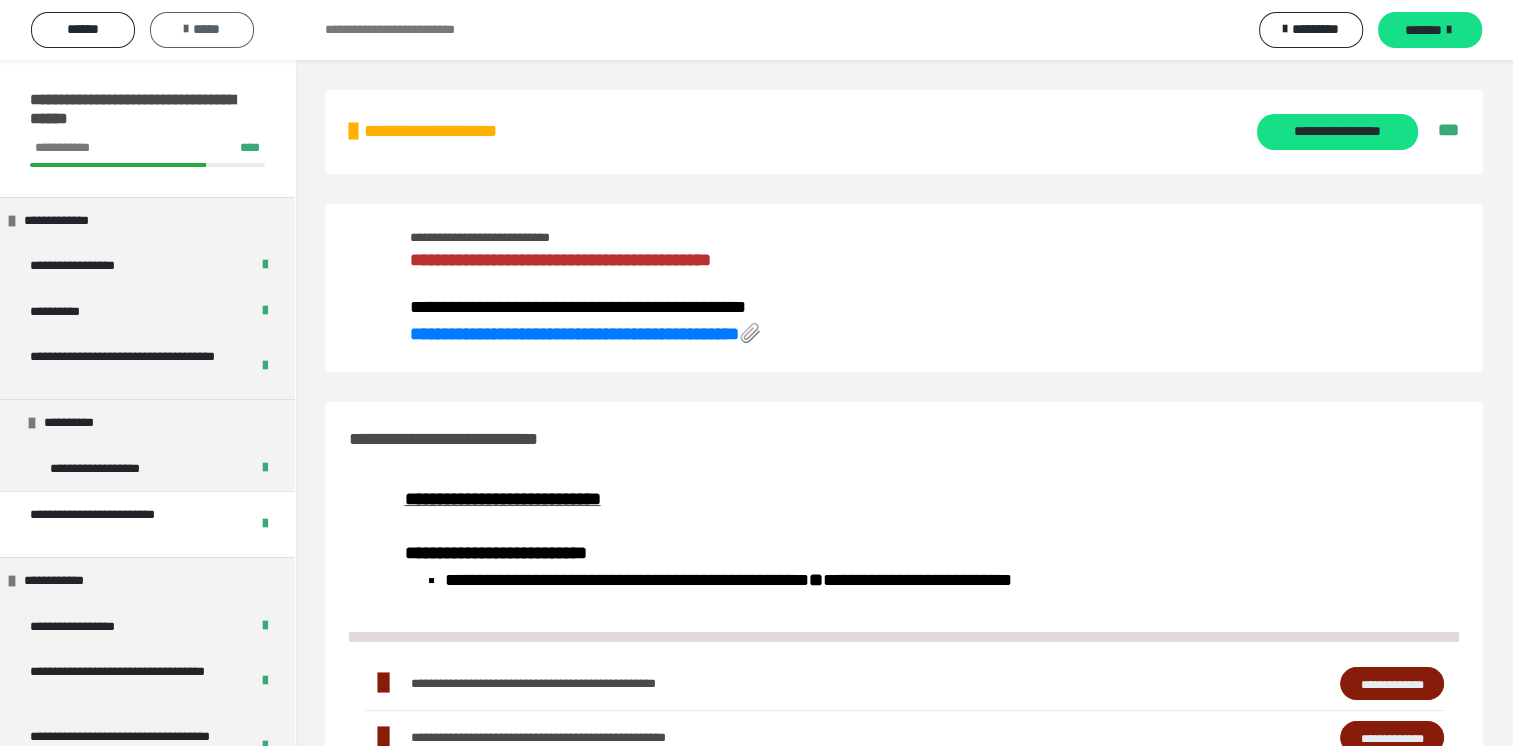 click on "*****" at bounding box center [202, 29] 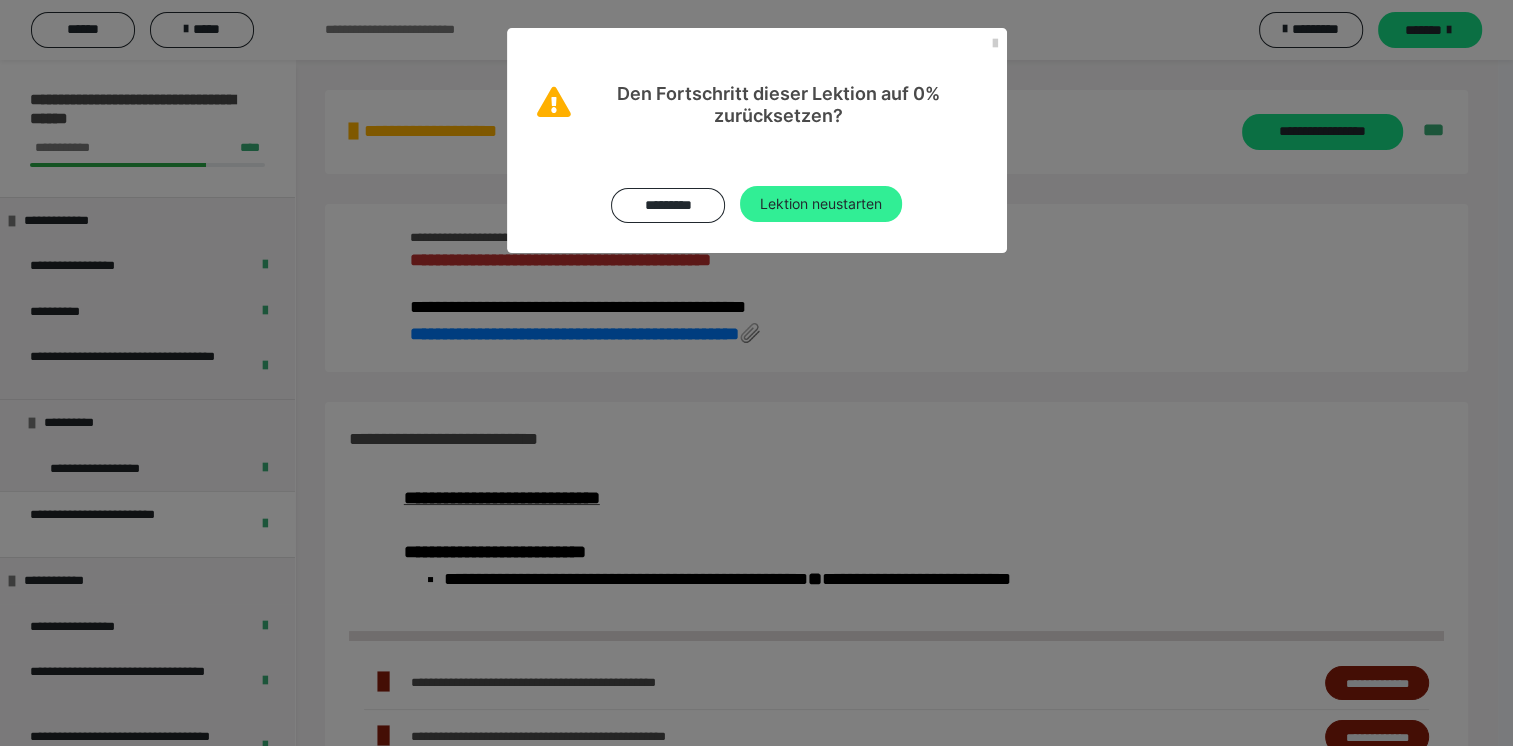 click on "Lektion neustarten" at bounding box center (821, 204) 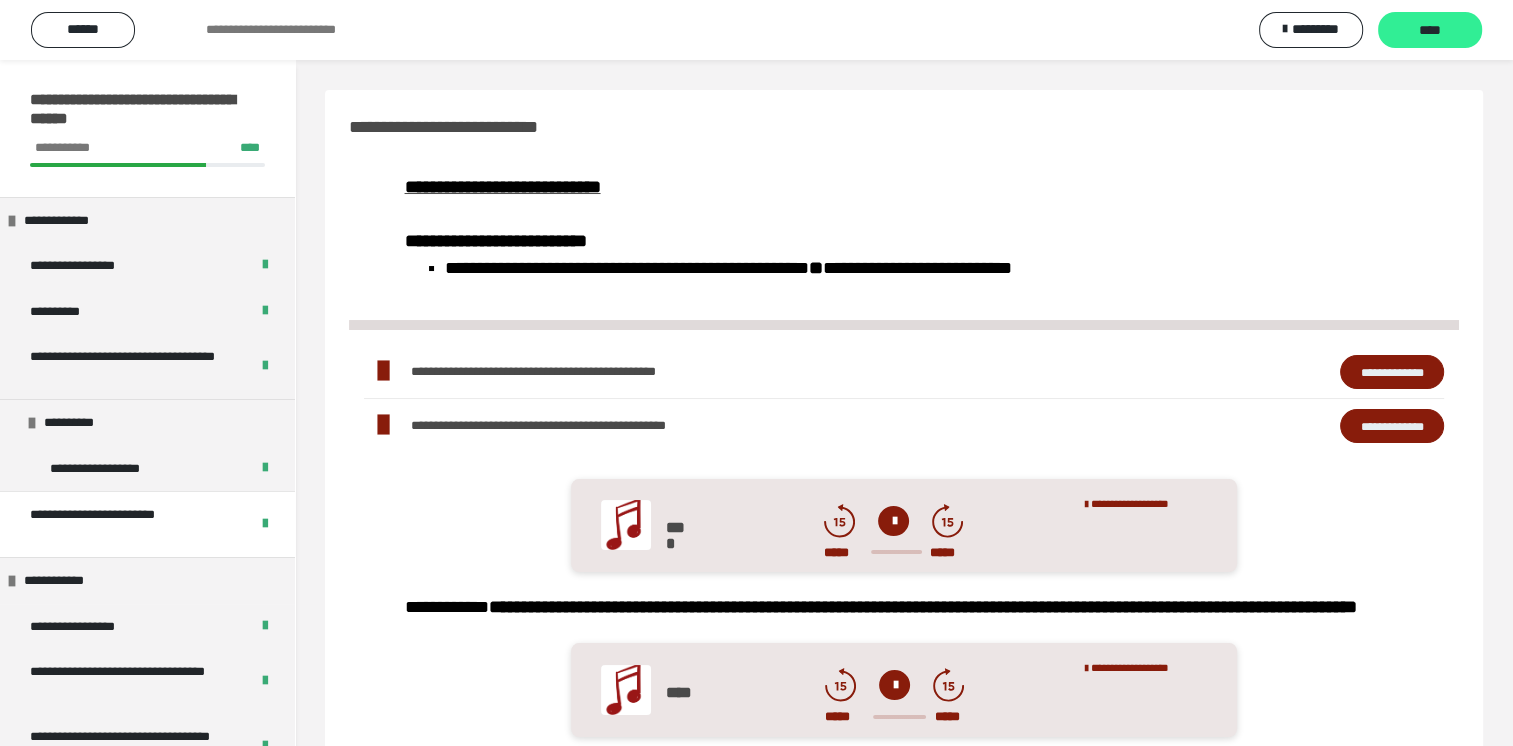 click on "****" at bounding box center (1430, 31) 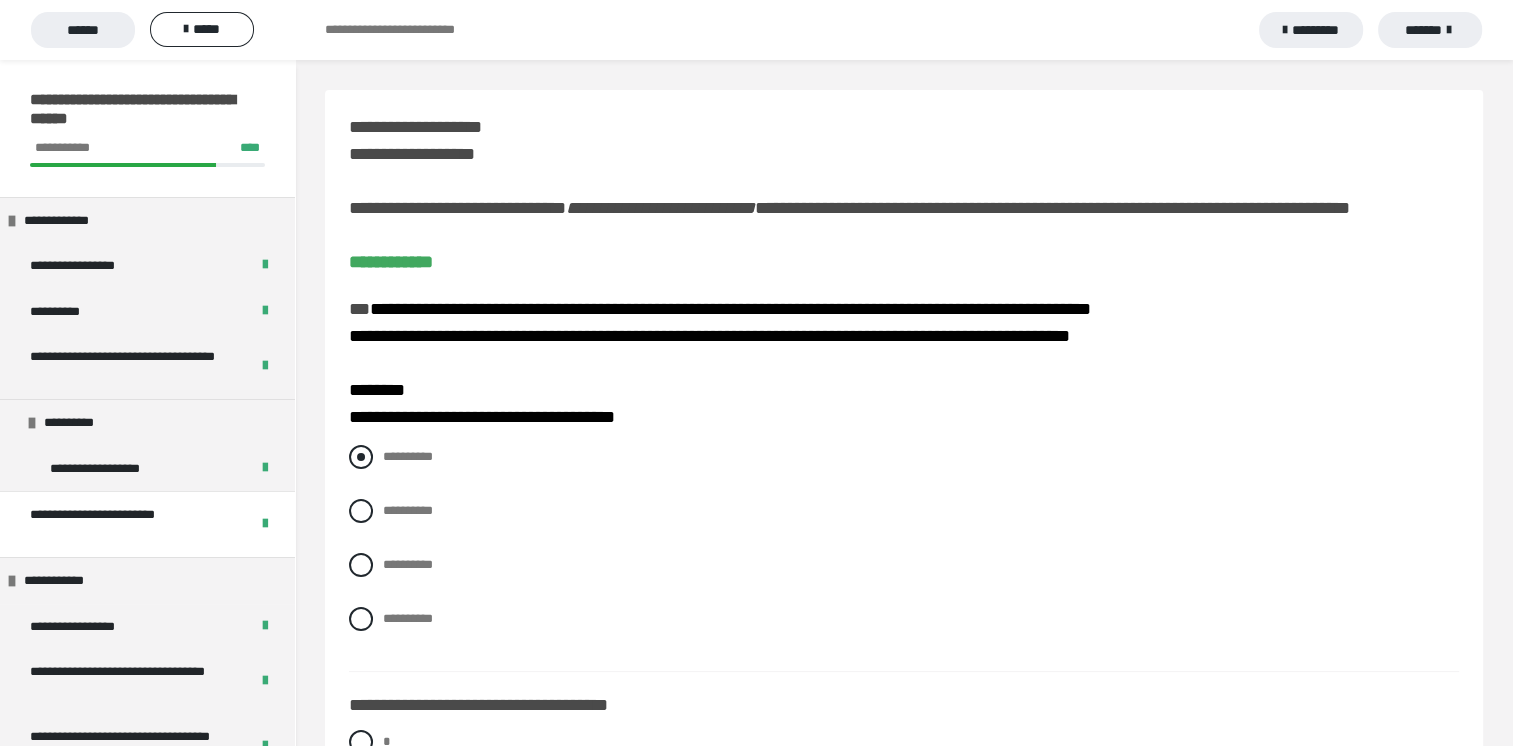 click on "**********" at bounding box center (904, 457) 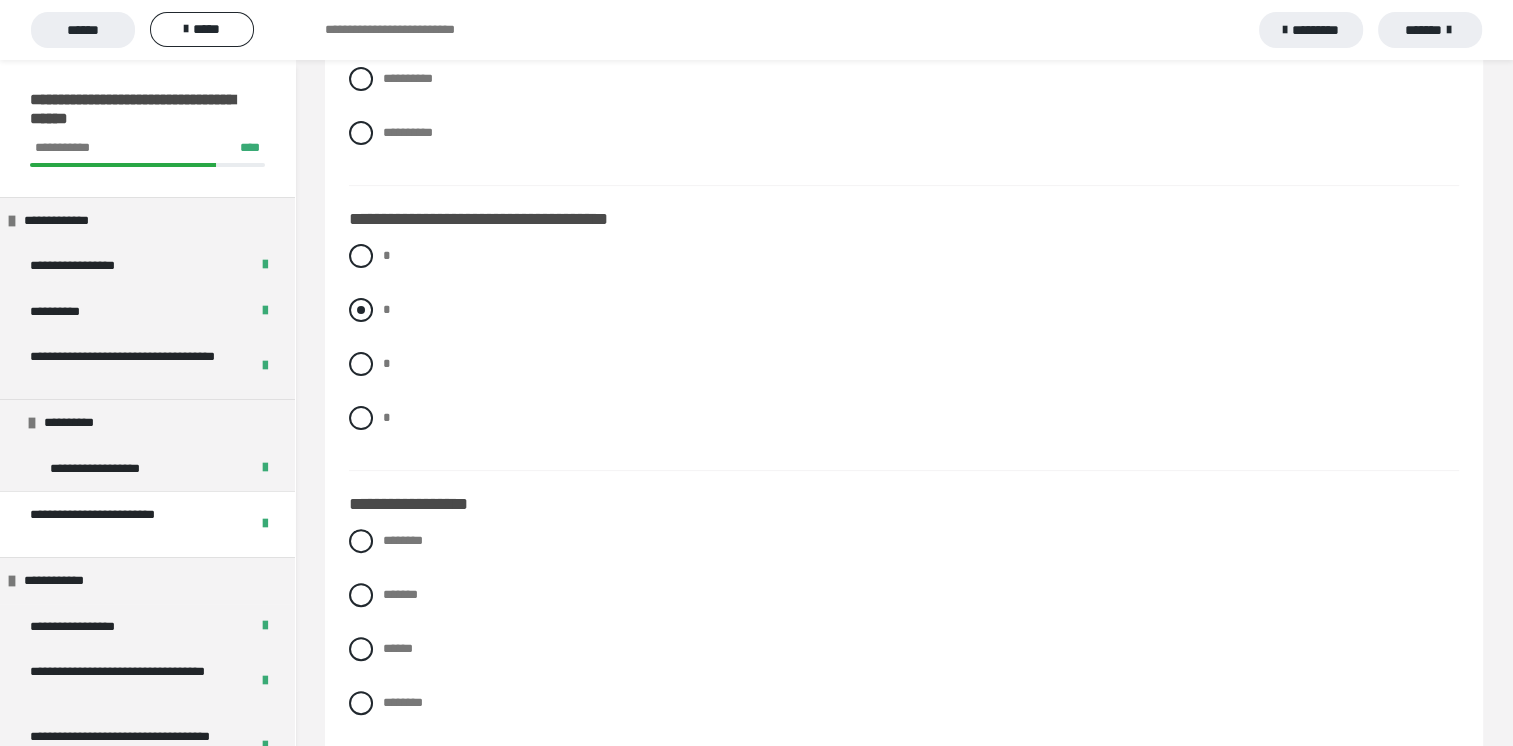 scroll, scrollTop: 500, scrollLeft: 0, axis: vertical 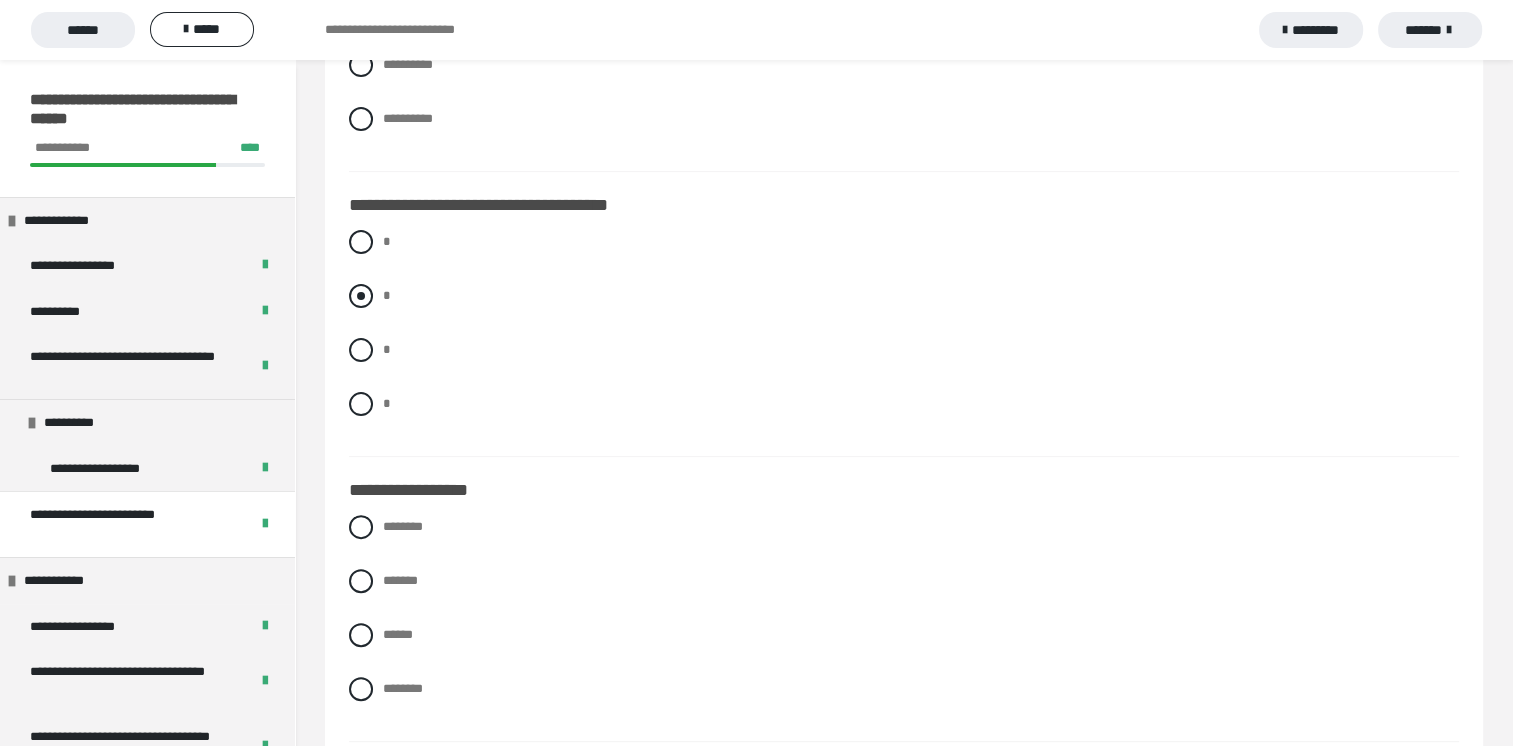 click at bounding box center [361, 296] 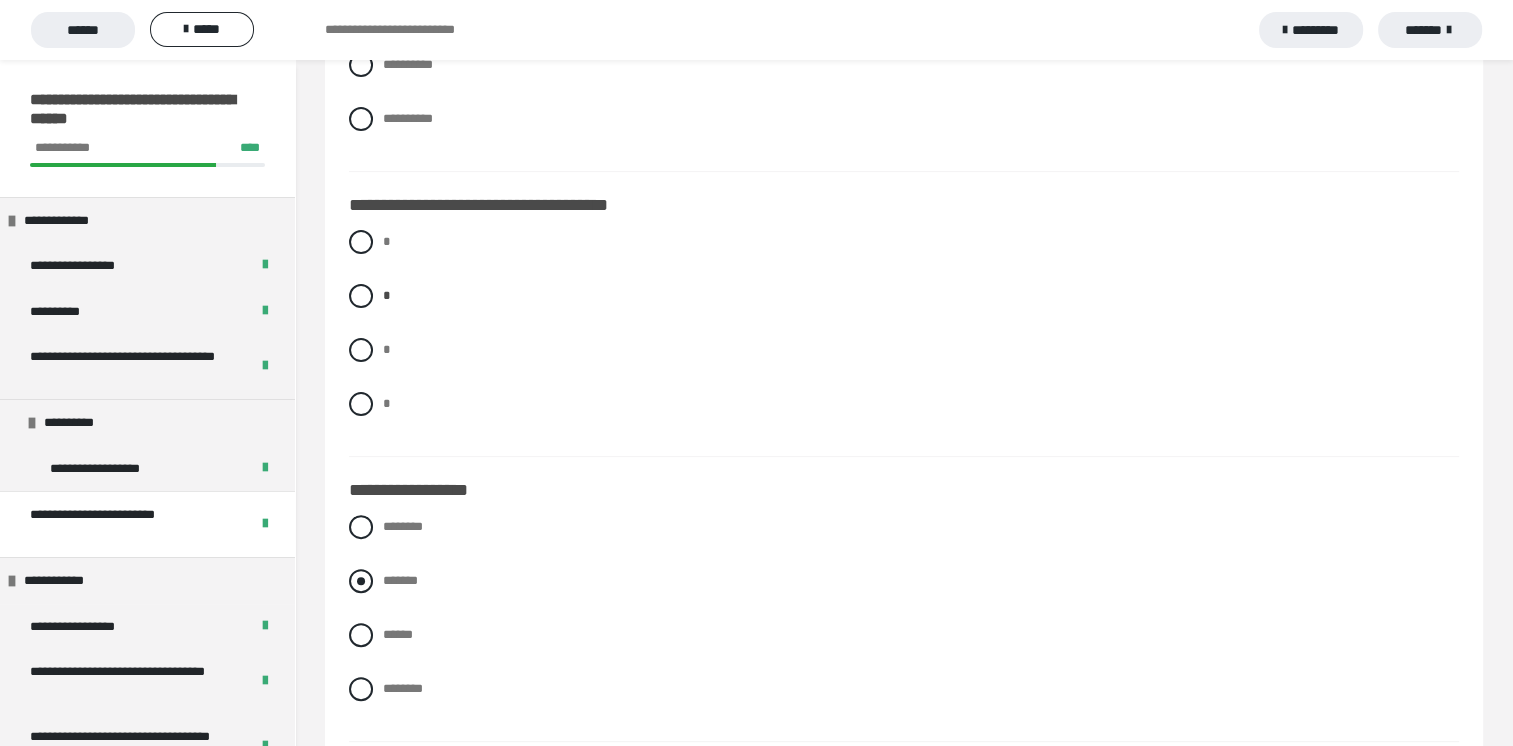 click at bounding box center [361, 581] 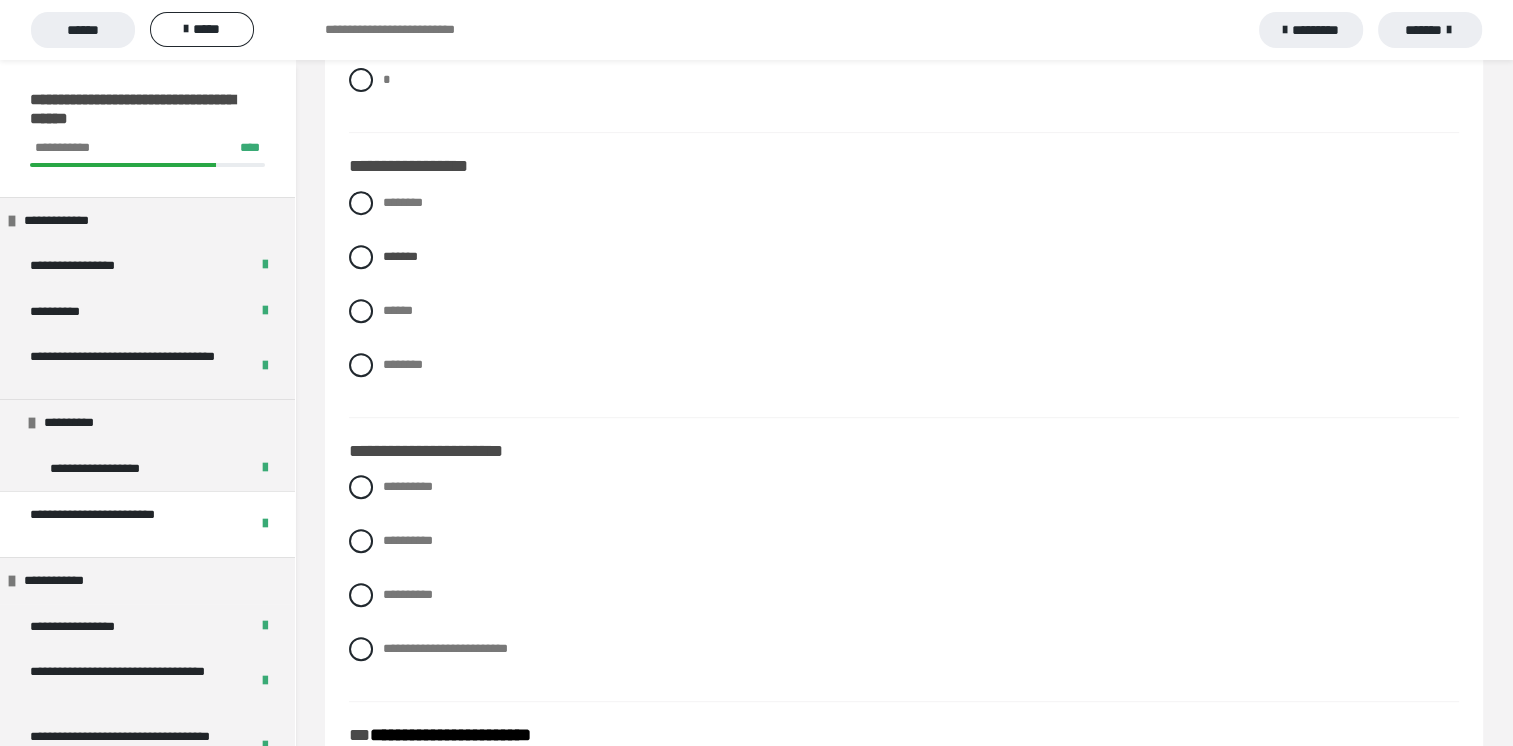 scroll, scrollTop: 900, scrollLeft: 0, axis: vertical 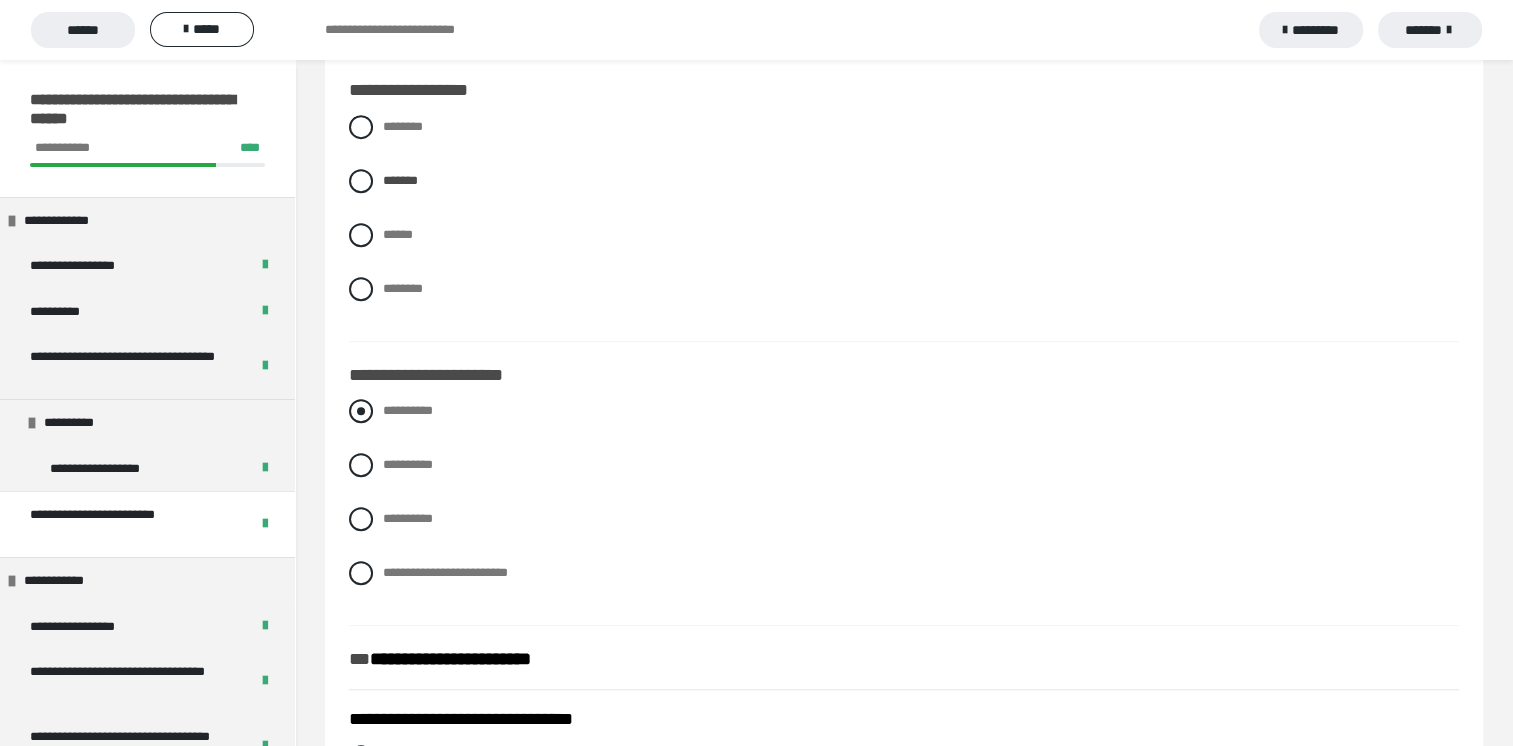 click at bounding box center [361, 411] 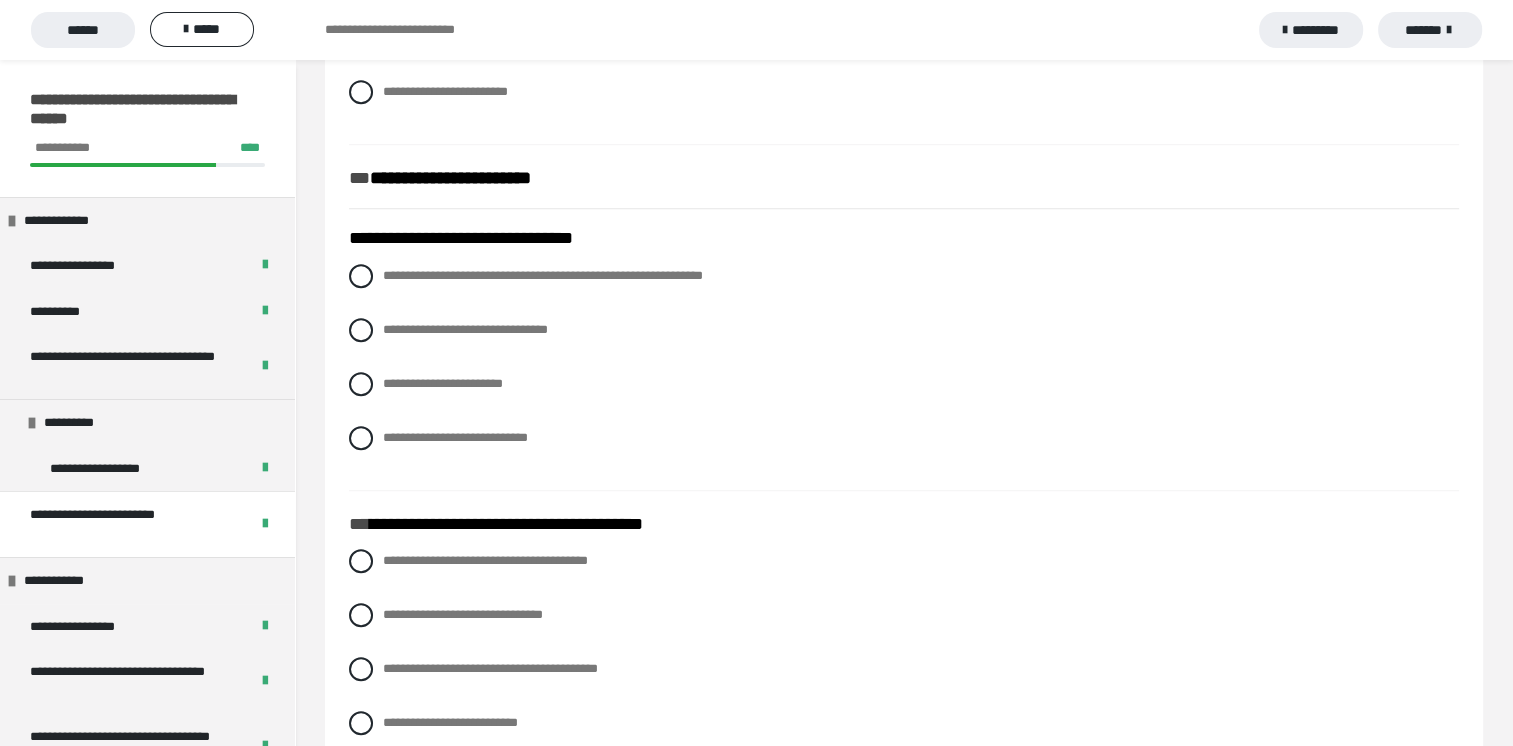 scroll, scrollTop: 1400, scrollLeft: 0, axis: vertical 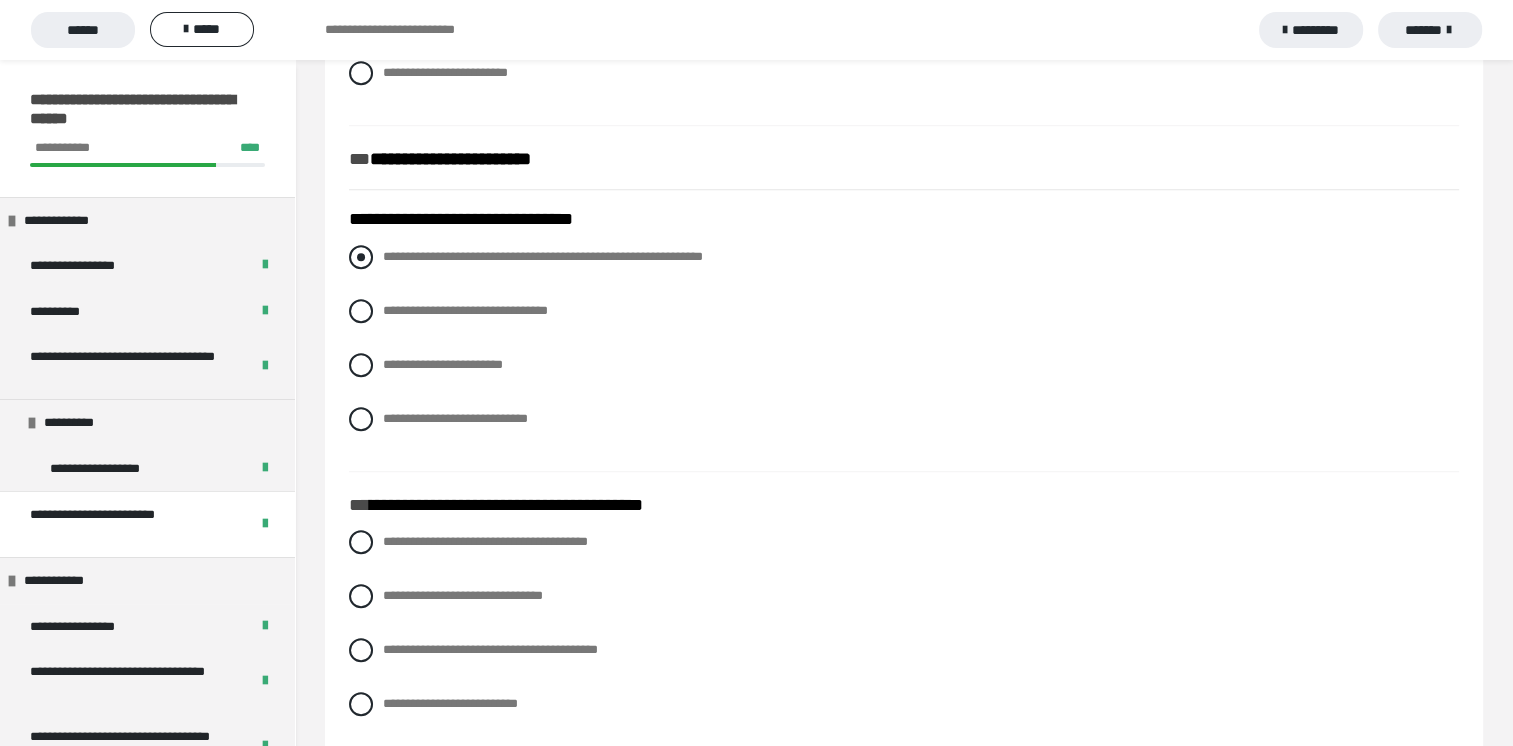 click at bounding box center [361, 257] 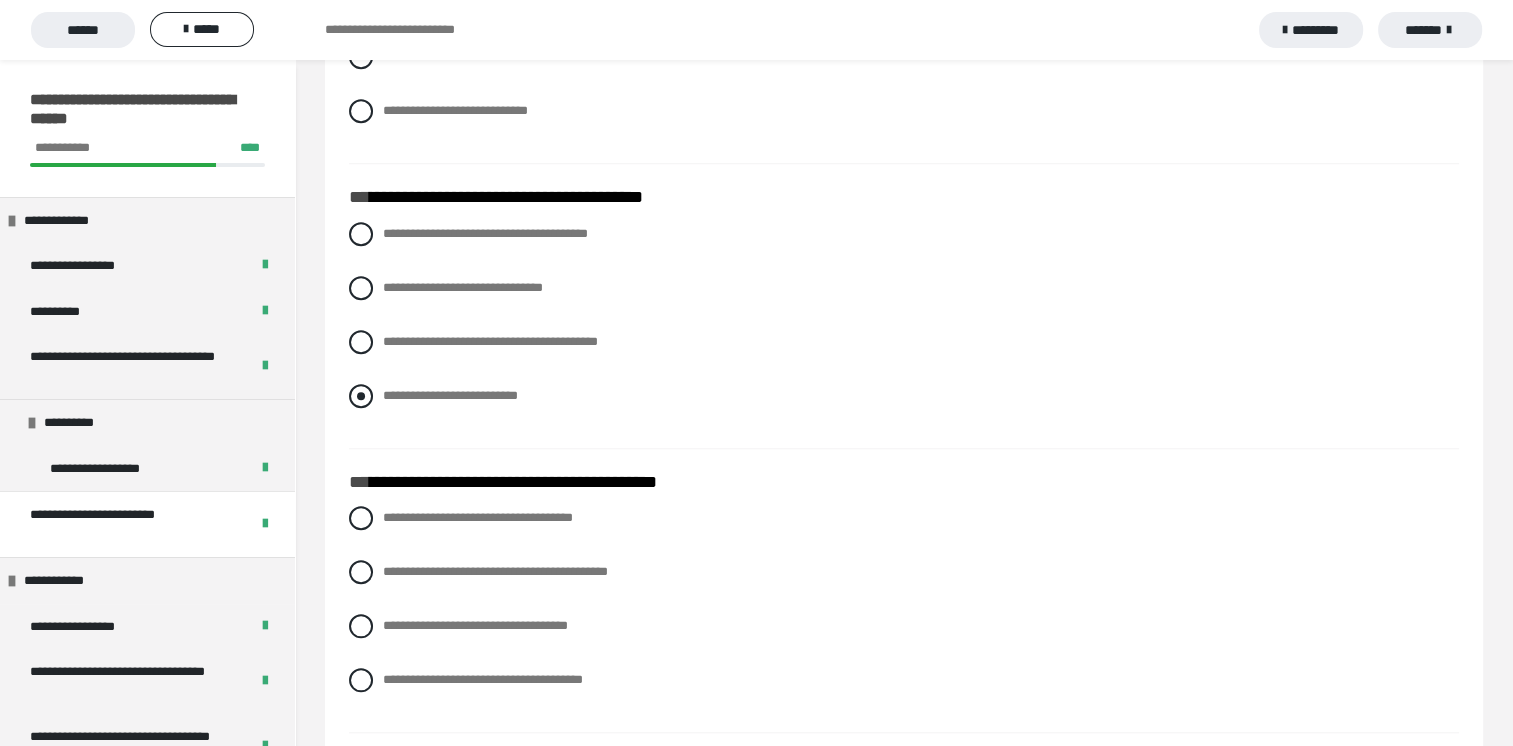 scroll, scrollTop: 1800, scrollLeft: 0, axis: vertical 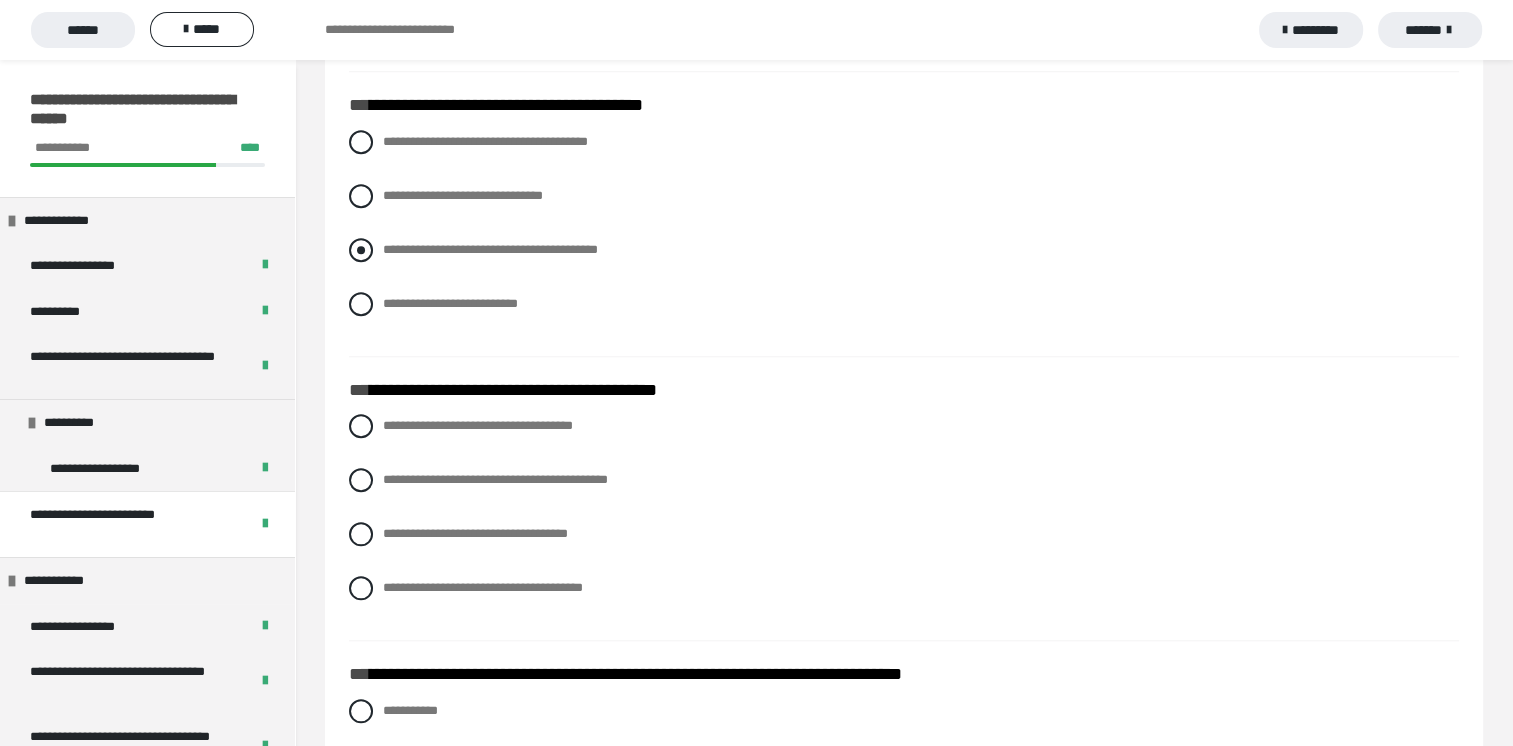 click at bounding box center [361, 250] 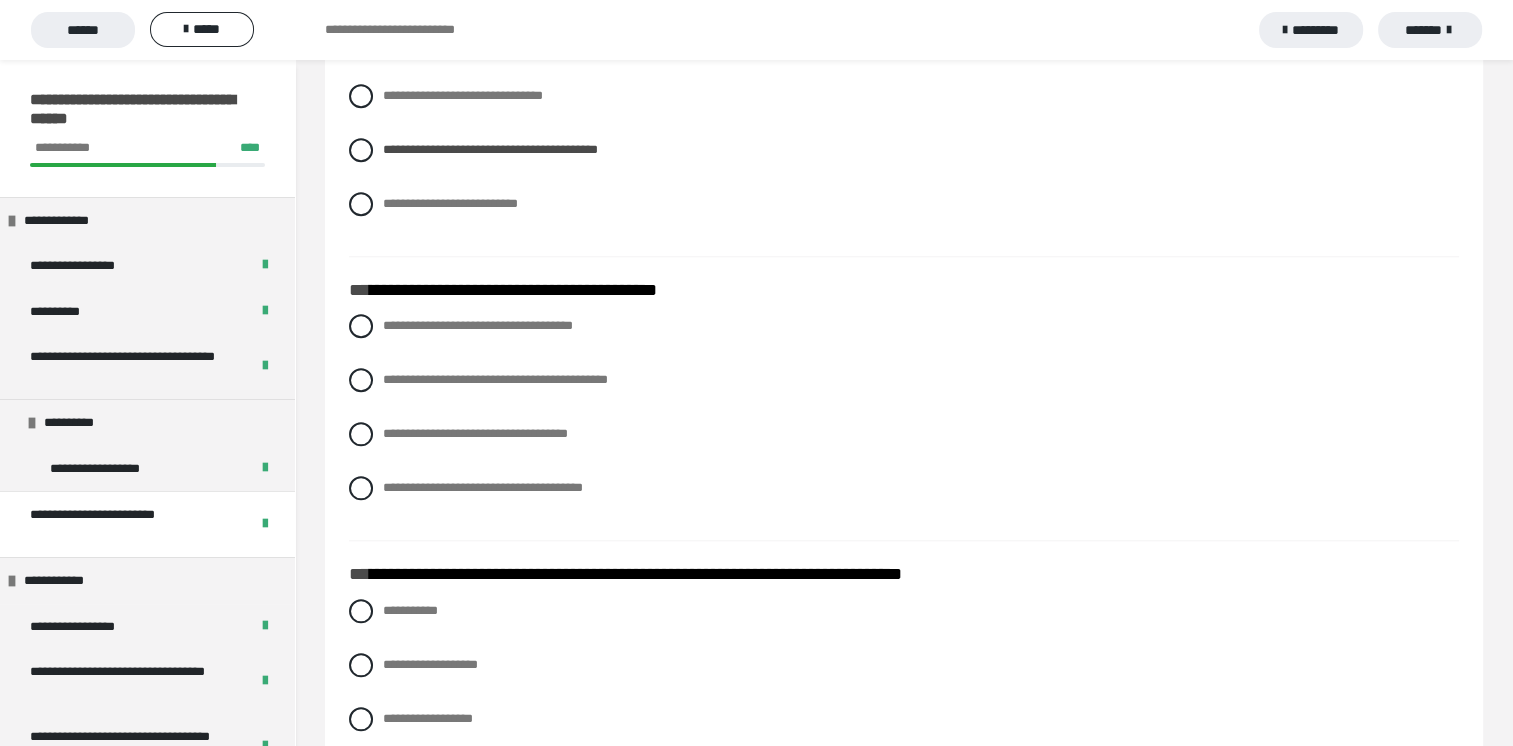 scroll, scrollTop: 2000, scrollLeft: 0, axis: vertical 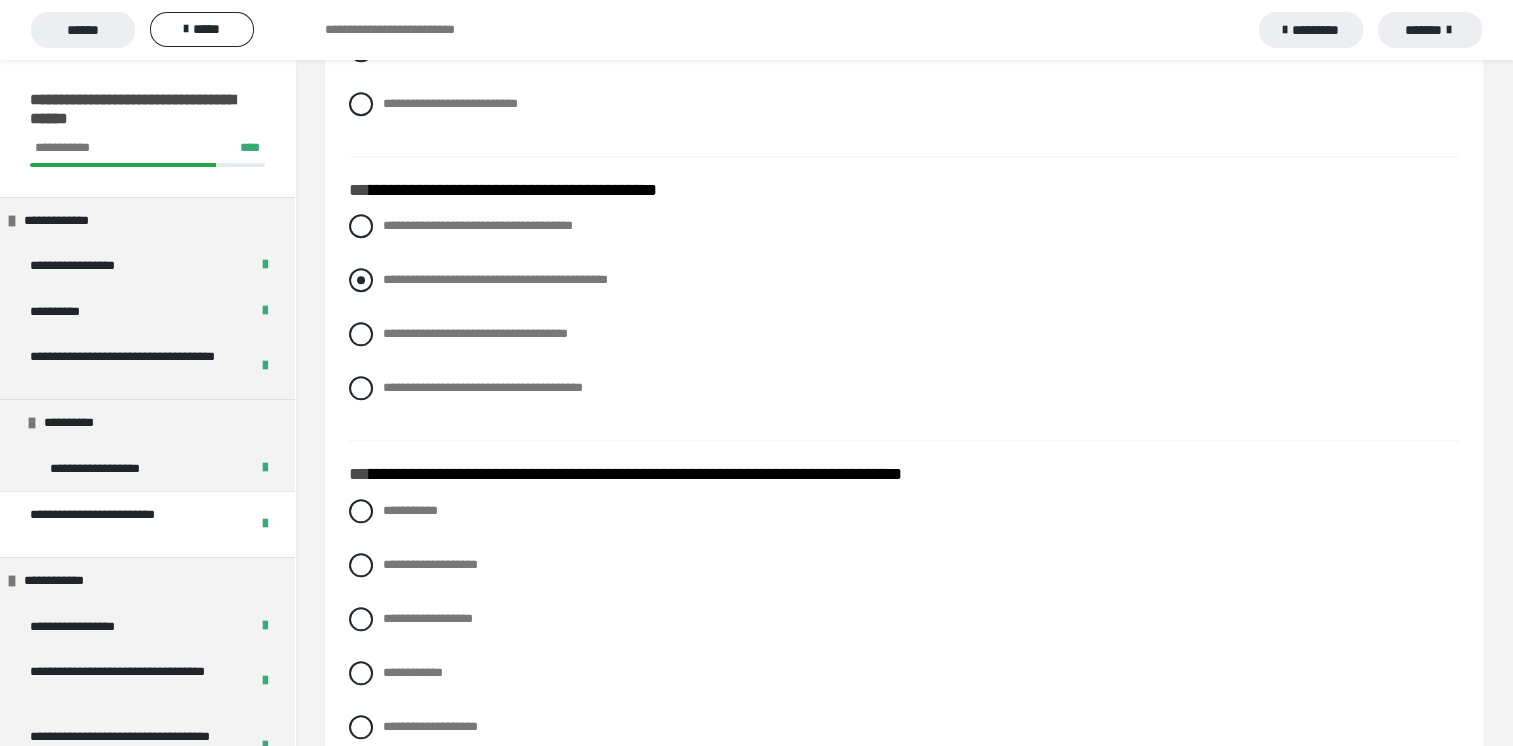click at bounding box center [361, 280] 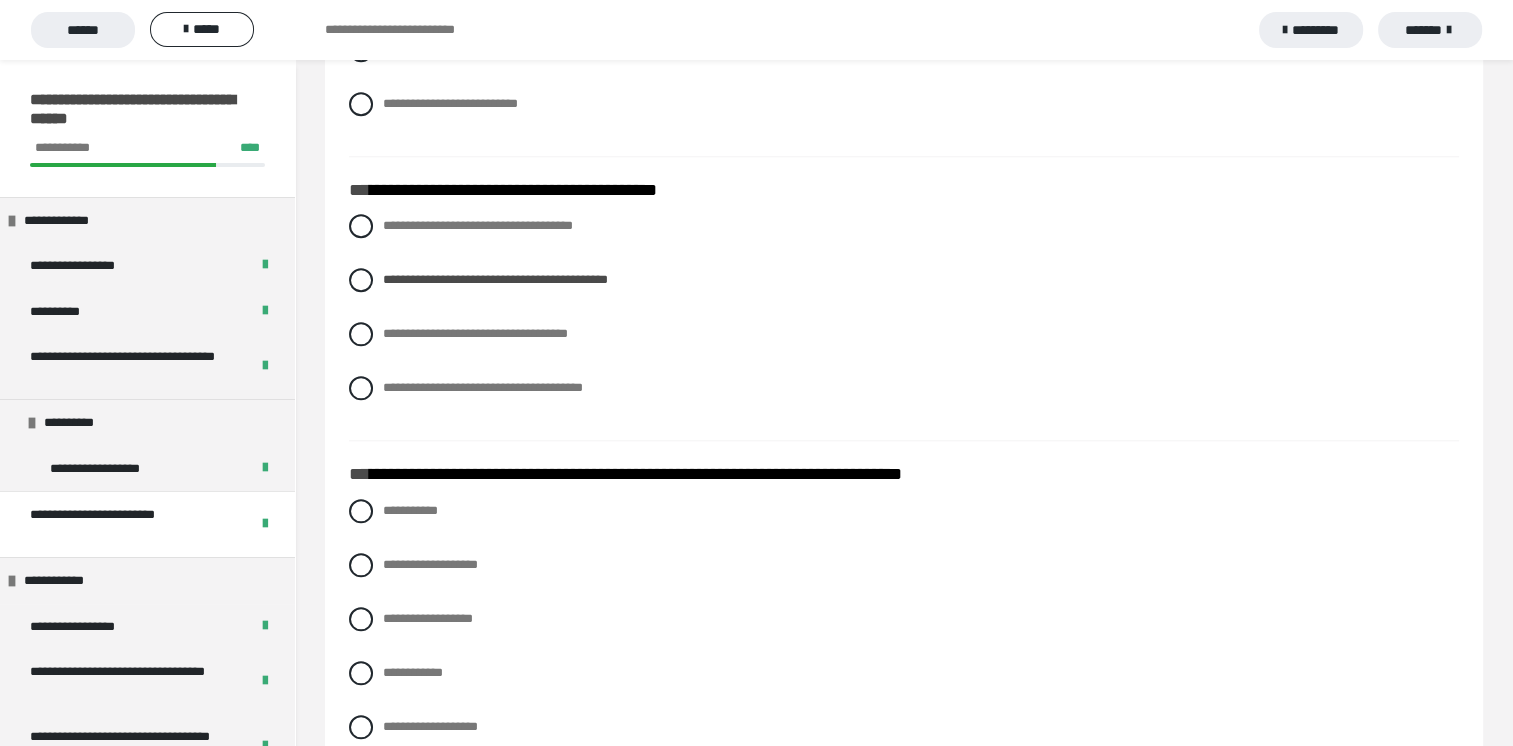 scroll, scrollTop: 2200, scrollLeft: 0, axis: vertical 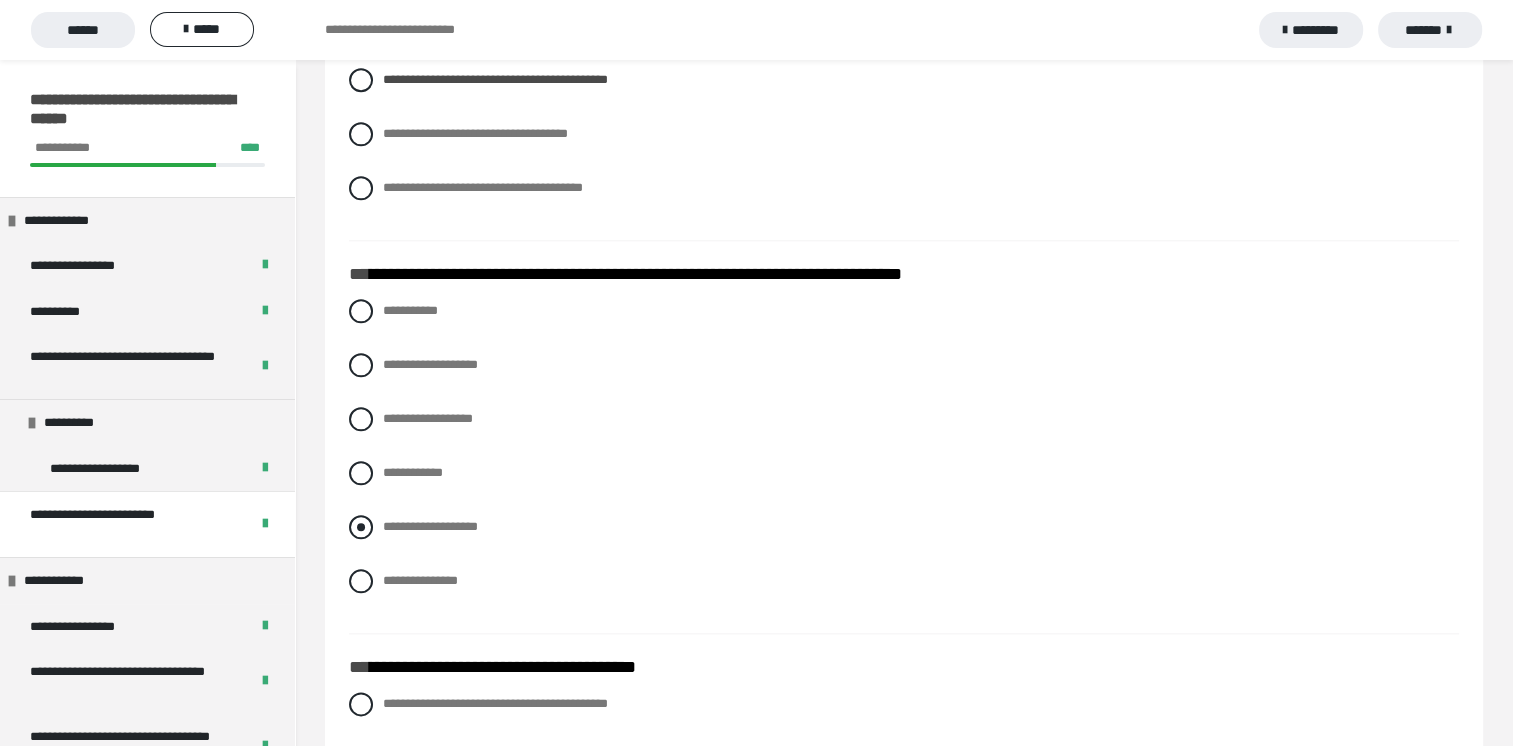 click at bounding box center [361, 527] 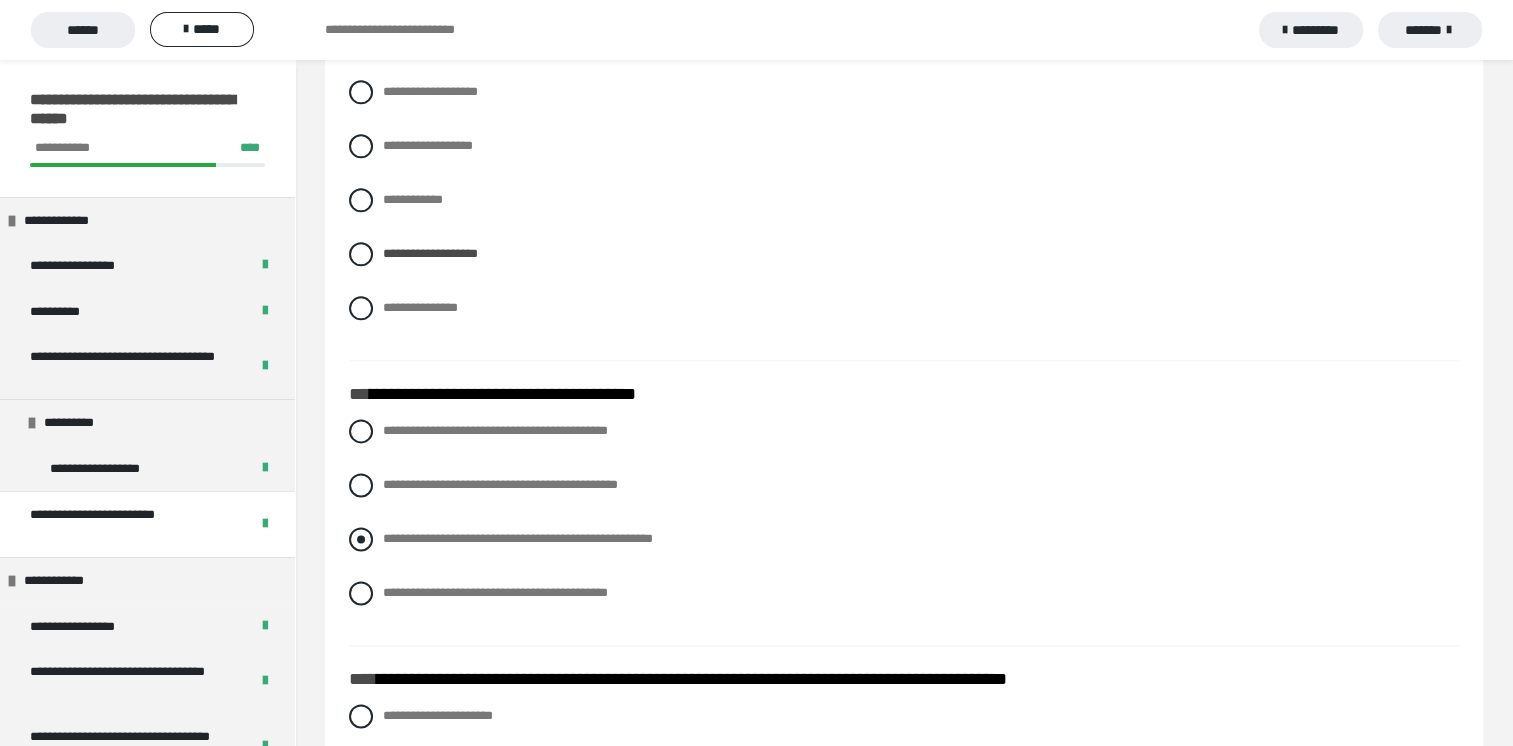 scroll, scrollTop: 2500, scrollLeft: 0, axis: vertical 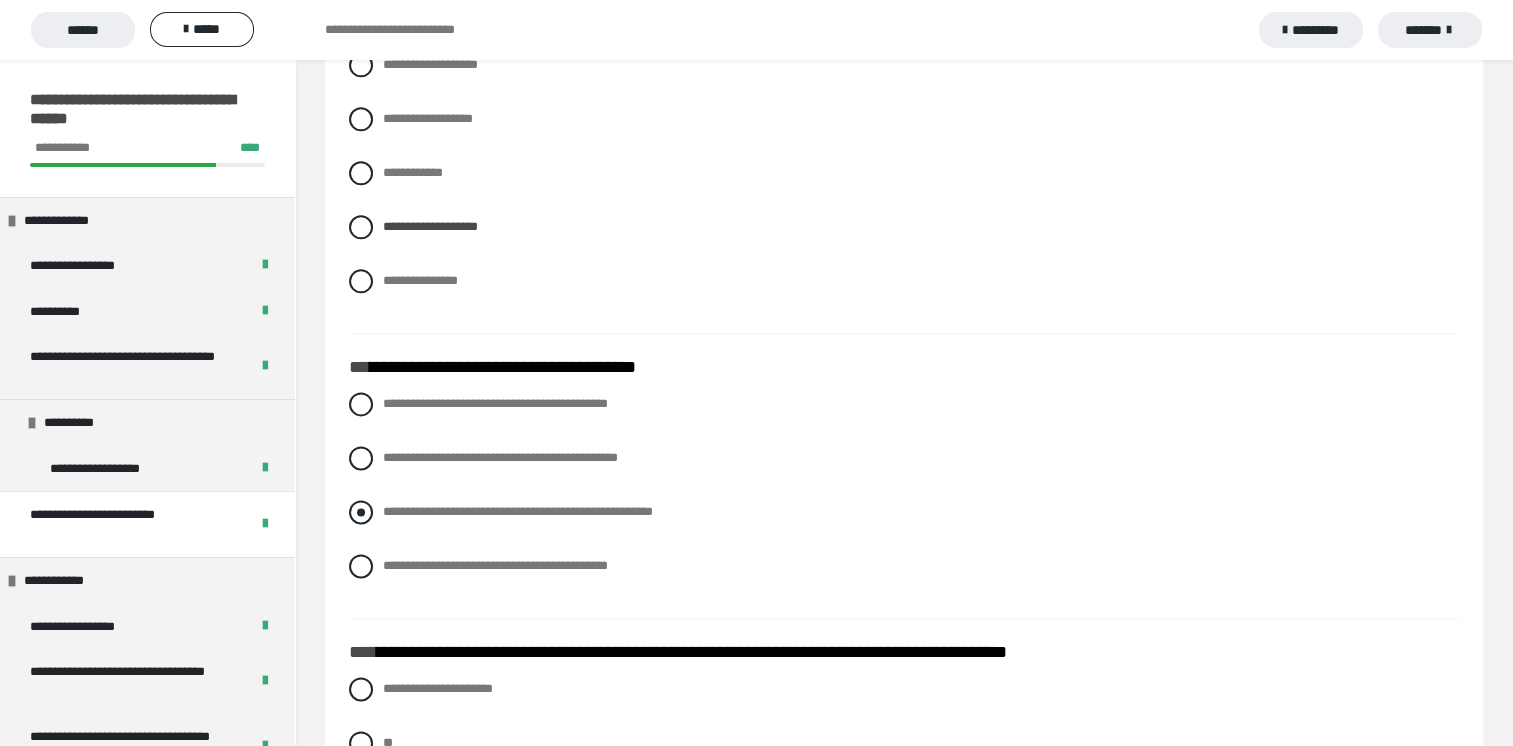 click at bounding box center (361, 512) 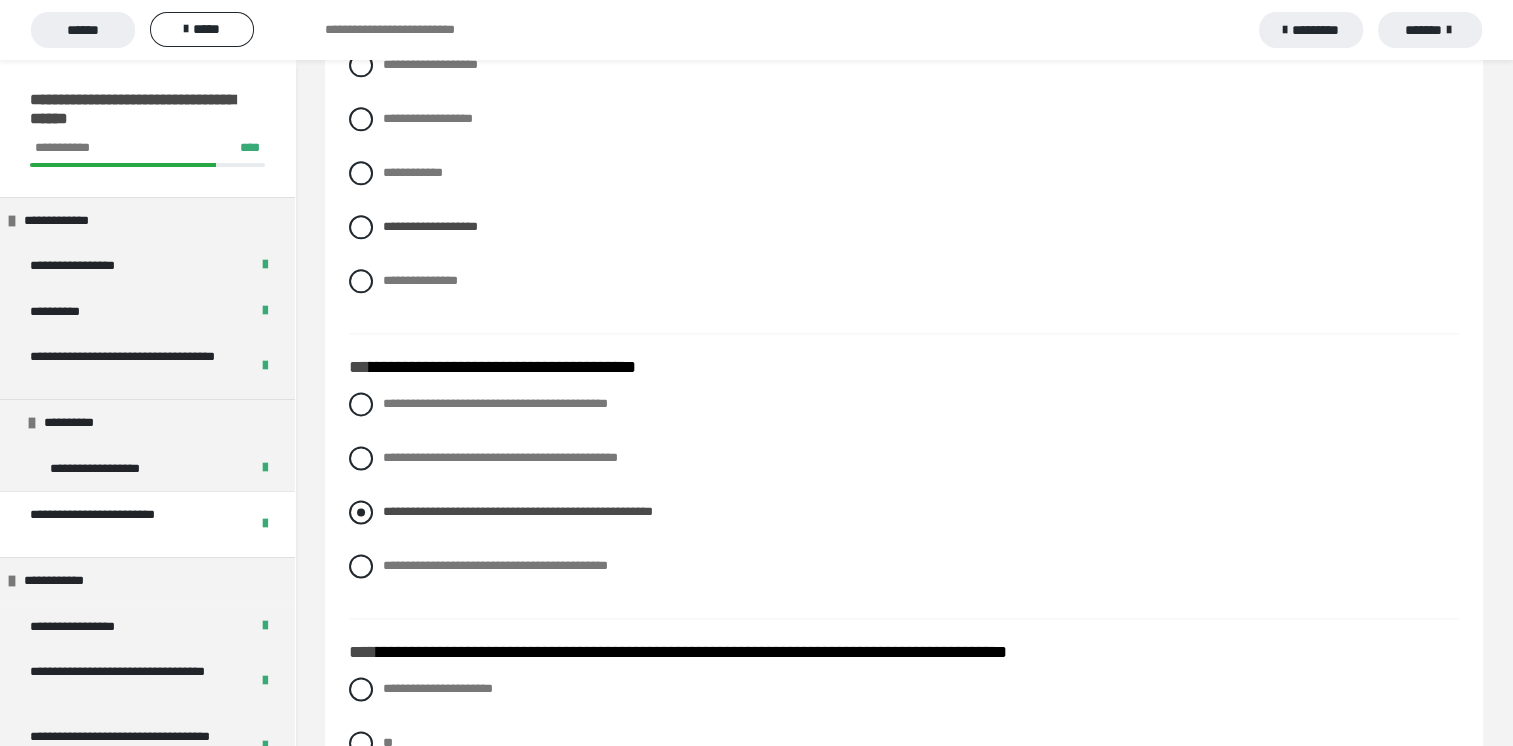 drag, startPoint x: 390, startPoint y: 543, endPoint x: 620, endPoint y: 533, distance: 230.21729 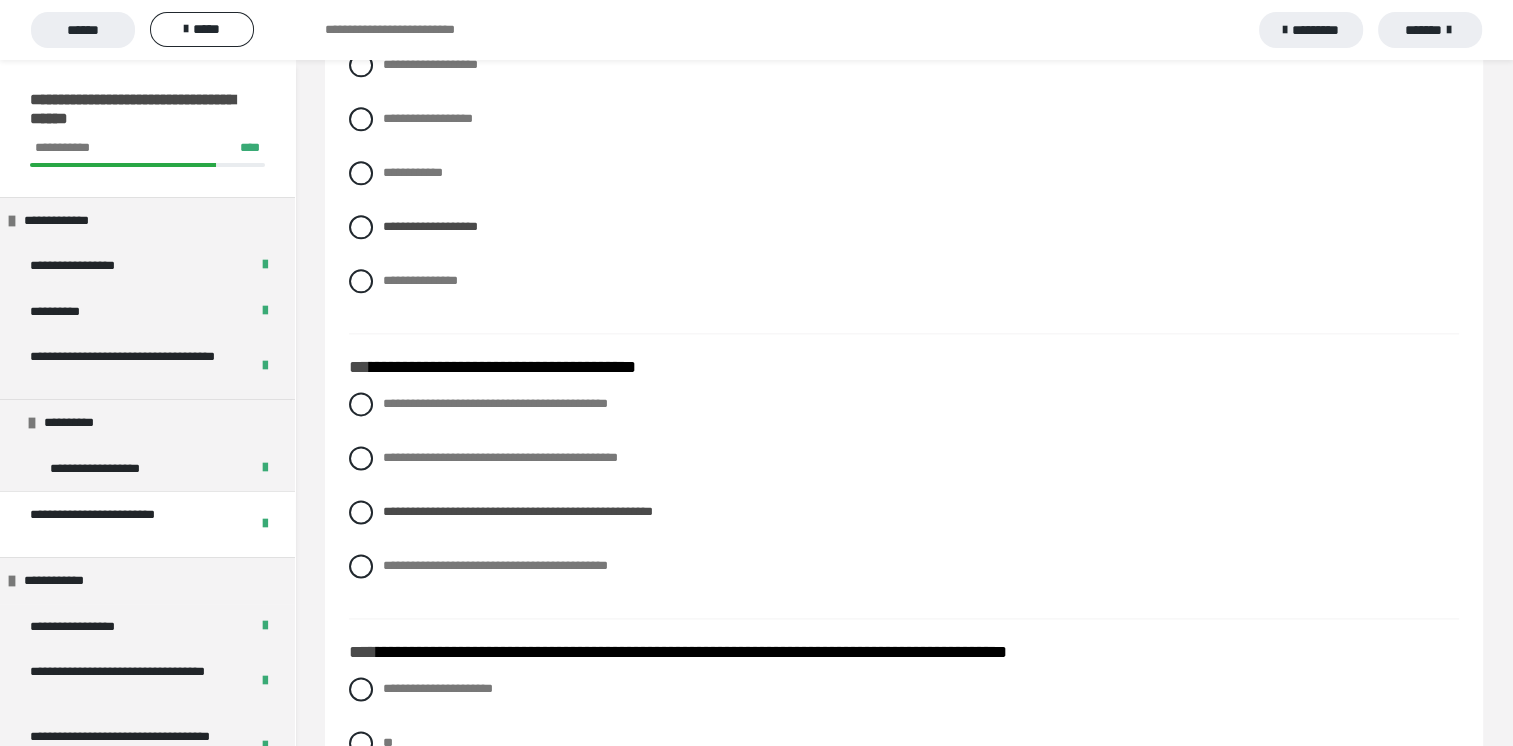 drag, startPoint x: 763, startPoint y: 538, endPoint x: 519, endPoint y: 559, distance: 244.90202 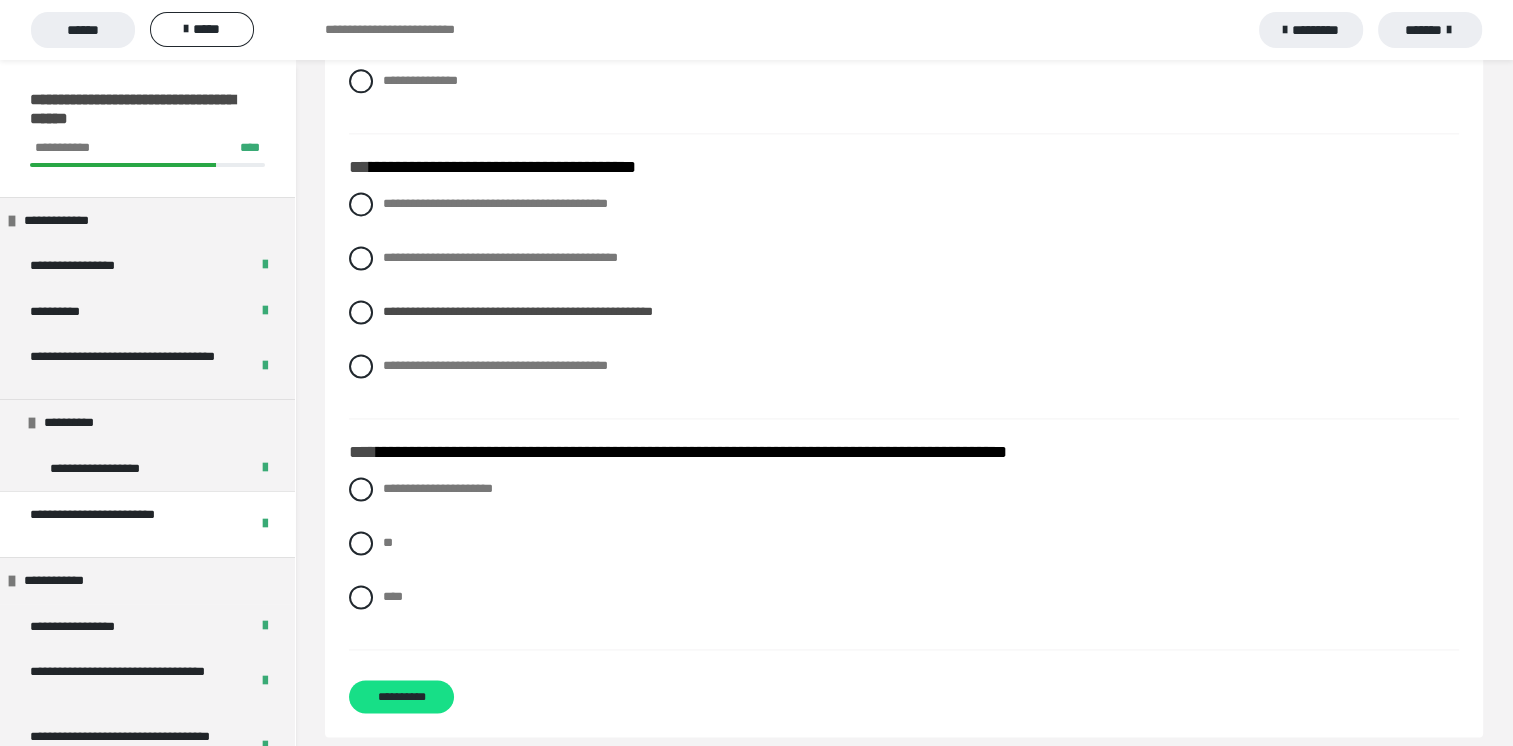 scroll, scrollTop: 2751, scrollLeft: 0, axis: vertical 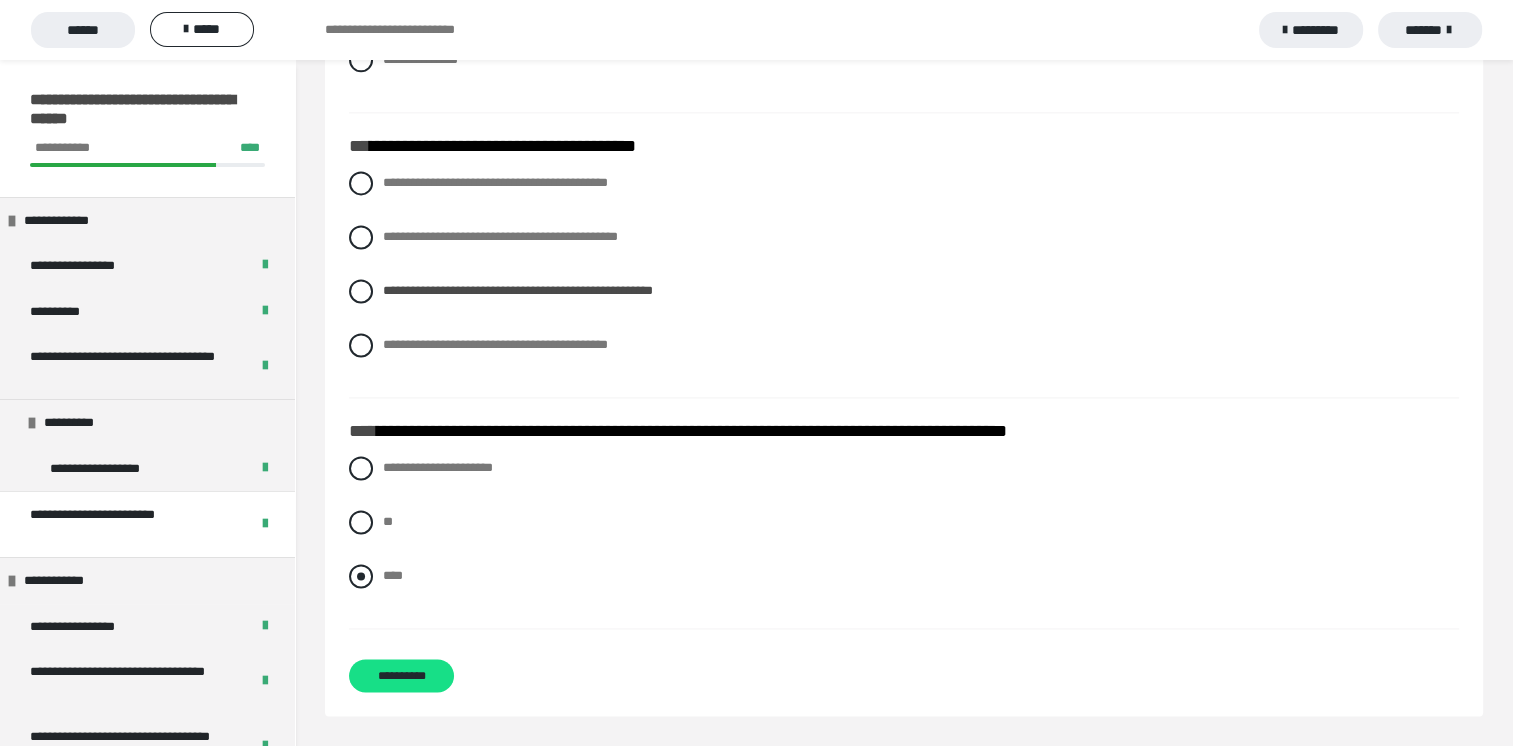 click on "****" at bounding box center [904, 576] 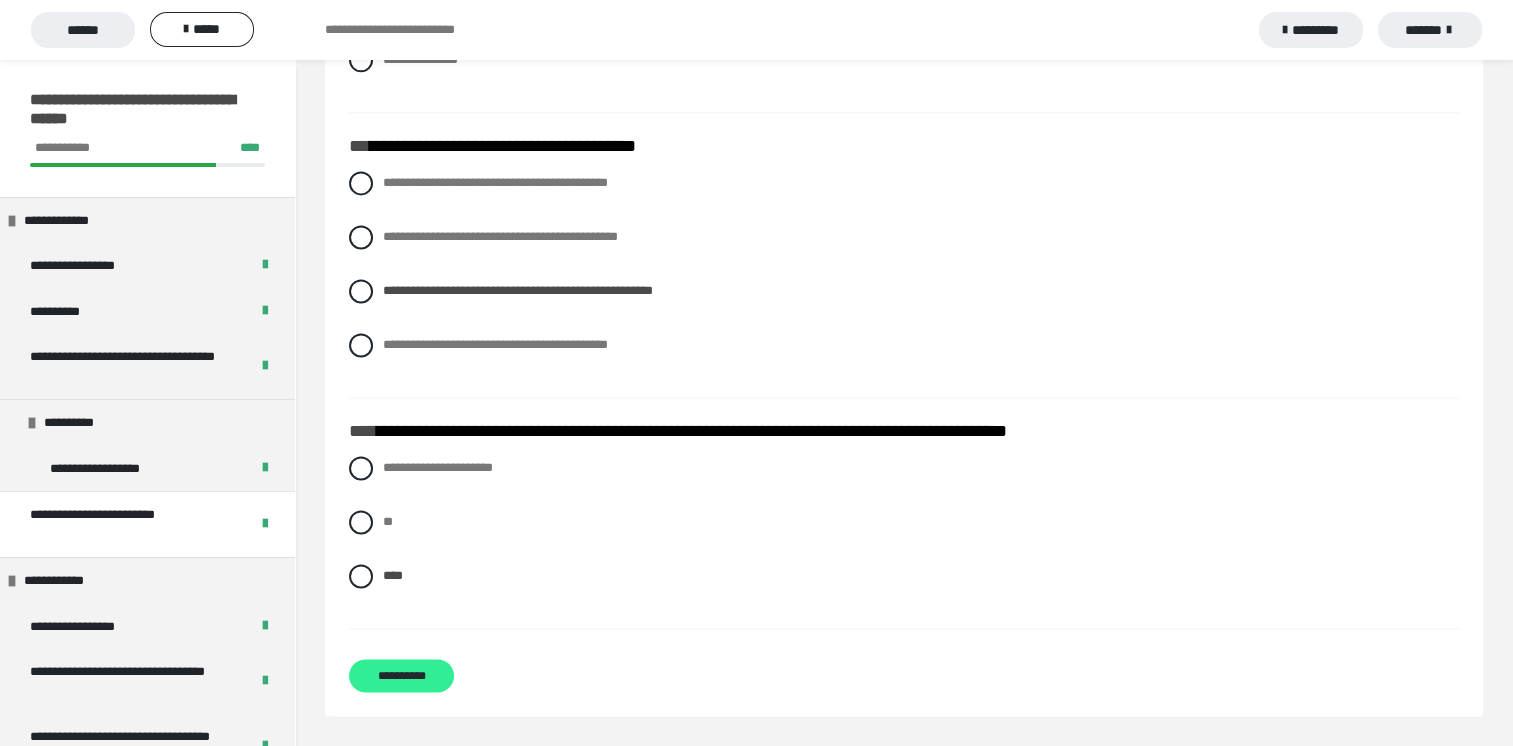 click on "**********" at bounding box center (401, 675) 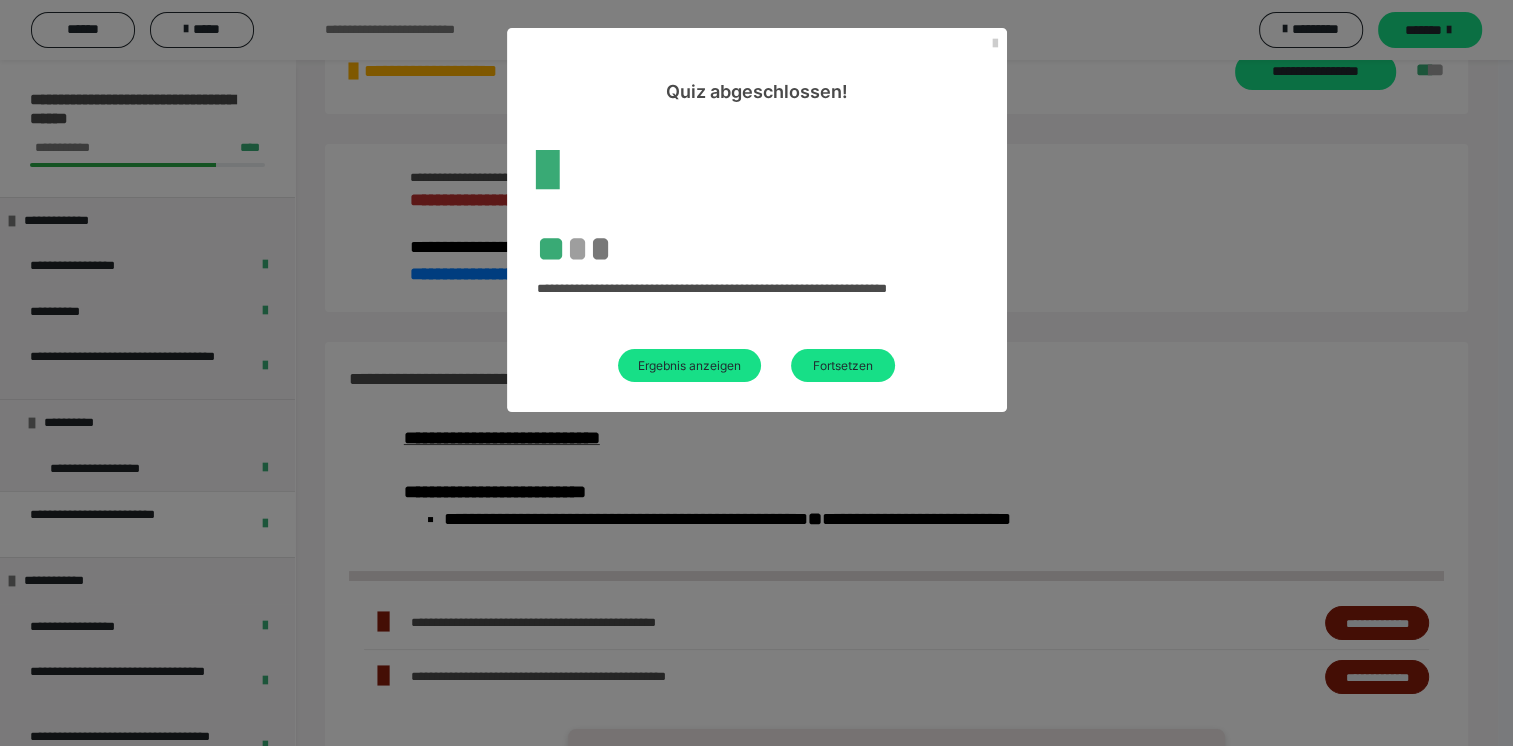scroll, scrollTop: 735, scrollLeft: 0, axis: vertical 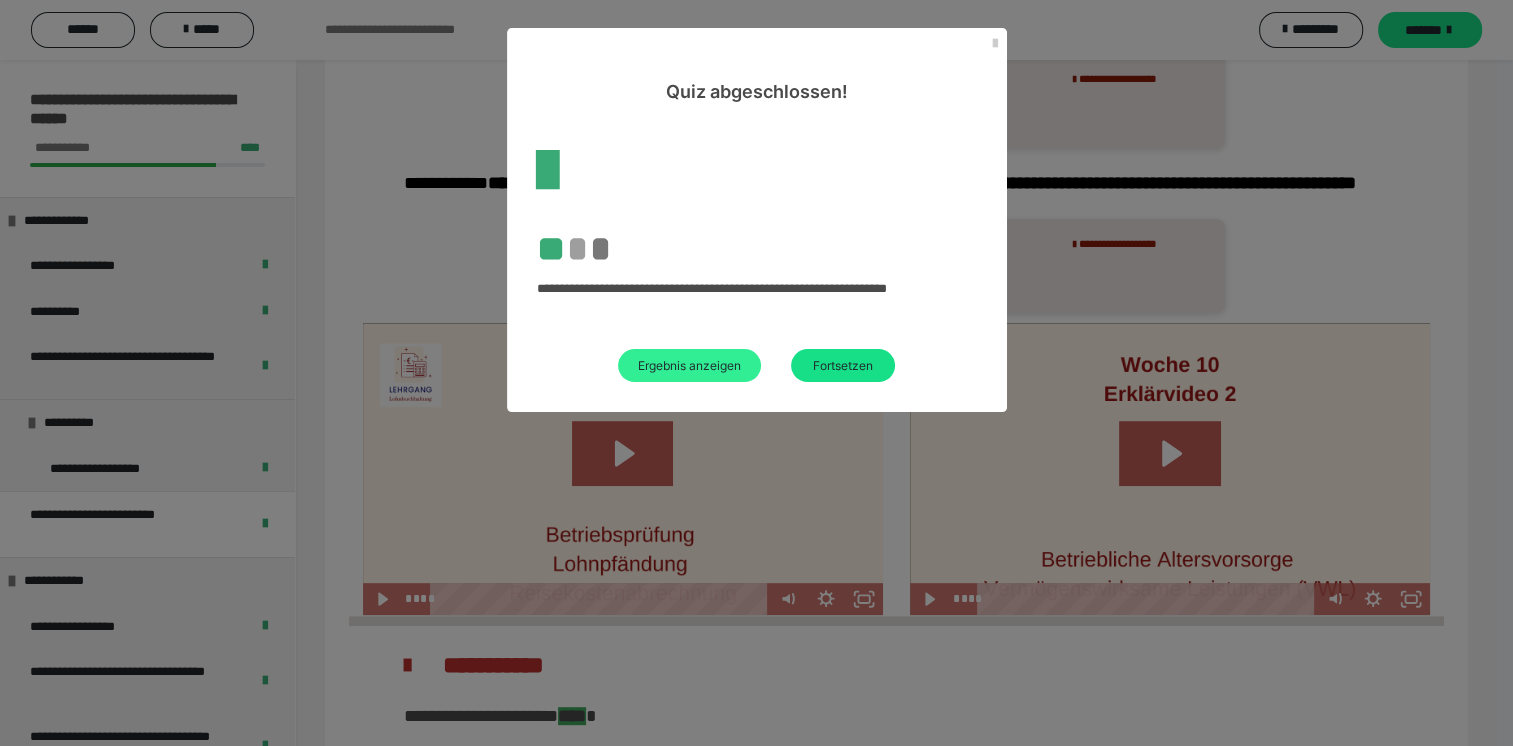click on "Ergebnis anzeigen" at bounding box center [689, 365] 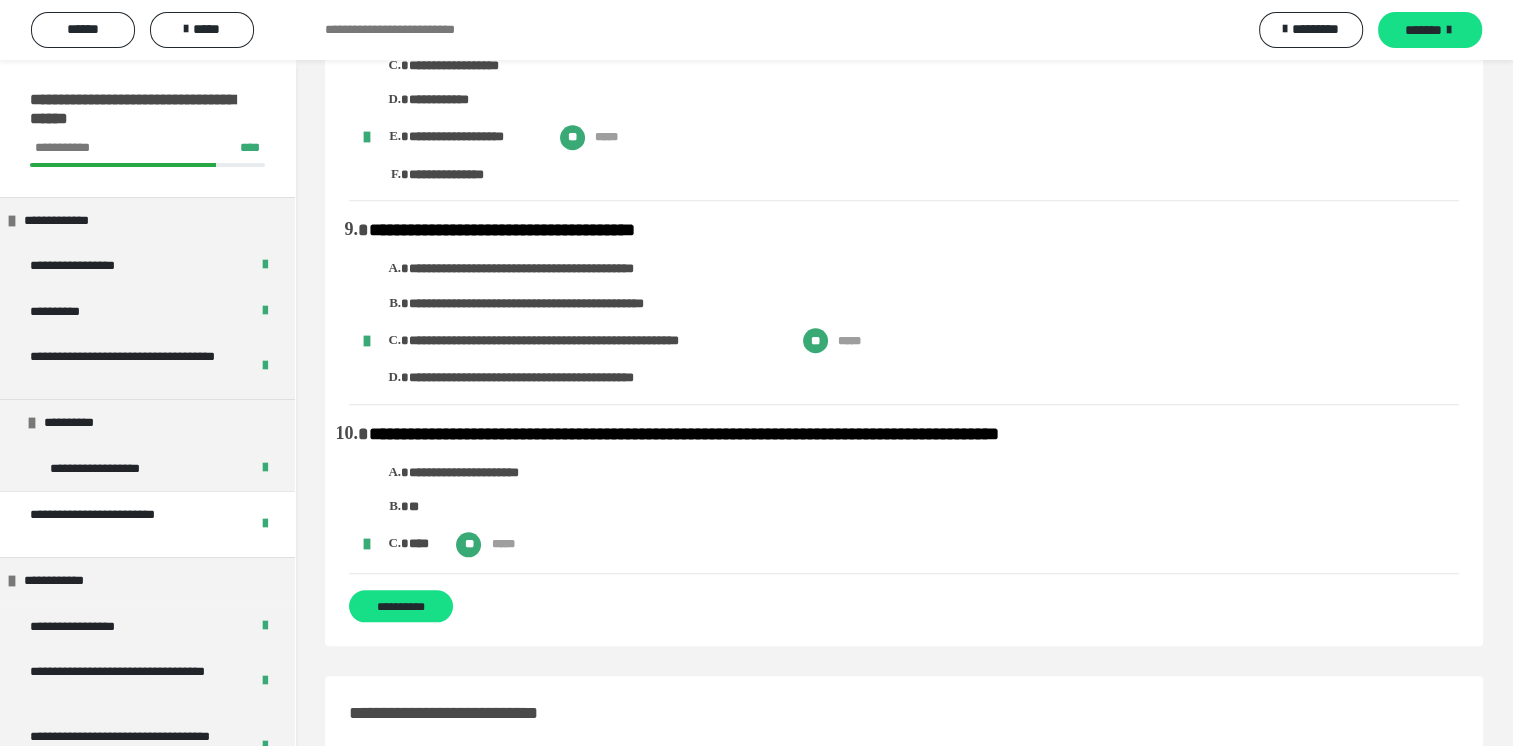 scroll, scrollTop: 2200, scrollLeft: 0, axis: vertical 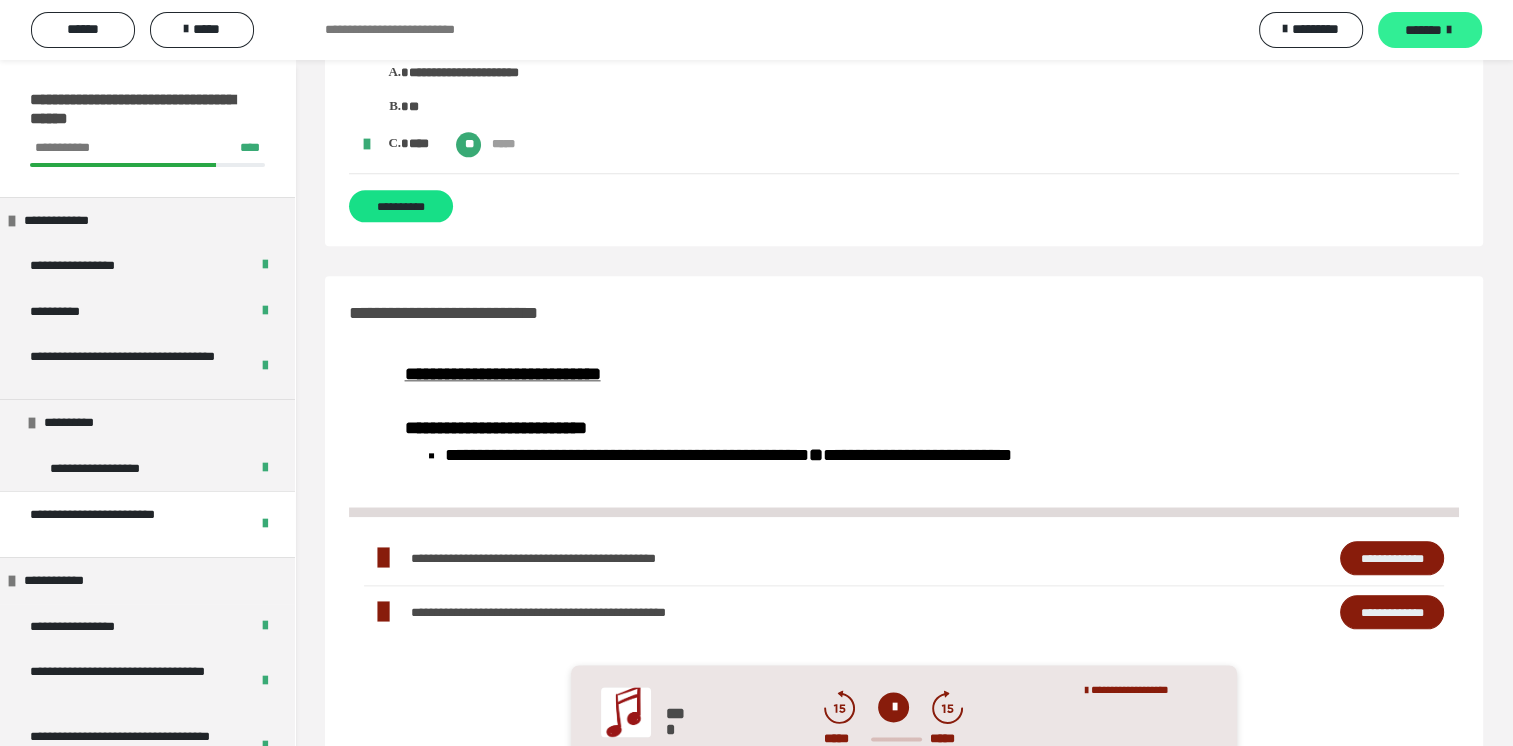 click on "*******" at bounding box center [1423, 30] 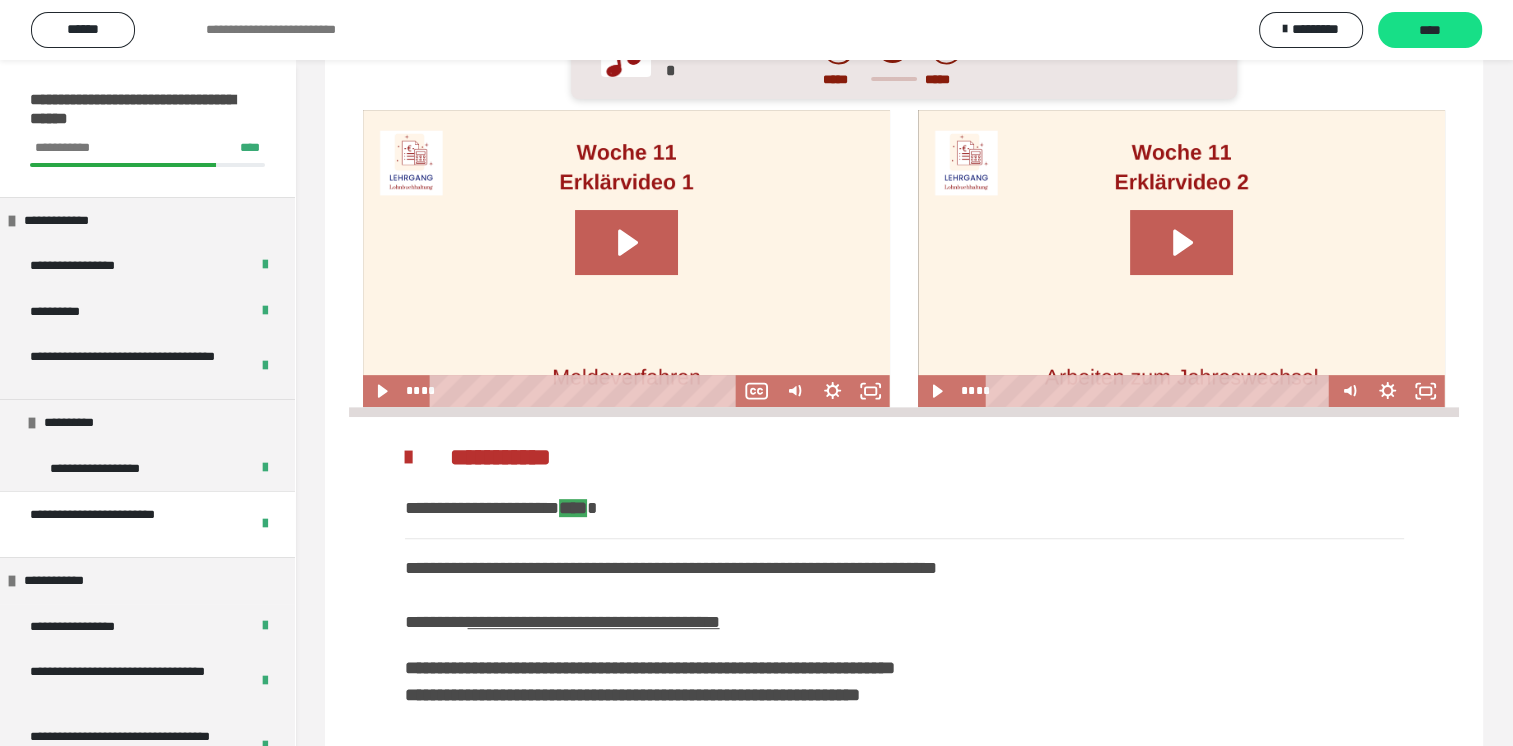 scroll, scrollTop: 652, scrollLeft: 0, axis: vertical 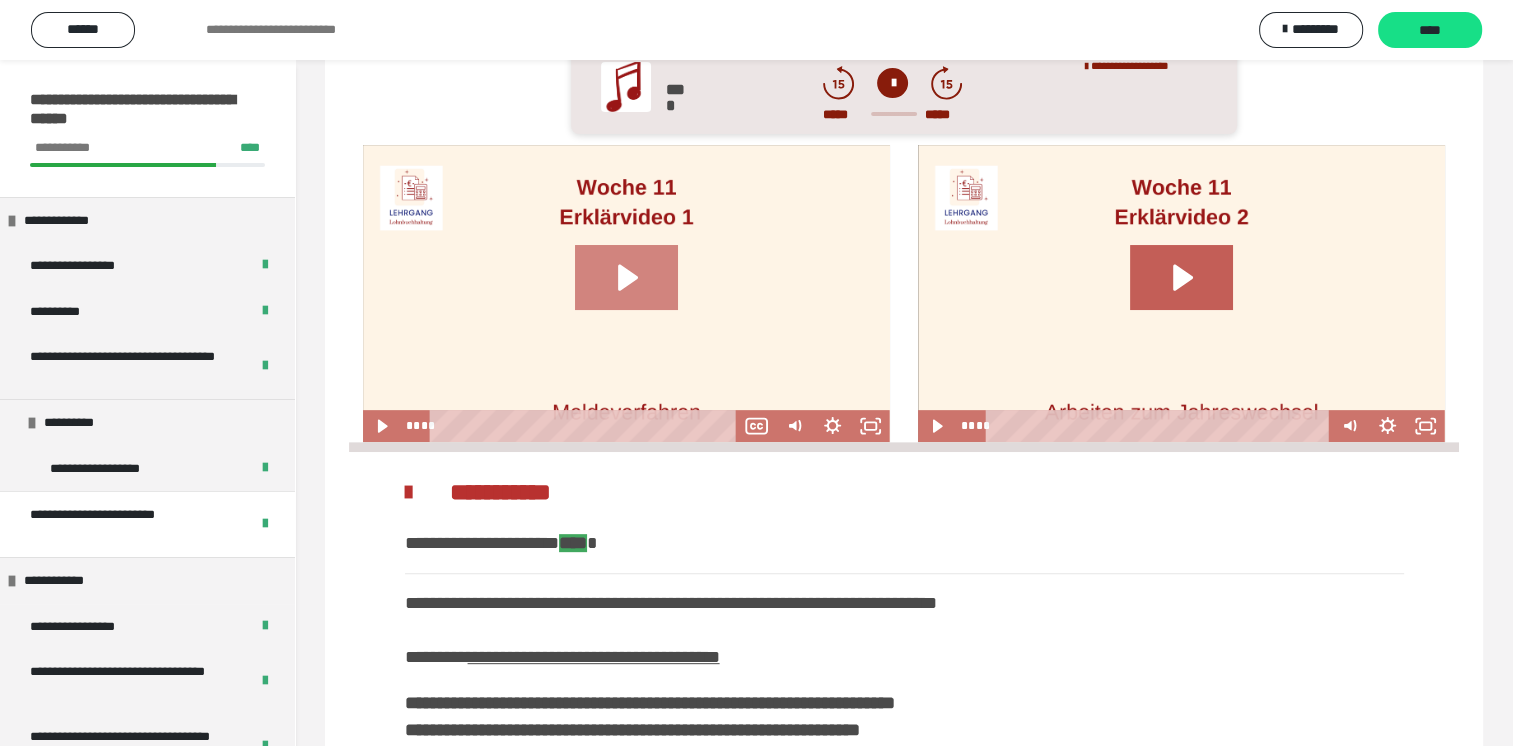 click 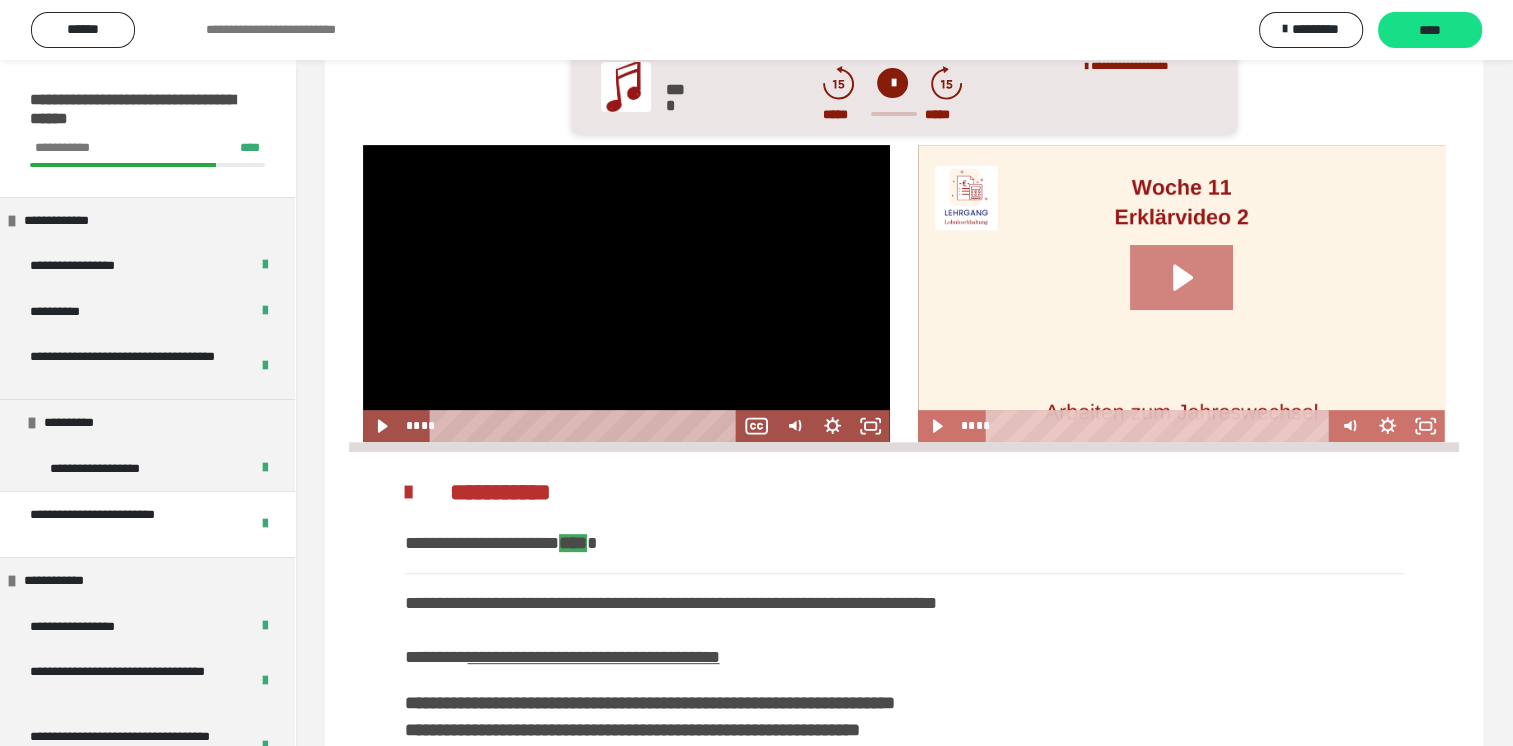 click 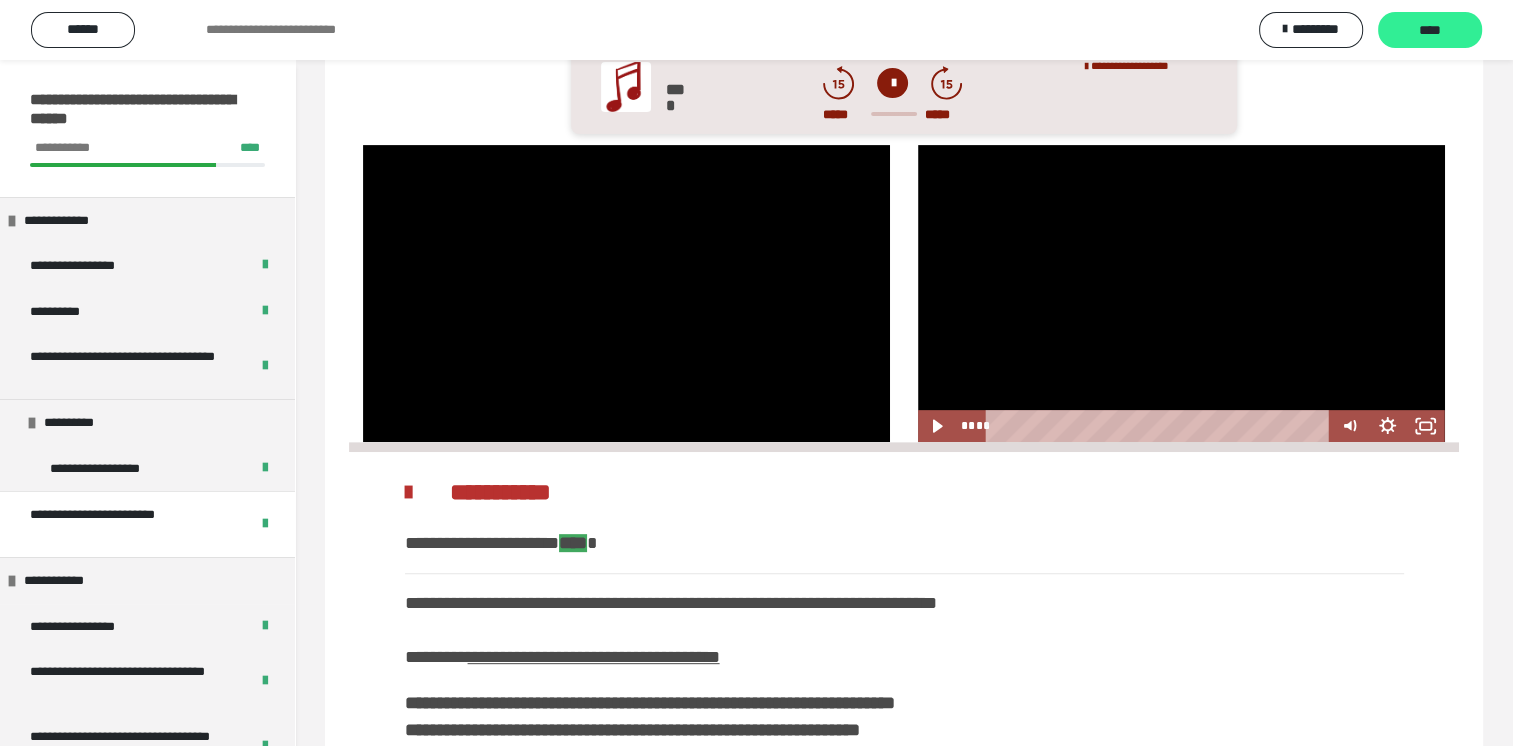 click on "****" at bounding box center (1430, 31) 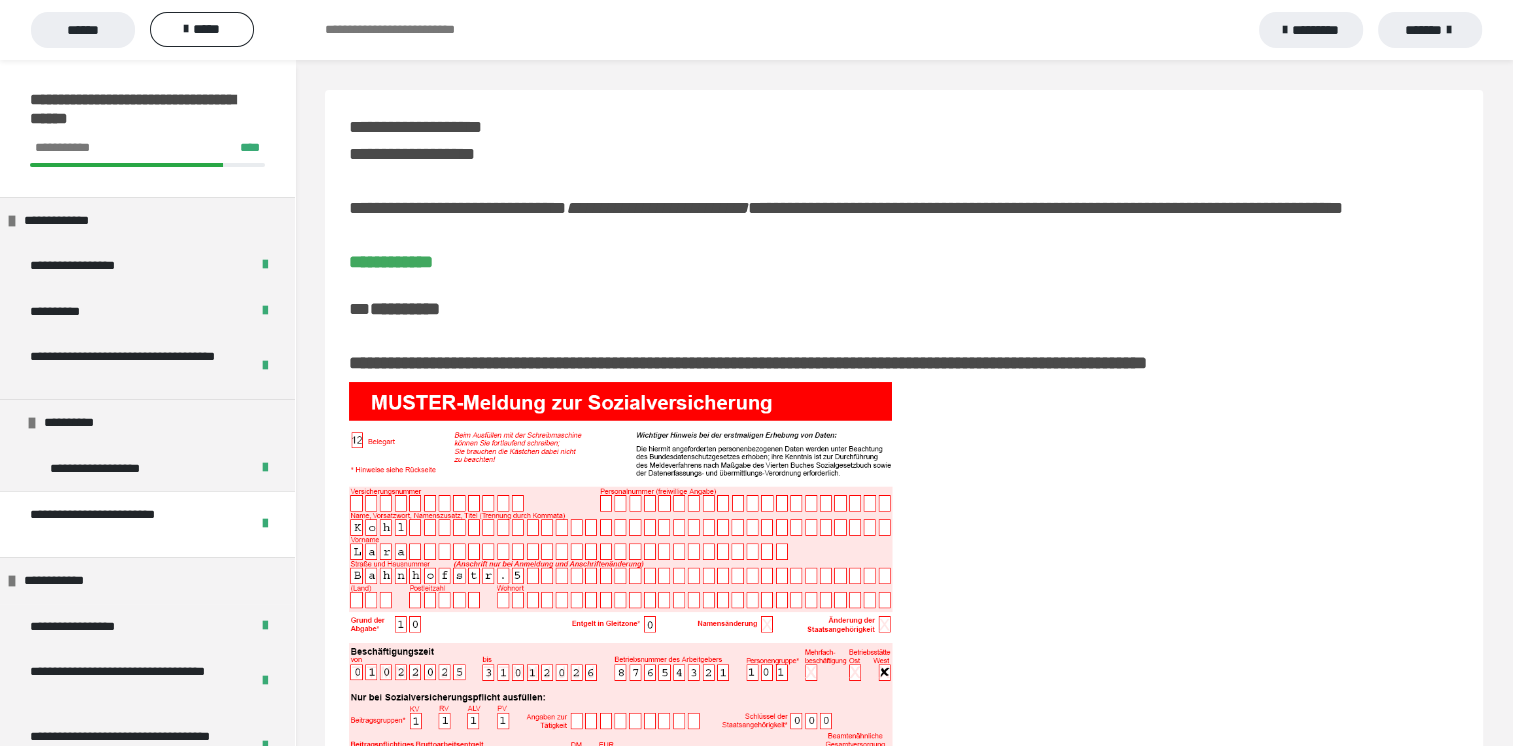 click on "**********" at bounding box center (904, 1817) 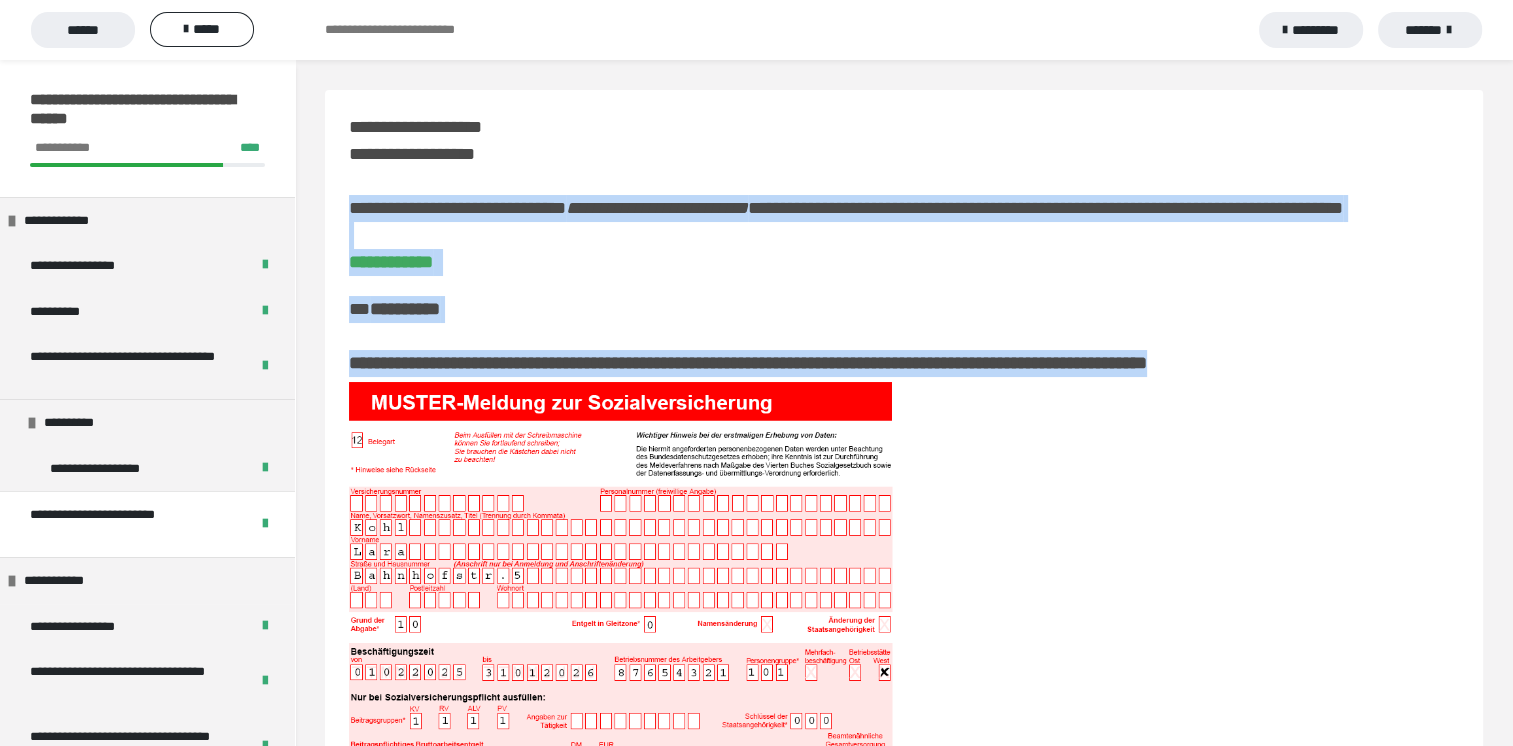 drag, startPoint x: 352, startPoint y: 210, endPoint x: 1361, endPoint y: 401, distance: 1026.9187 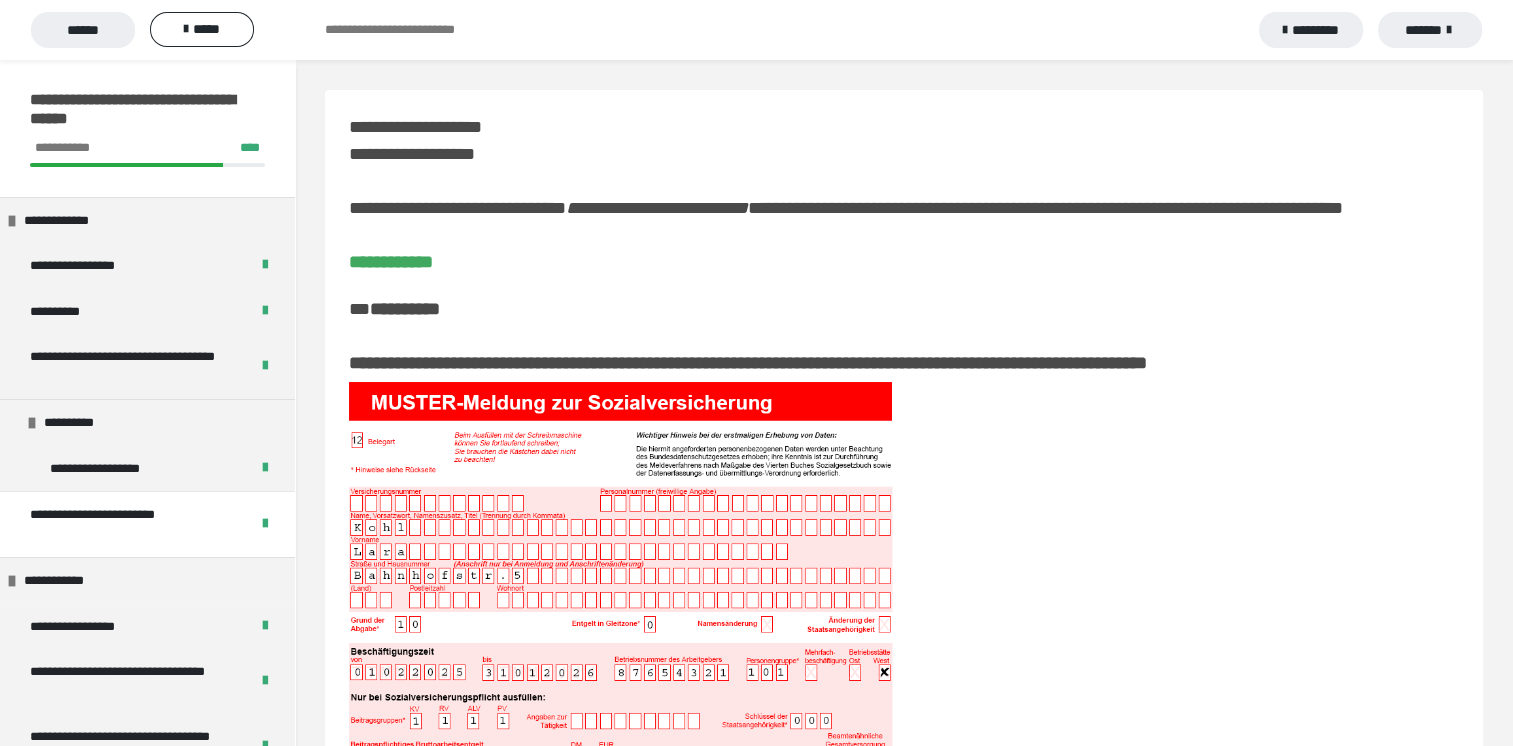 click on "**********" at bounding box center (904, 745) 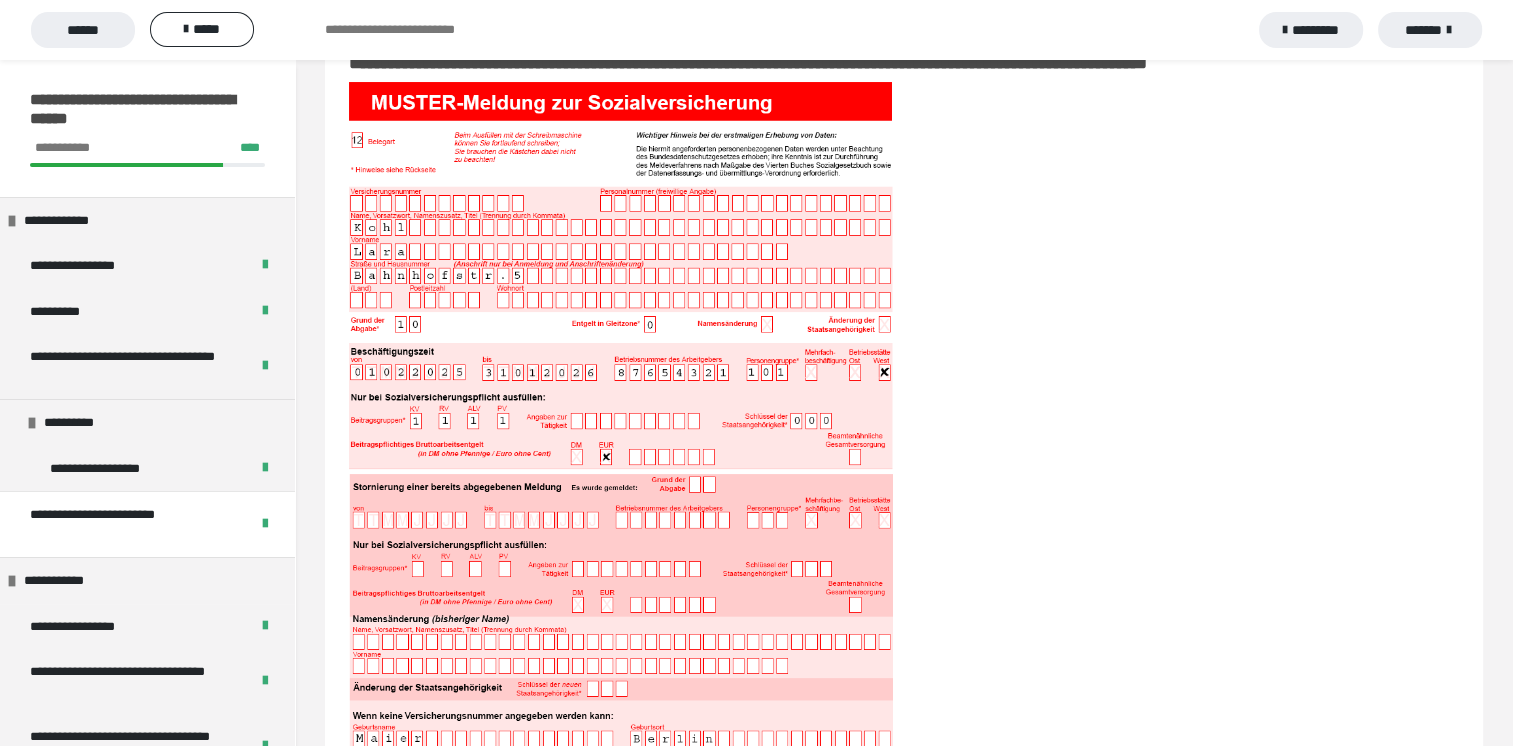 scroll, scrollTop: 800, scrollLeft: 0, axis: vertical 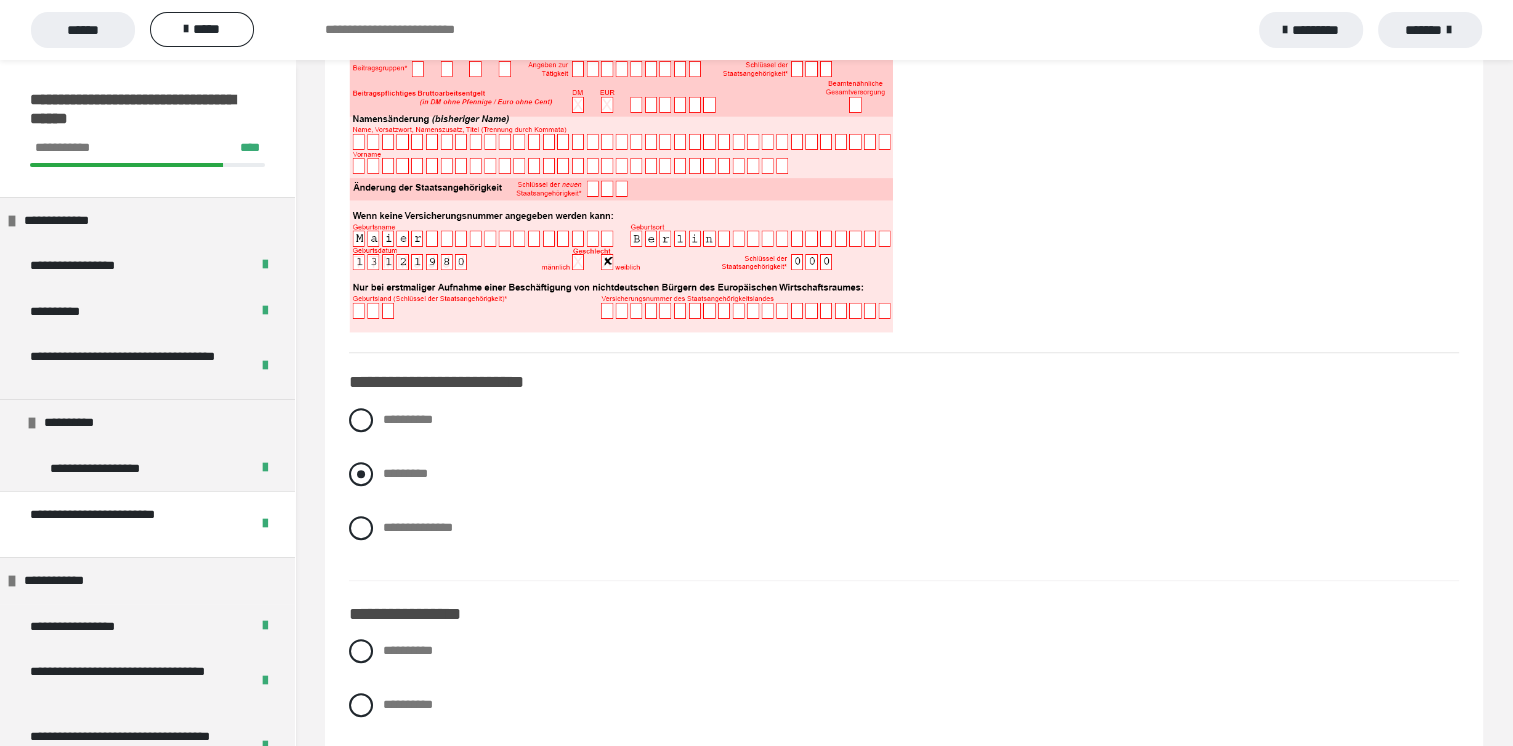 click at bounding box center (361, 474) 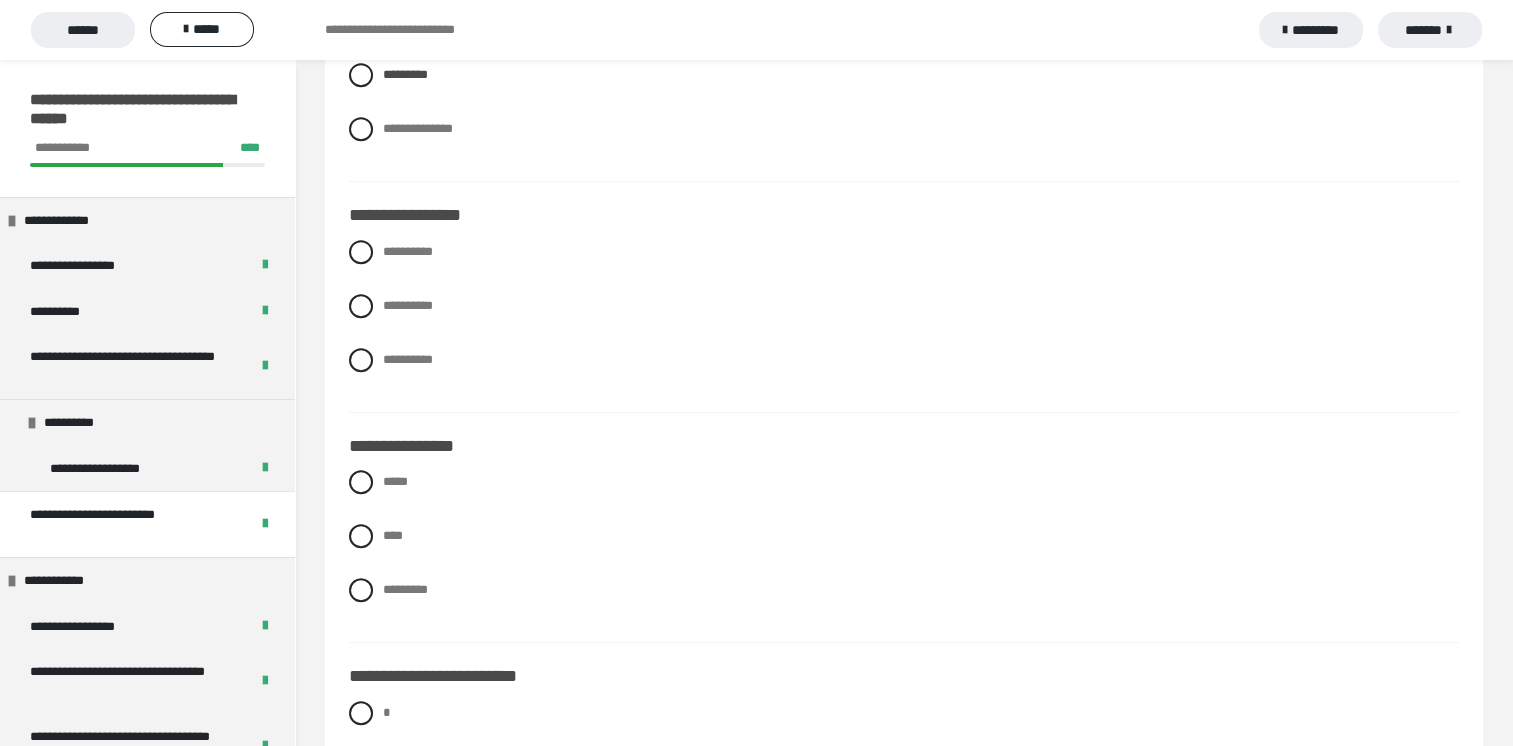 scroll, scrollTop: 1200, scrollLeft: 0, axis: vertical 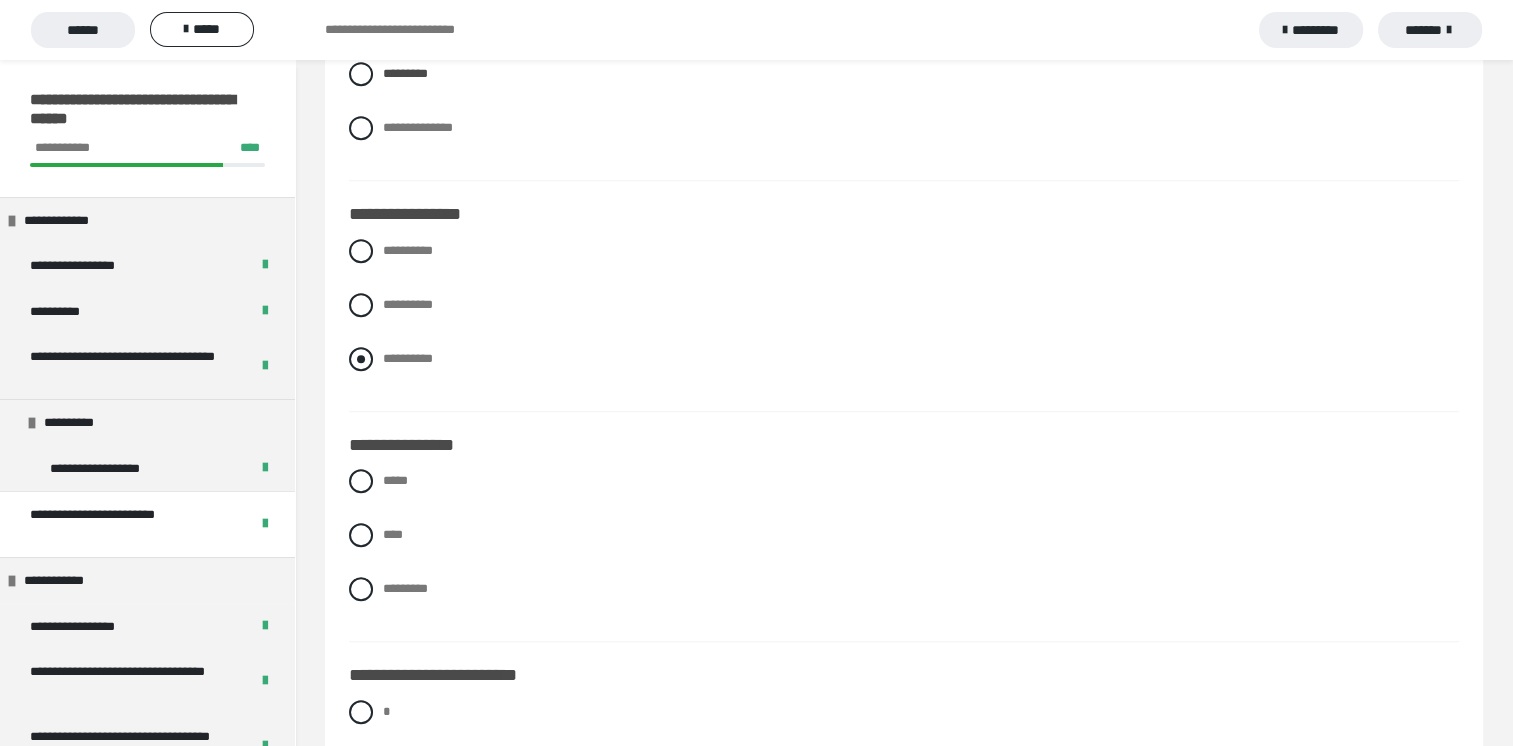 click at bounding box center [361, 359] 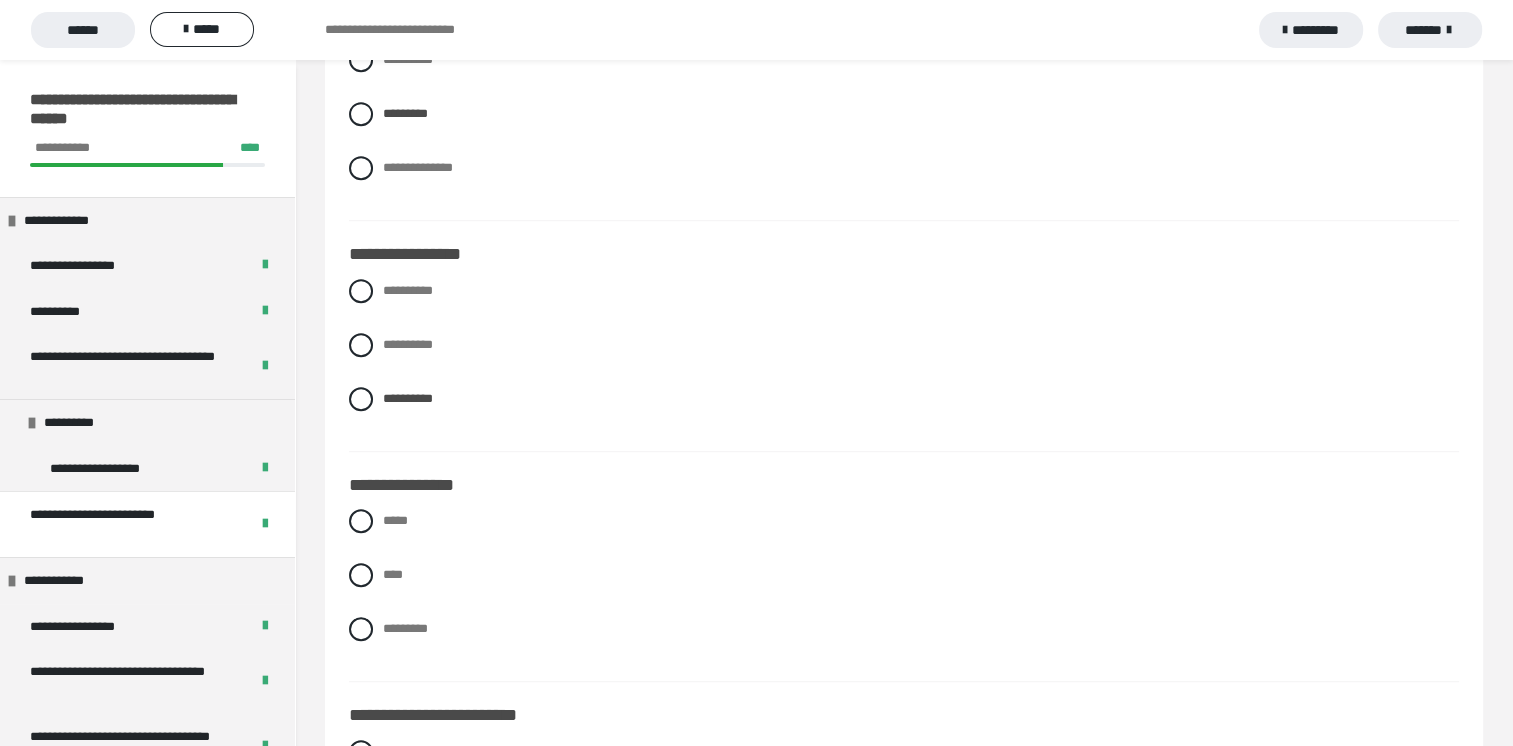 scroll, scrollTop: 1200, scrollLeft: 0, axis: vertical 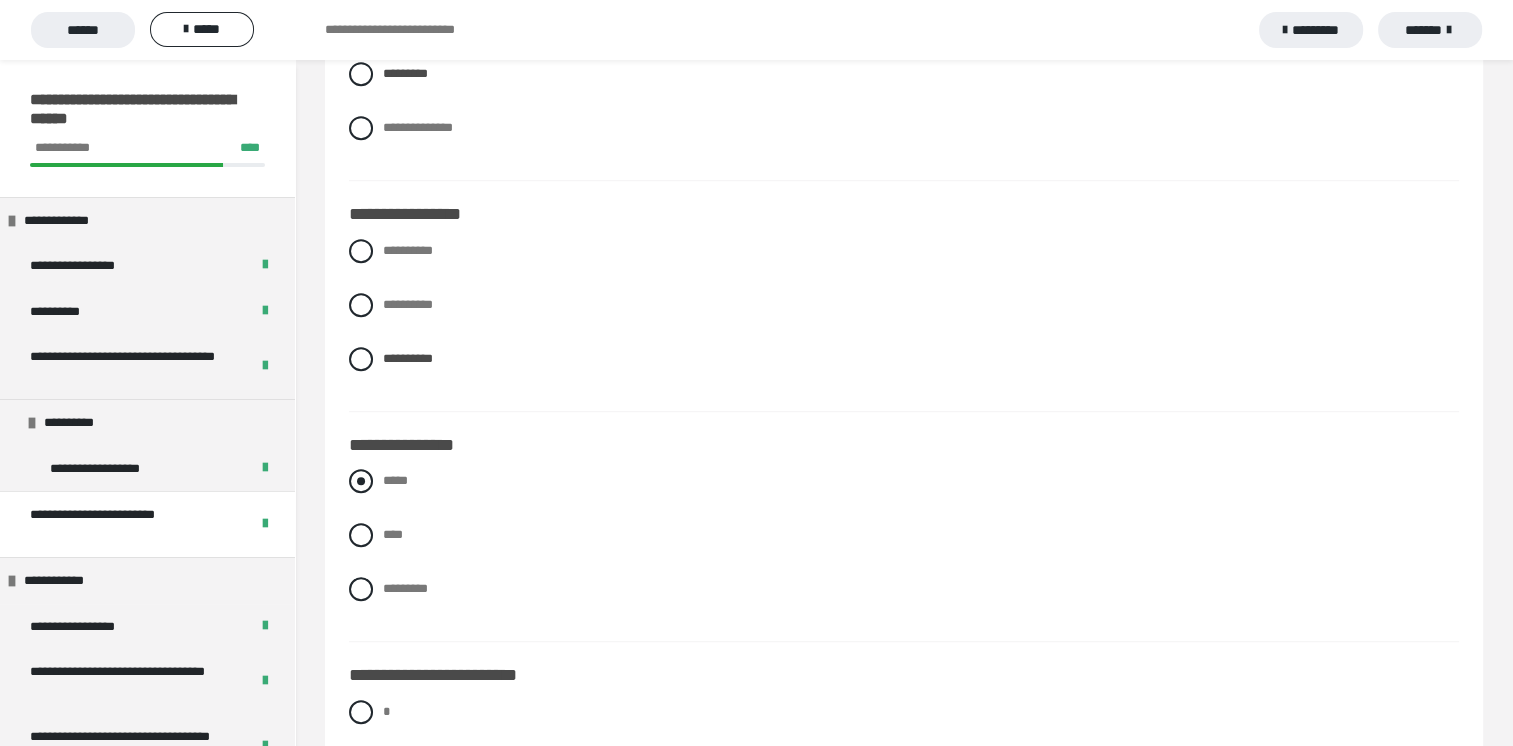 click at bounding box center [361, 481] 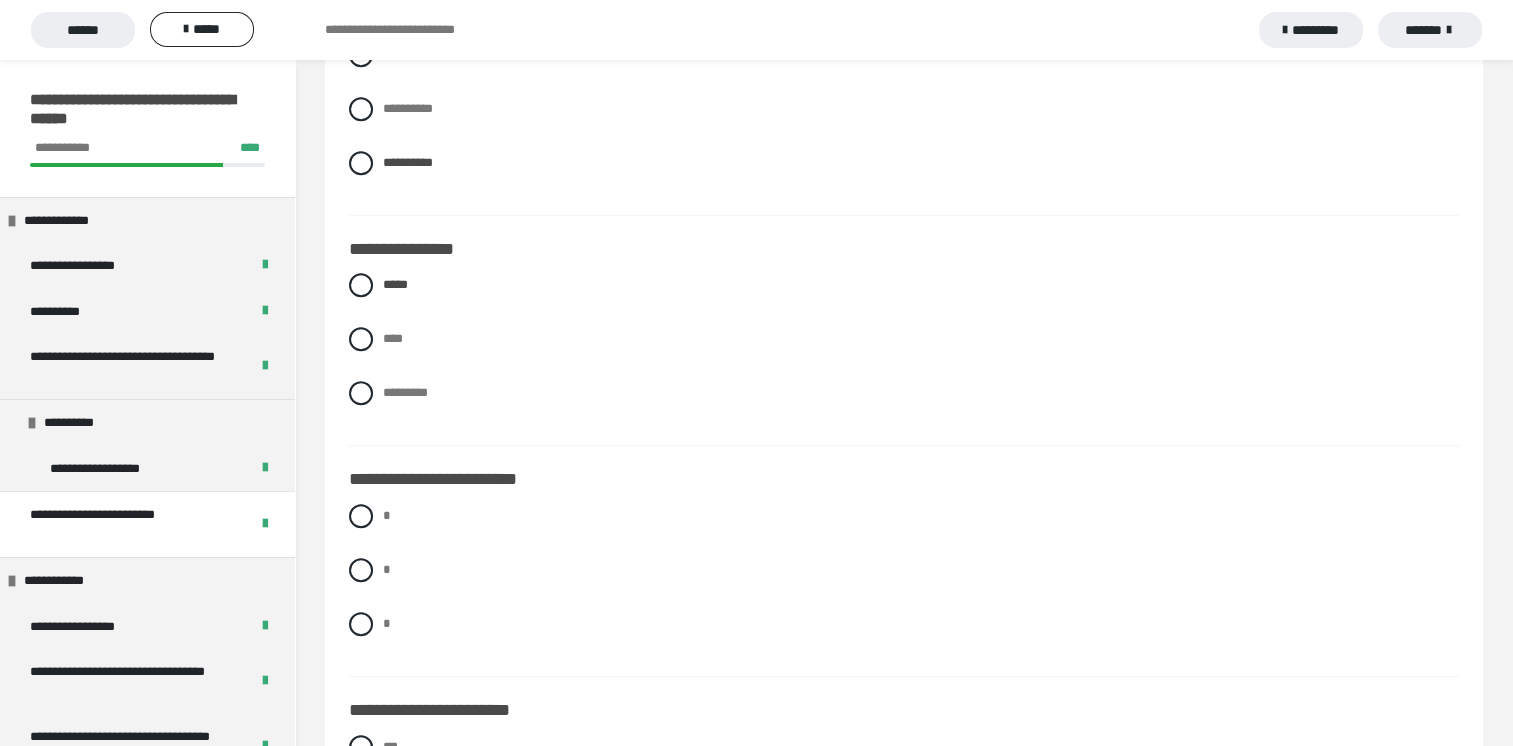 scroll, scrollTop: 1400, scrollLeft: 0, axis: vertical 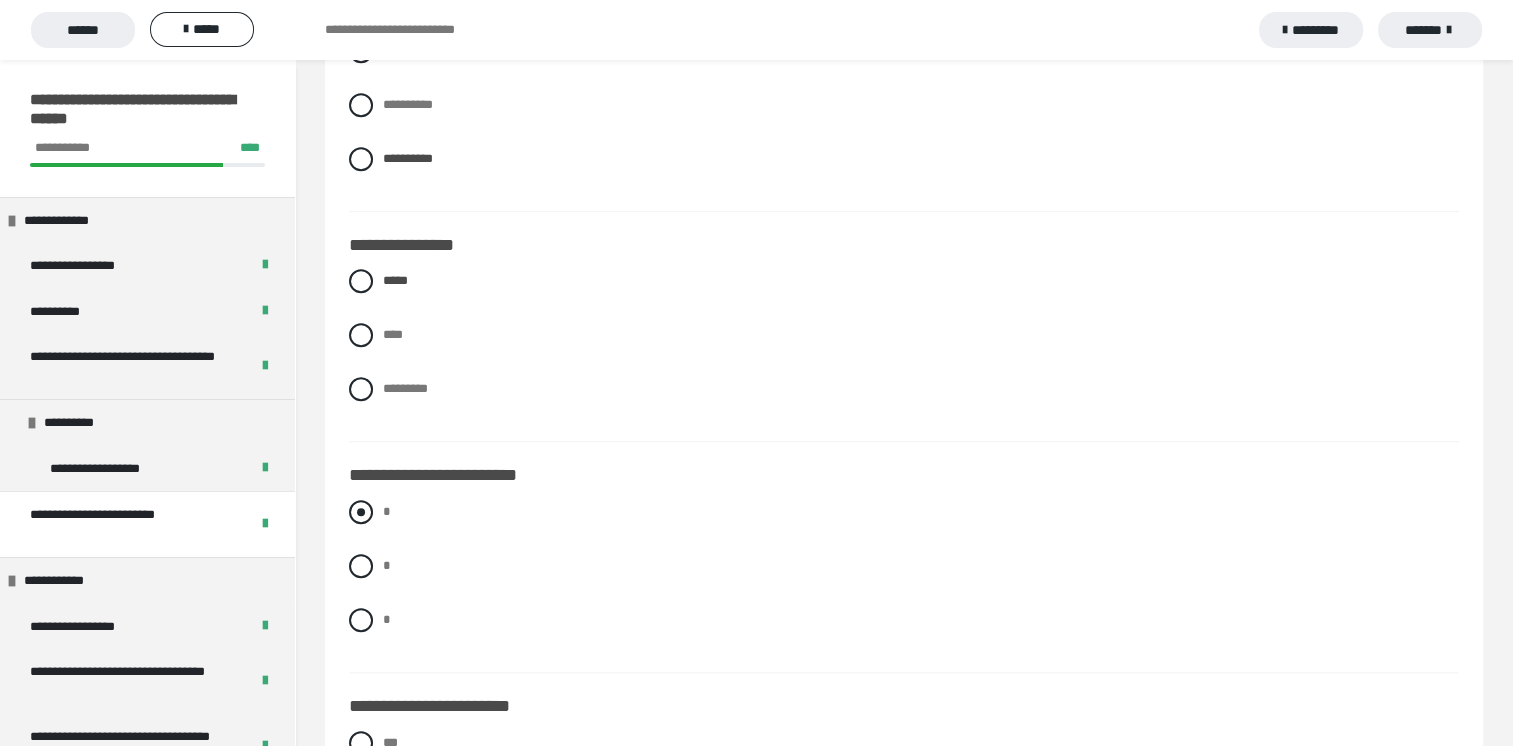 click at bounding box center [361, 512] 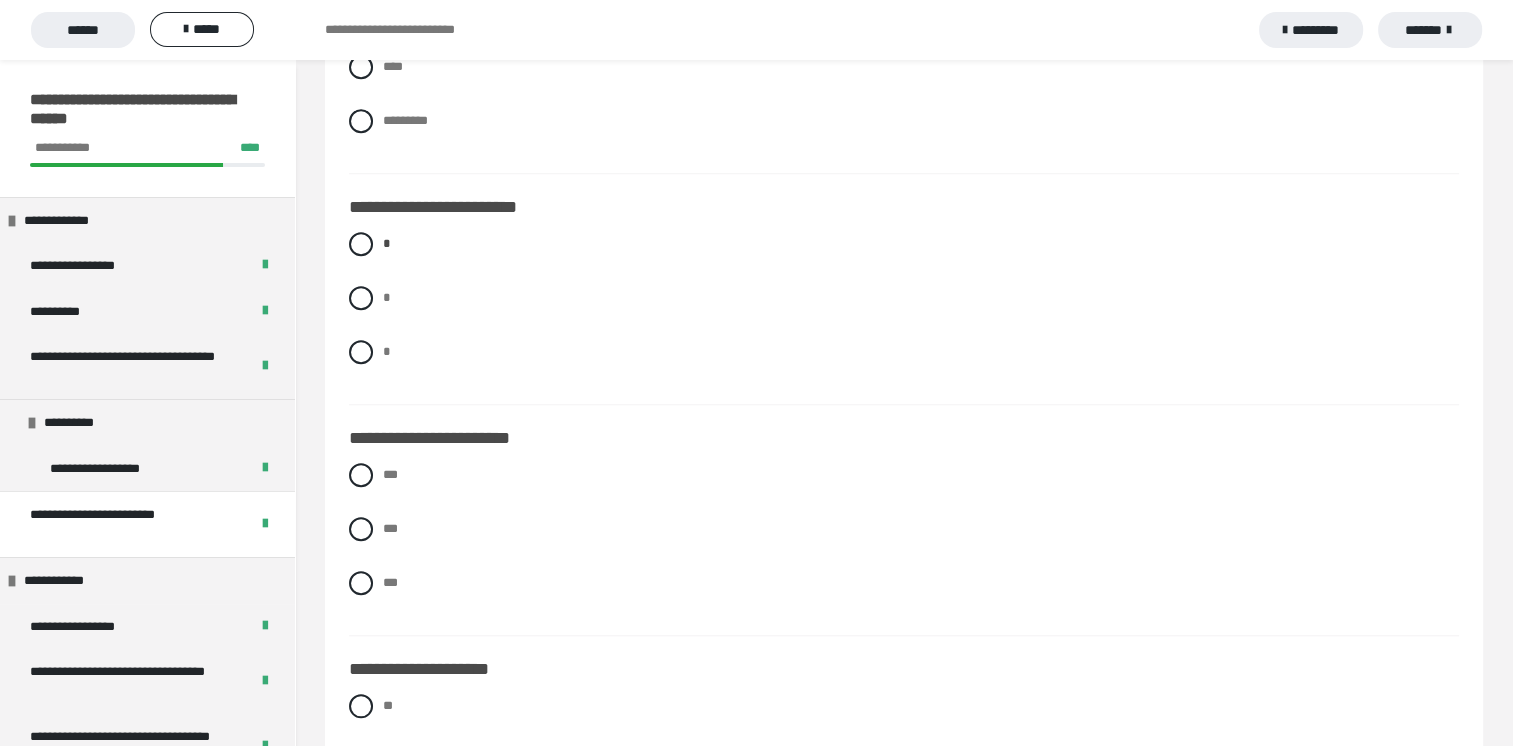 scroll, scrollTop: 1800, scrollLeft: 0, axis: vertical 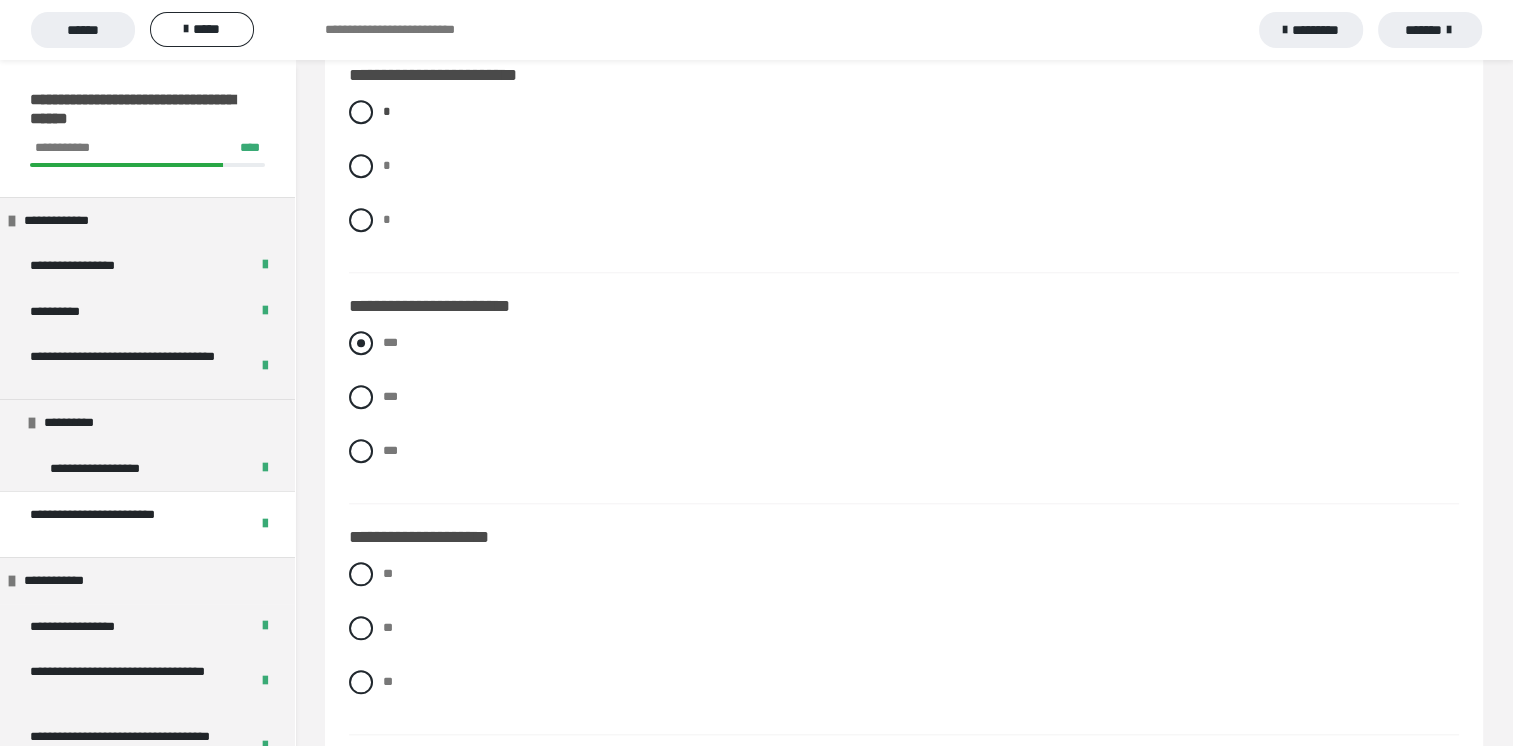 click at bounding box center (361, 343) 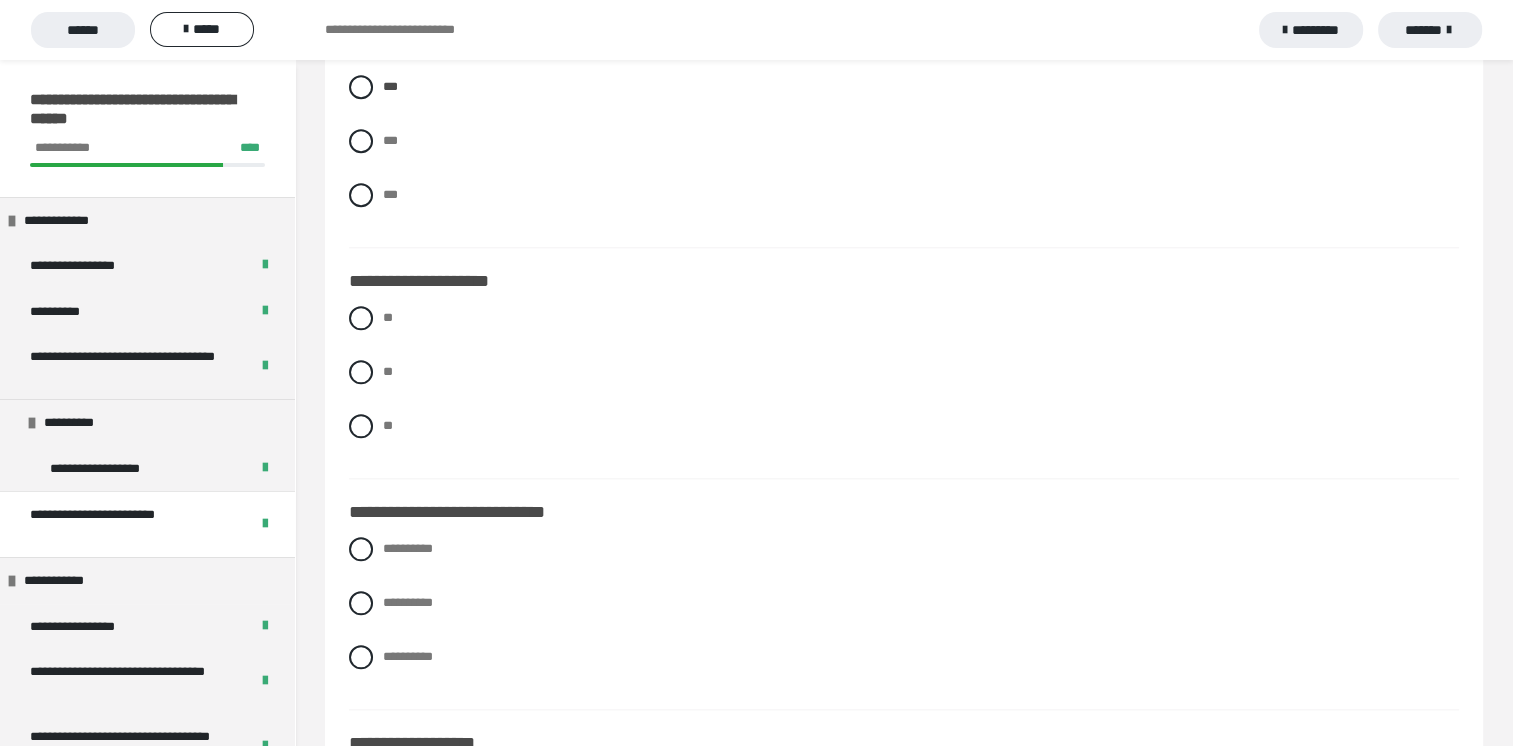 scroll, scrollTop: 2100, scrollLeft: 0, axis: vertical 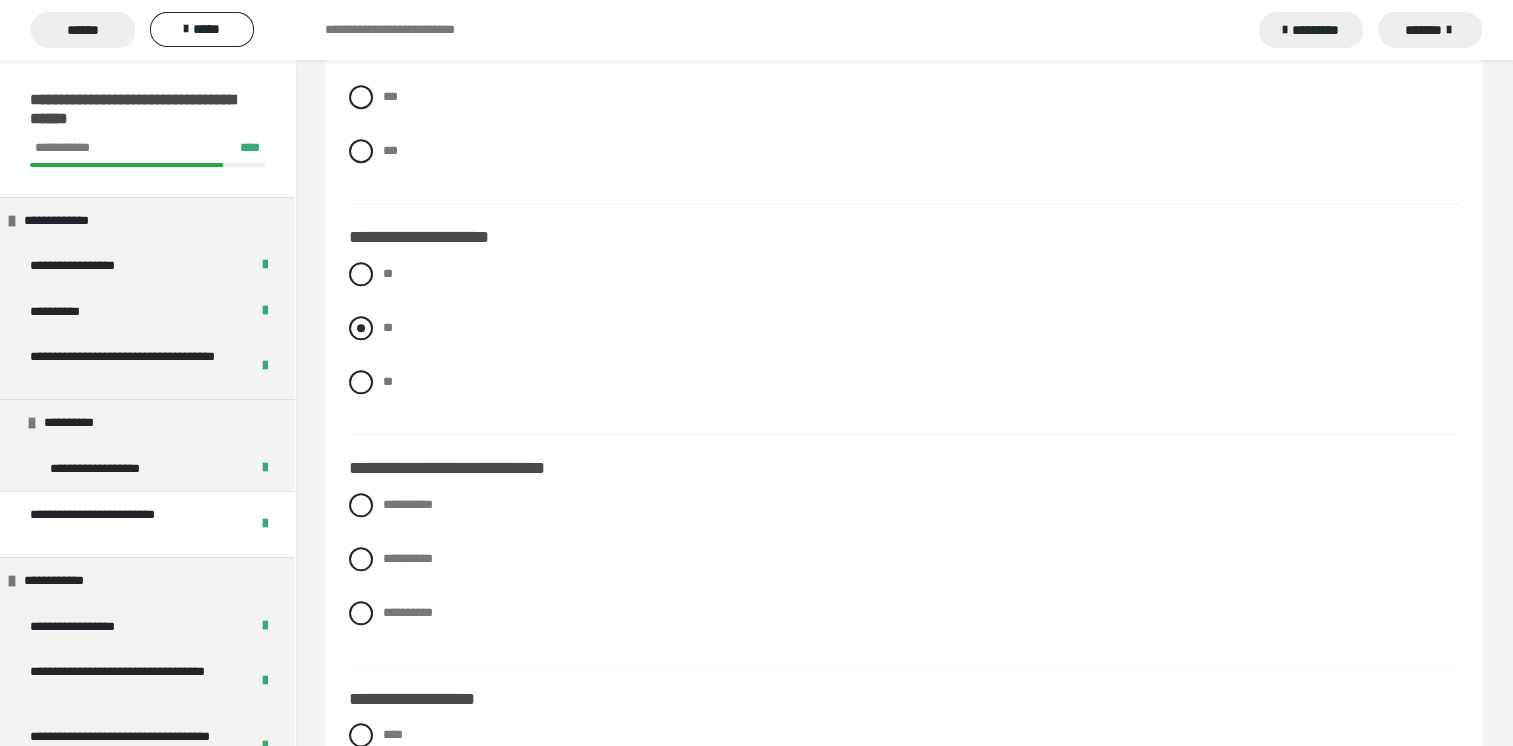 click at bounding box center (361, 328) 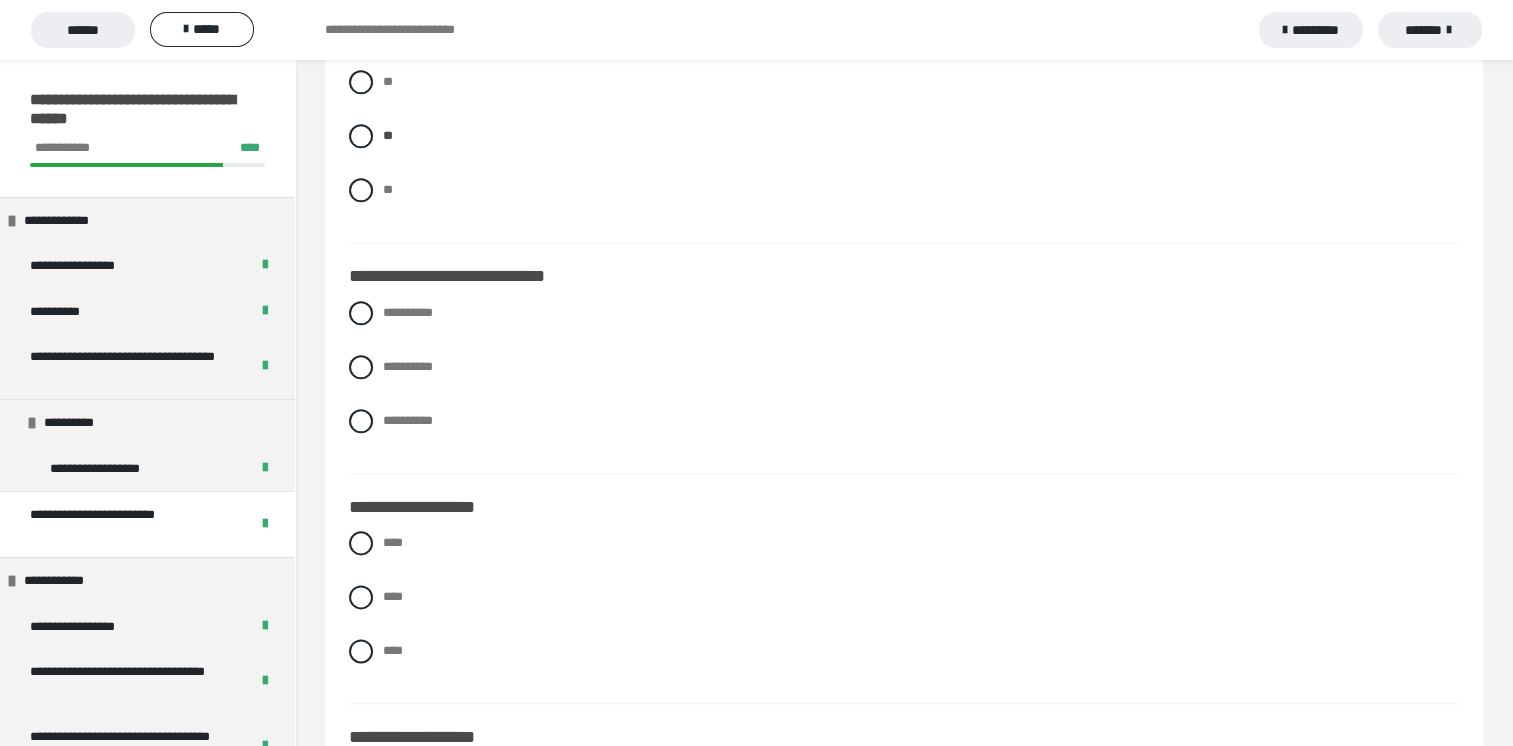scroll, scrollTop: 2300, scrollLeft: 0, axis: vertical 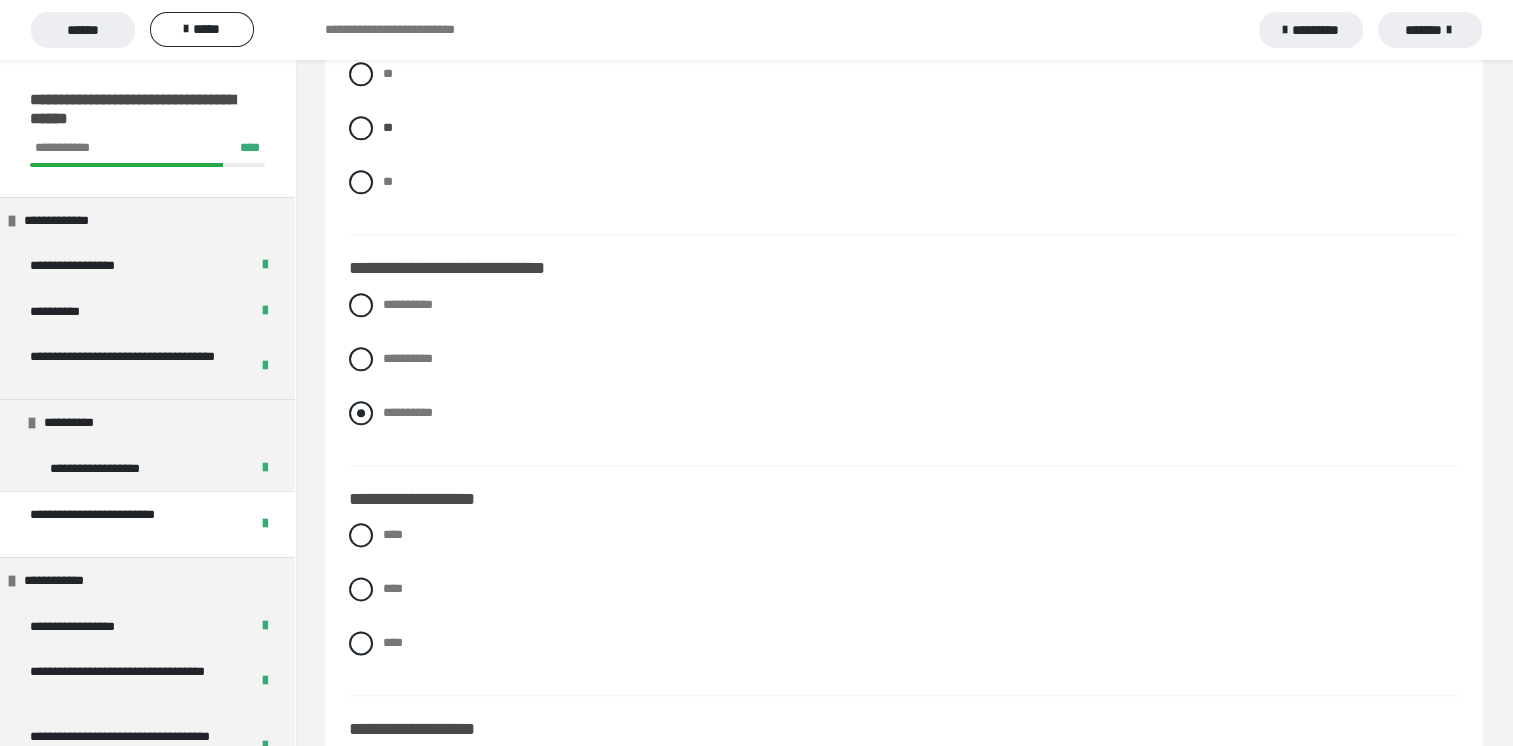 click at bounding box center (361, 413) 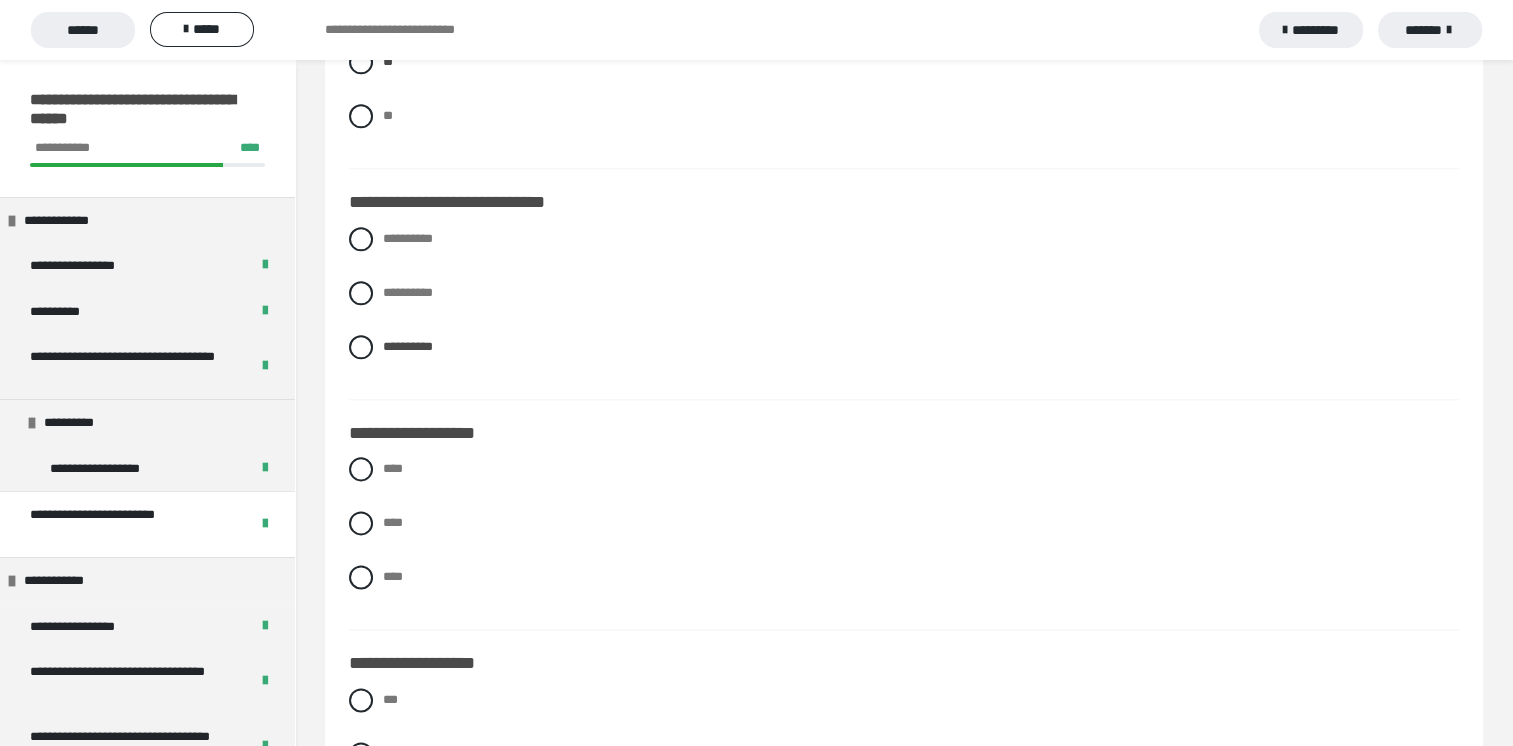 scroll, scrollTop: 2400, scrollLeft: 0, axis: vertical 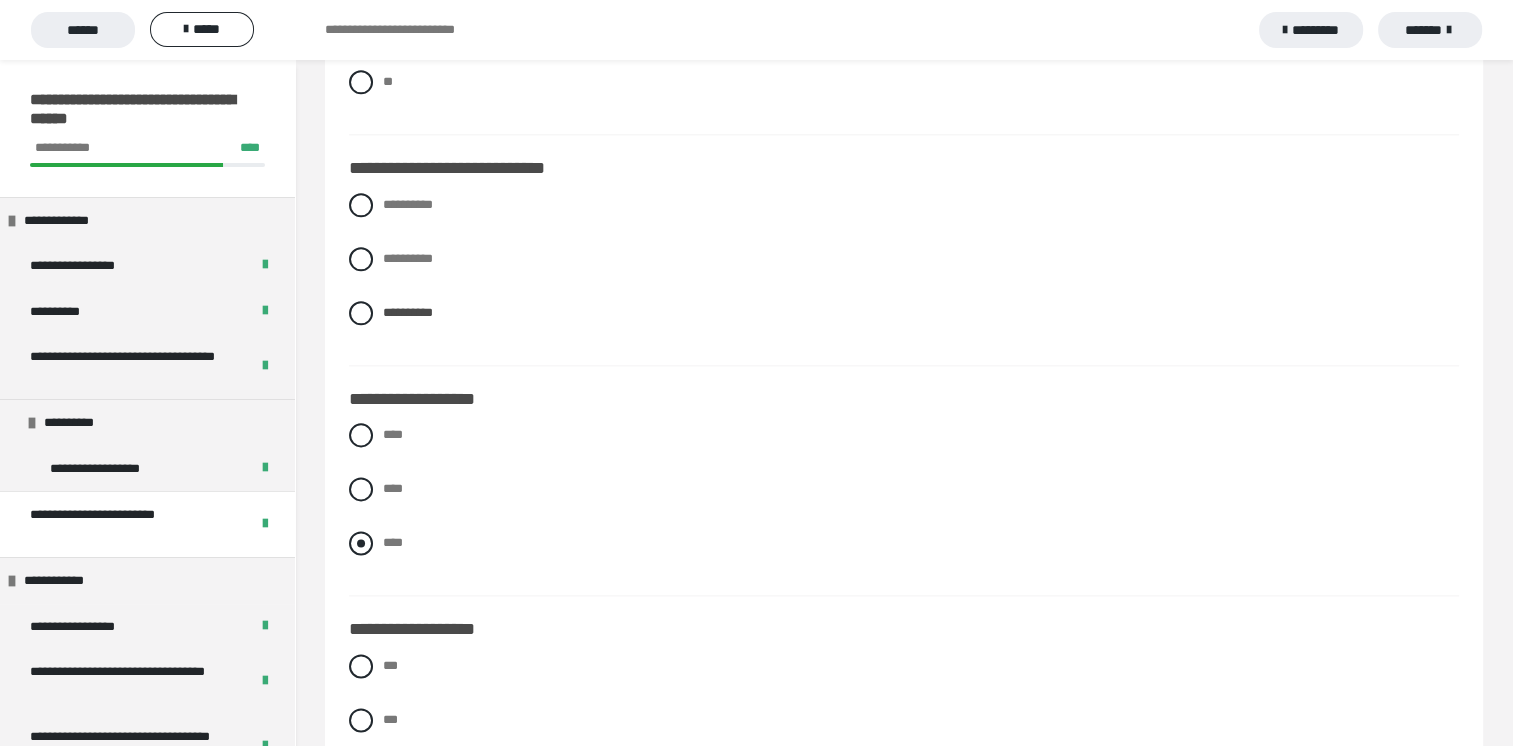 click at bounding box center [361, 543] 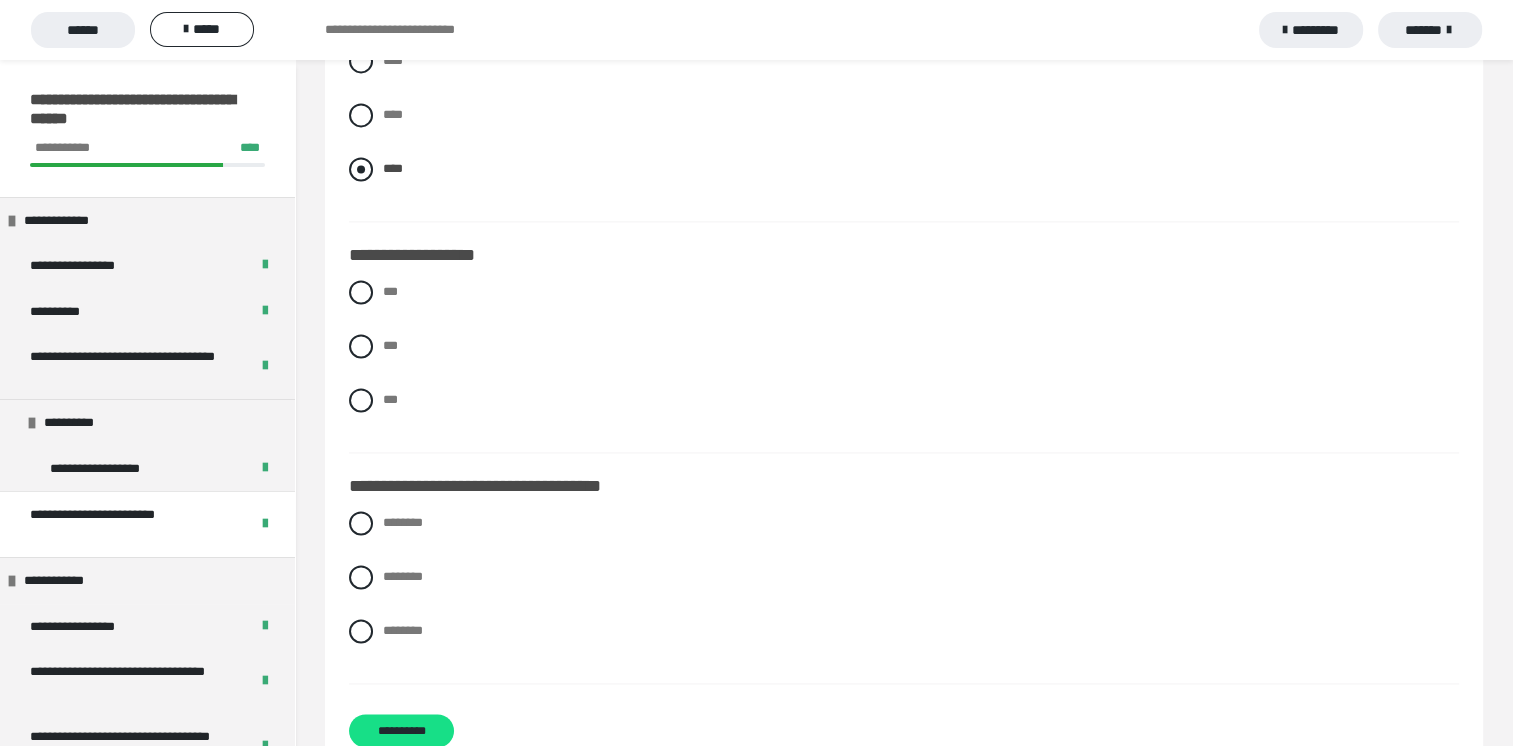 scroll, scrollTop: 2800, scrollLeft: 0, axis: vertical 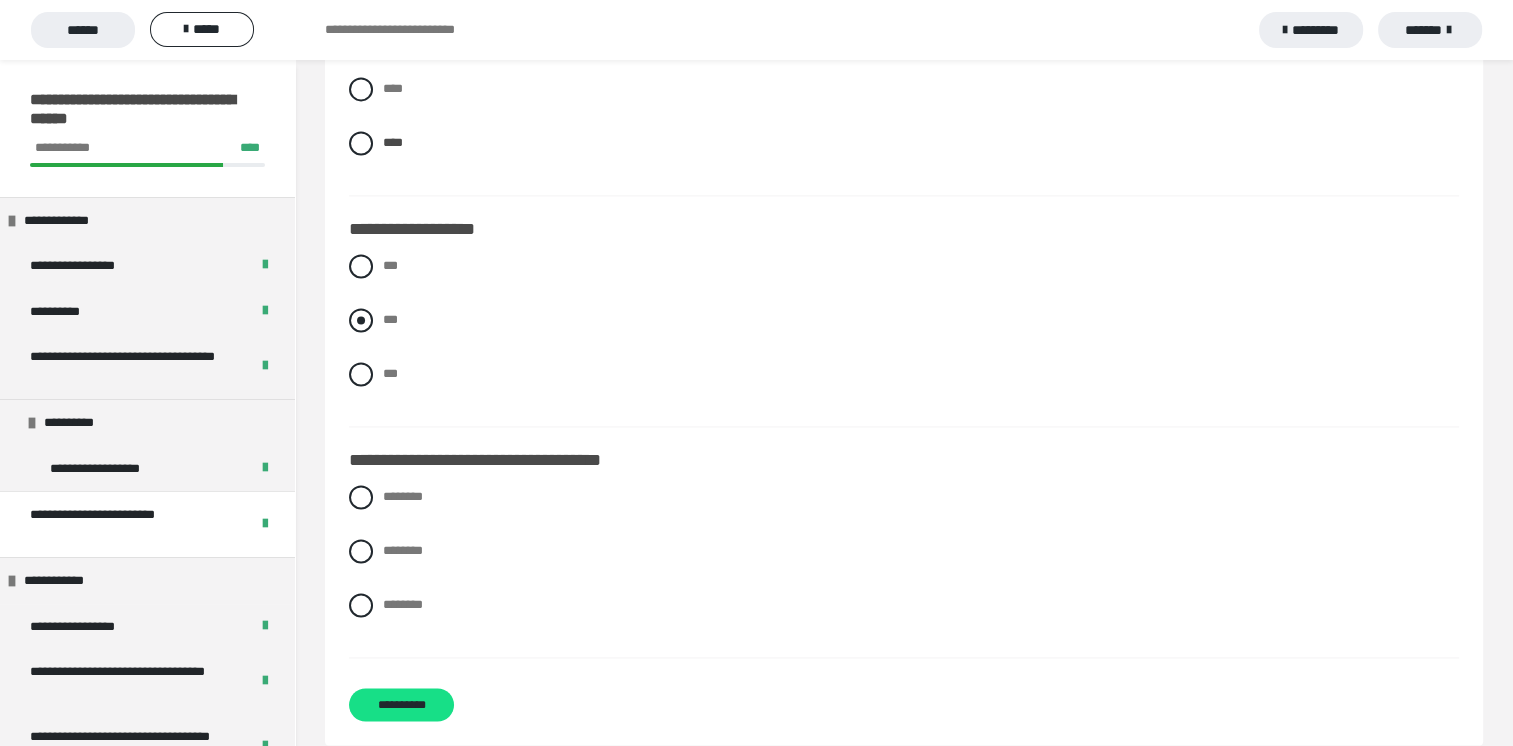 click at bounding box center [361, 320] 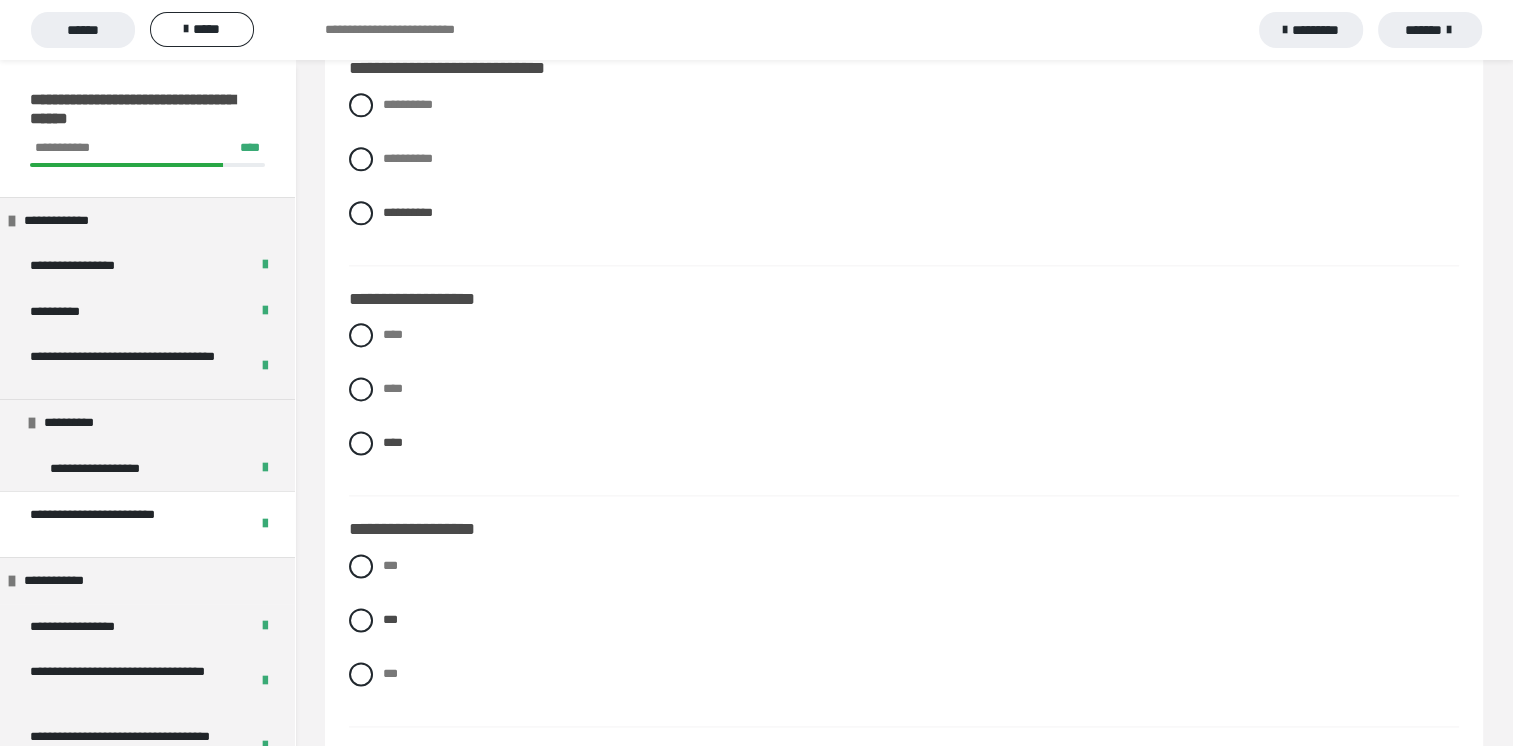 scroll, scrollTop: 2859, scrollLeft: 0, axis: vertical 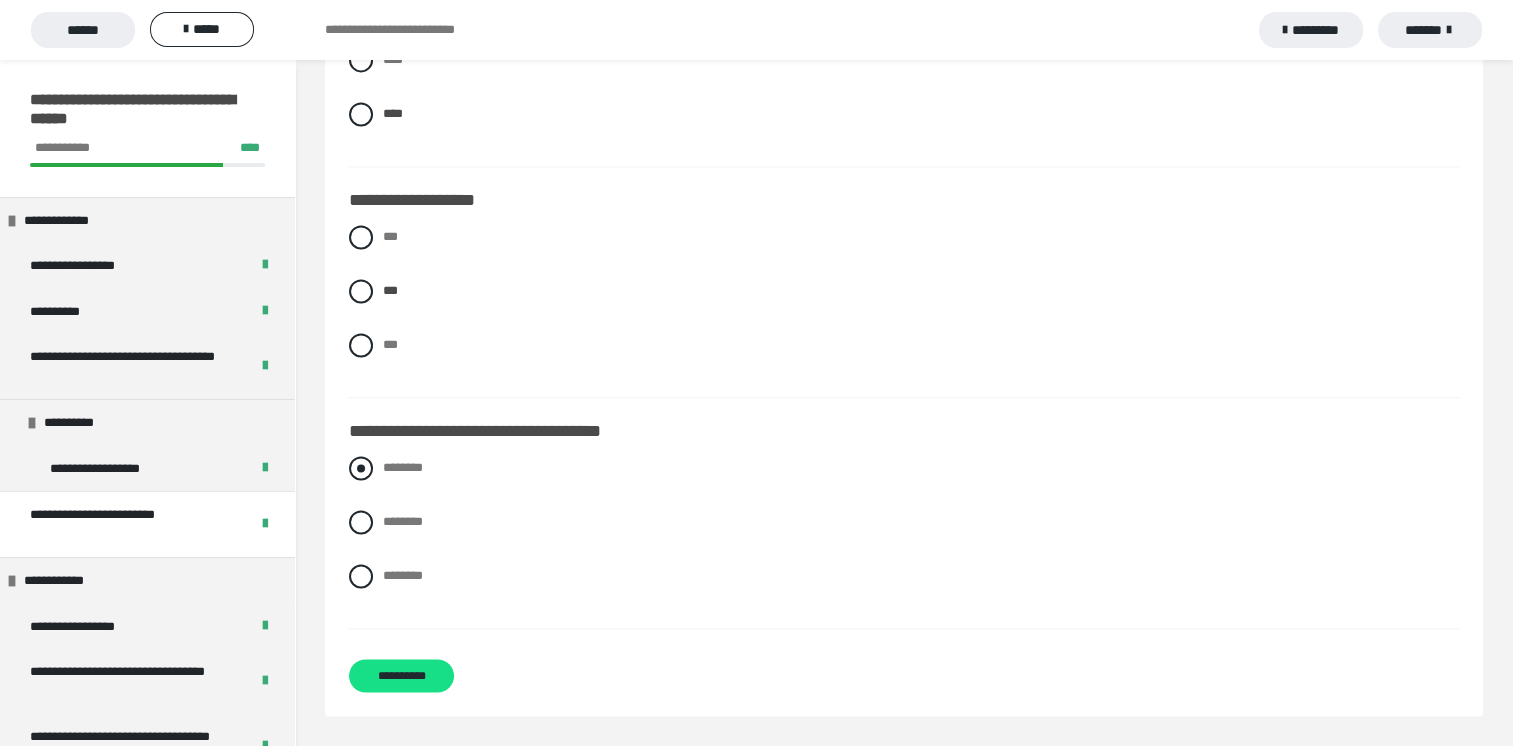 click at bounding box center [361, 468] 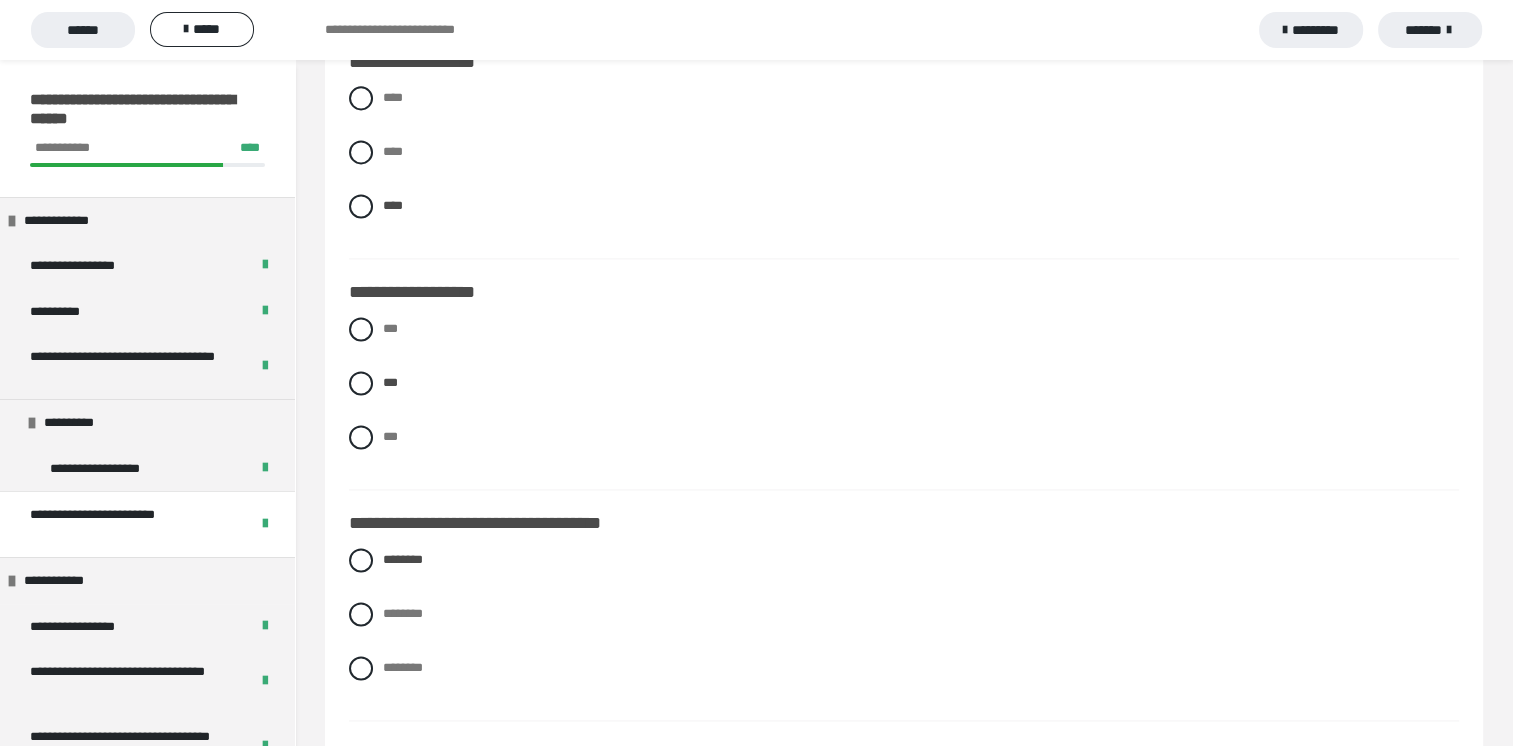 scroll, scrollTop: 2859, scrollLeft: 0, axis: vertical 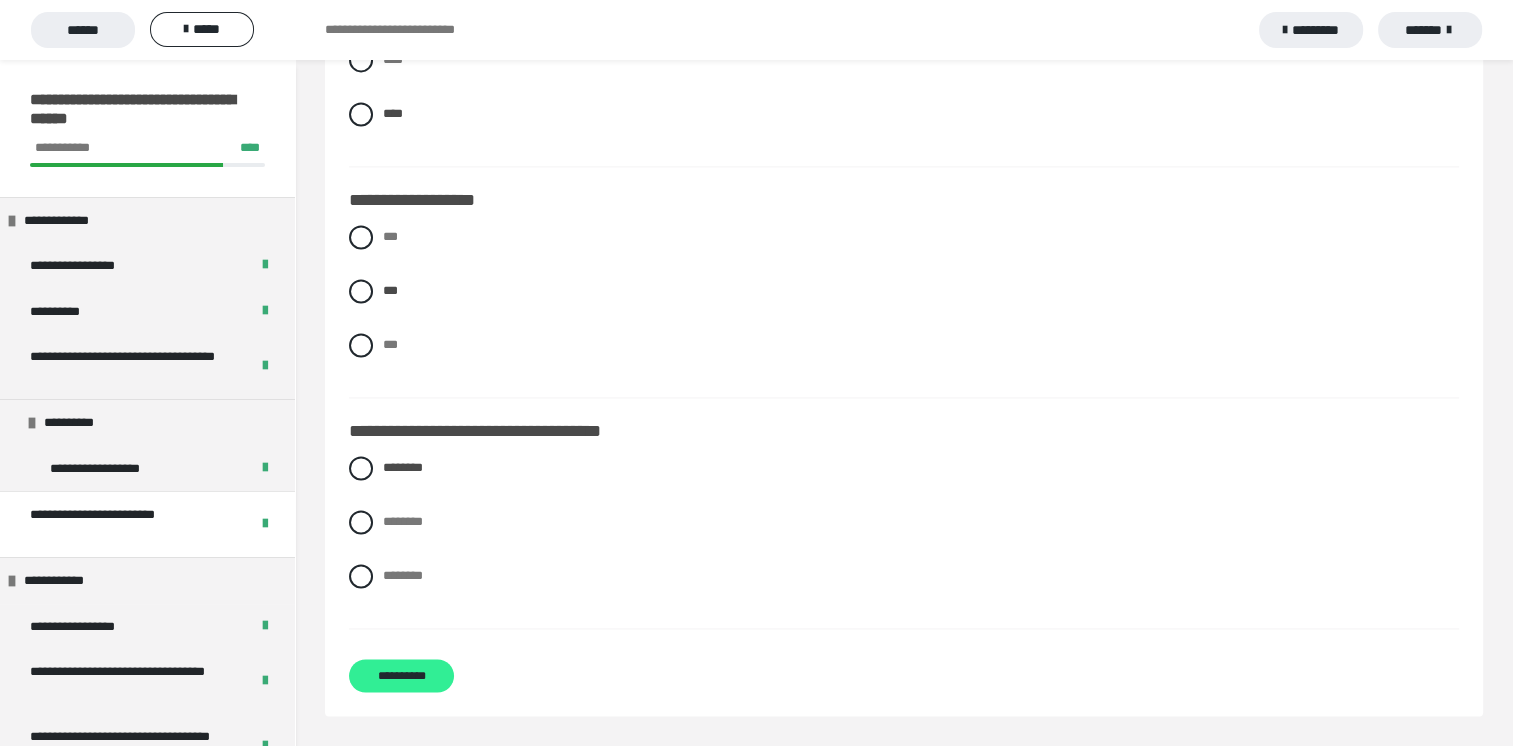 click on "**********" at bounding box center (401, 675) 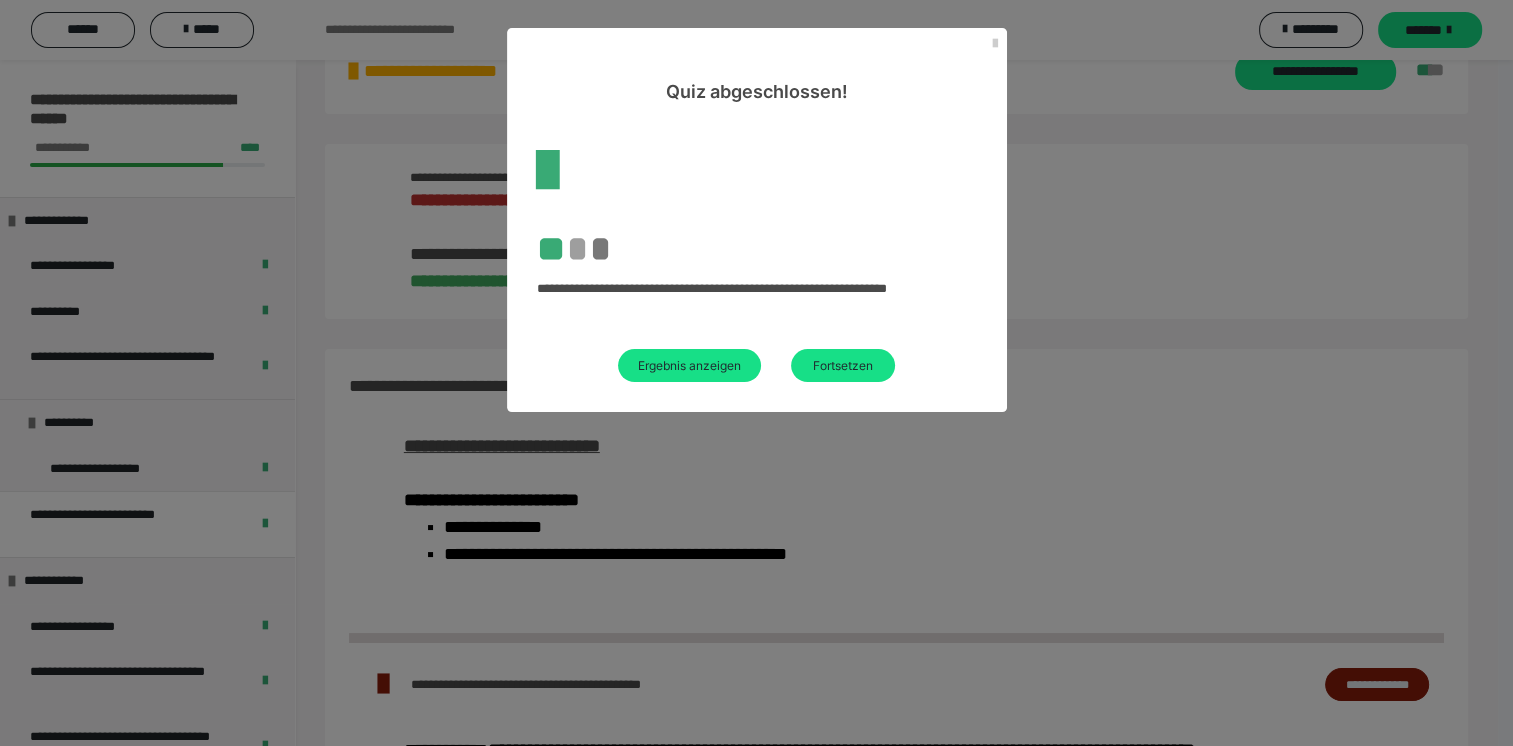 scroll, scrollTop: 792, scrollLeft: 0, axis: vertical 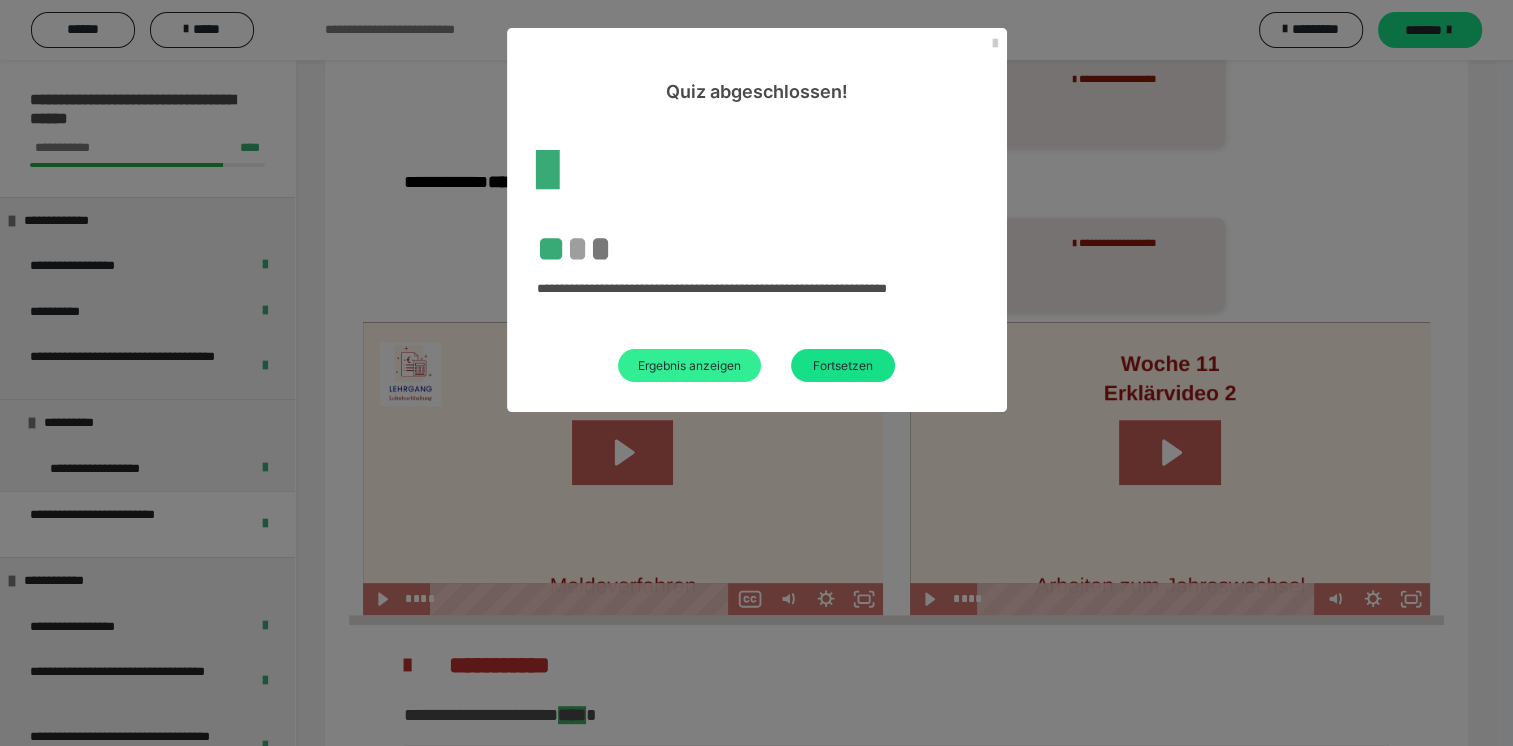 click on "Ergebnis anzeigen" at bounding box center (689, 365) 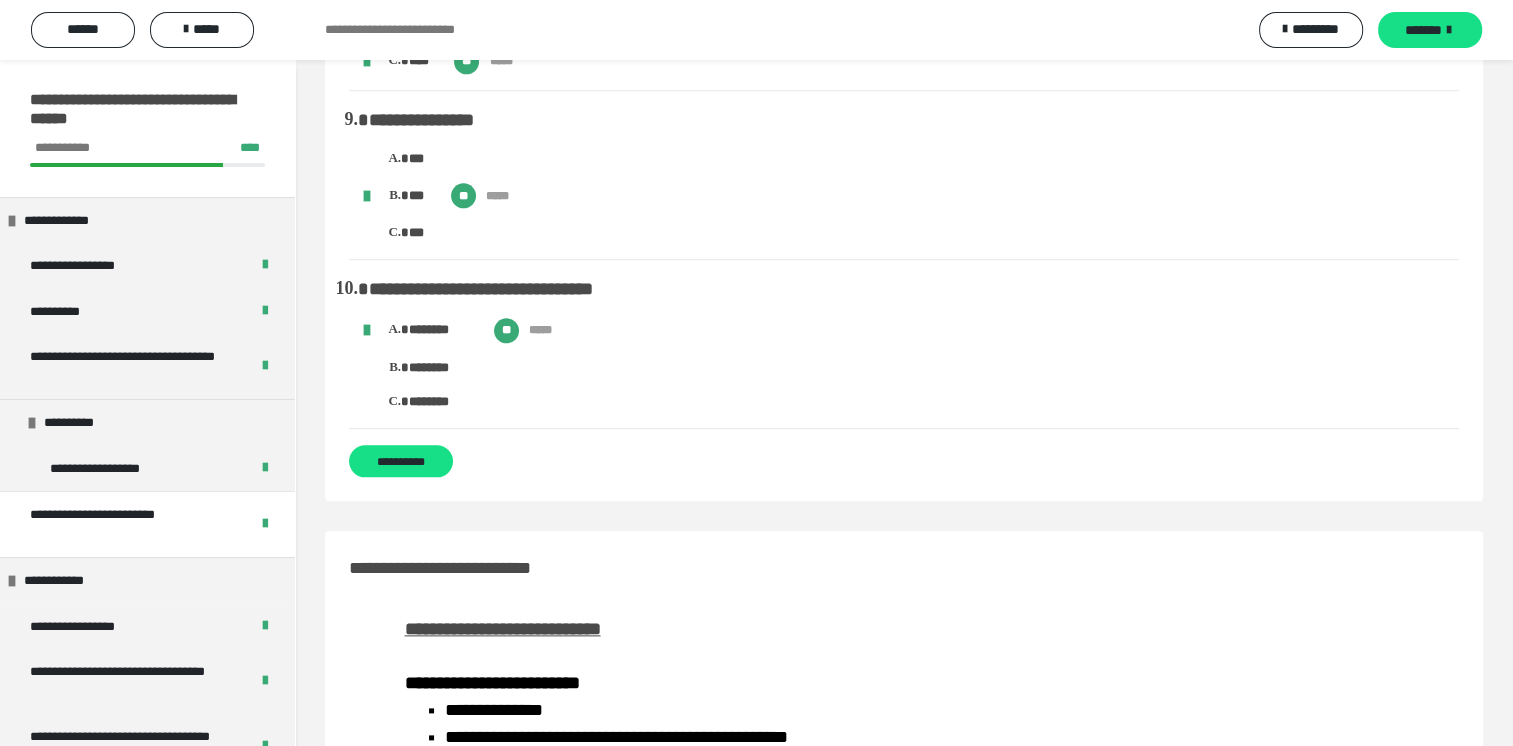 scroll, scrollTop: 2392, scrollLeft: 0, axis: vertical 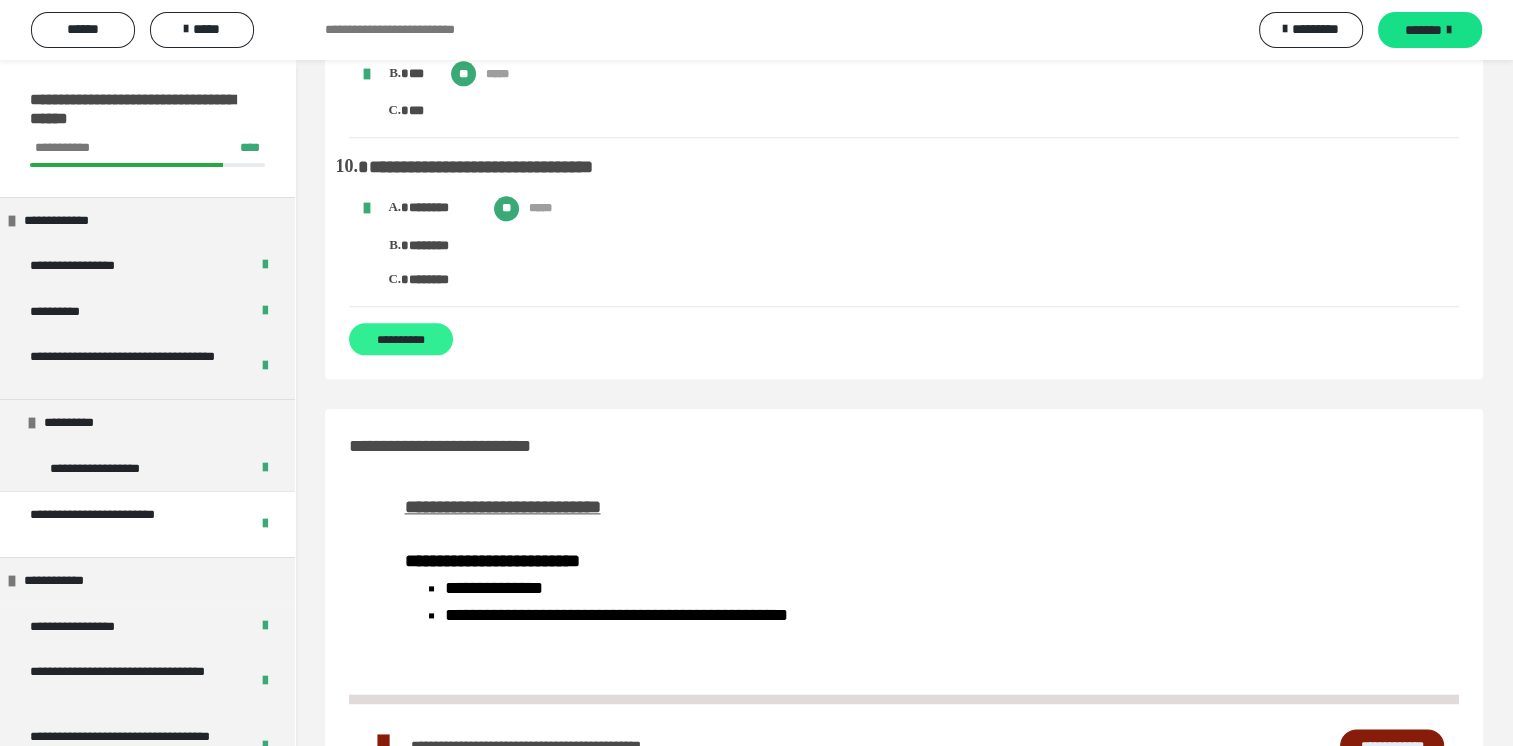 click on "**********" at bounding box center [401, 339] 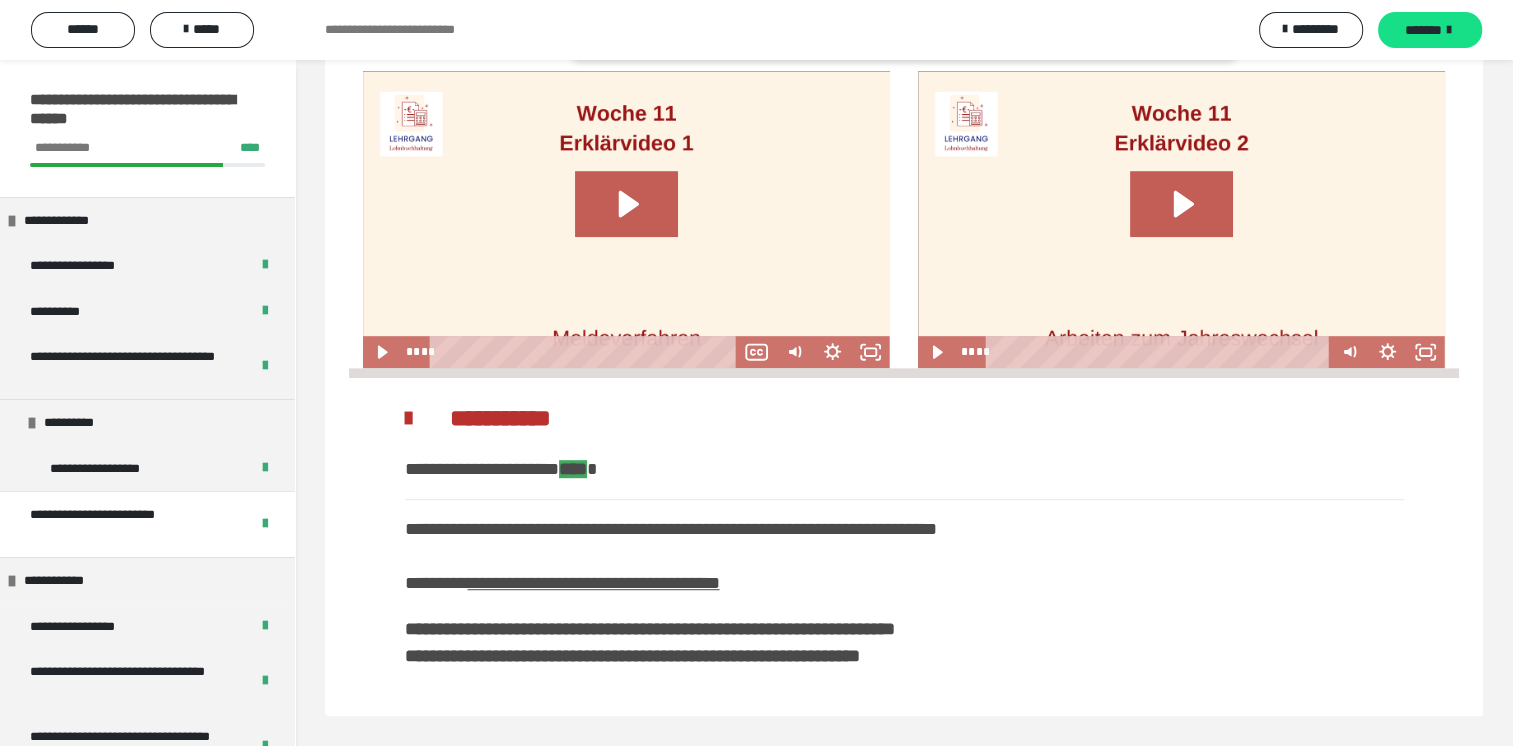 scroll, scrollTop: 0, scrollLeft: 0, axis: both 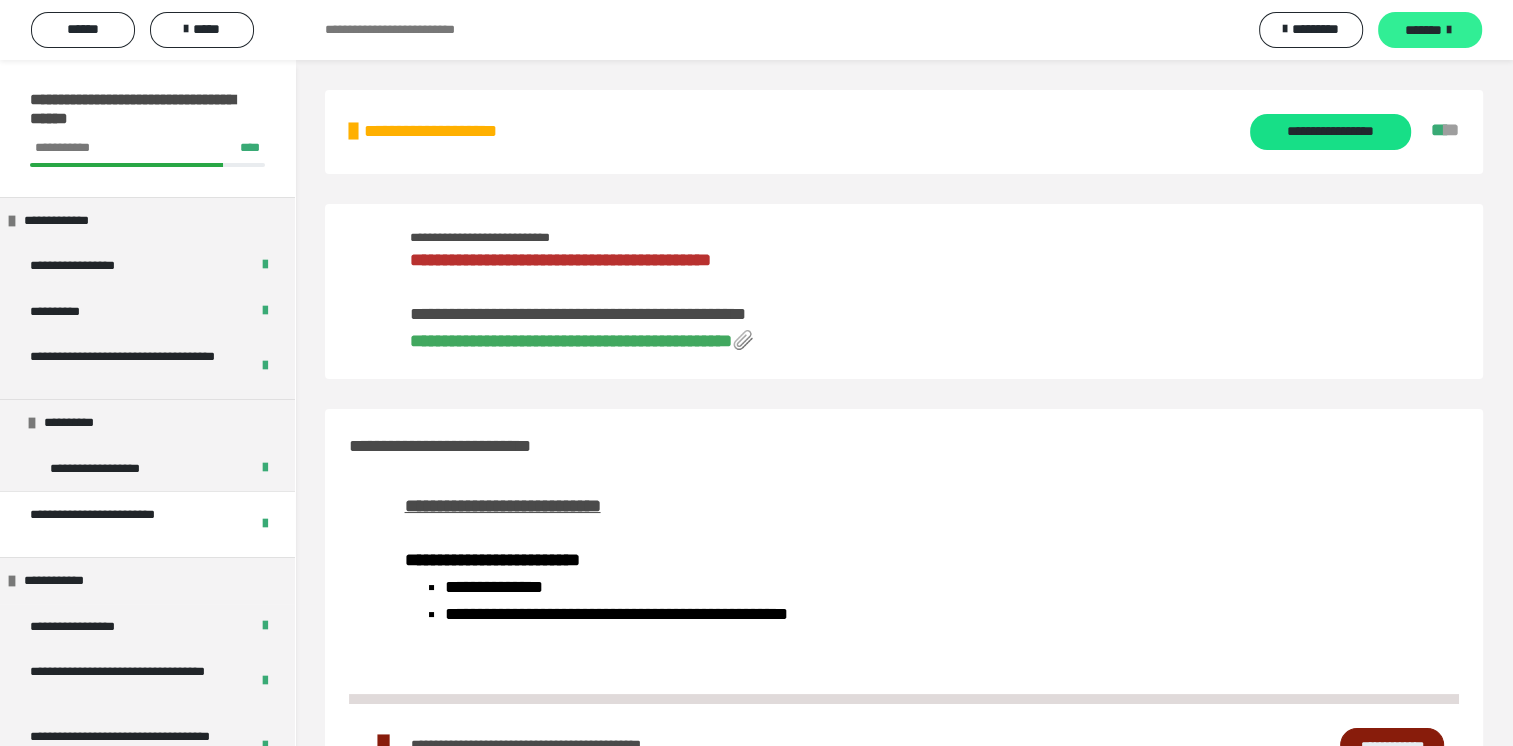 click on "*******" at bounding box center (1423, 30) 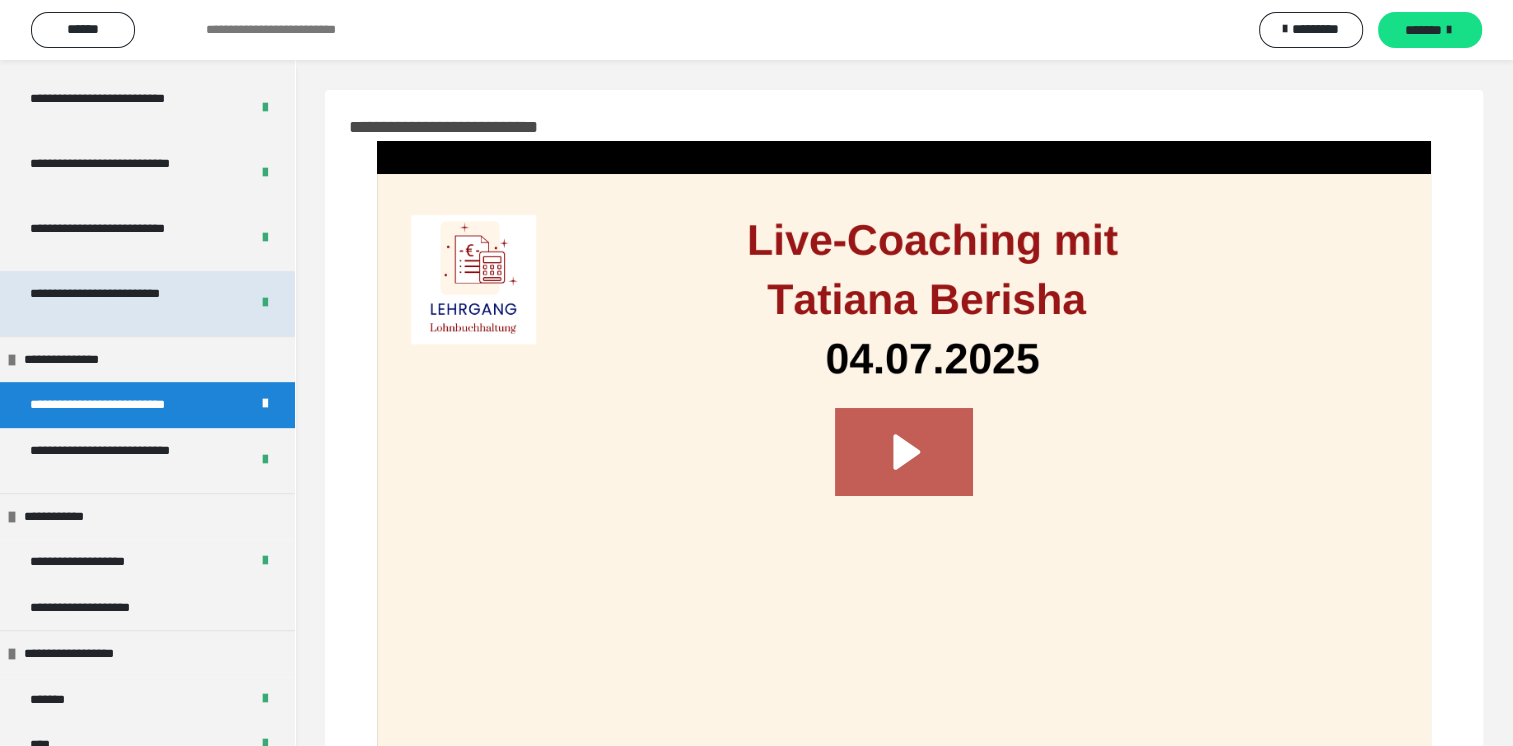 scroll, scrollTop: 1100, scrollLeft: 0, axis: vertical 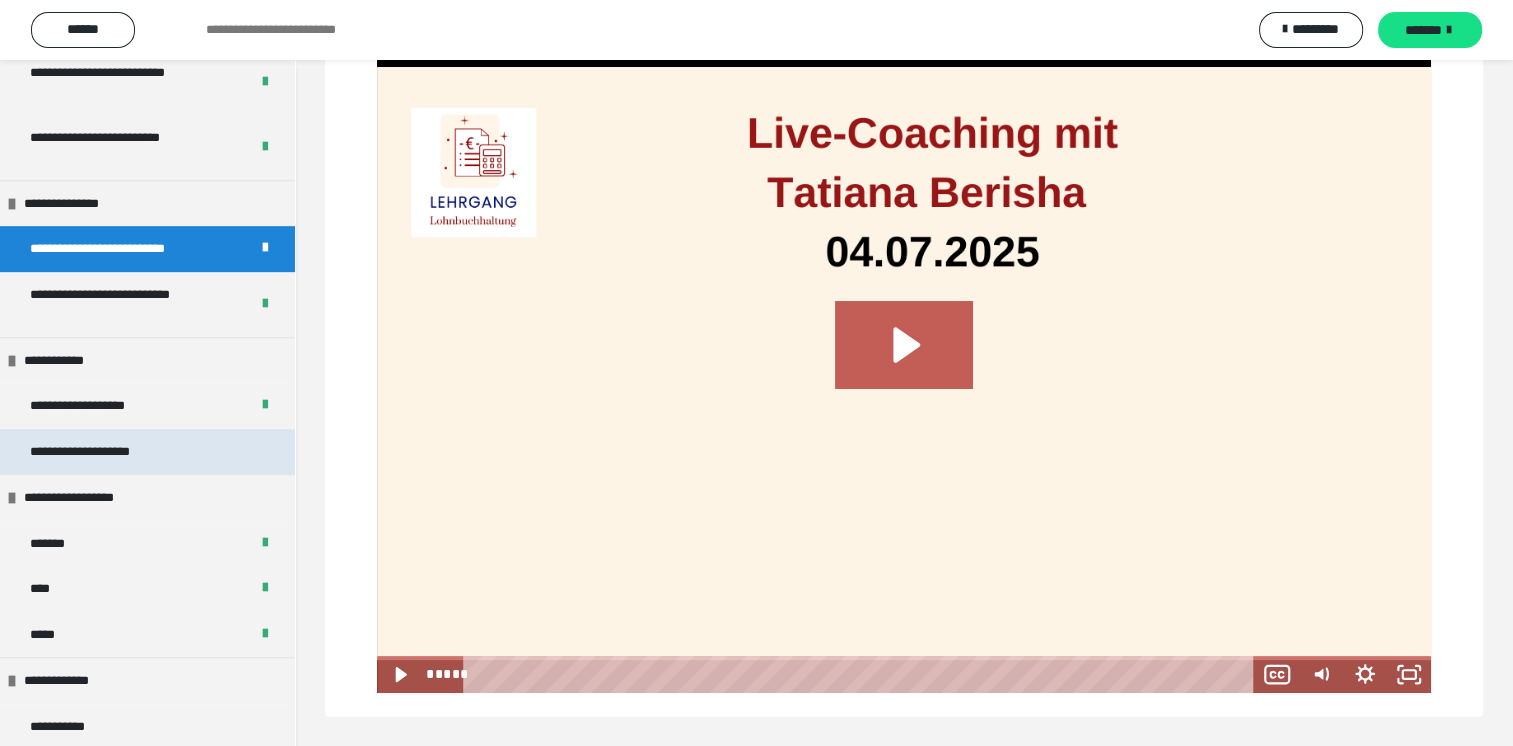 click on "**********" at bounding box center (91, 452) 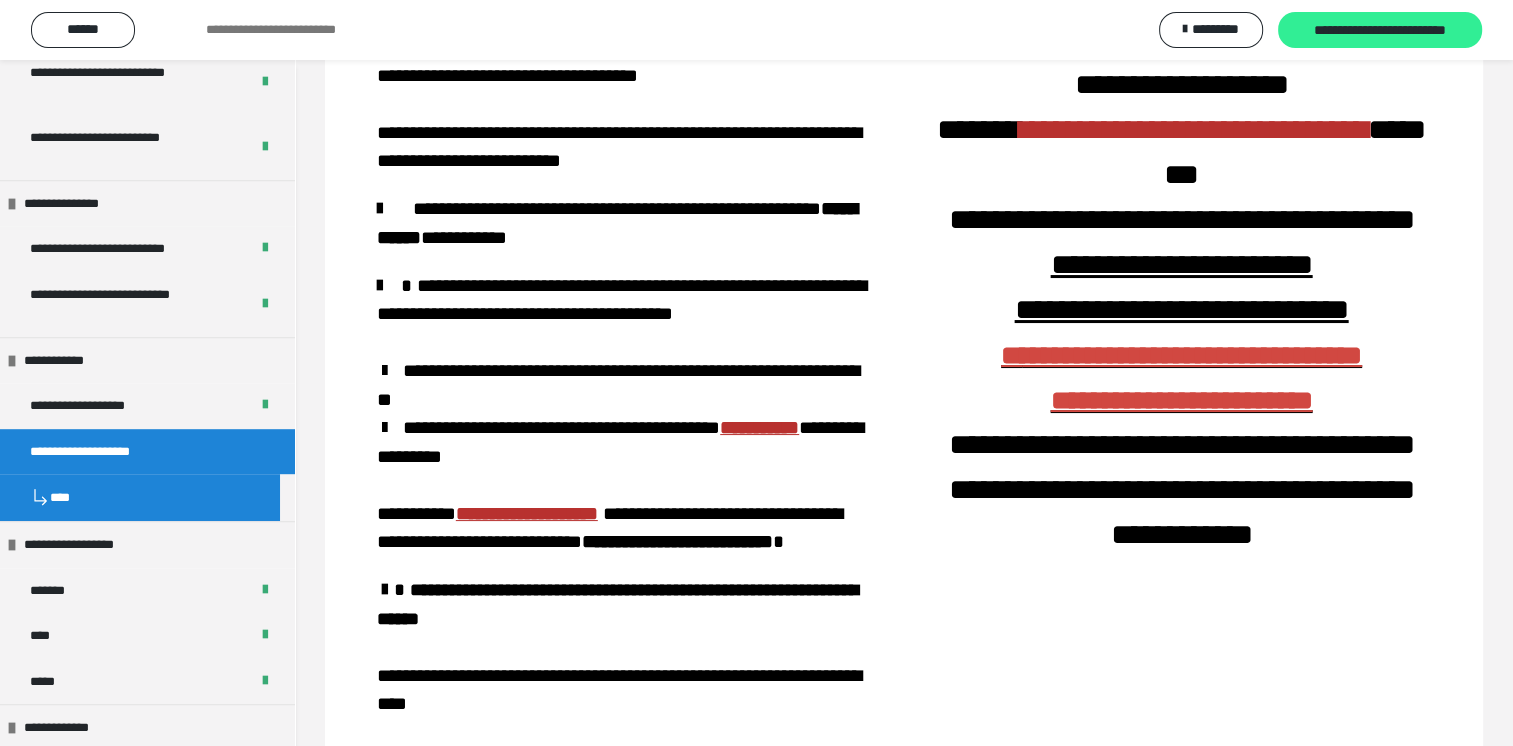 click on "**********" at bounding box center [1380, 31] 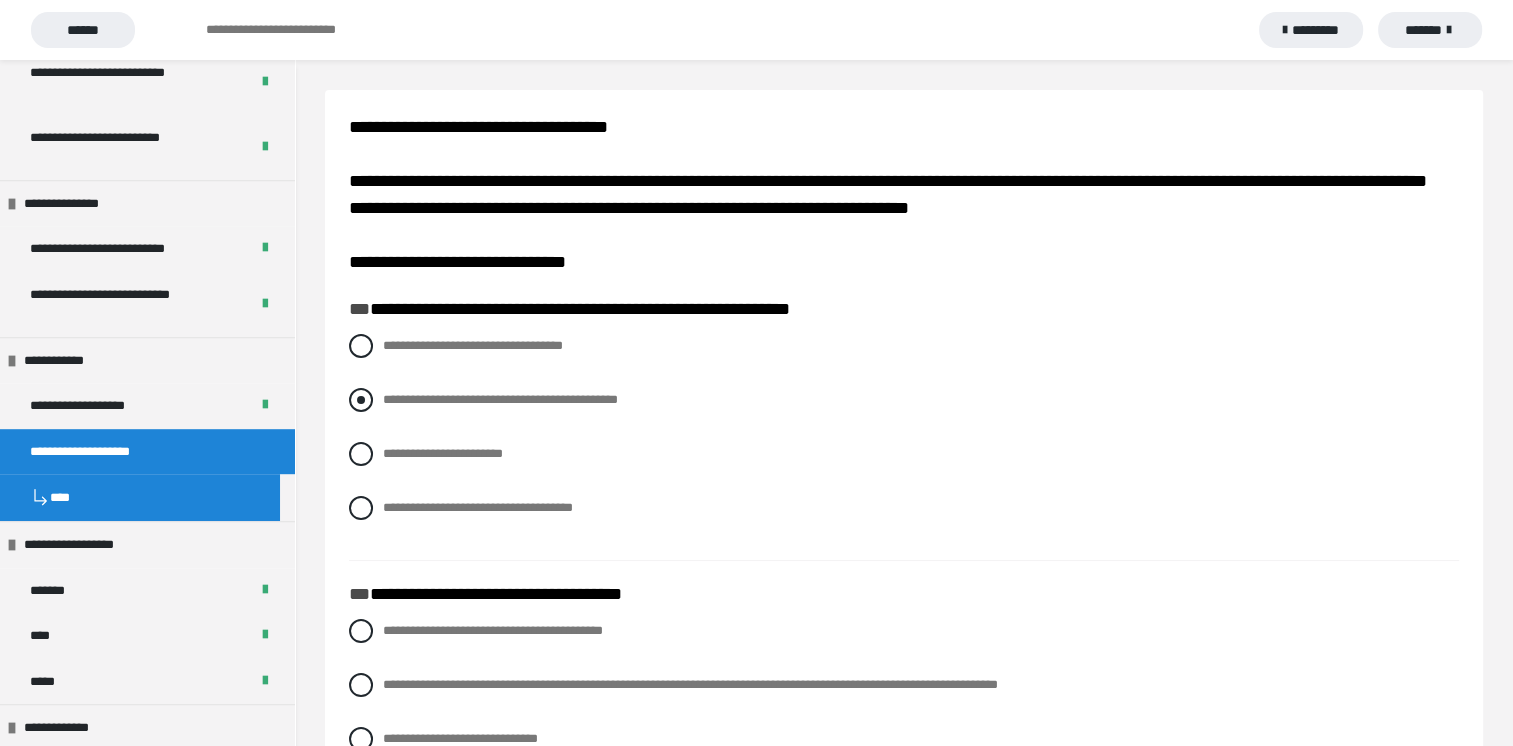 click at bounding box center [361, 400] 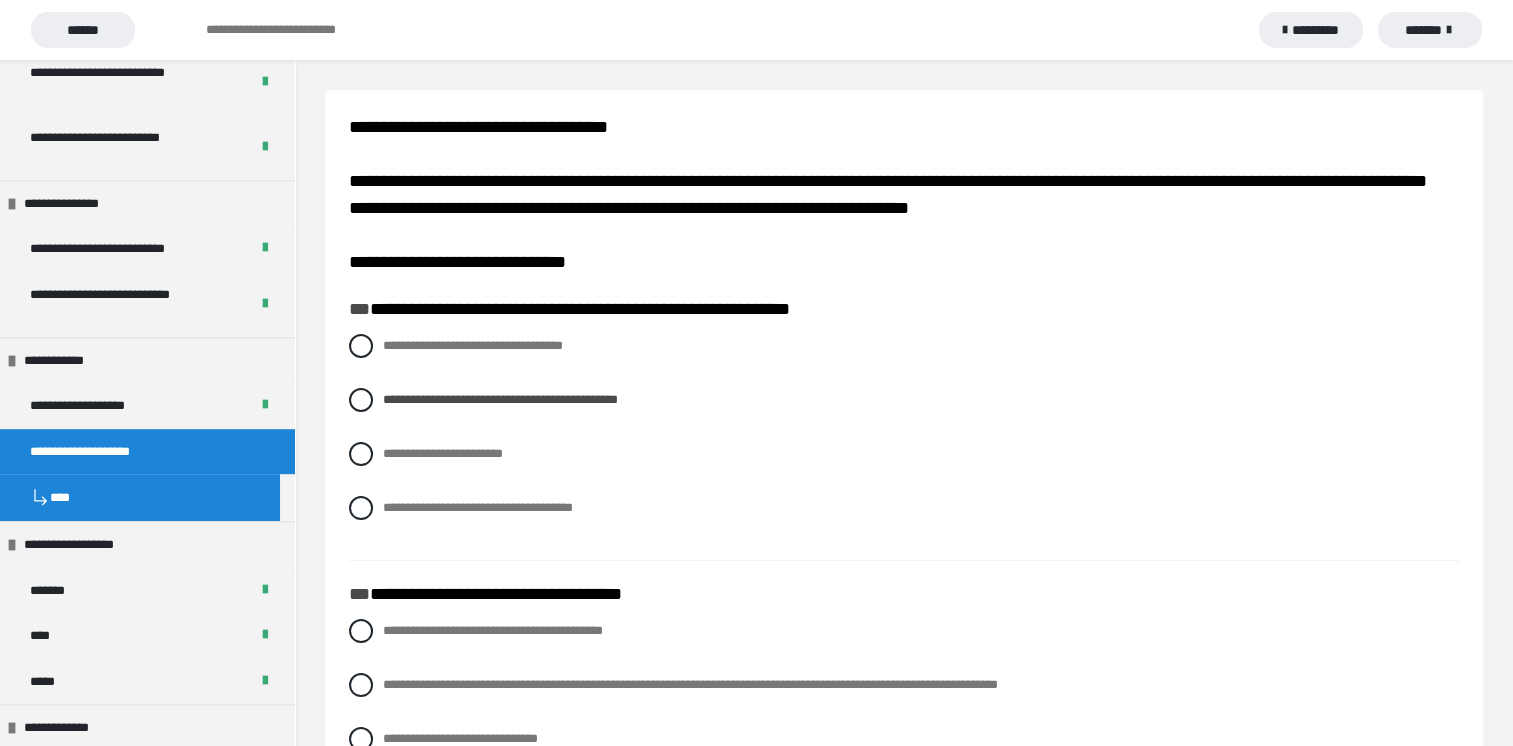 scroll, scrollTop: 100, scrollLeft: 0, axis: vertical 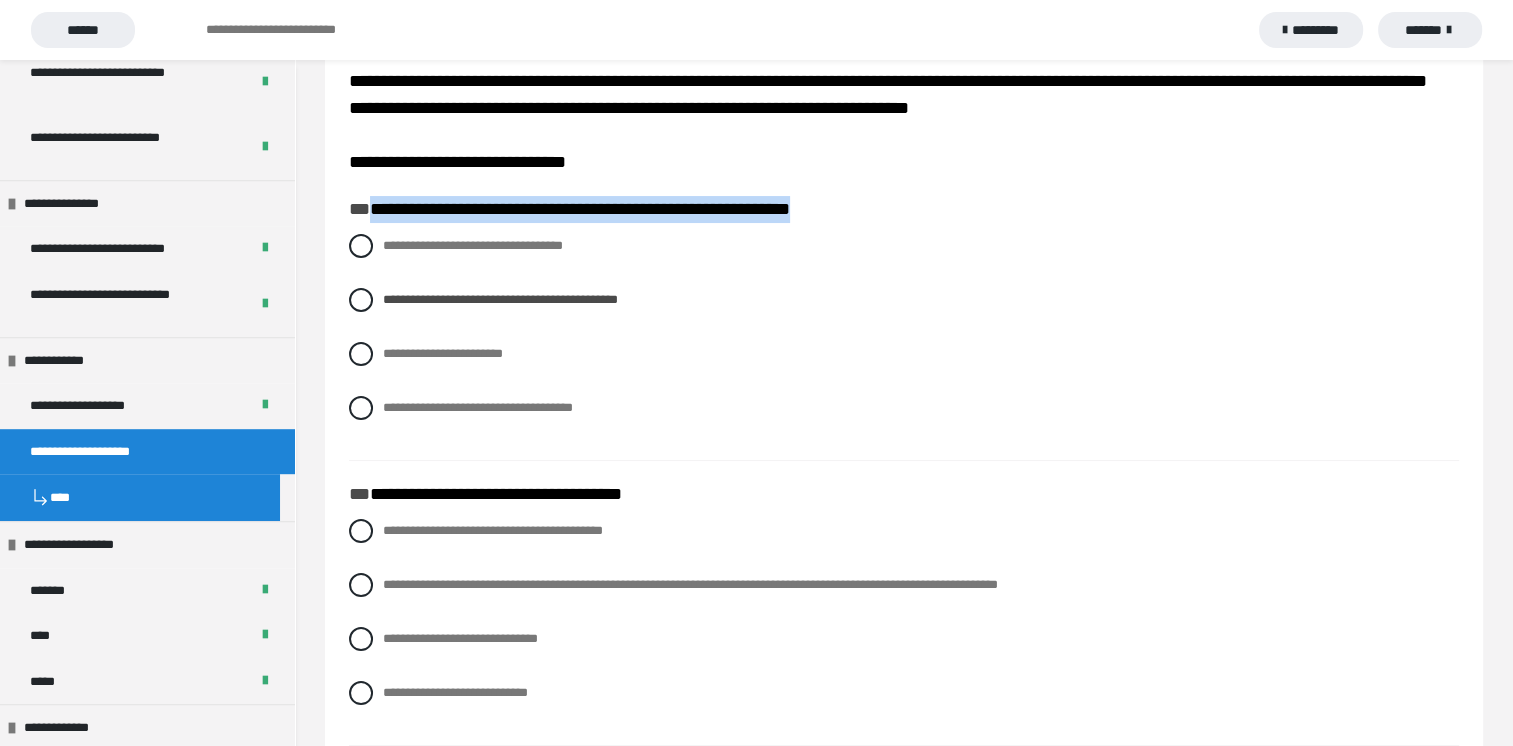 drag, startPoint x: 368, startPoint y: 206, endPoint x: 935, endPoint y: 210, distance: 567.0141 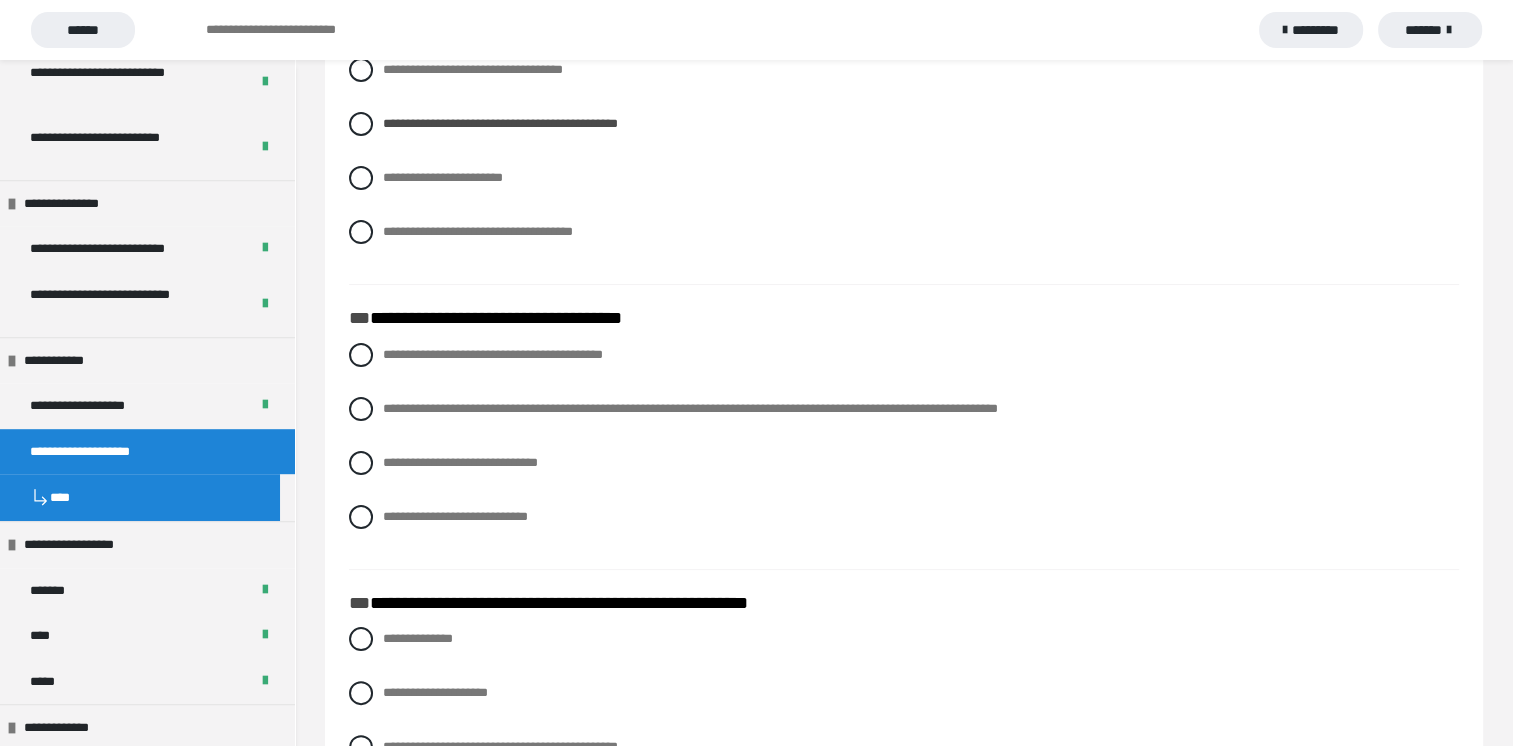 scroll, scrollTop: 300, scrollLeft: 0, axis: vertical 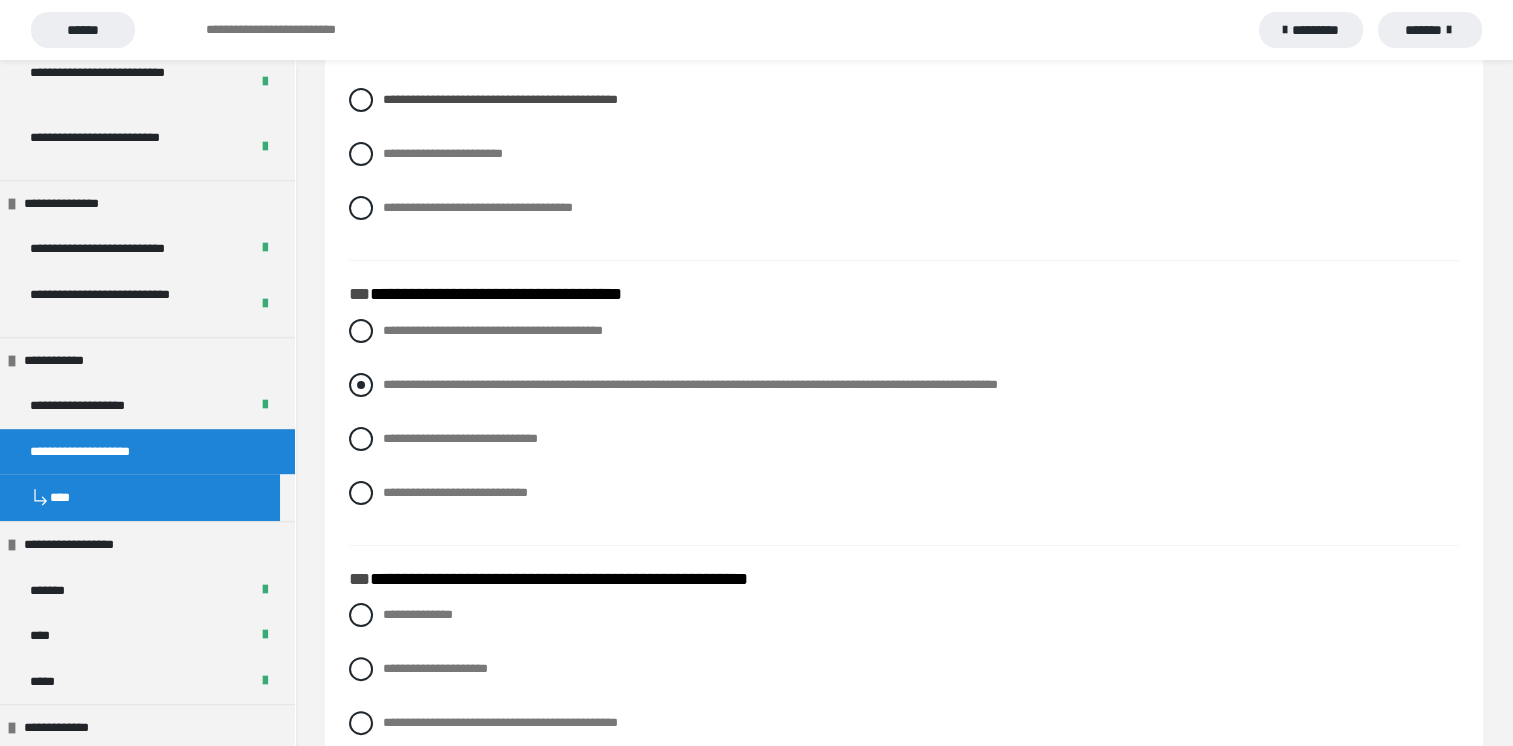 click at bounding box center (361, 385) 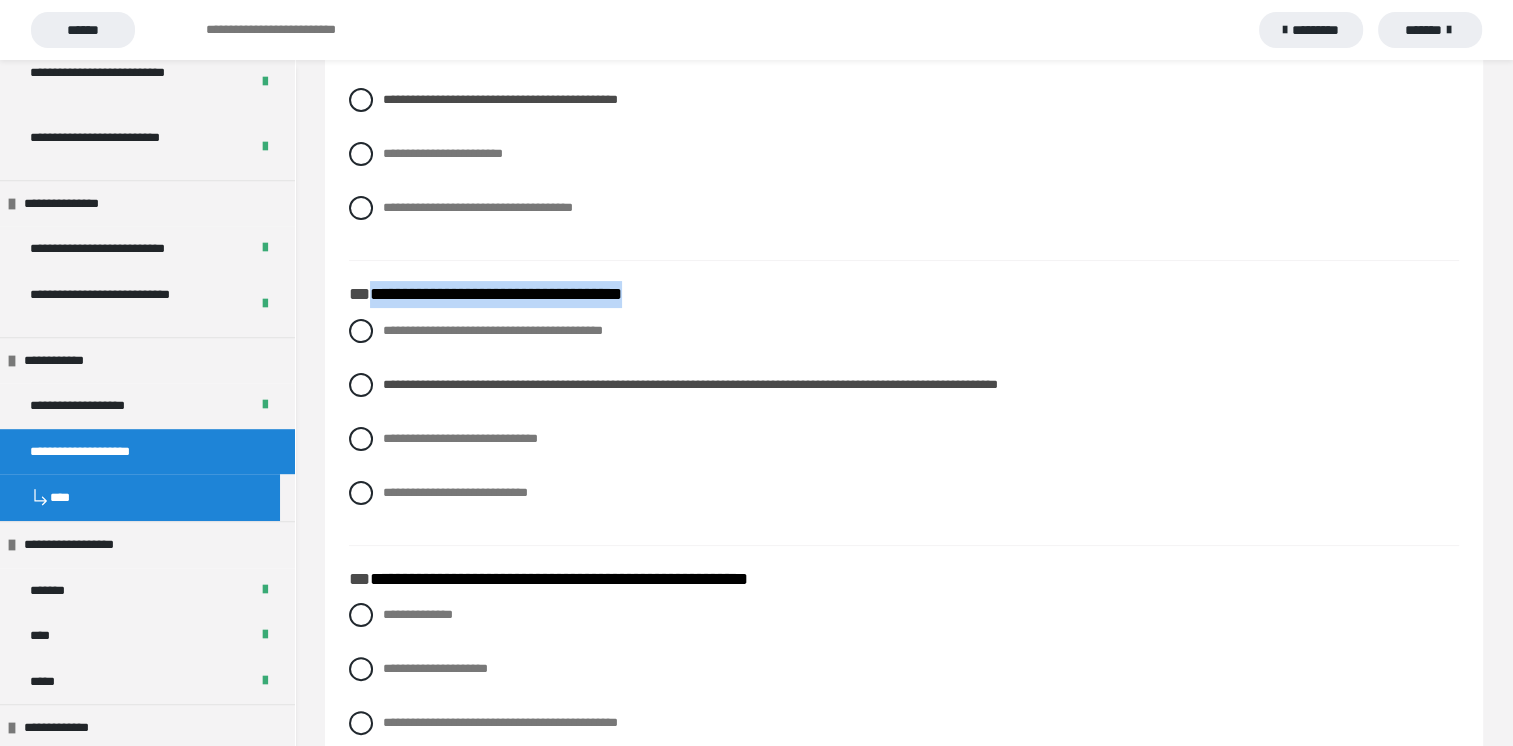 drag, startPoint x: 367, startPoint y: 294, endPoint x: 704, endPoint y: 300, distance: 337.0534 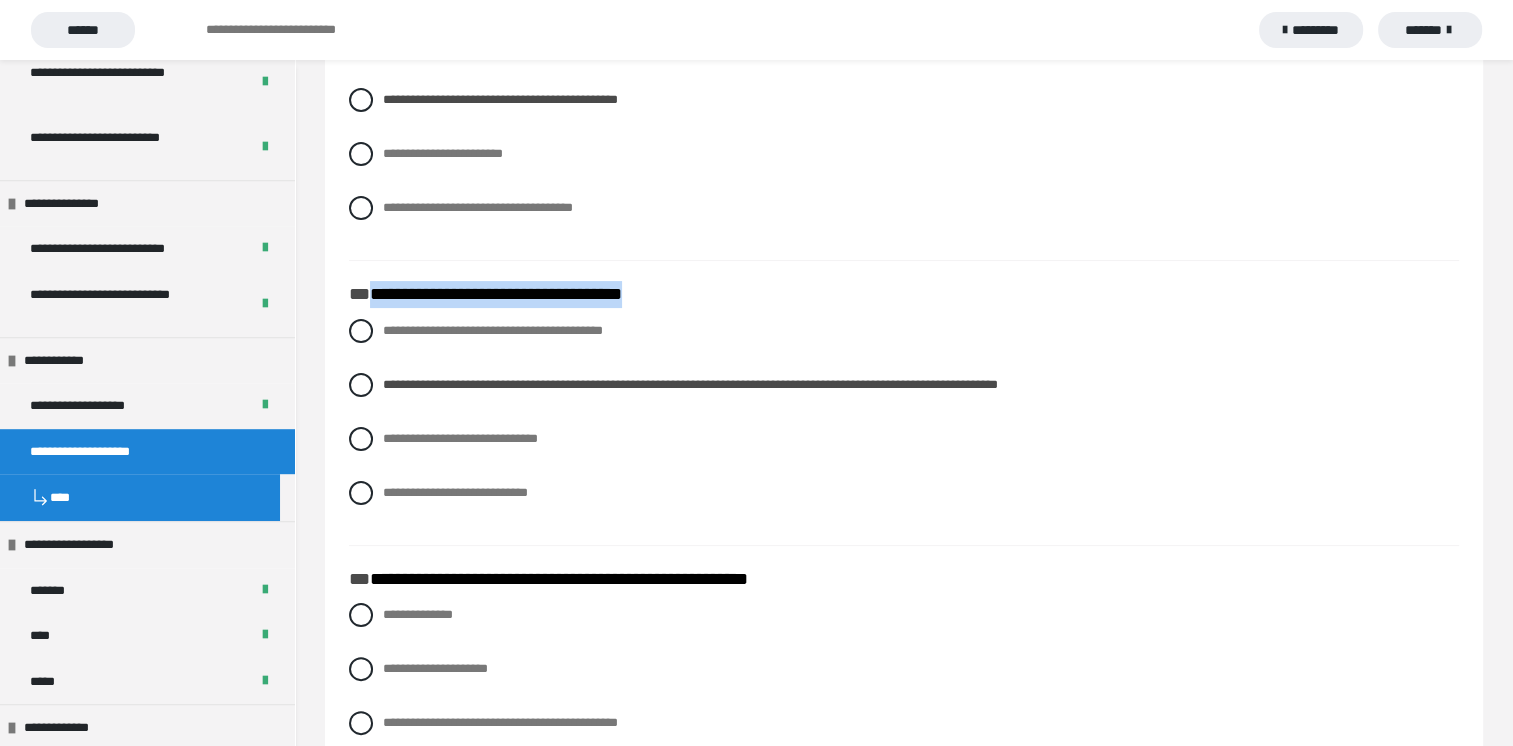 copy on "**********" 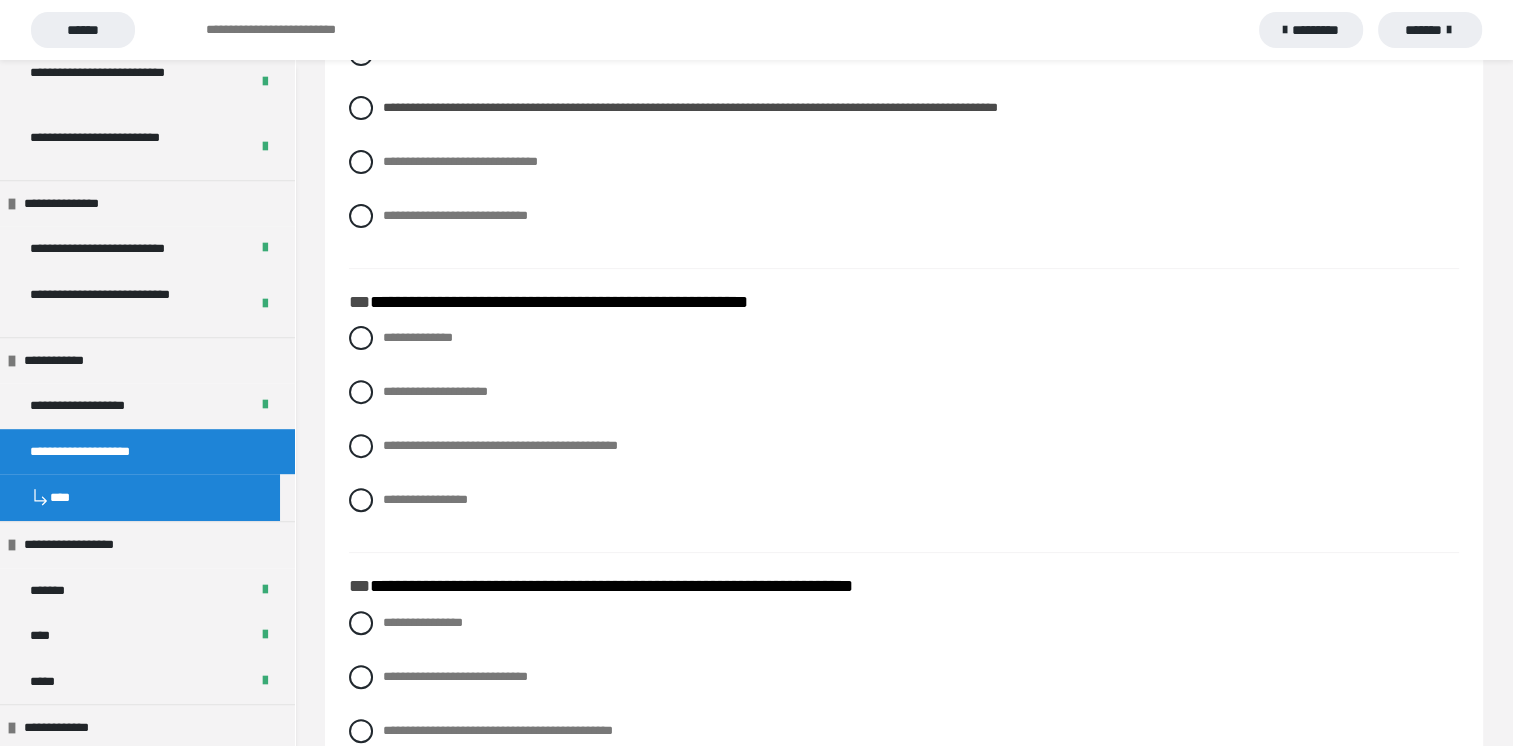 scroll, scrollTop: 600, scrollLeft: 0, axis: vertical 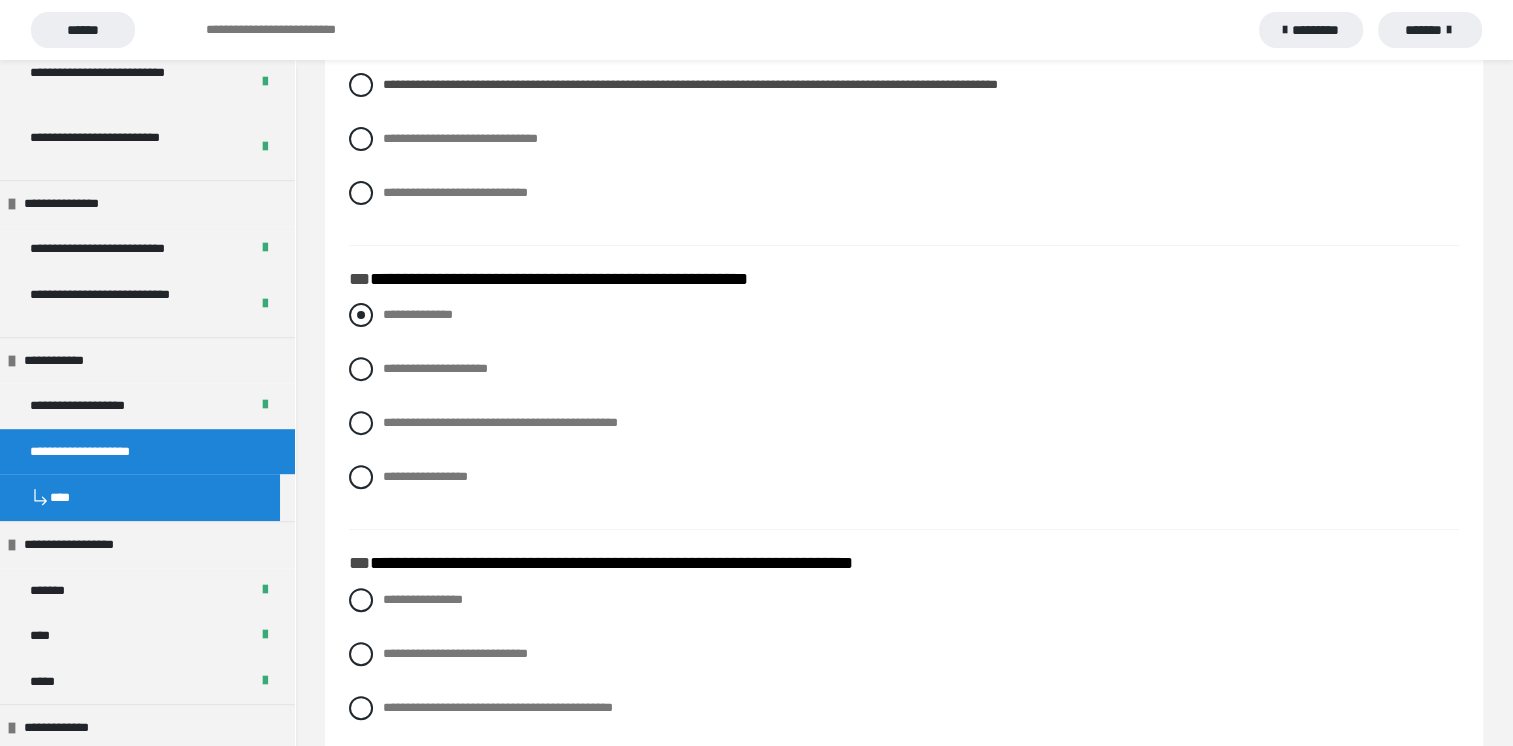 click at bounding box center (361, 315) 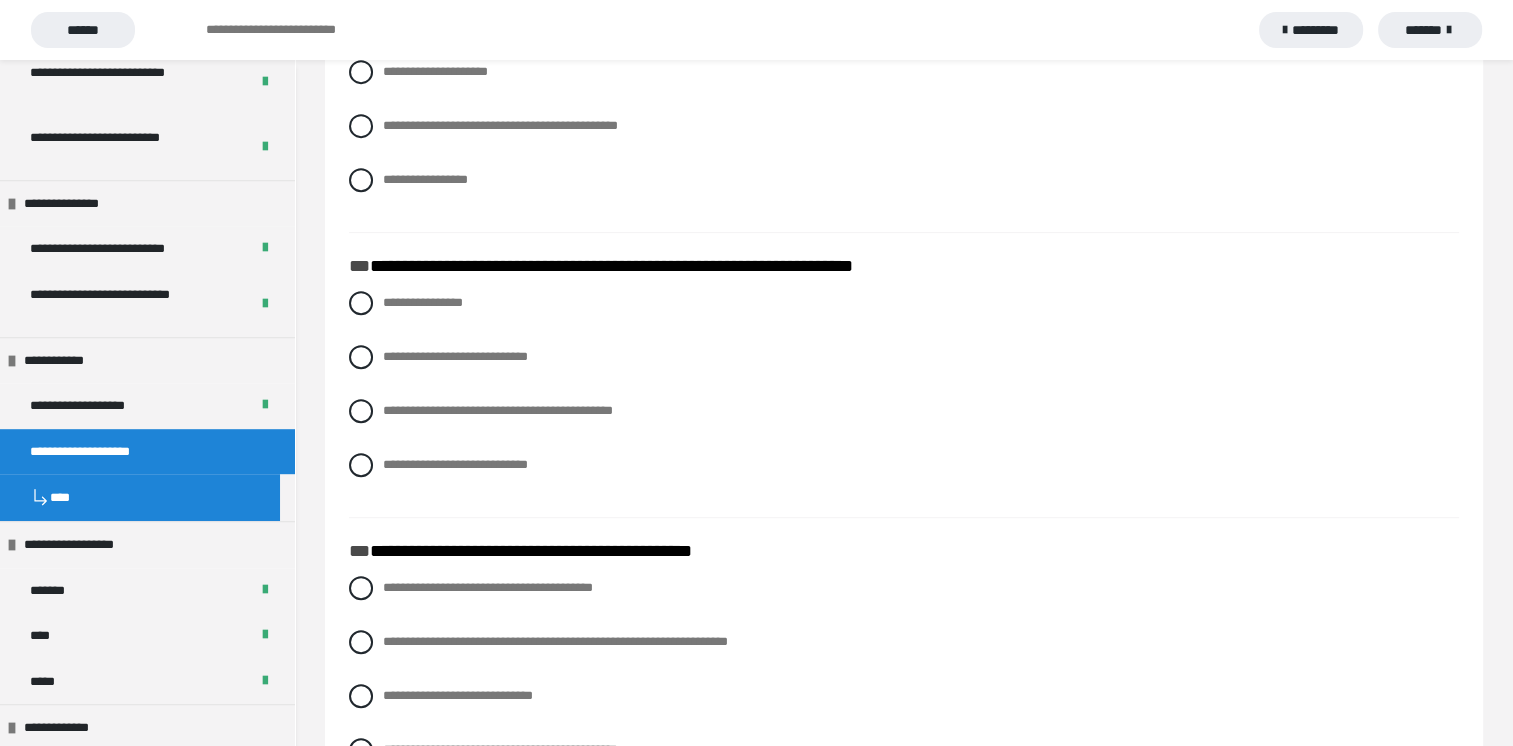 scroll, scrollTop: 900, scrollLeft: 0, axis: vertical 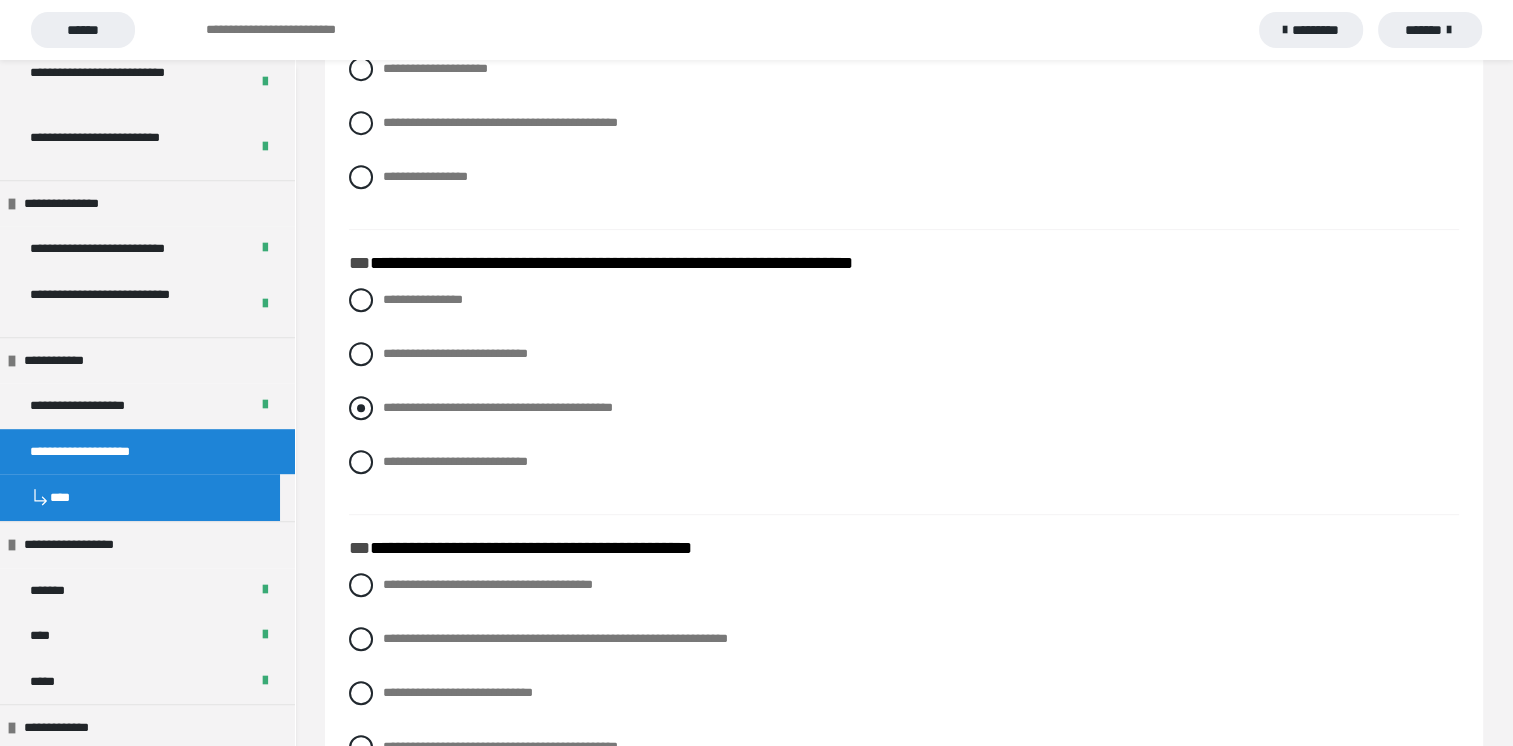 click at bounding box center (361, 408) 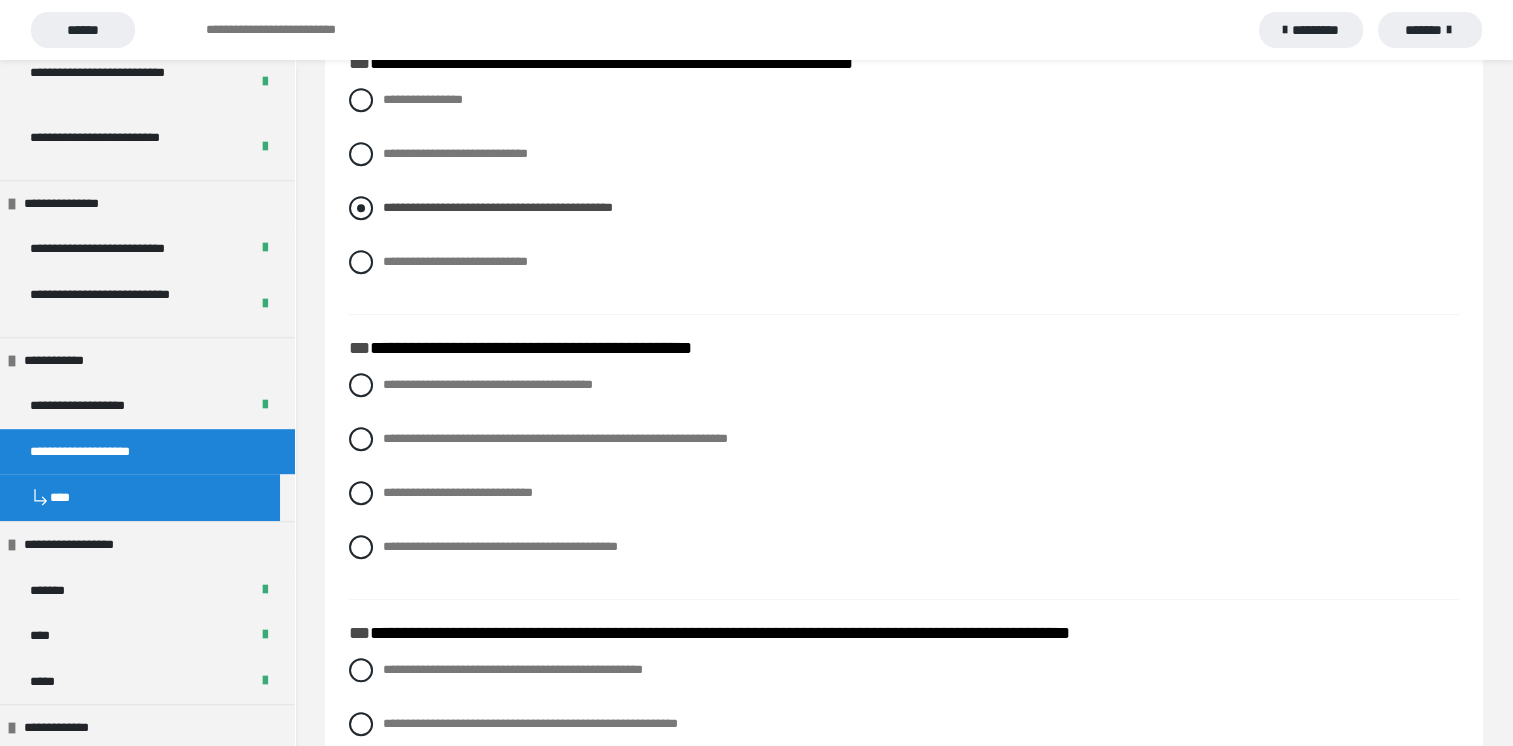 scroll, scrollTop: 1200, scrollLeft: 0, axis: vertical 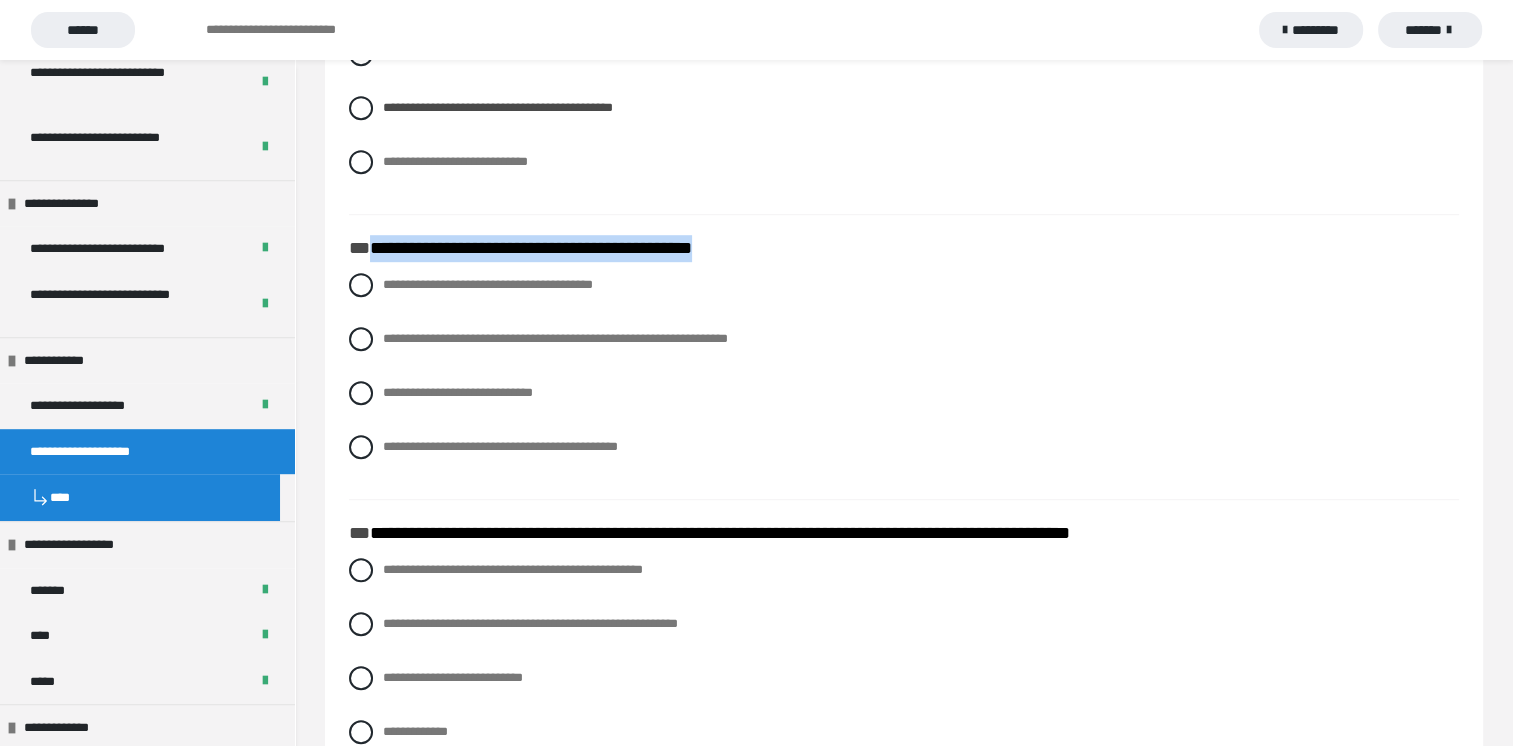 drag, startPoint x: 372, startPoint y: 246, endPoint x: 760, endPoint y: 251, distance: 388.03223 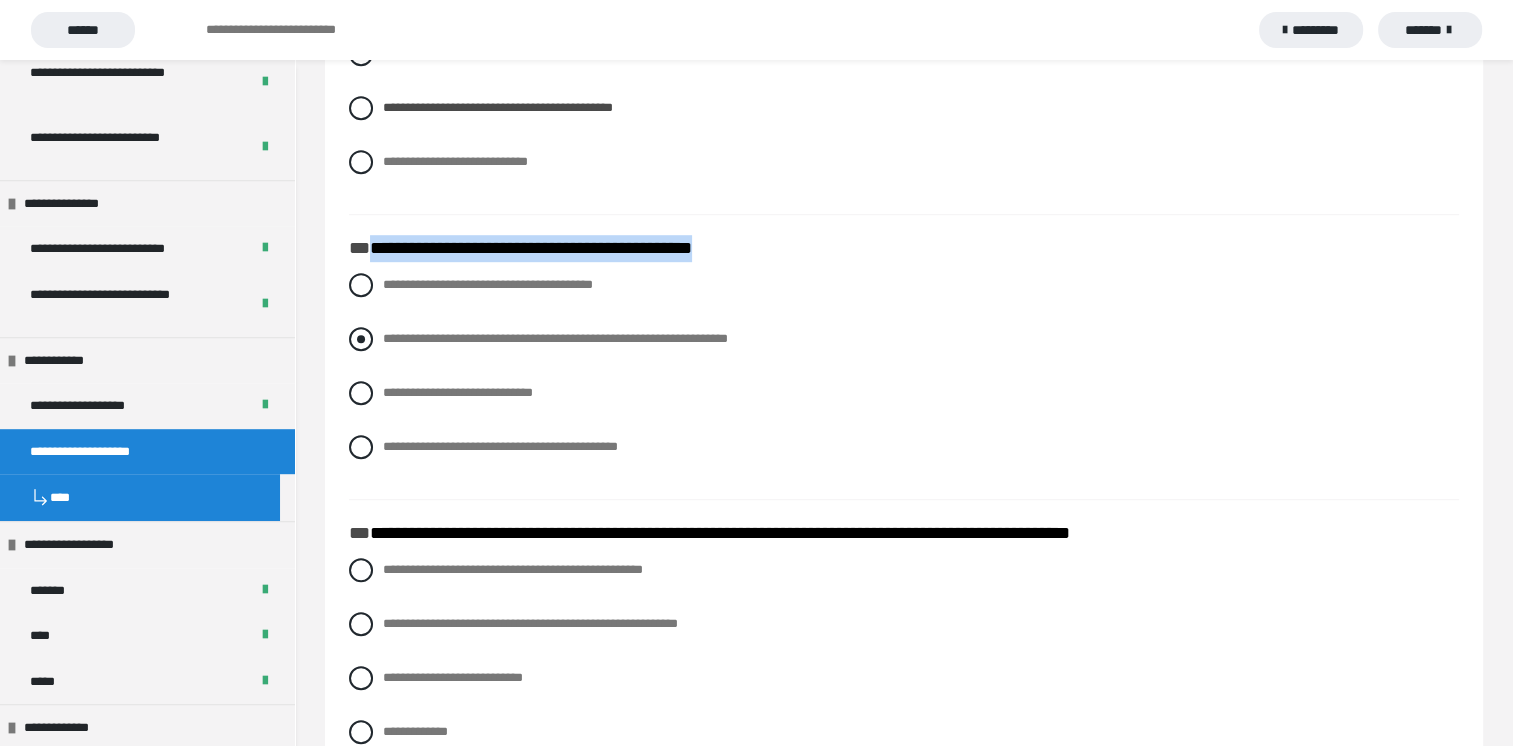 click at bounding box center [361, 339] 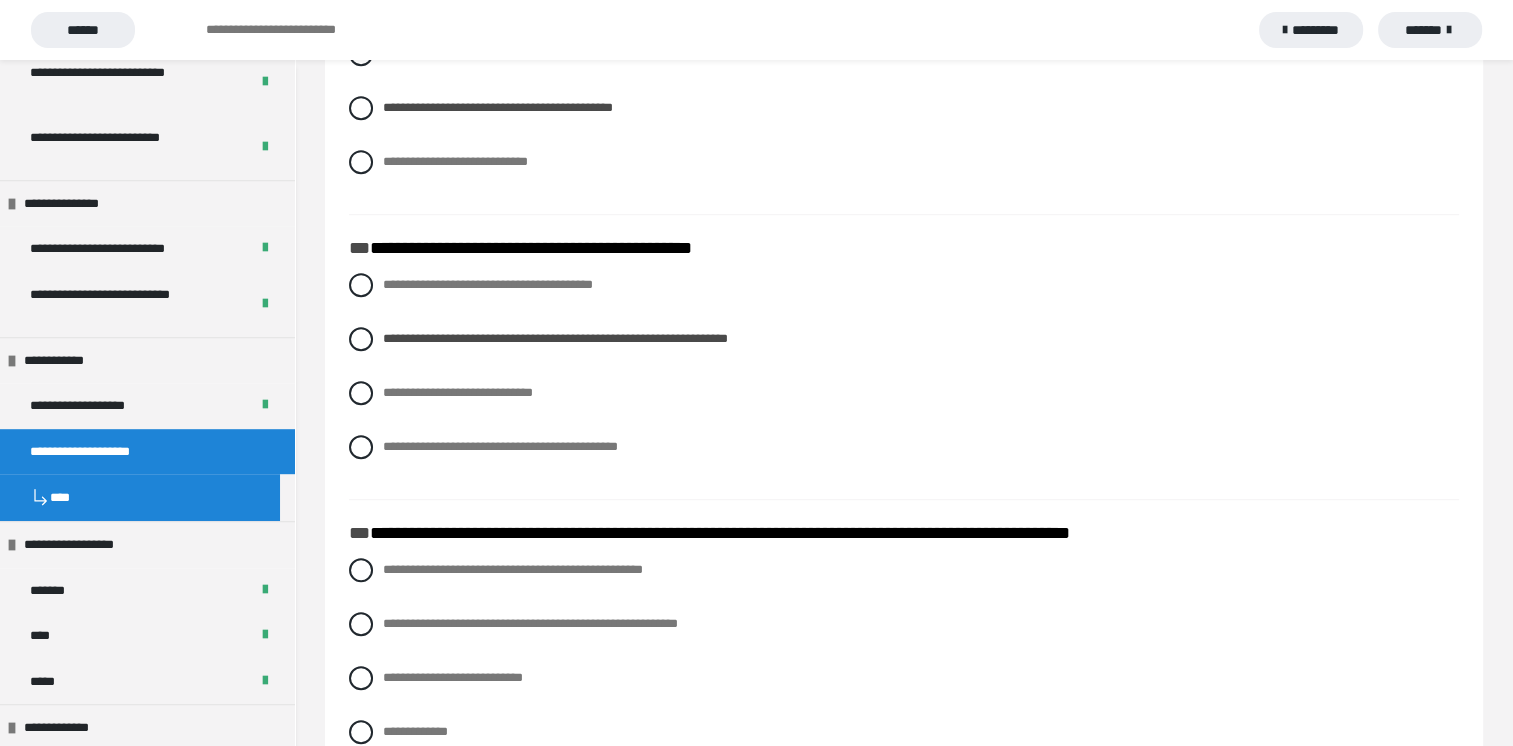 click on "**********" at bounding box center (904, 2204) 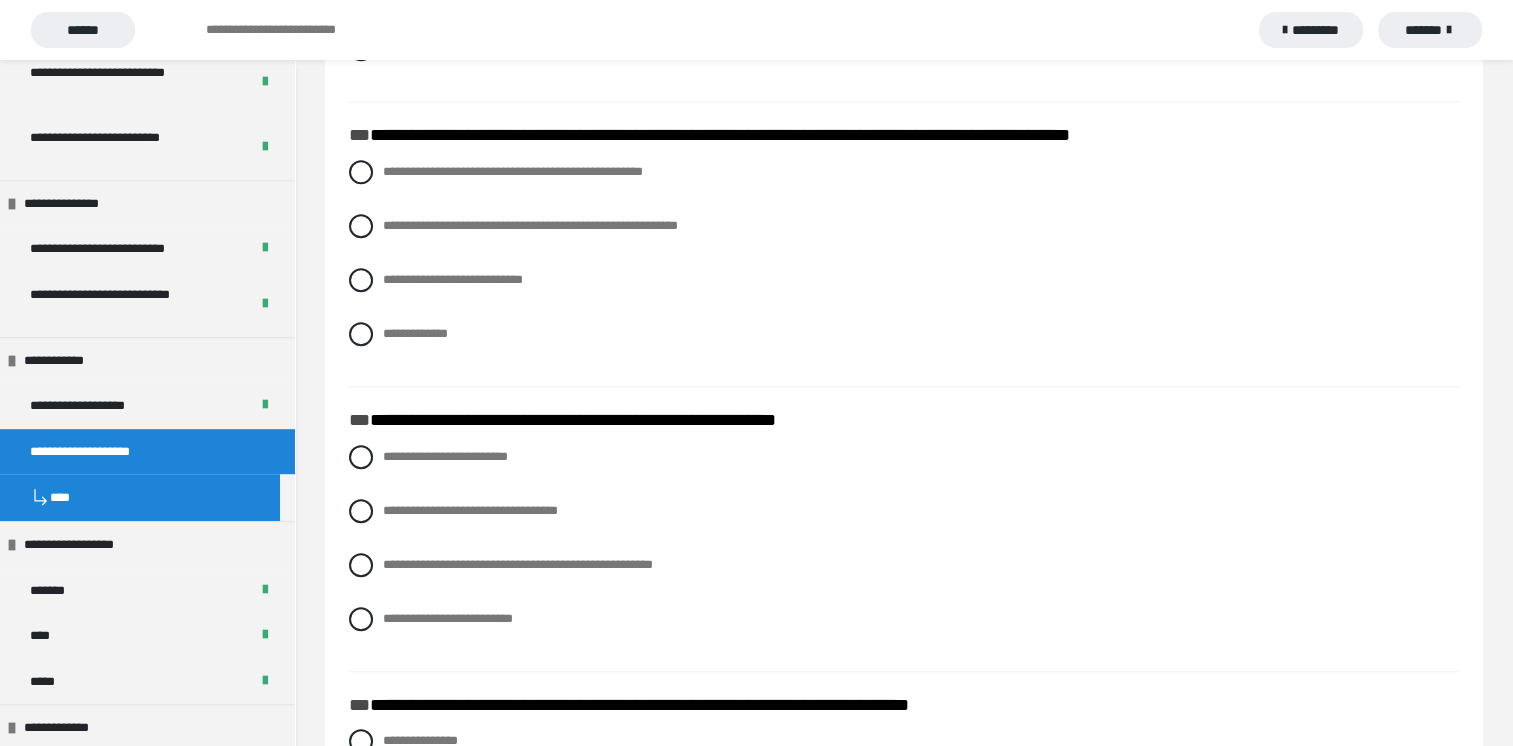 scroll, scrollTop: 1600, scrollLeft: 0, axis: vertical 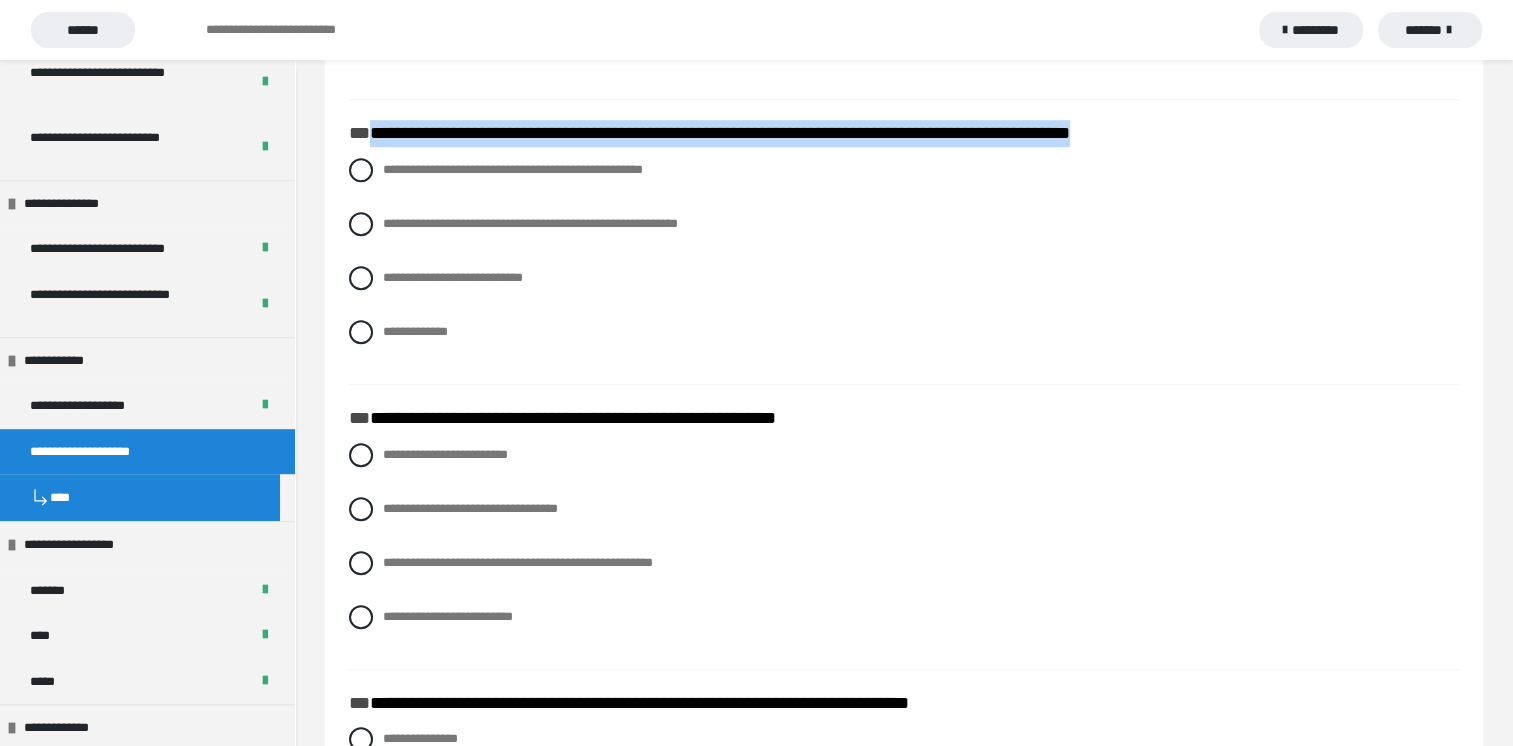 drag, startPoint x: 371, startPoint y: 128, endPoint x: 1224, endPoint y: 146, distance: 853.1899 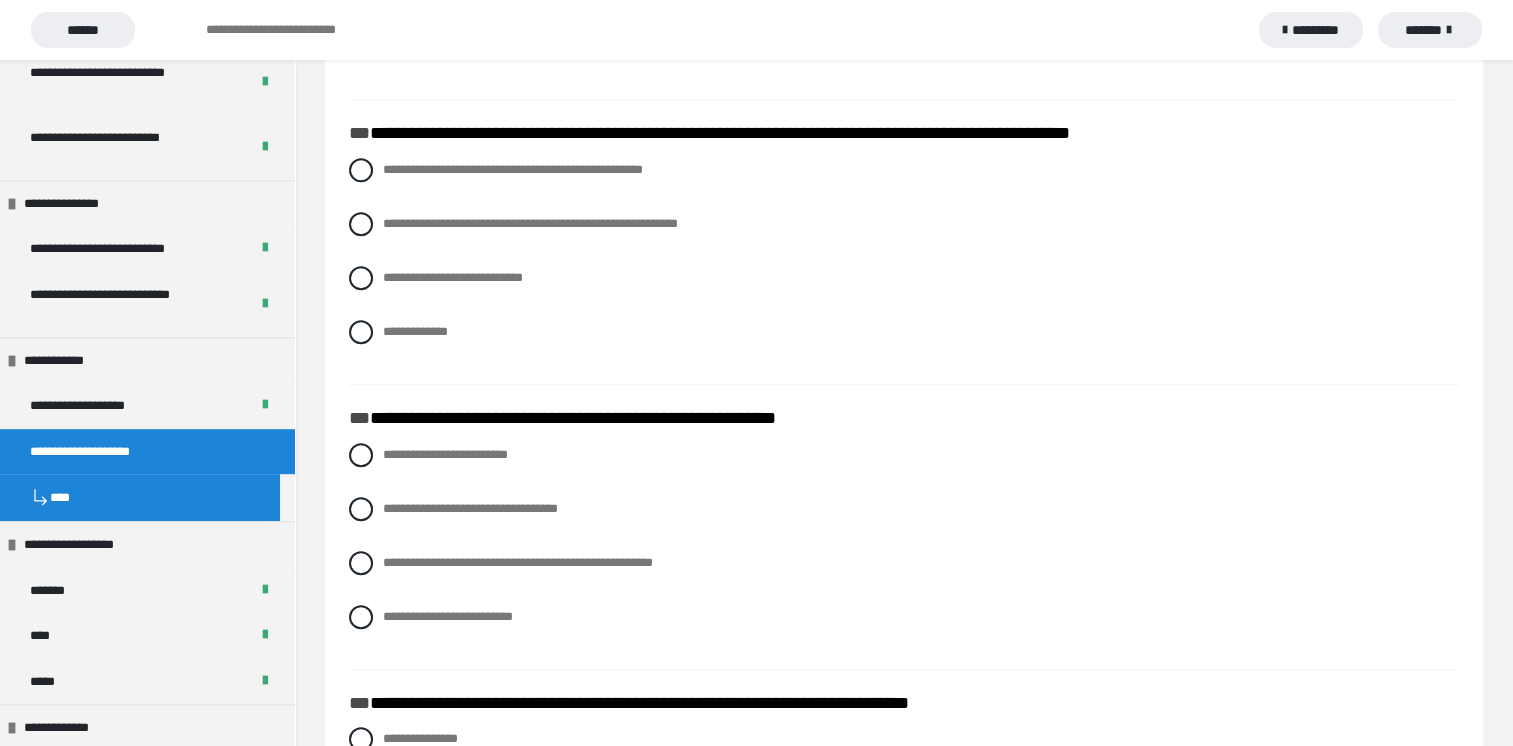 click on "**********" at bounding box center [904, 266] 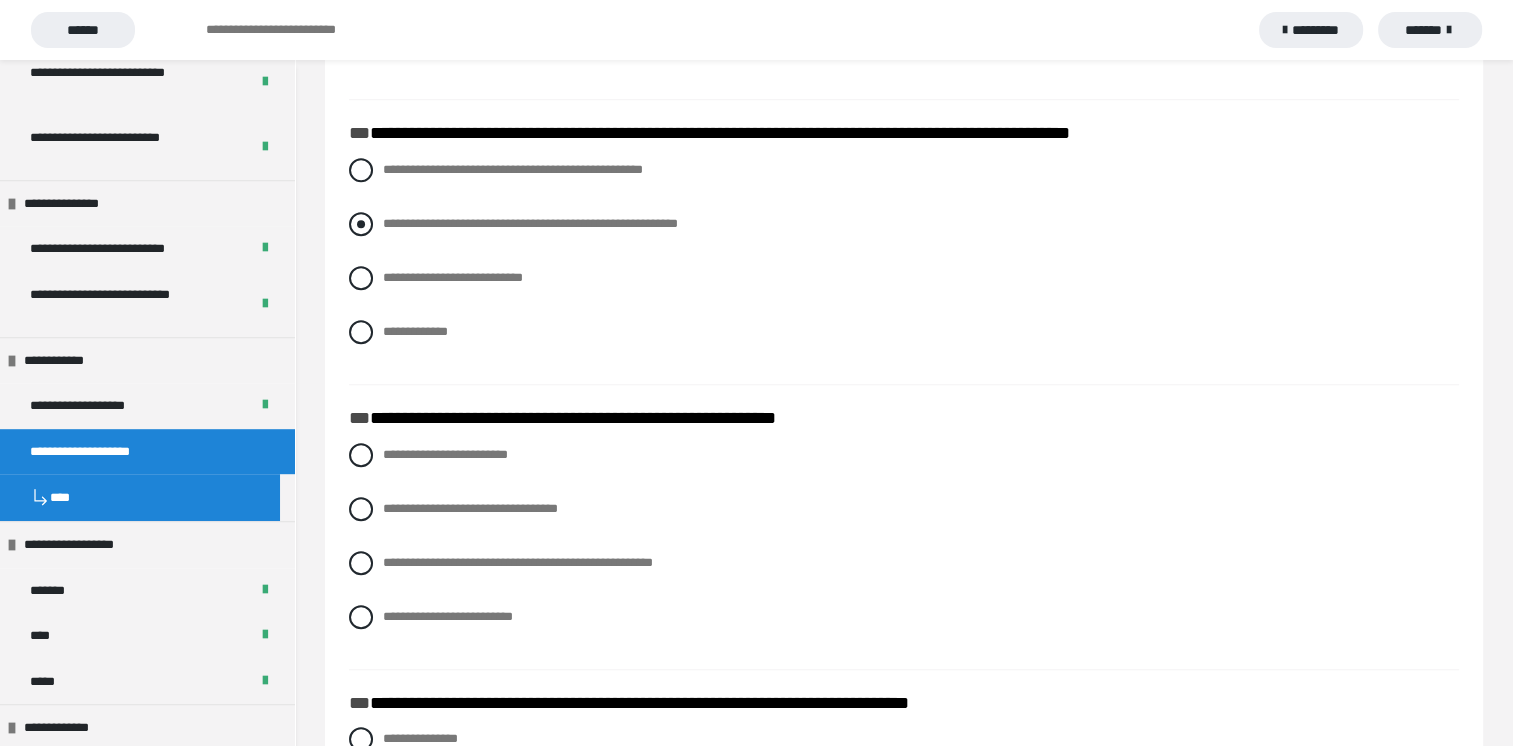 click at bounding box center [361, 224] 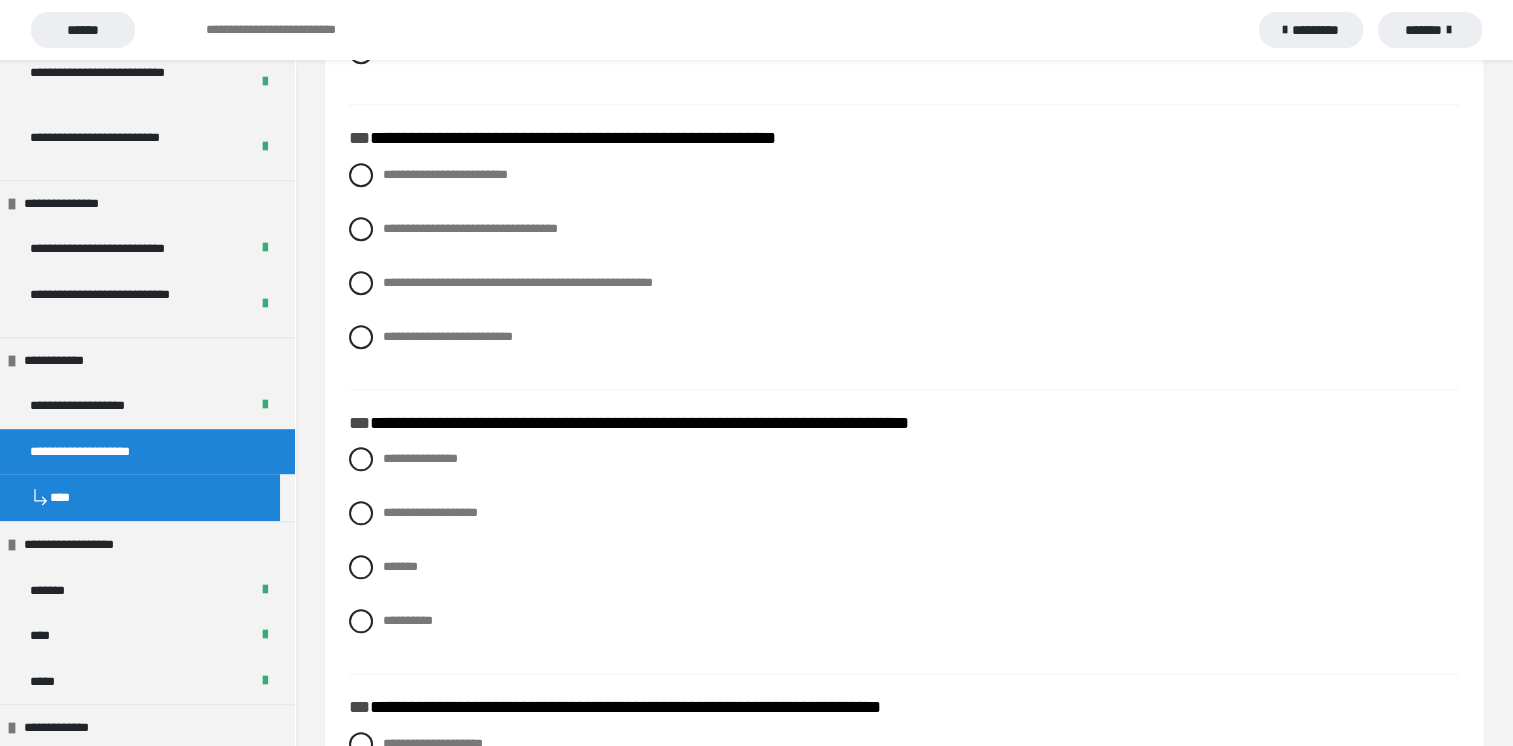 scroll, scrollTop: 1900, scrollLeft: 0, axis: vertical 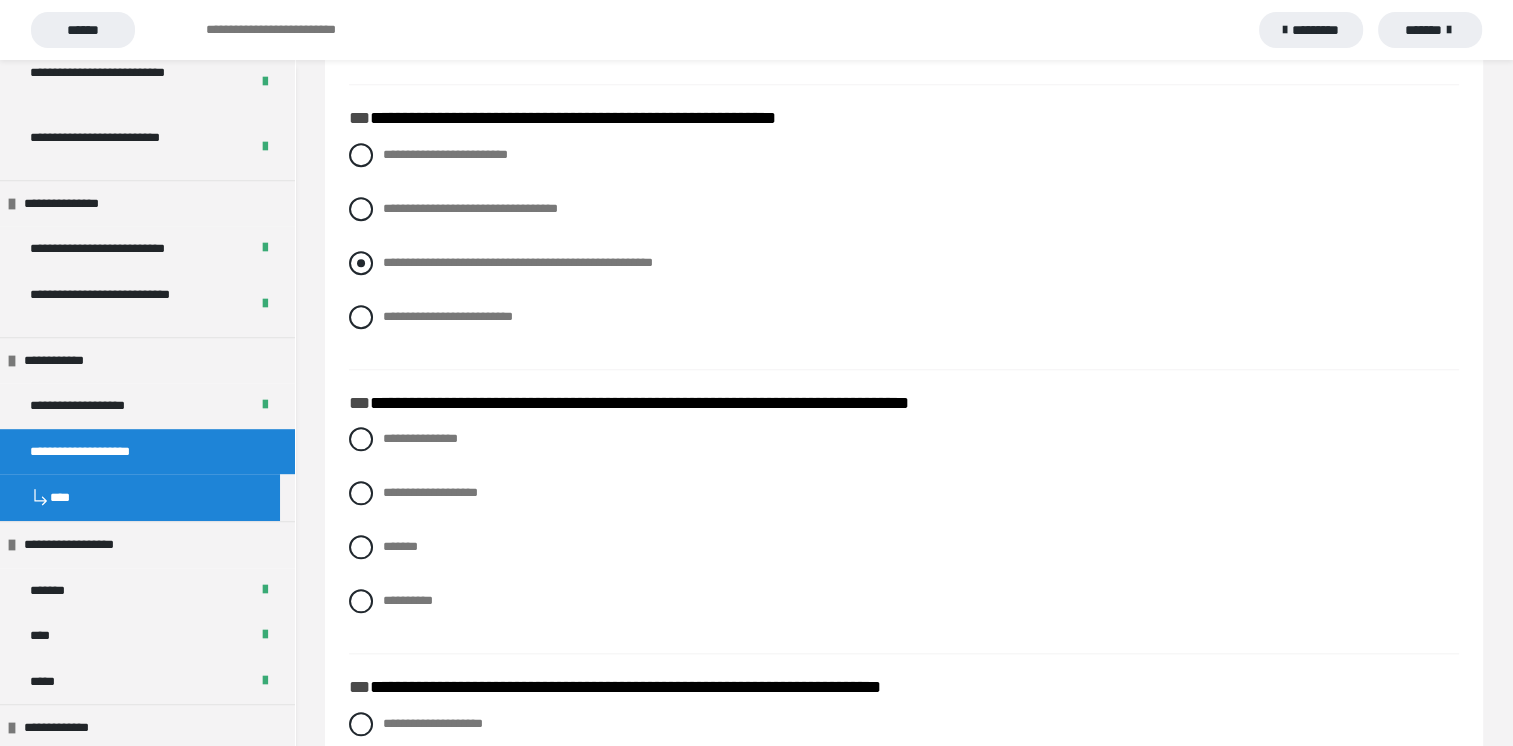 click at bounding box center [361, 263] 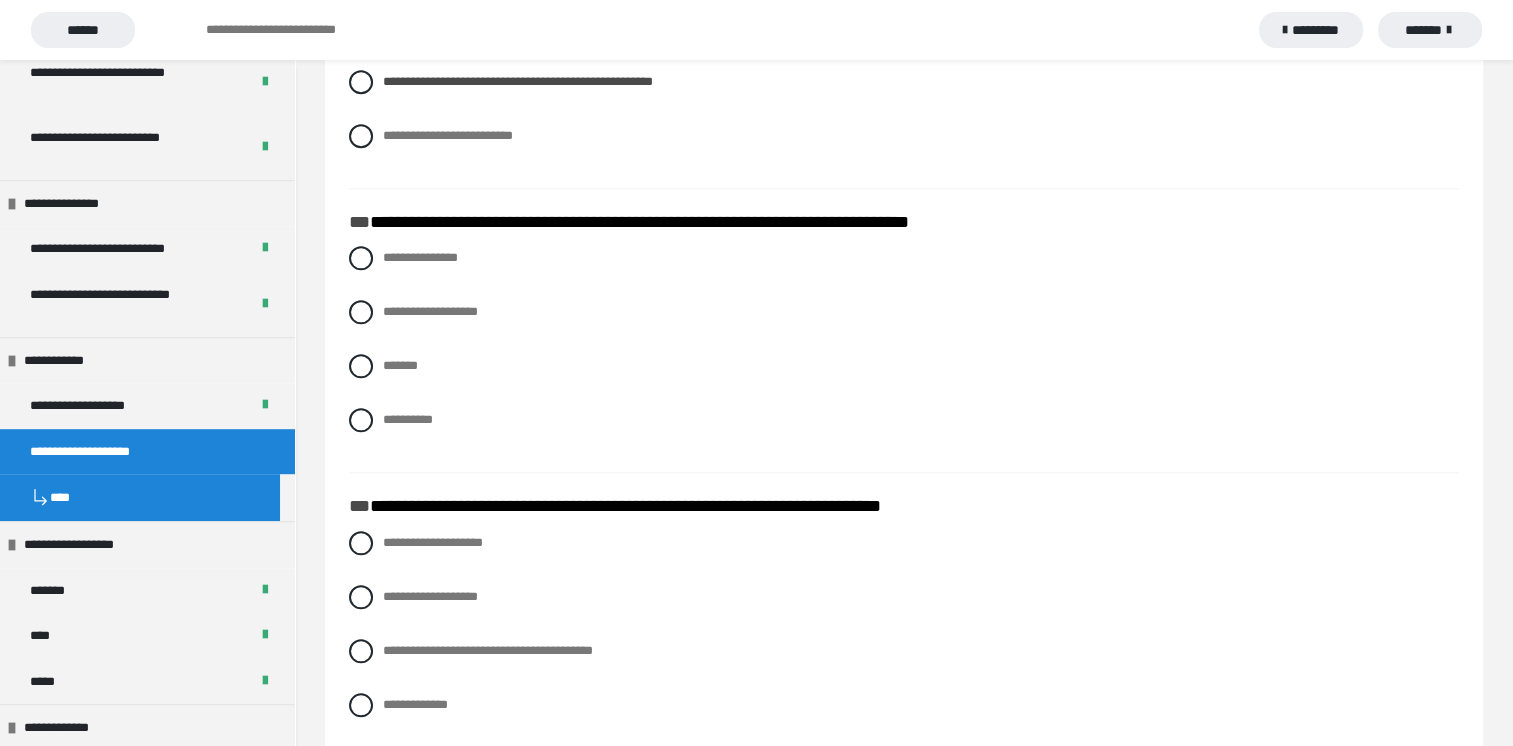 scroll, scrollTop: 2100, scrollLeft: 0, axis: vertical 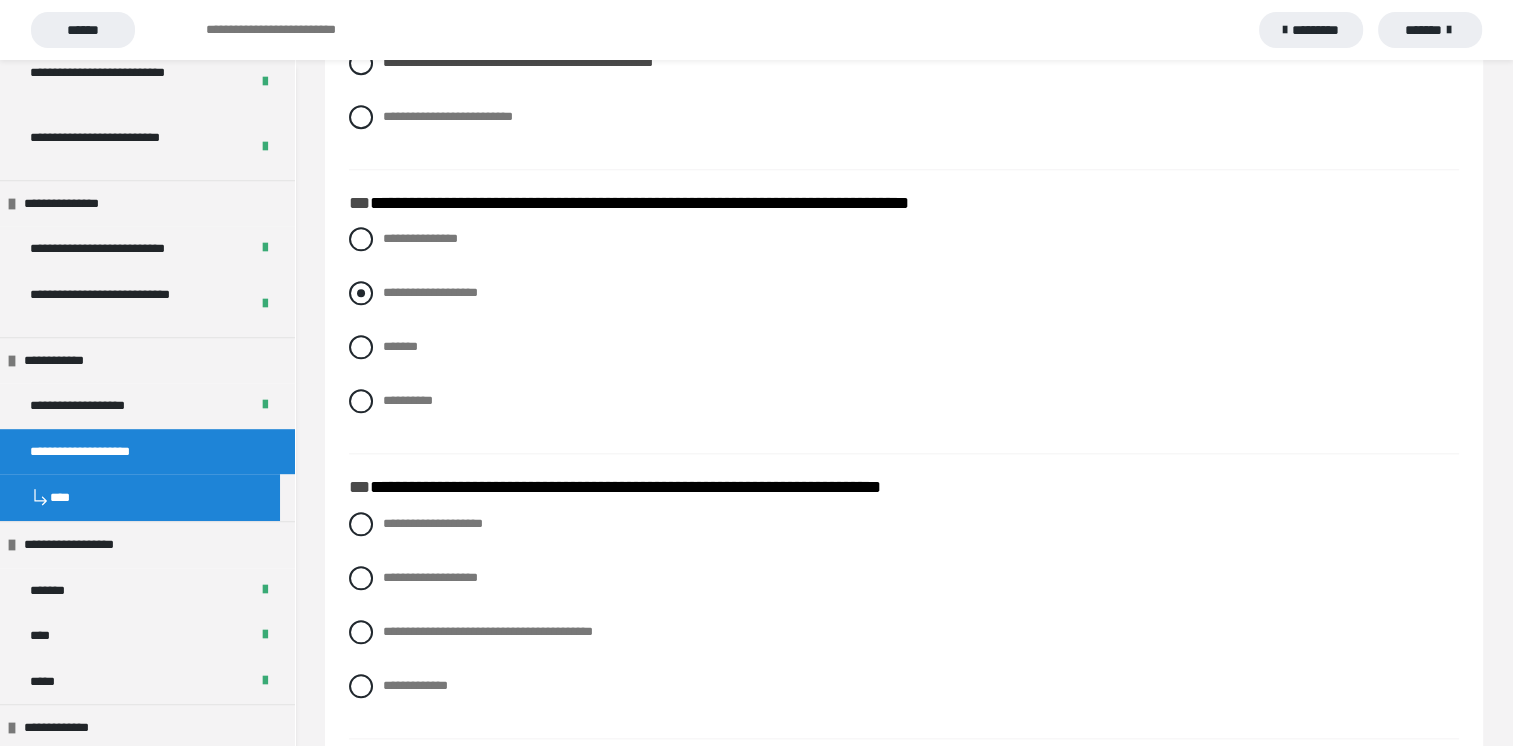 click at bounding box center [361, 293] 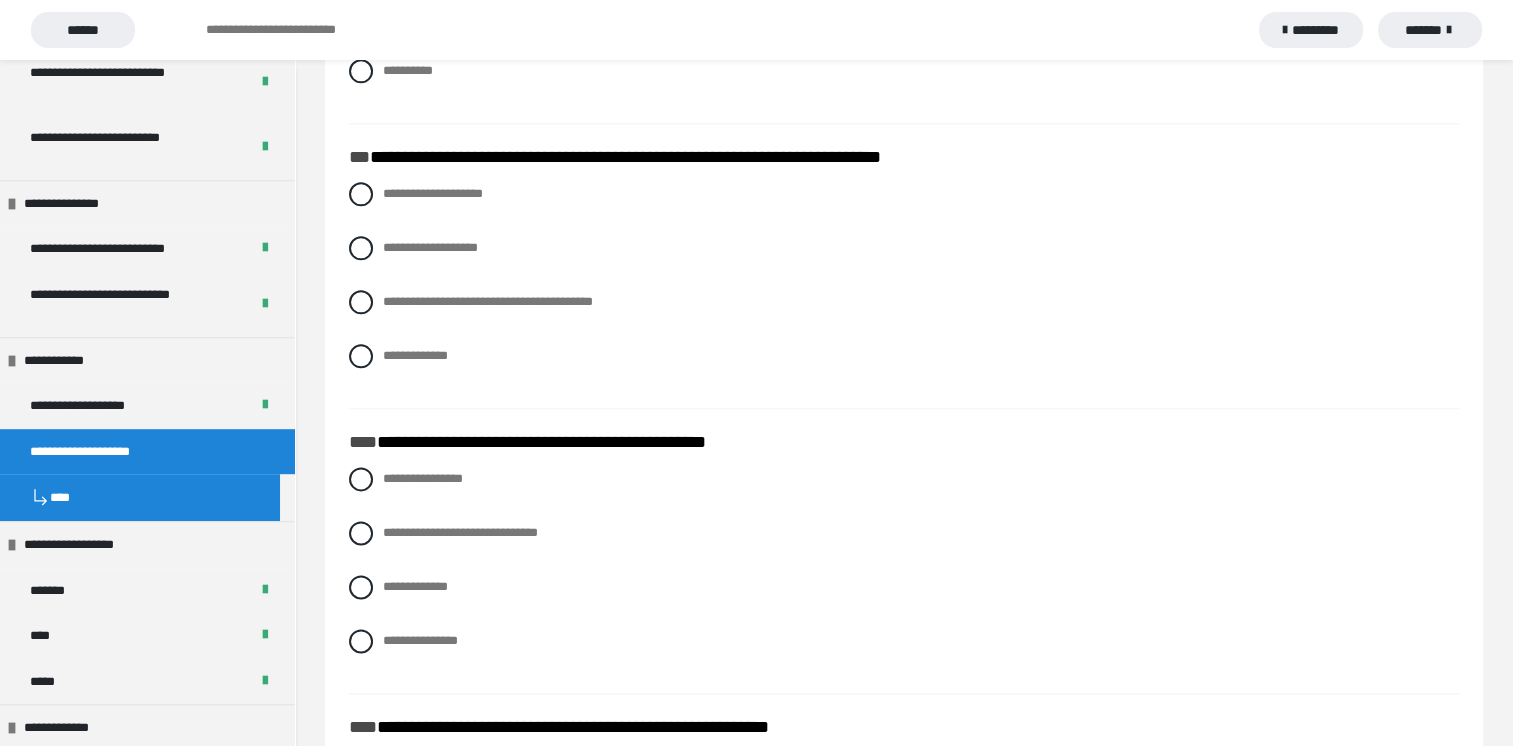 scroll, scrollTop: 2400, scrollLeft: 0, axis: vertical 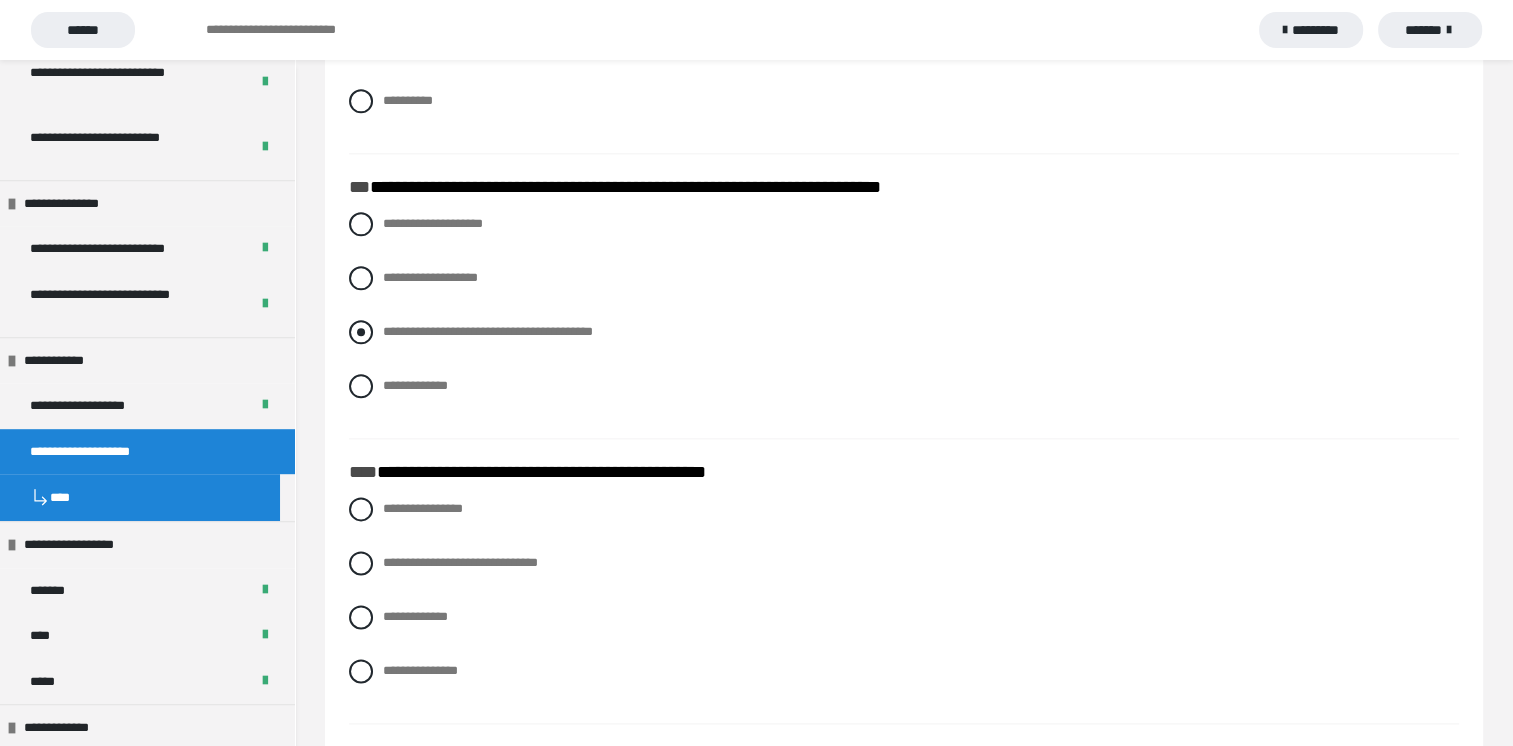 click at bounding box center (361, 332) 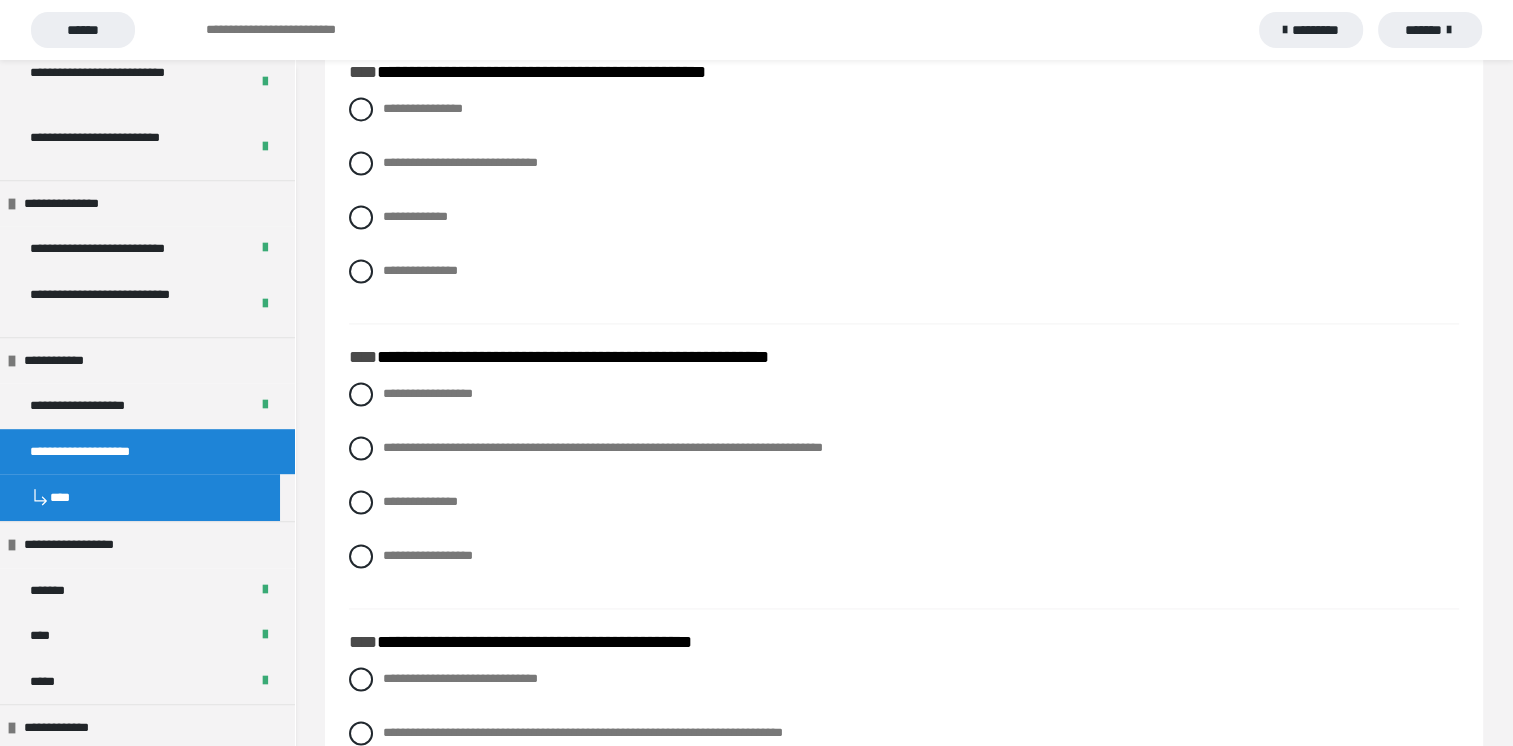 scroll, scrollTop: 2700, scrollLeft: 0, axis: vertical 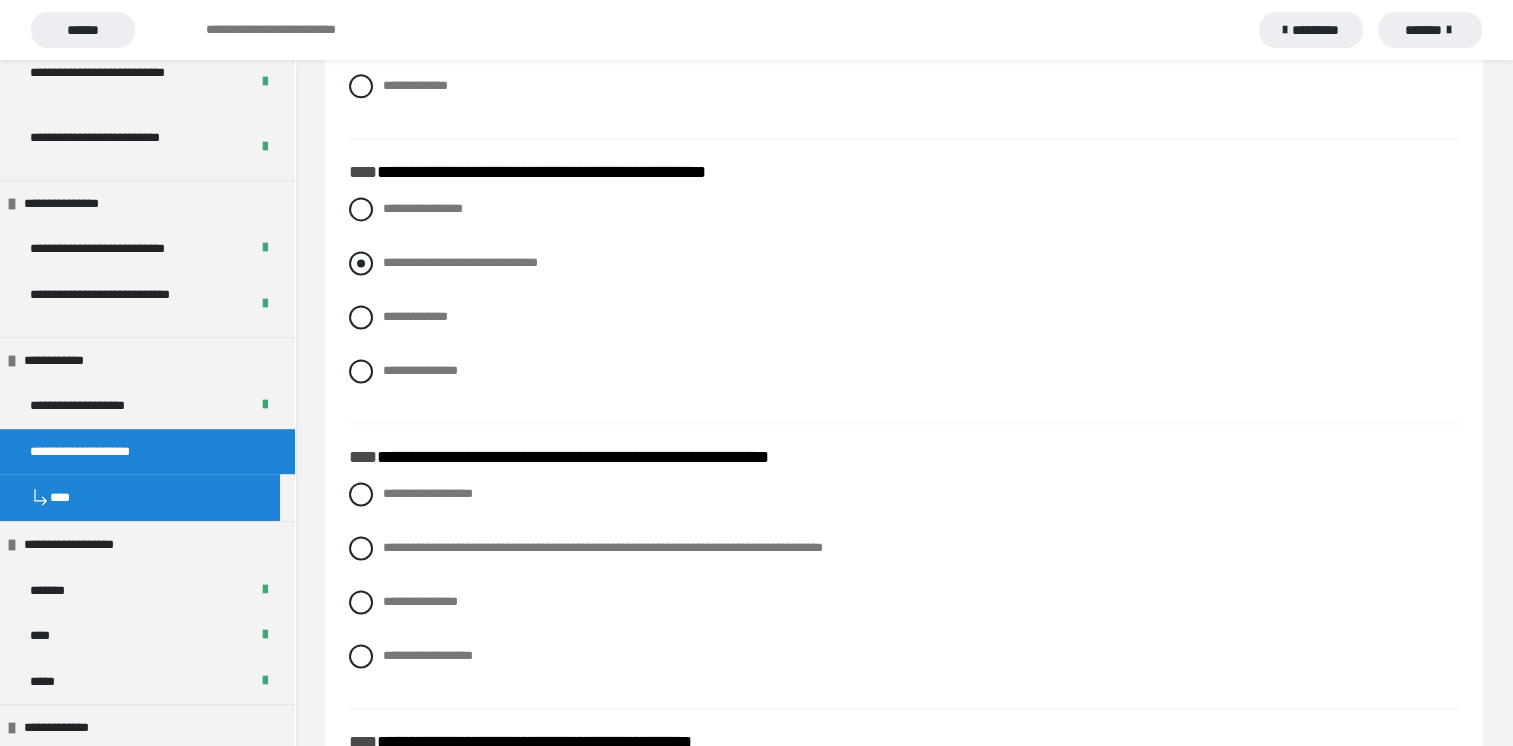 click at bounding box center (361, 263) 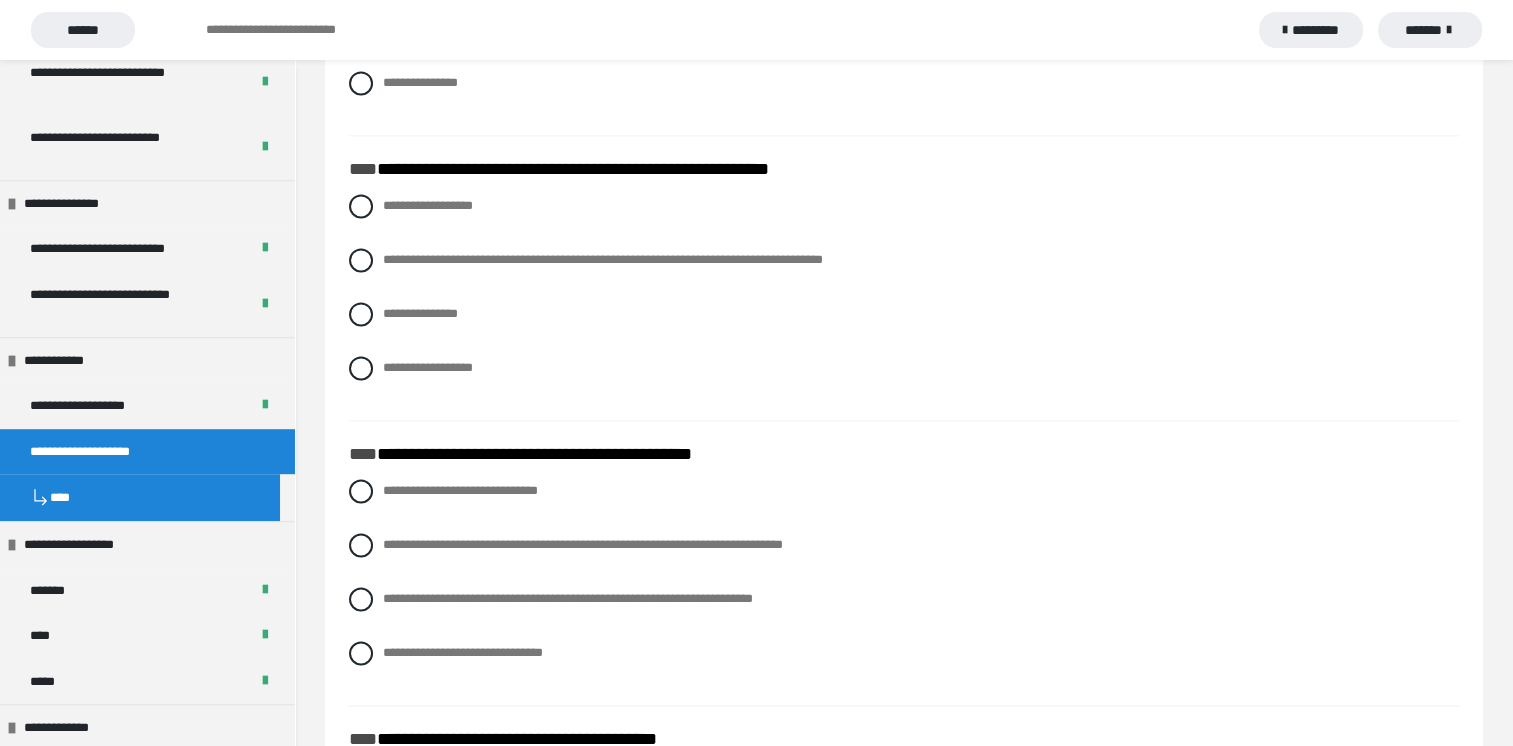 scroll, scrollTop: 3000, scrollLeft: 0, axis: vertical 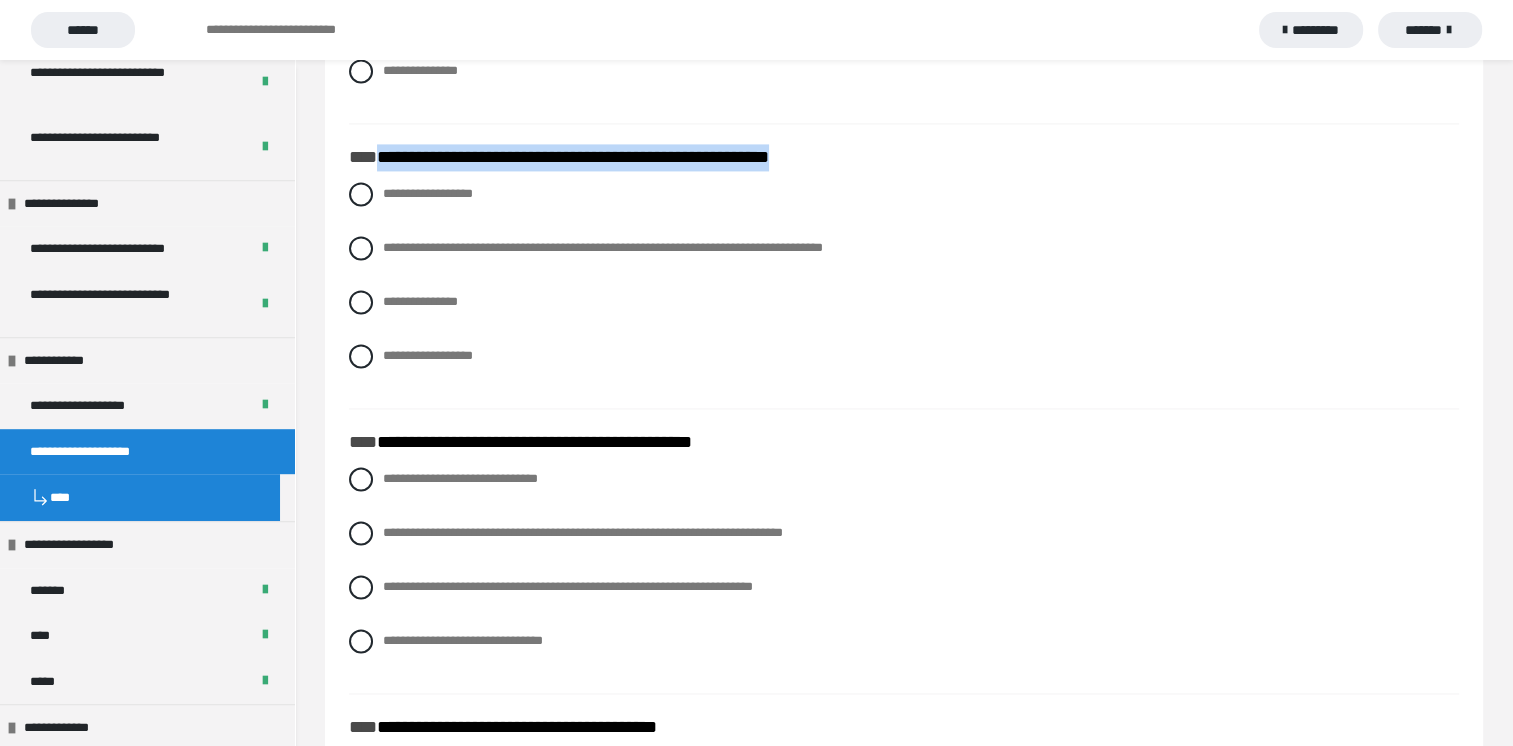 drag, startPoint x: 376, startPoint y: 149, endPoint x: 836, endPoint y: 154, distance: 460.02716 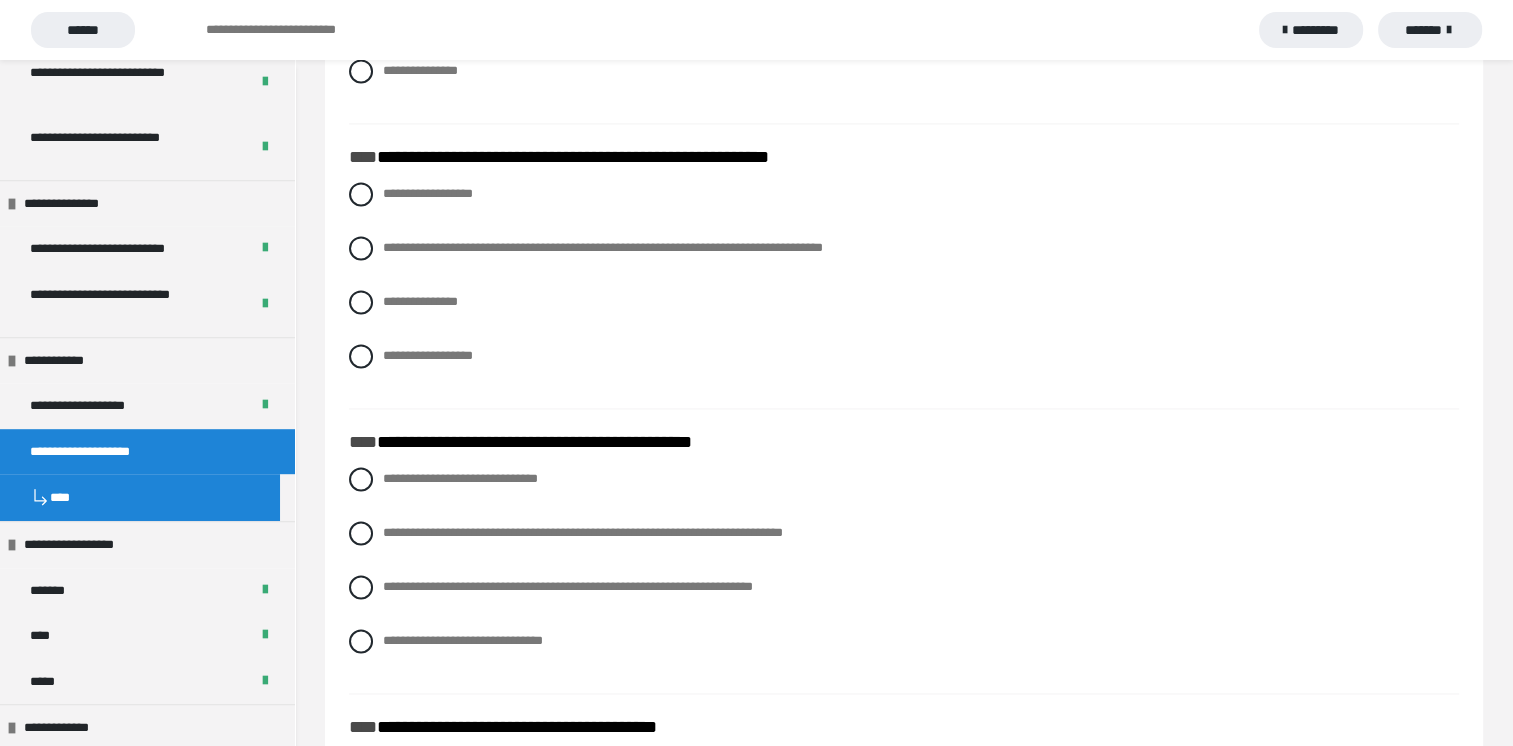 click on "**********" at bounding box center (904, 404) 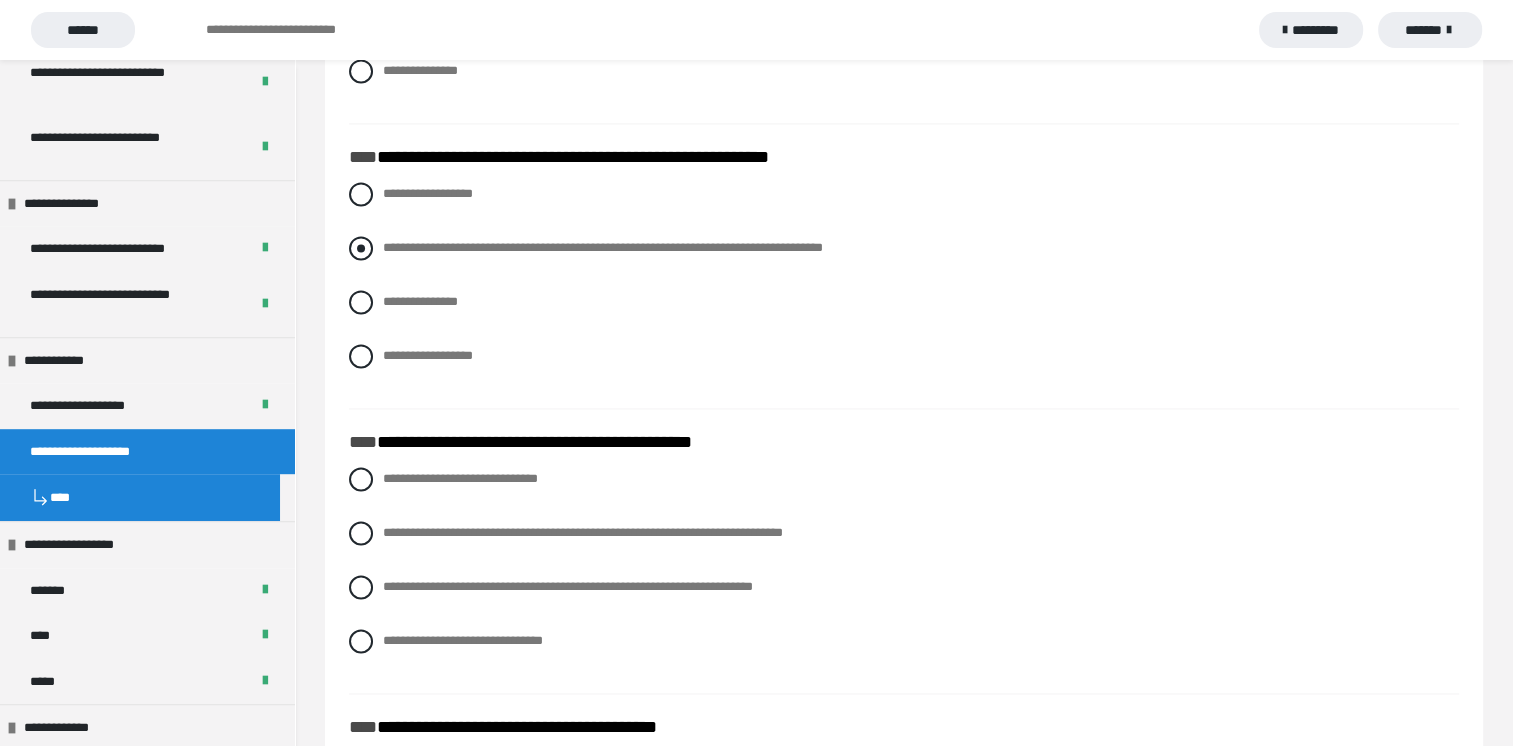 click on "**********" at bounding box center (603, 247) 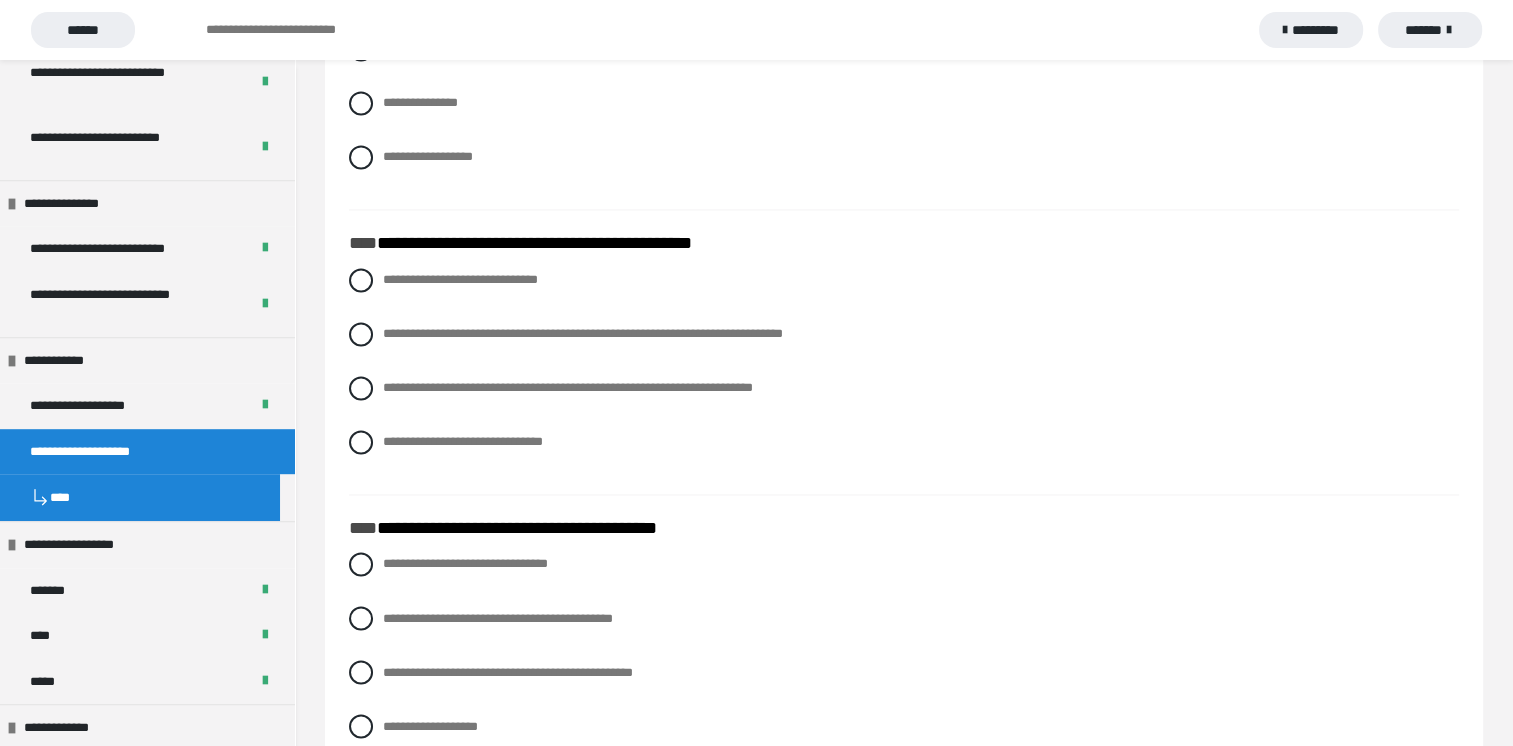 scroll, scrollTop: 3200, scrollLeft: 0, axis: vertical 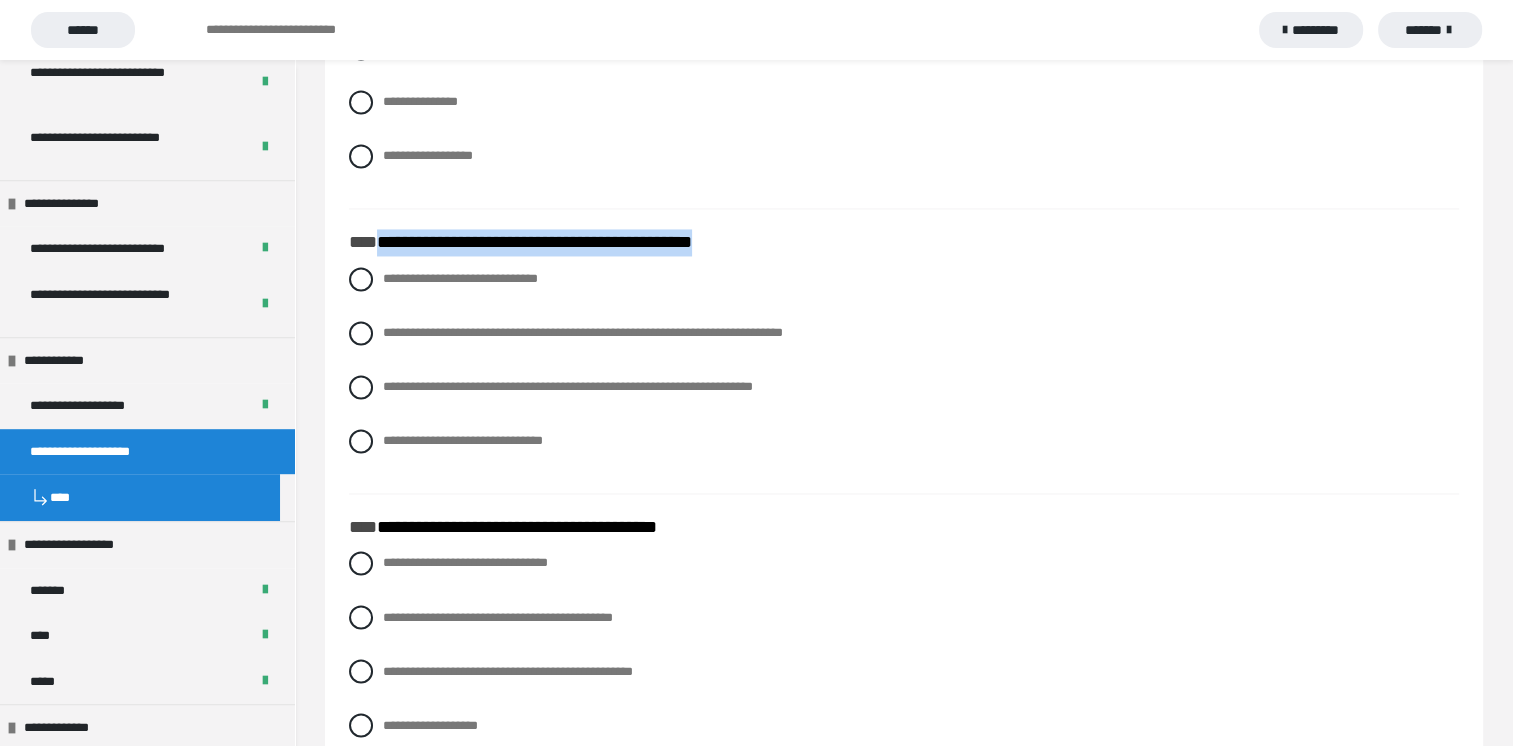 drag, startPoint x: 376, startPoint y: 234, endPoint x: 804, endPoint y: 233, distance: 428.00116 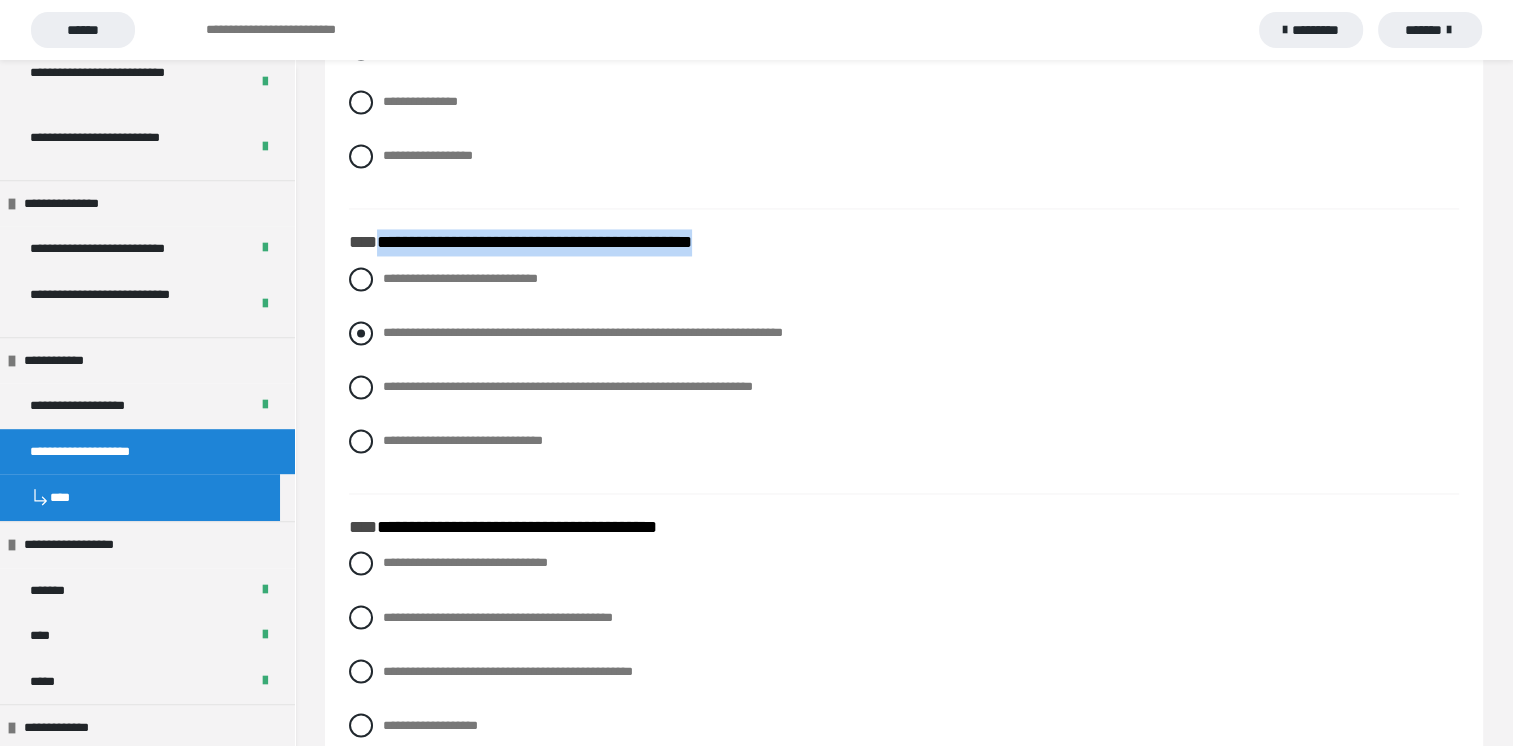click at bounding box center [361, 333] 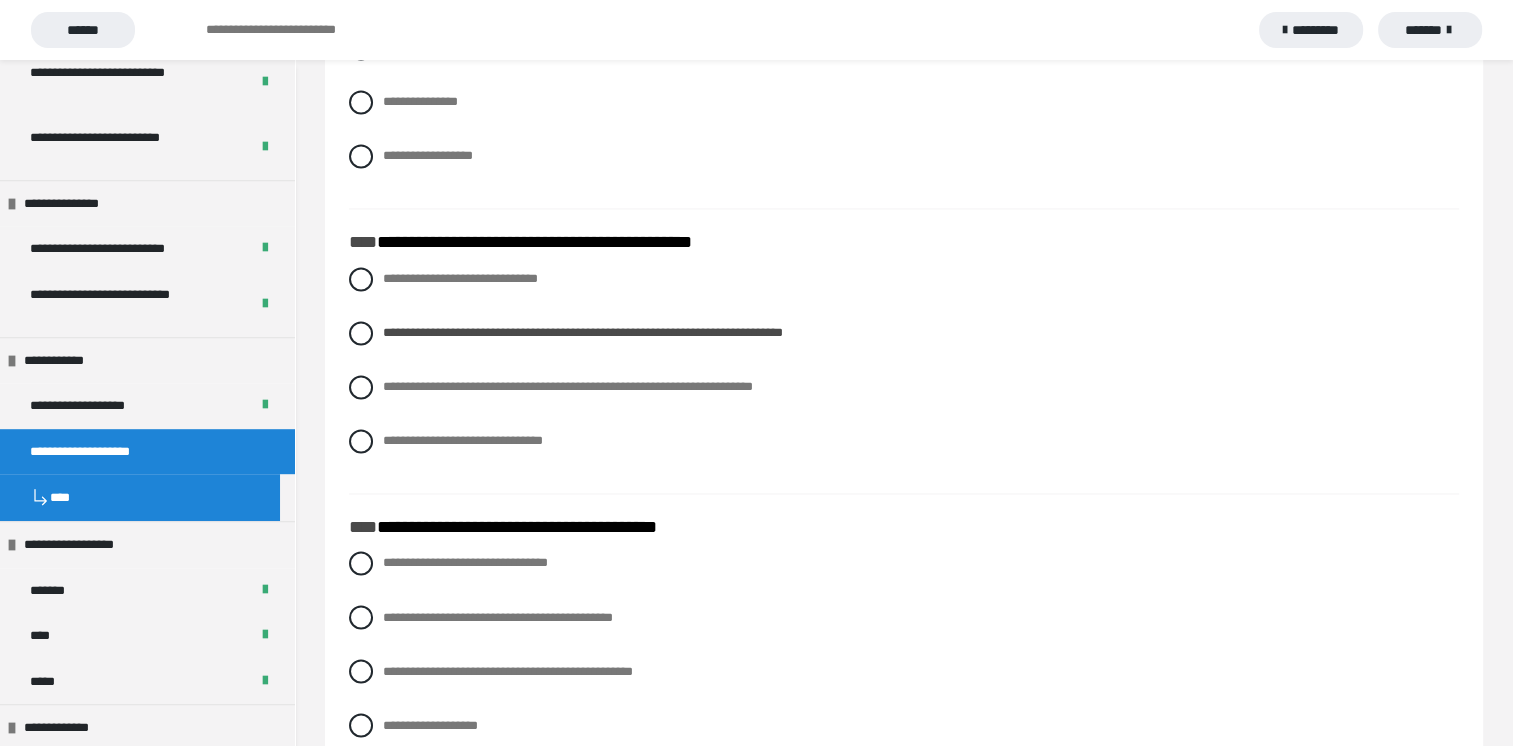click on "**********" at bounding box center (904, 375) 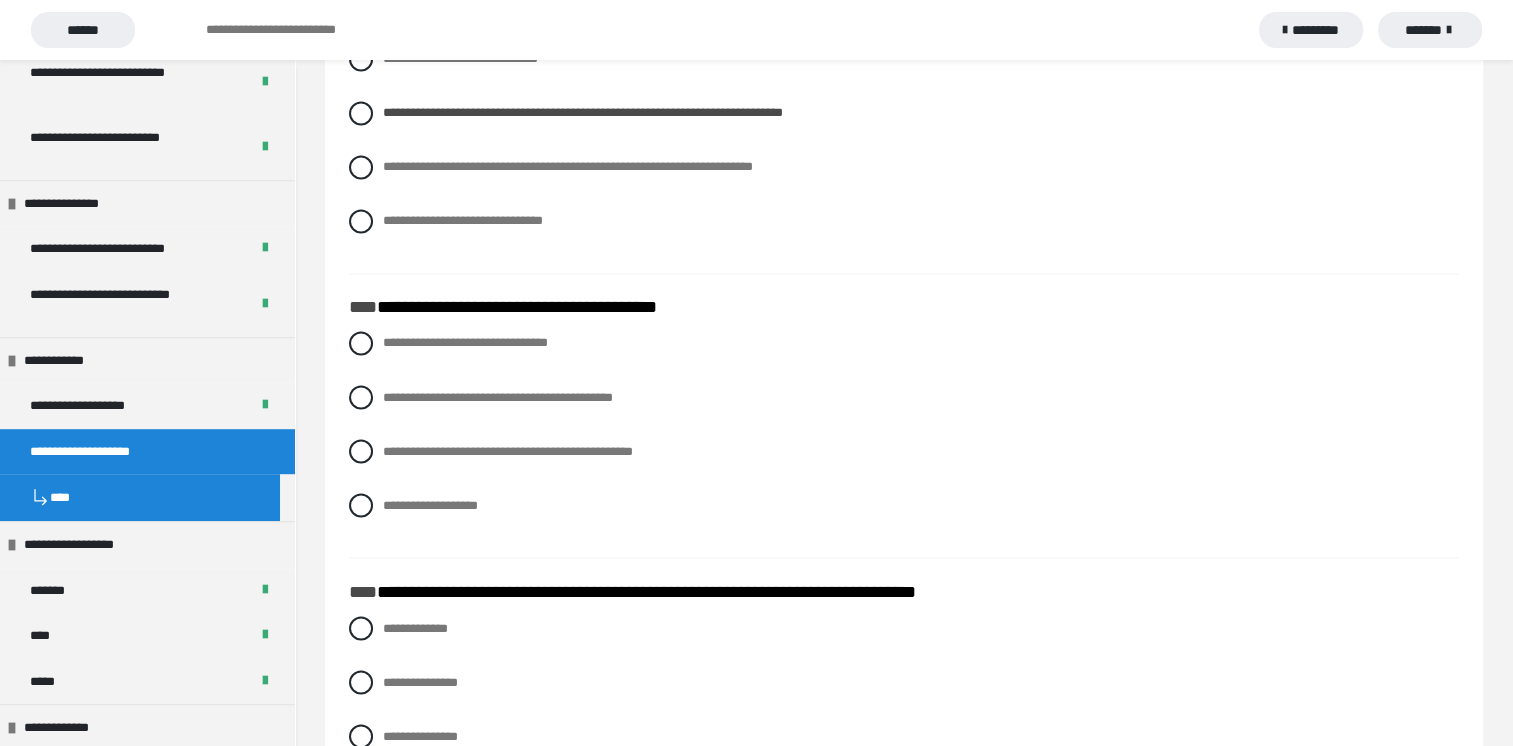 scroll, scrollTop: 3500, scrollLeft: 0, axis: vertical 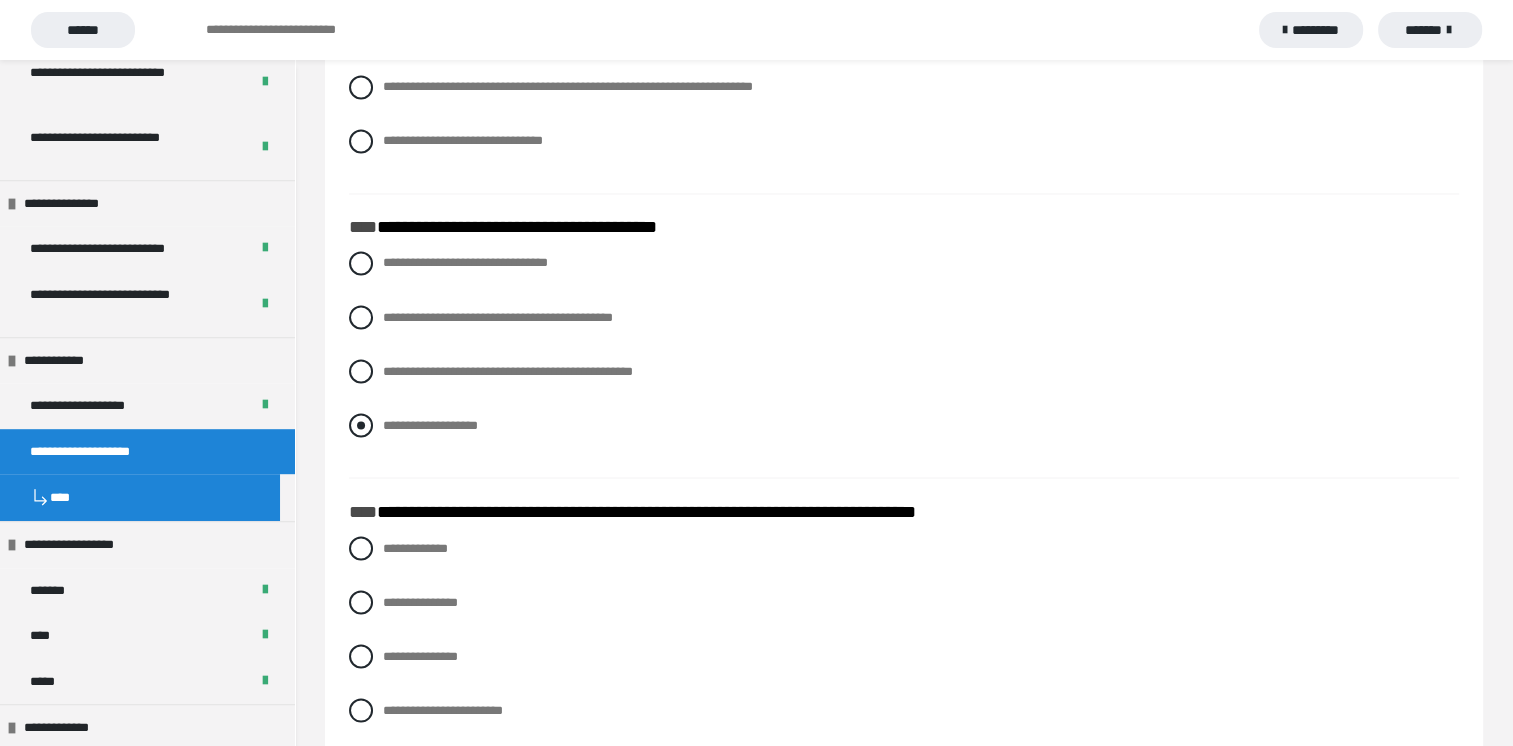 click at bounding box center (361, 425) 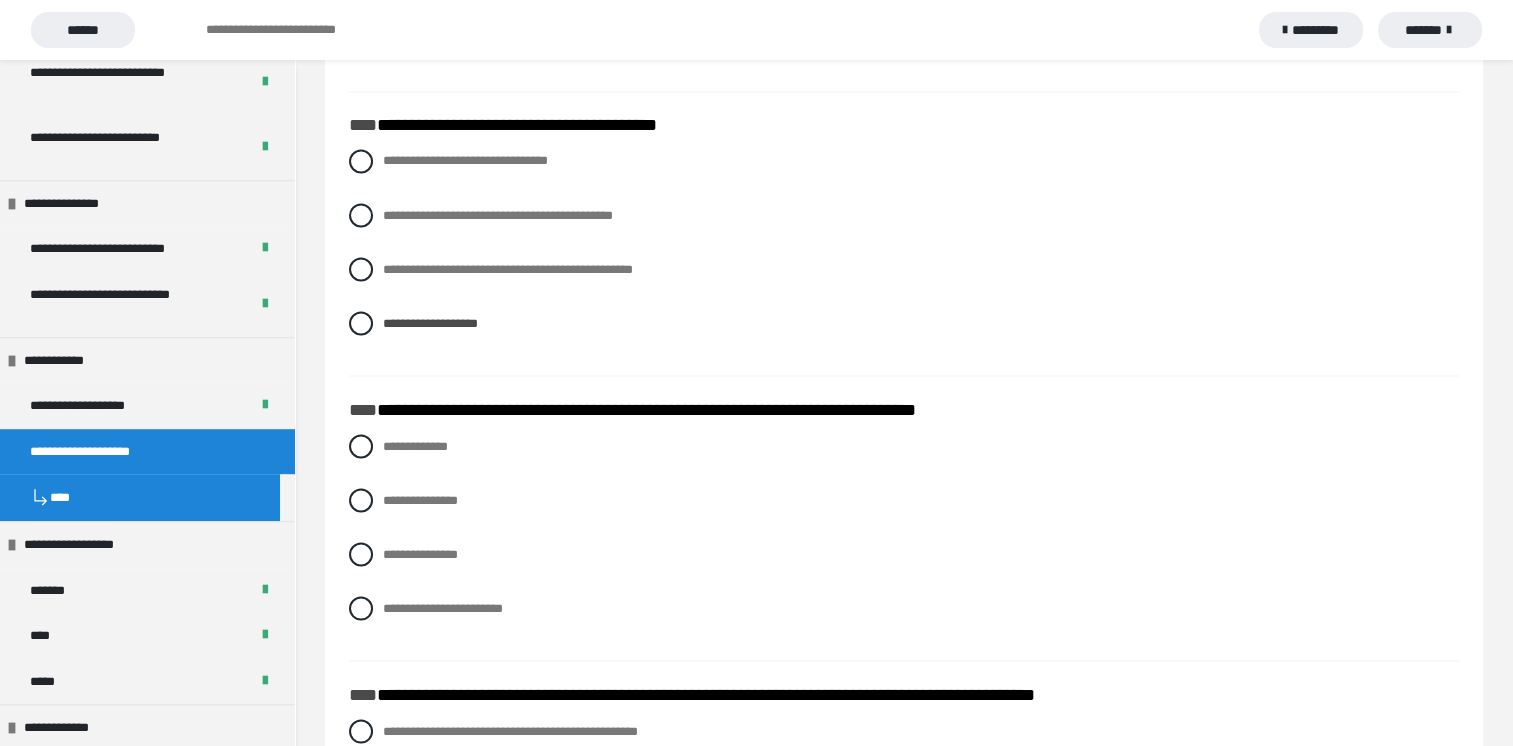 scroll, scrollTop: 3800, scrollLeft: 0, axis: vertical 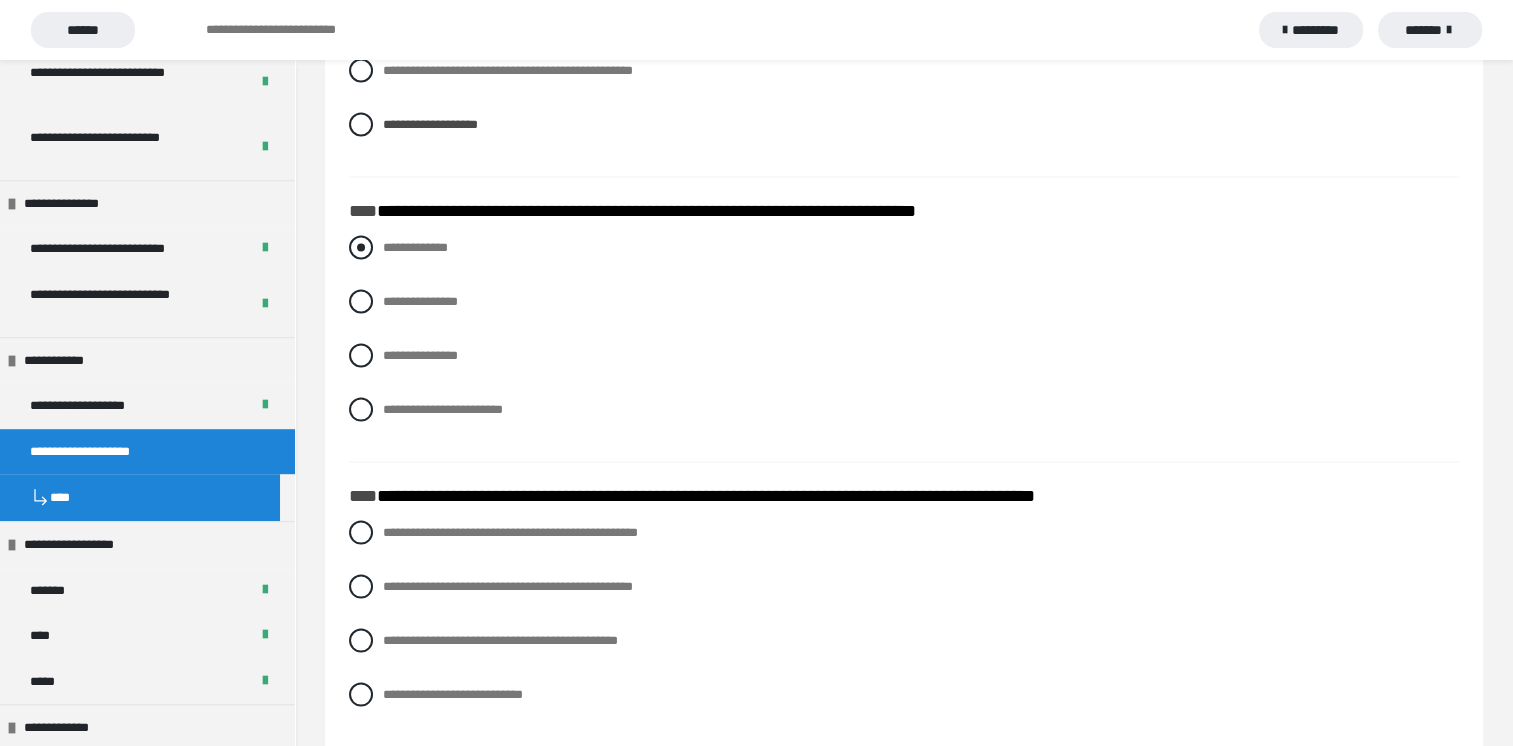click at bounding box center [361, 248] 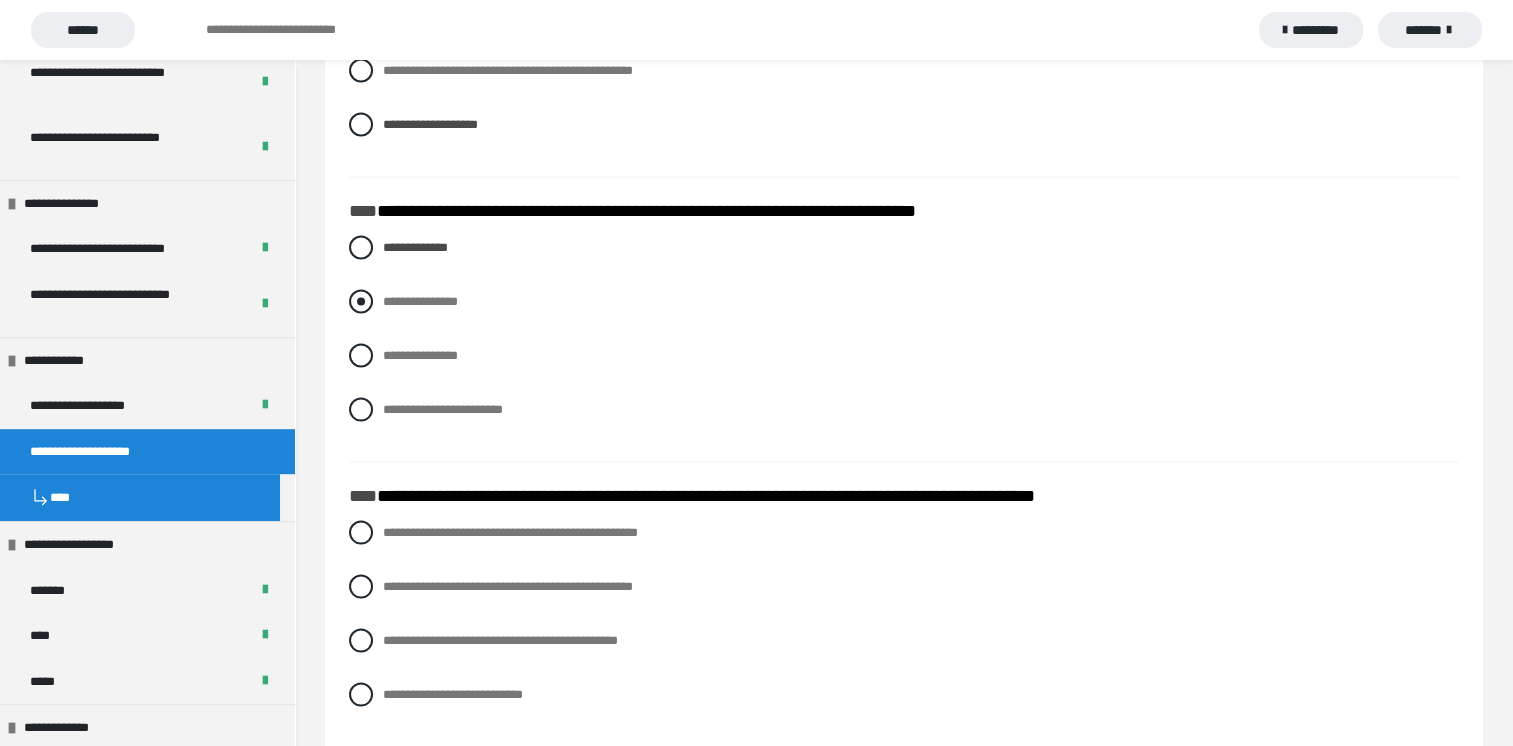 click at bounding box center (361, 302) 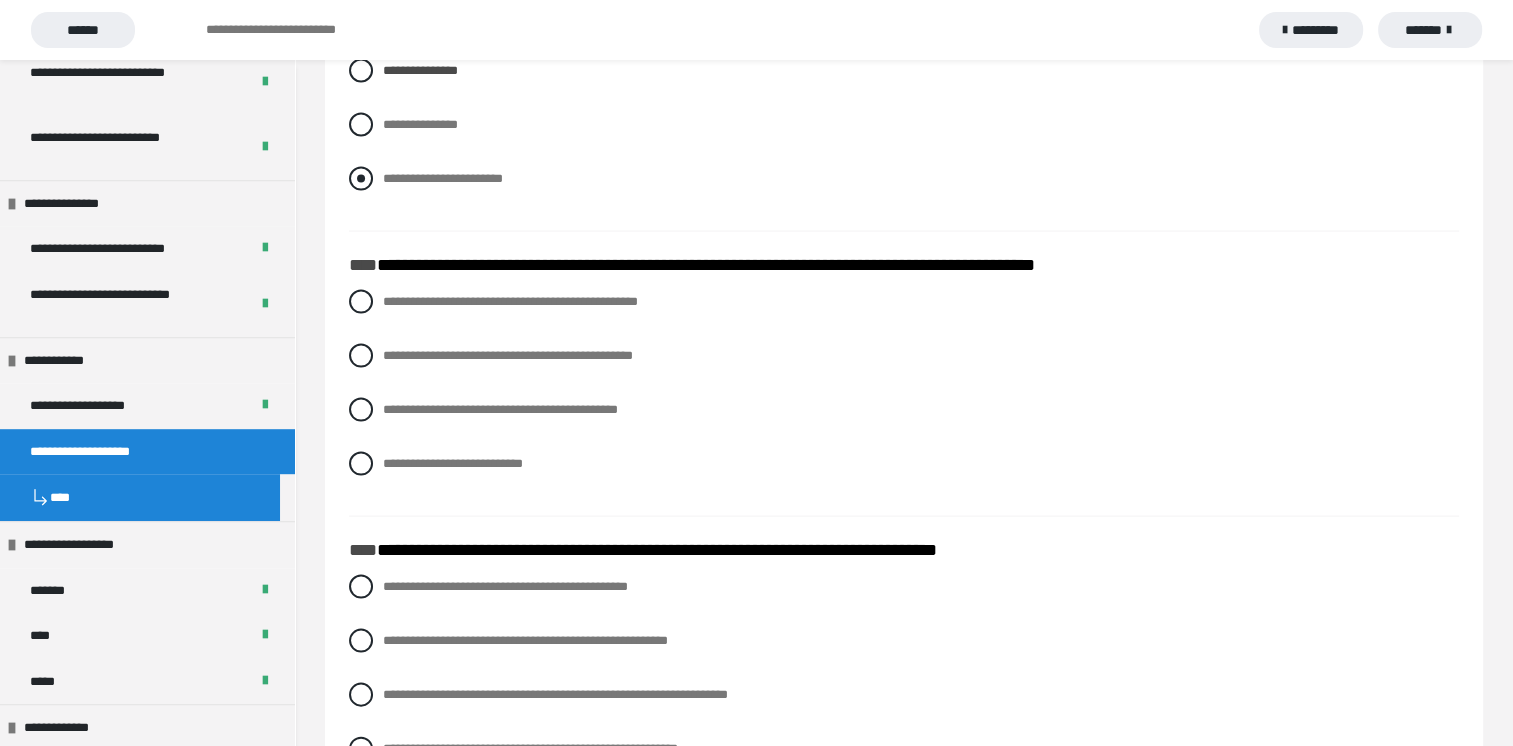 scroll, scrollTop: 4100, scrollLeft: 0, axis: vertical 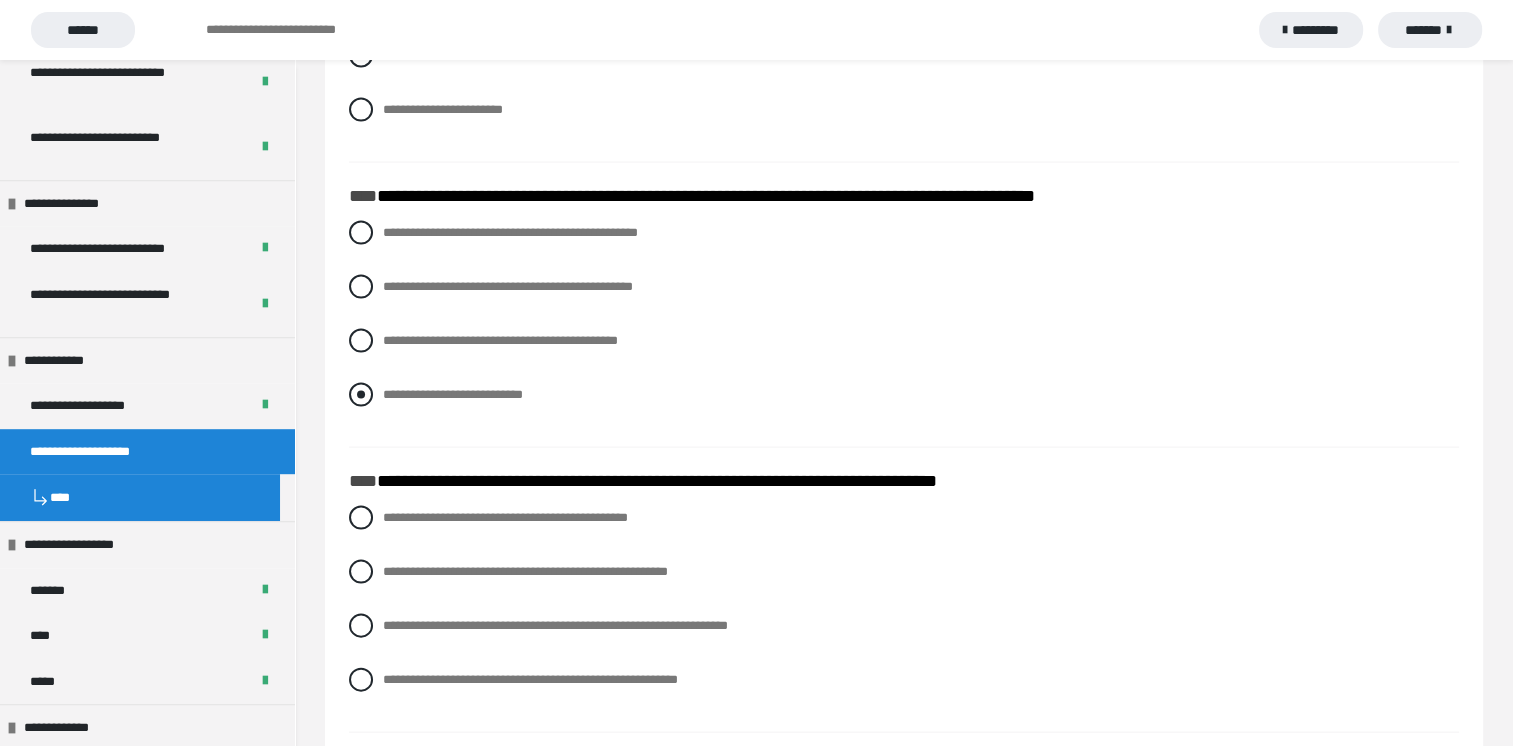 click on "**********" at bounding box center (453, 394) 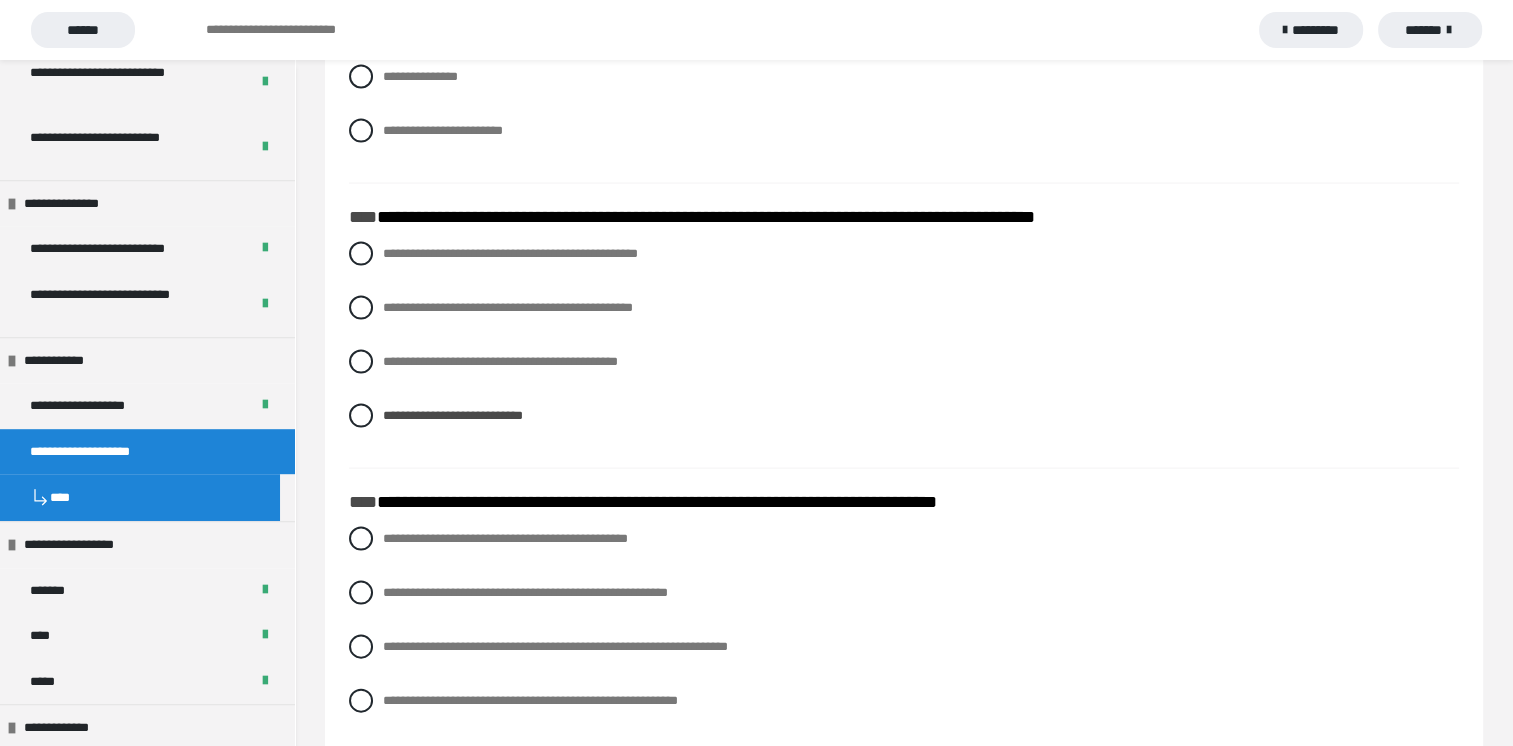 scroll, scrollTop: 4100, scrollLeft: 0, axis: vertical 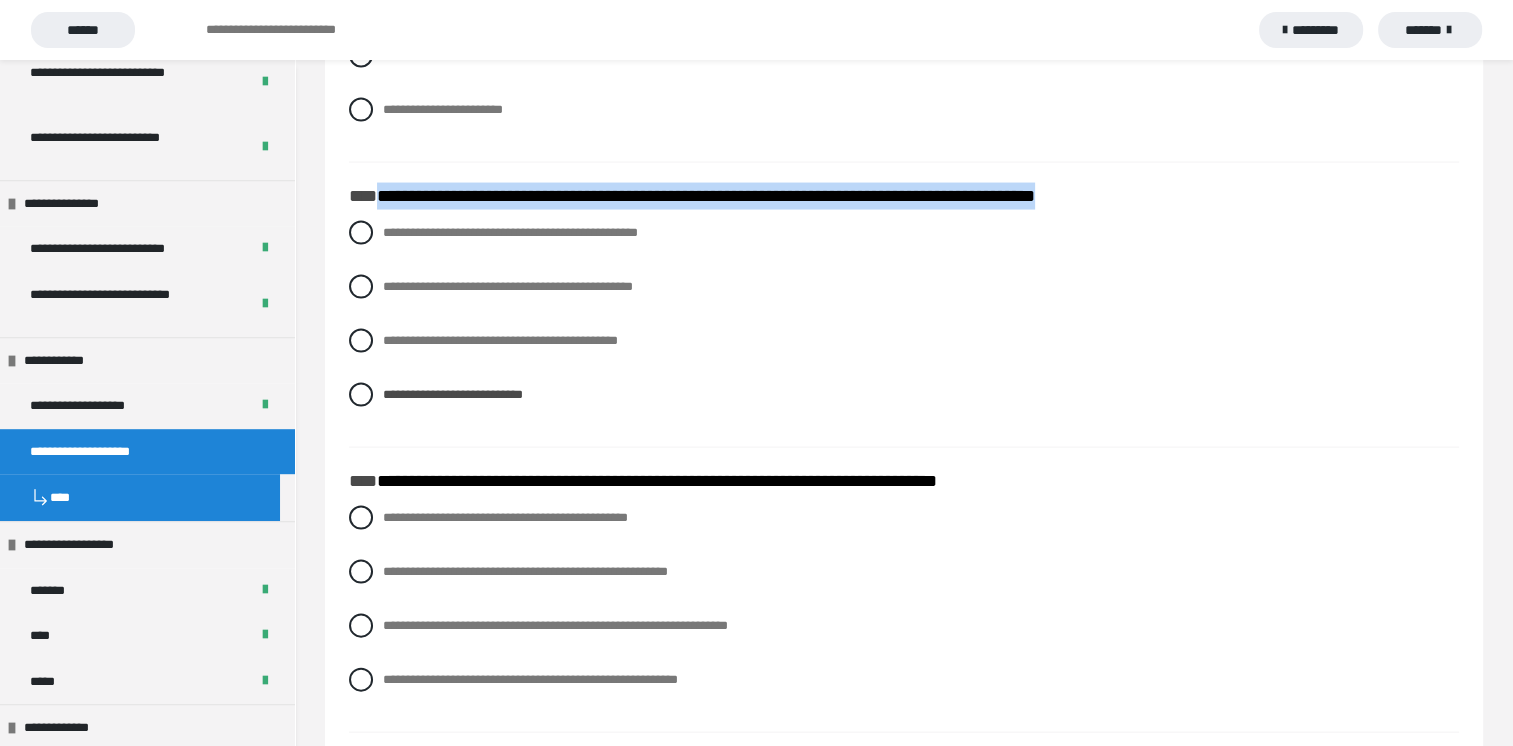 drag, startPoint x: 380, startPoint y: 194, endPoint x: 1168, endPoint y: 202, distance: 788.0406 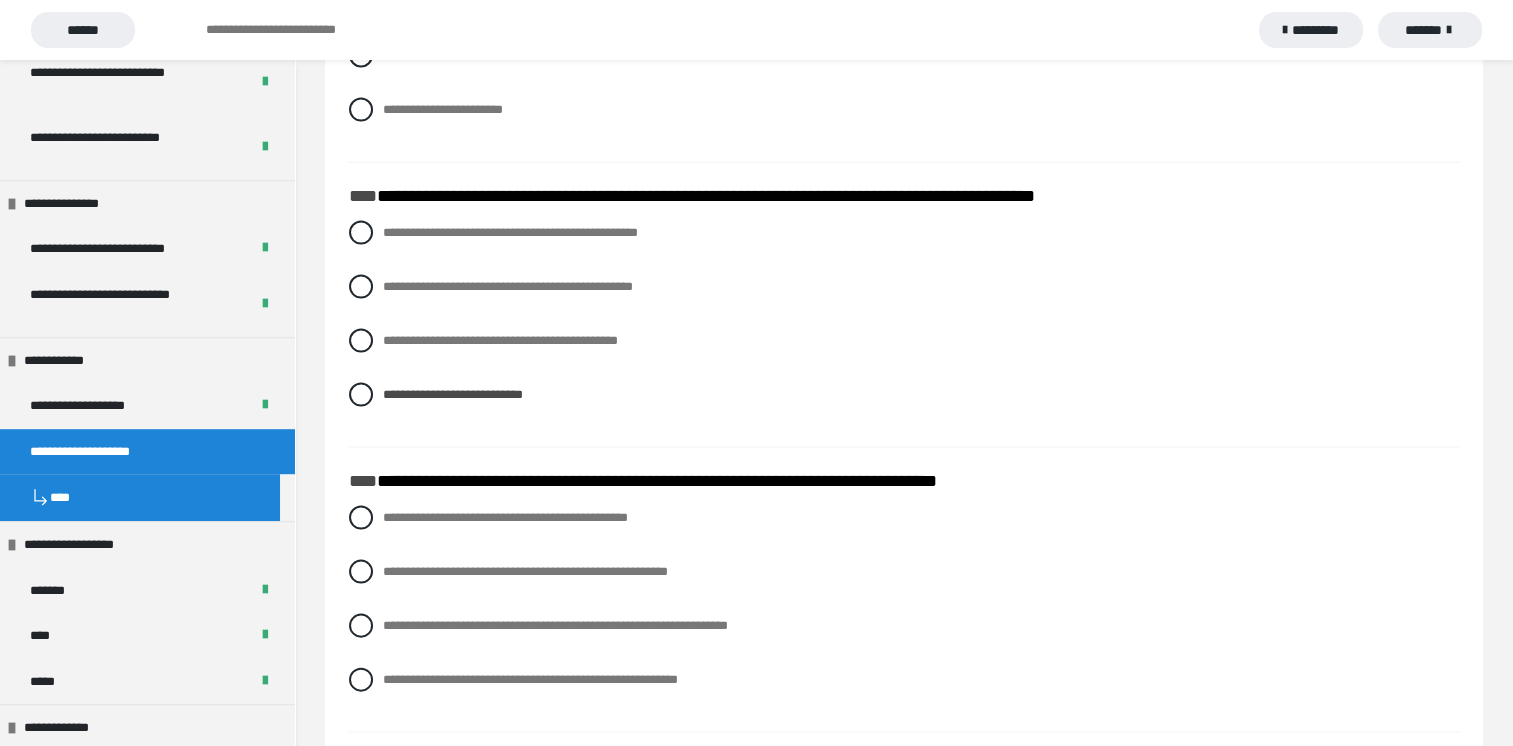 click on "**********" at bounding box center (904, 329) 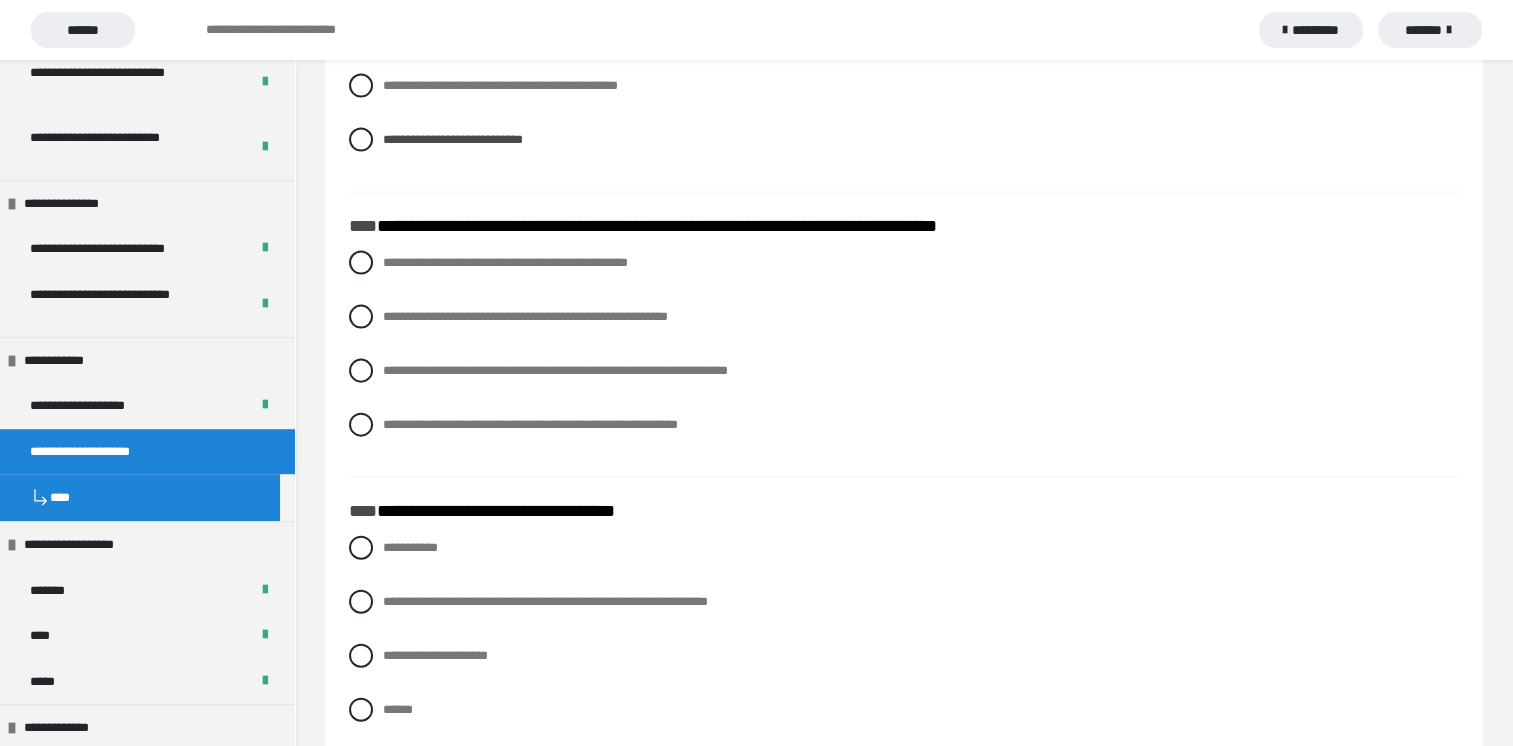 scroll, scrollTop: 4400, scrollLeft: 0, axis: vertical 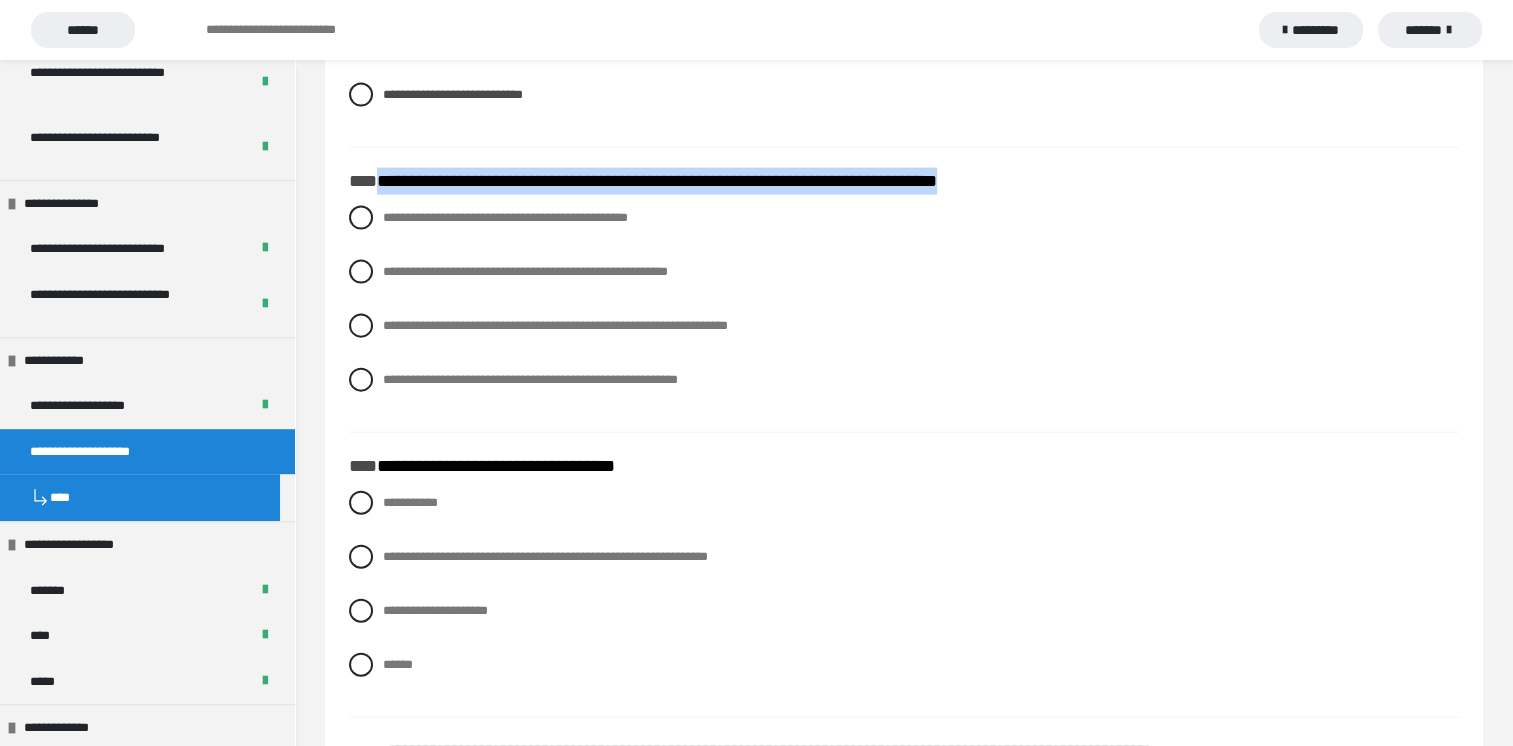 drag, startPoint x: 381, startPoint y: 173, endPoint x: 1033, endPoint y: 171, distance: 652.00305 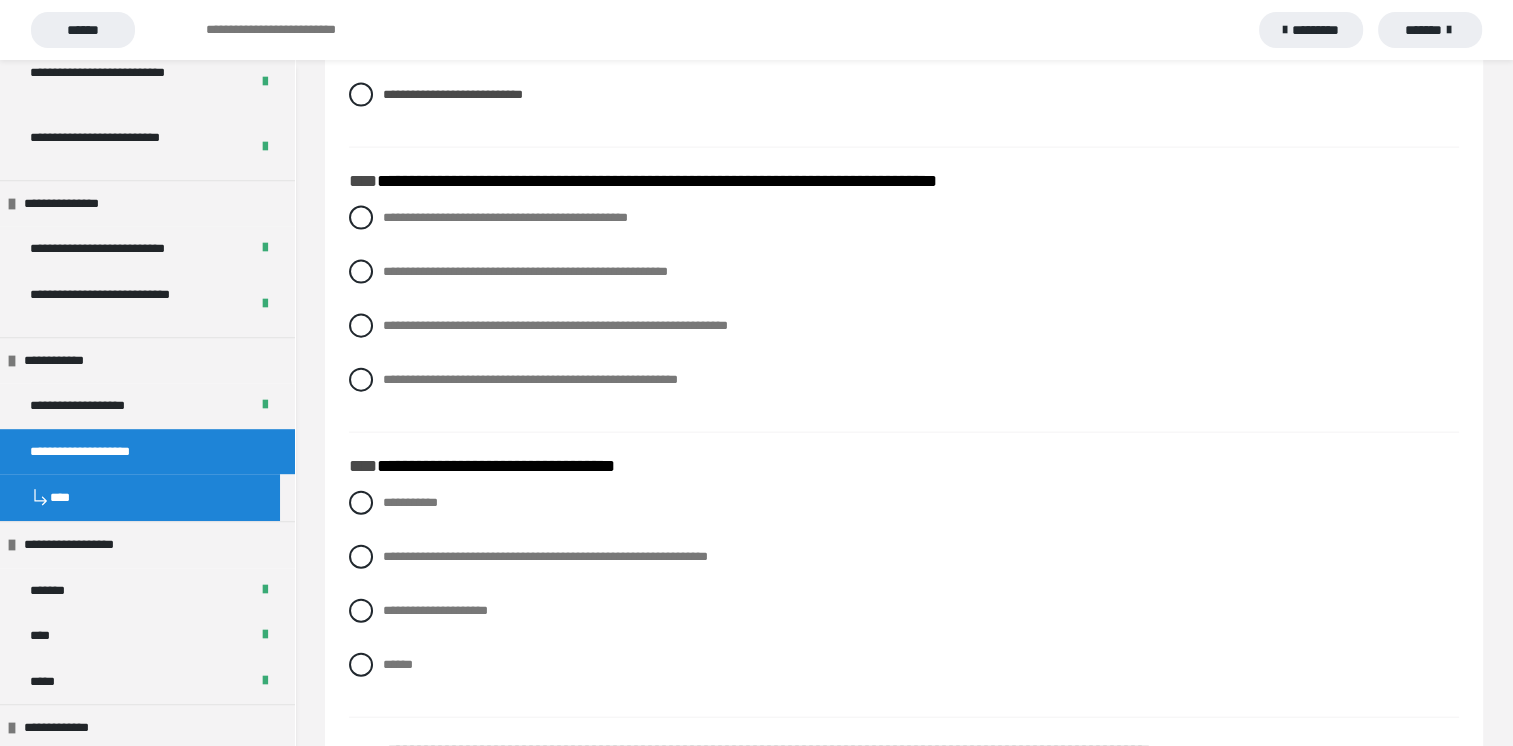 click on "**********" at bounding box center (904, 314) 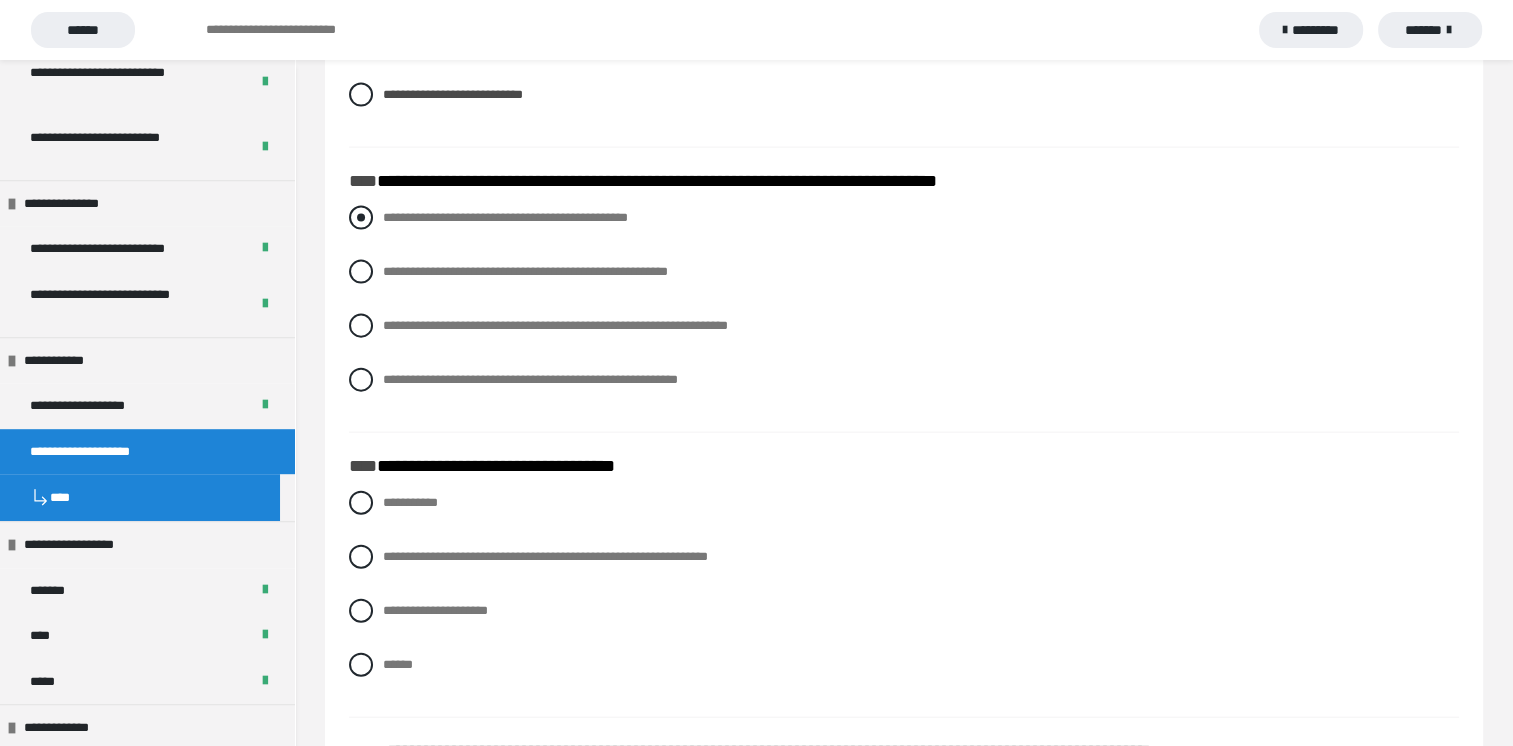 click at bounding box center [361, 218] 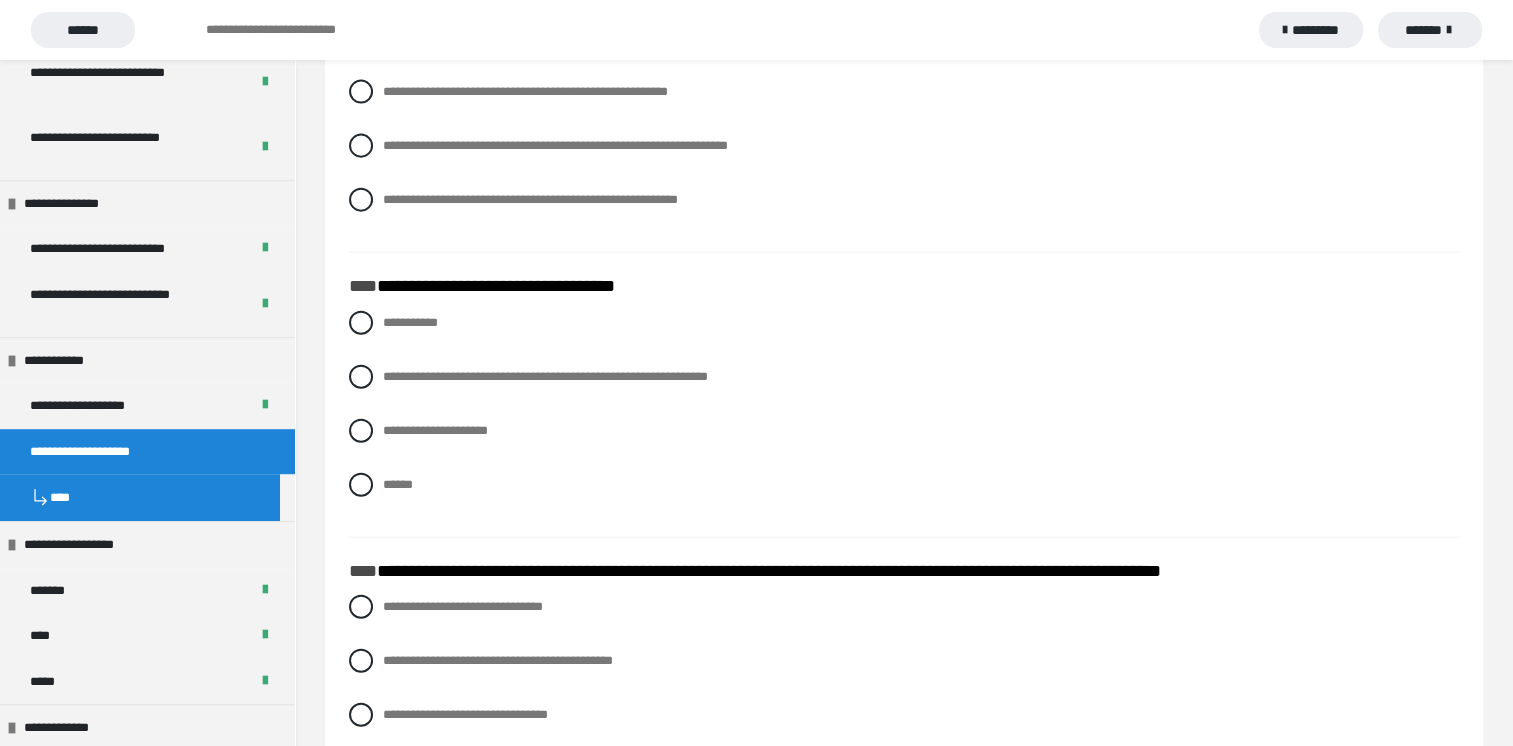 scroll, scrollTop: 4600, scrollLeft: 0, axis: vertical 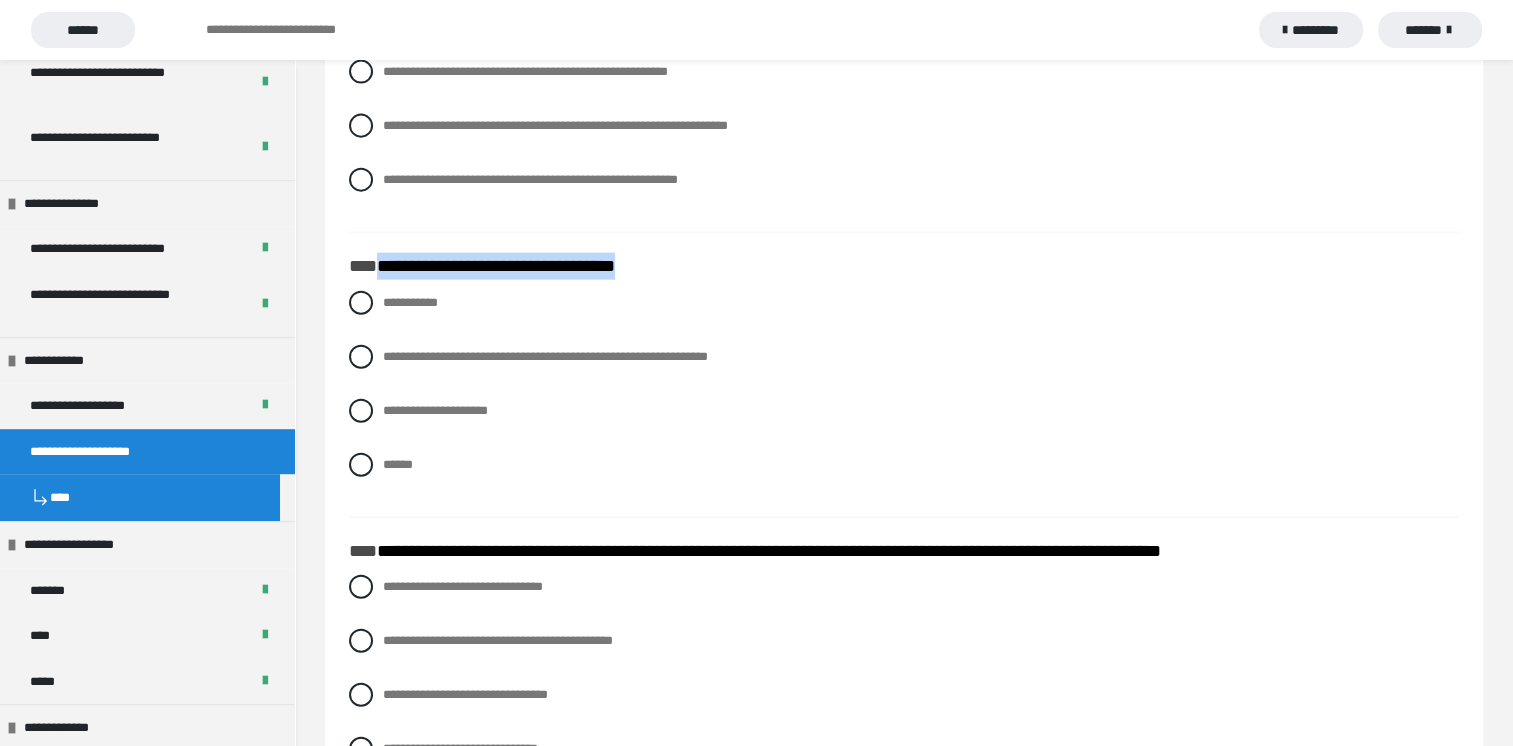 drag, startPoint x: 379, startPoint y: 262, endPoint x: 667, endPoint y: 264, distance: 288.00696 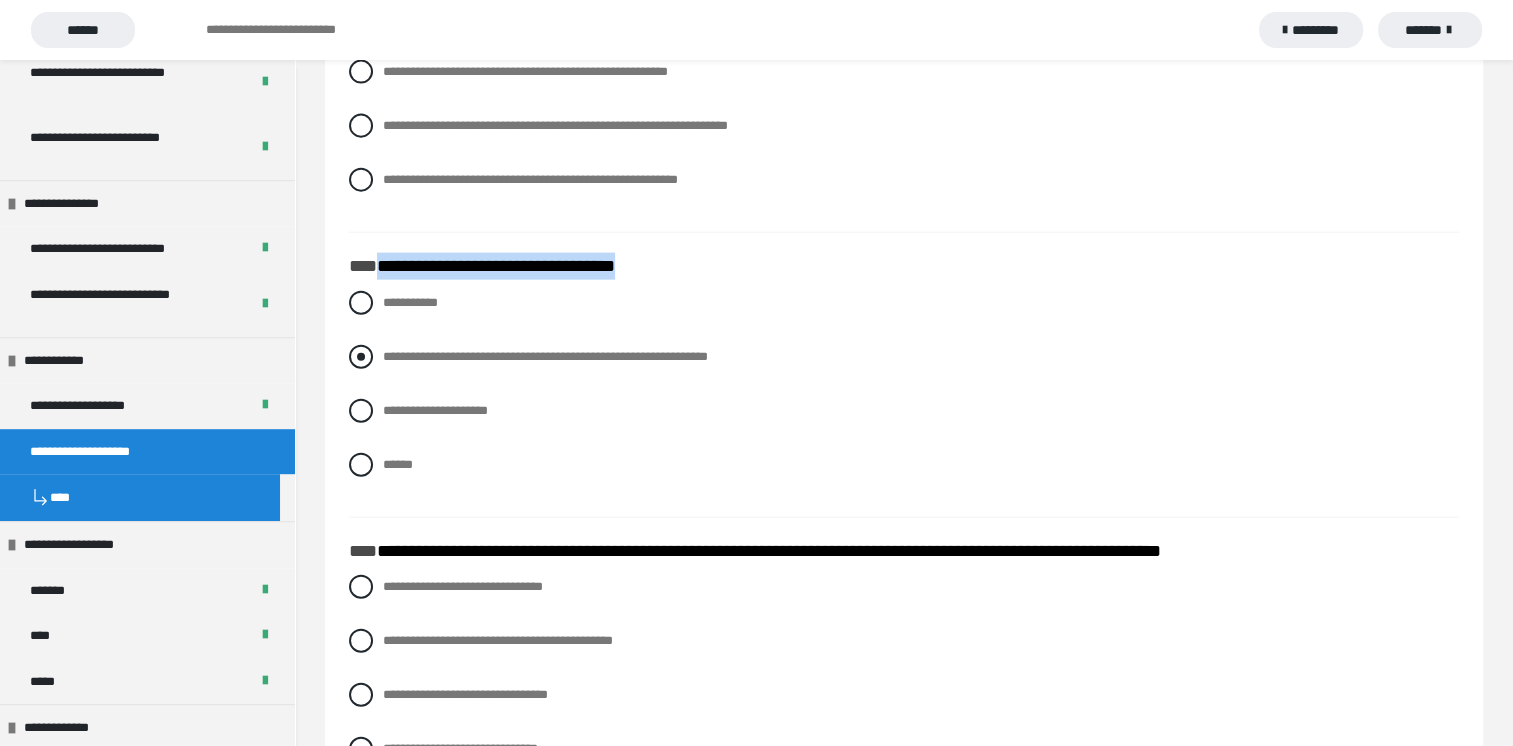 click at bounding box center [361, 357] 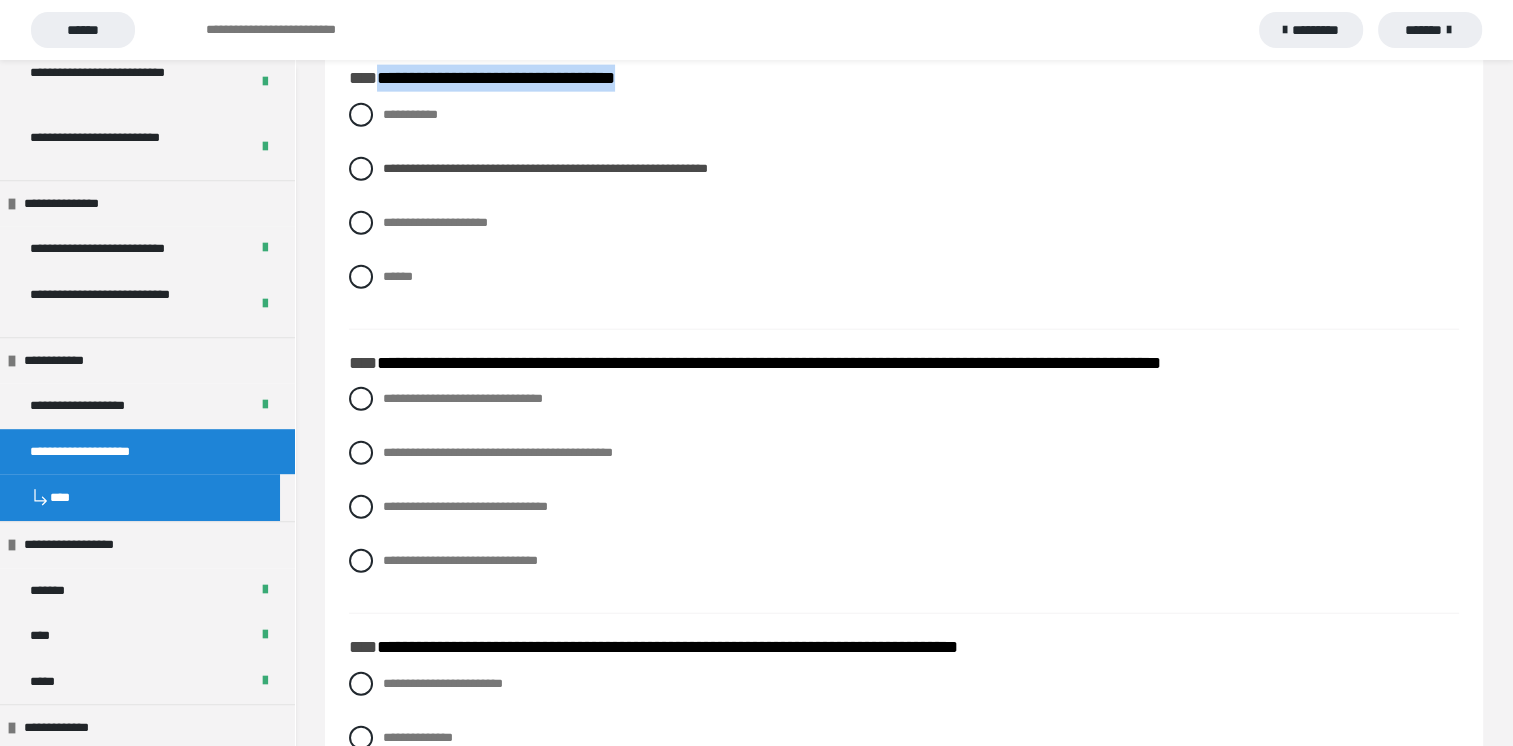 scroll, scrollTop: 4800, scrollLeft: 0, axis: vertical 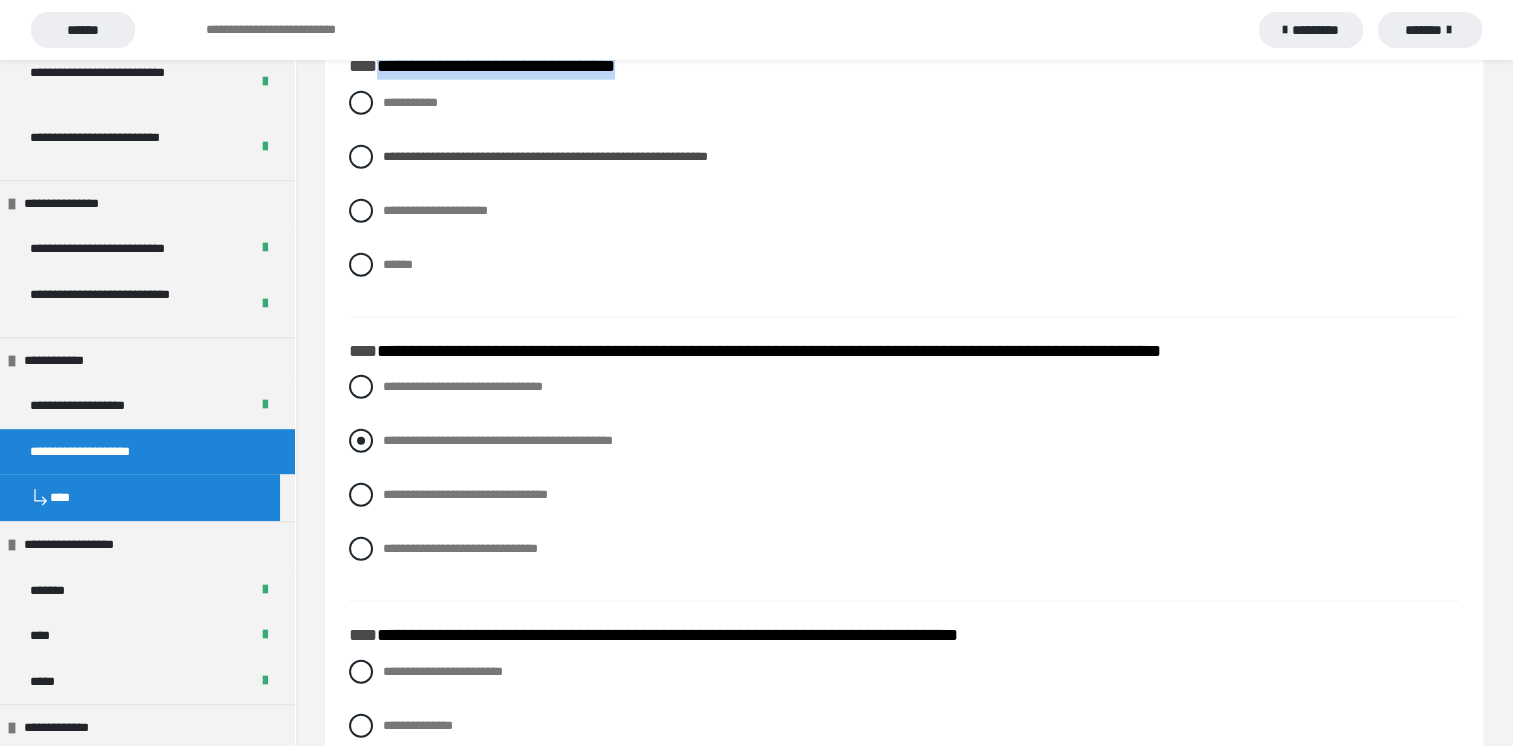 click at bounding box center [361, 441] 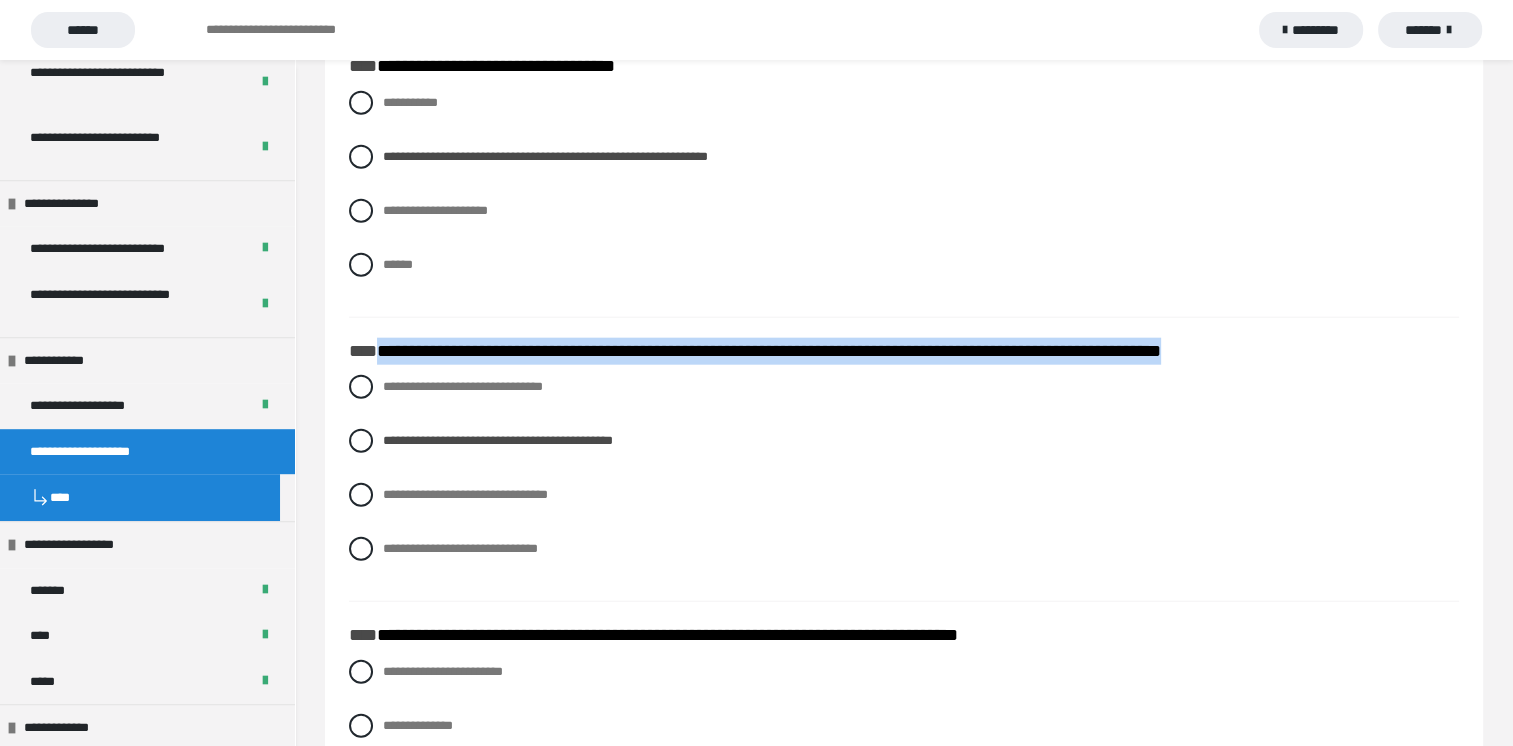 drag, startPoint x: 382, startPoint y: 346, endPoint x: 1310, endPoint y: 334, distance: 928.0776 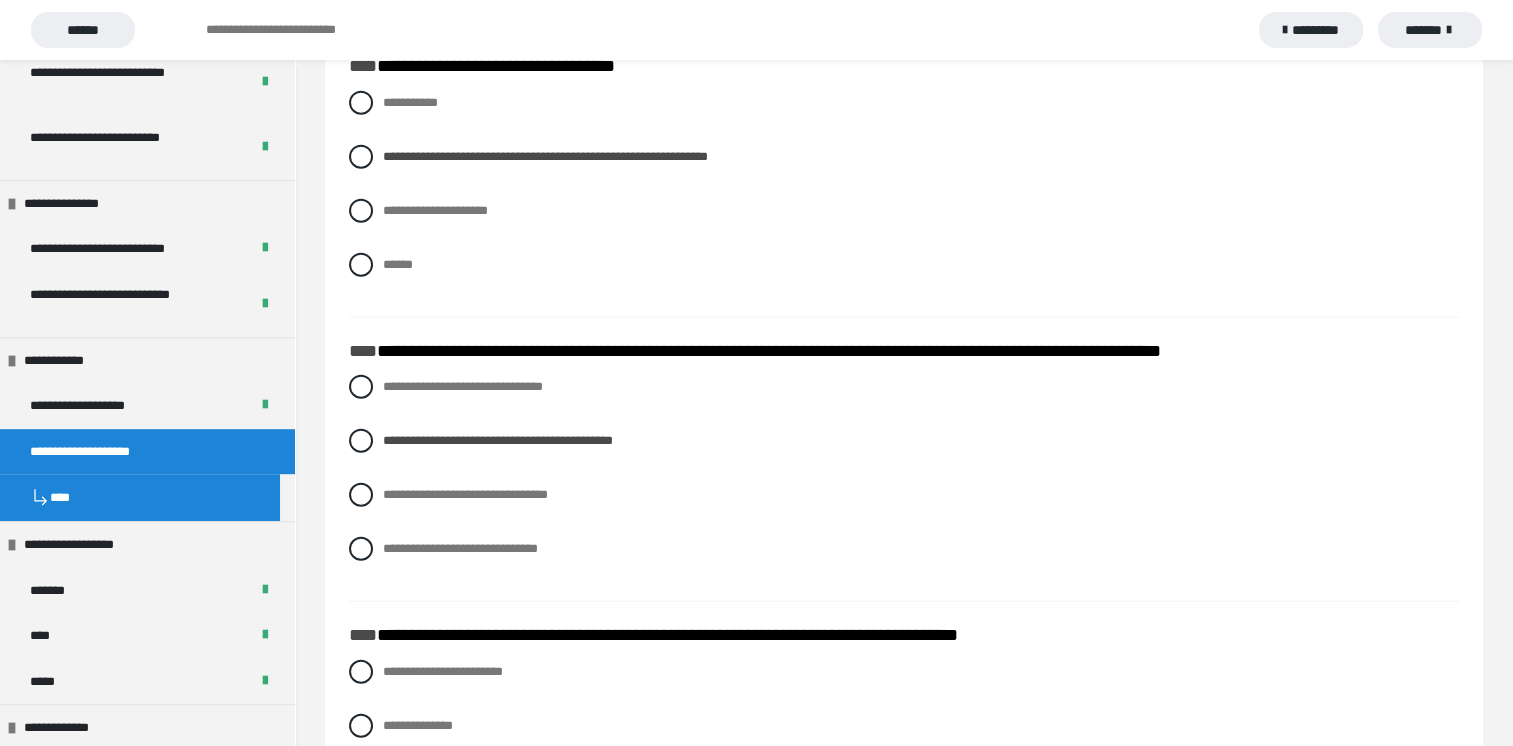 click on "**********" at bounding box center (904, 483) 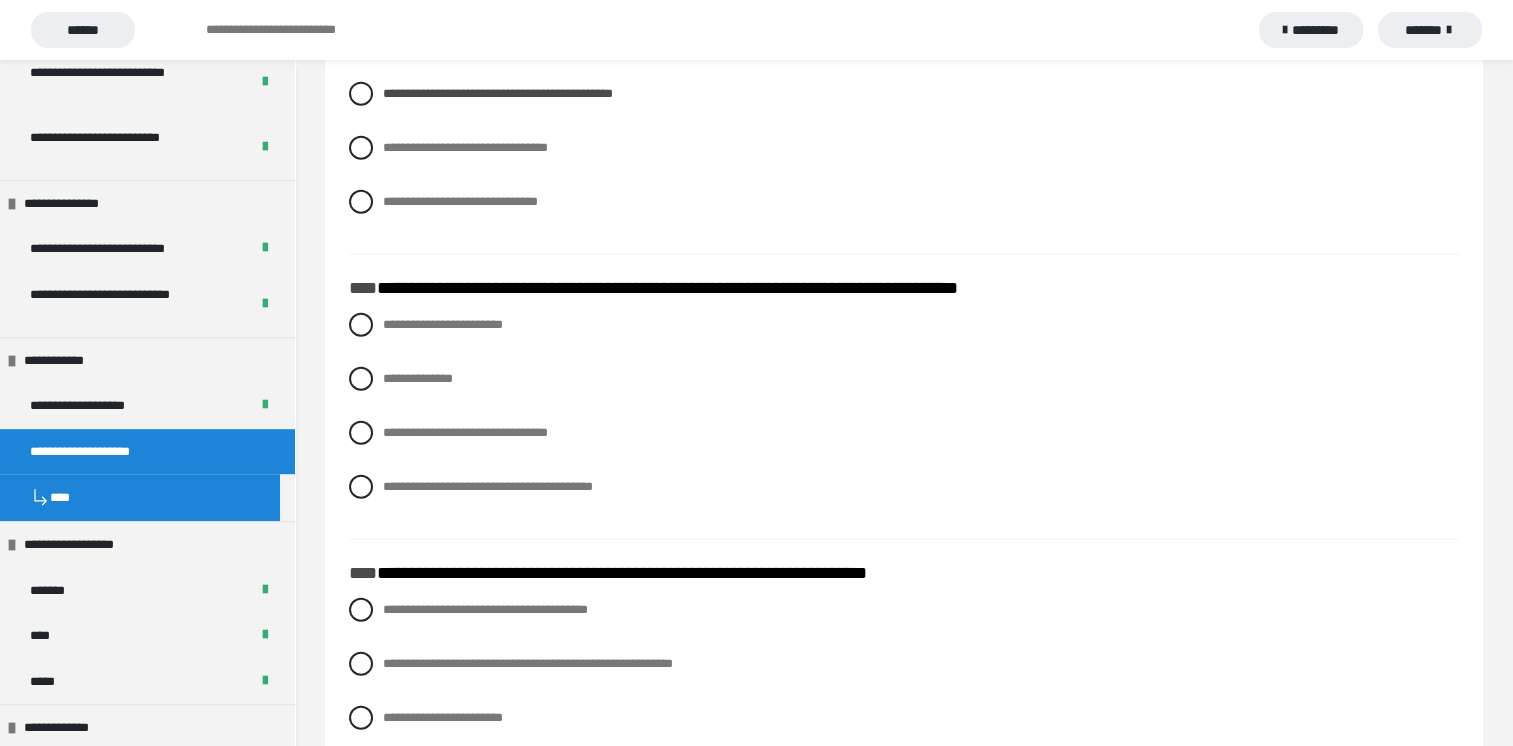 scroll, scrollTop: 5200, scrollLeft: 0, axis: vertical 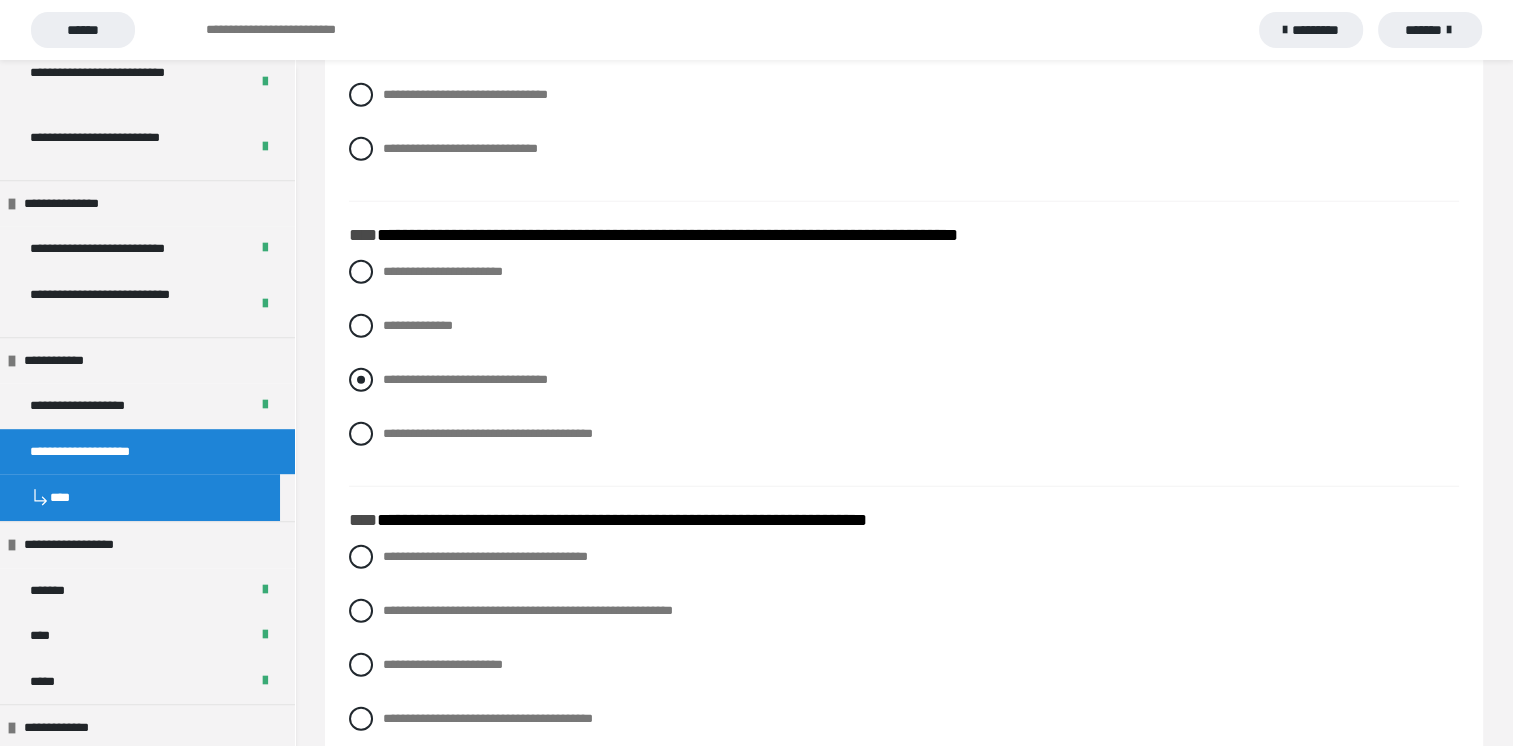 click at bounding box center [361, 380] 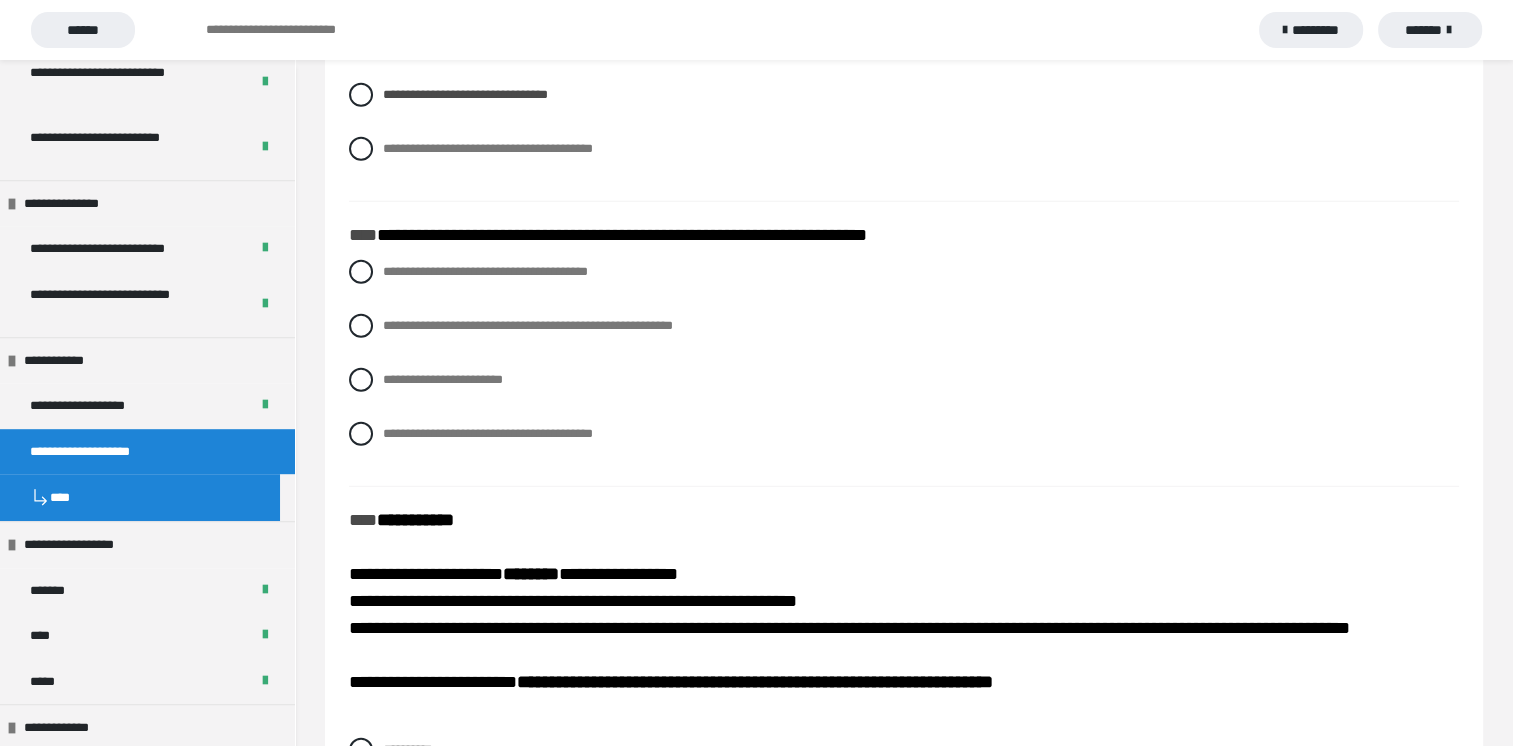 scroll, scrollTop: 5500, scrollLeft: 0, axis: vertical 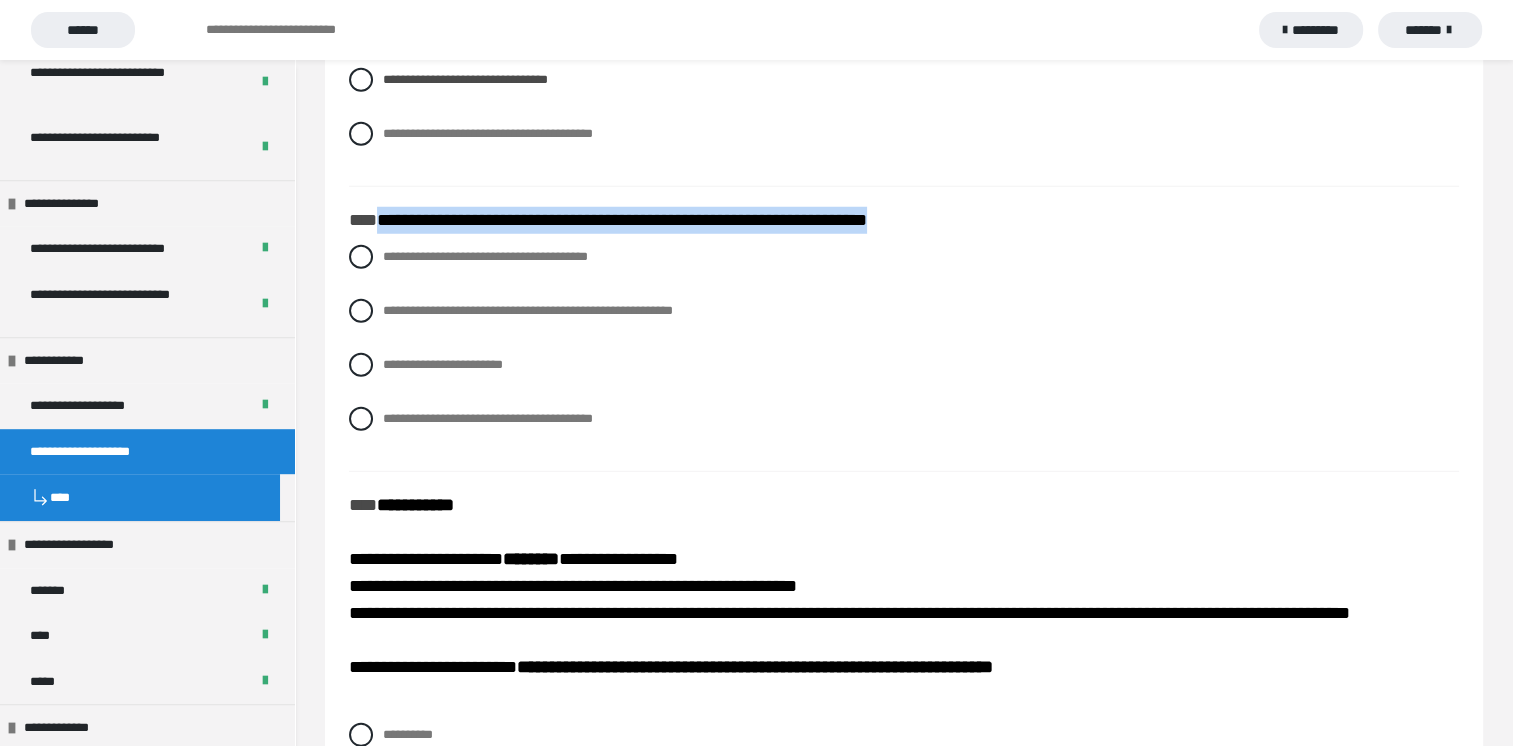 drag, startPoint x: 382, startPoint y: 216, endPoint x: 990, endPoint y: 220, distance: 608.0132 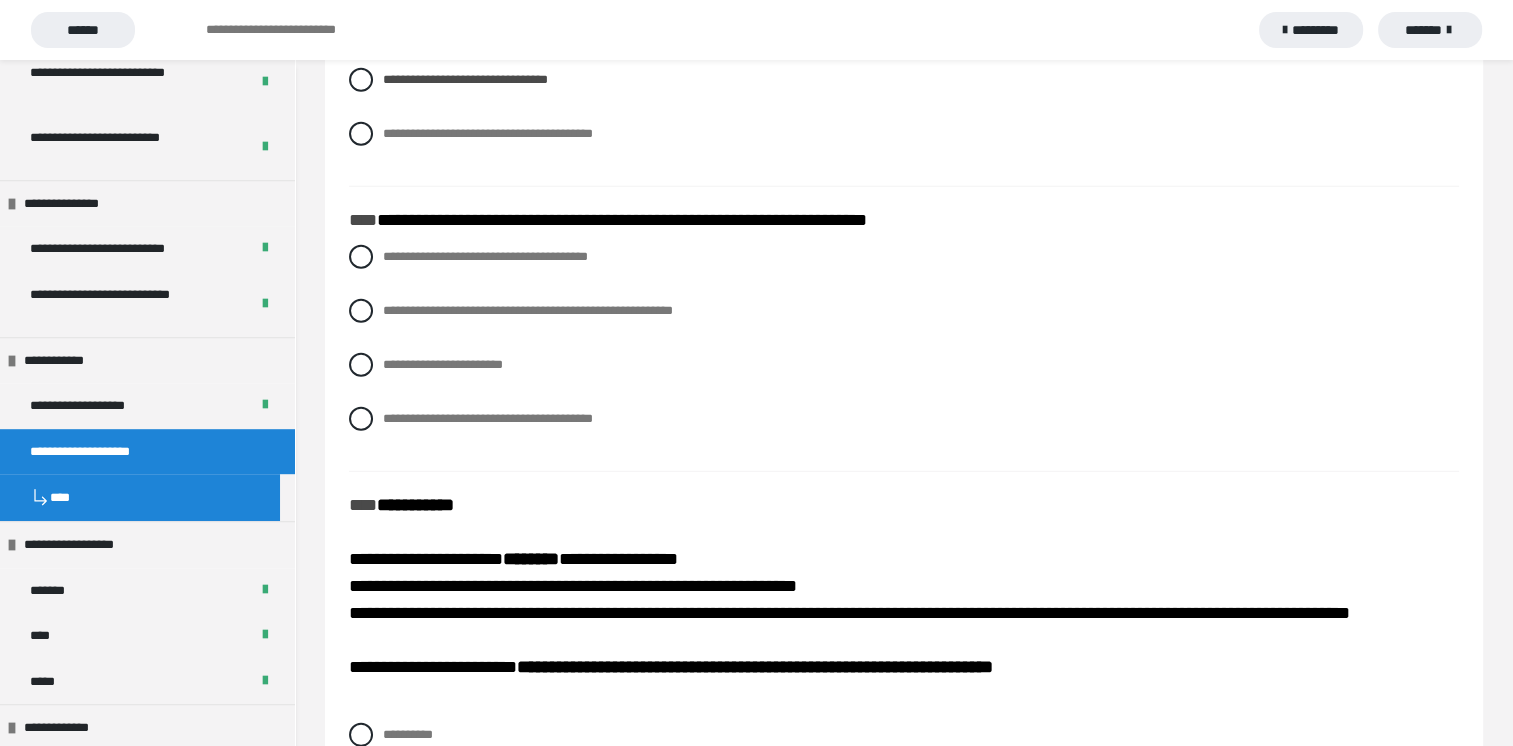 click on "**********" at bounding box center (904, 339) 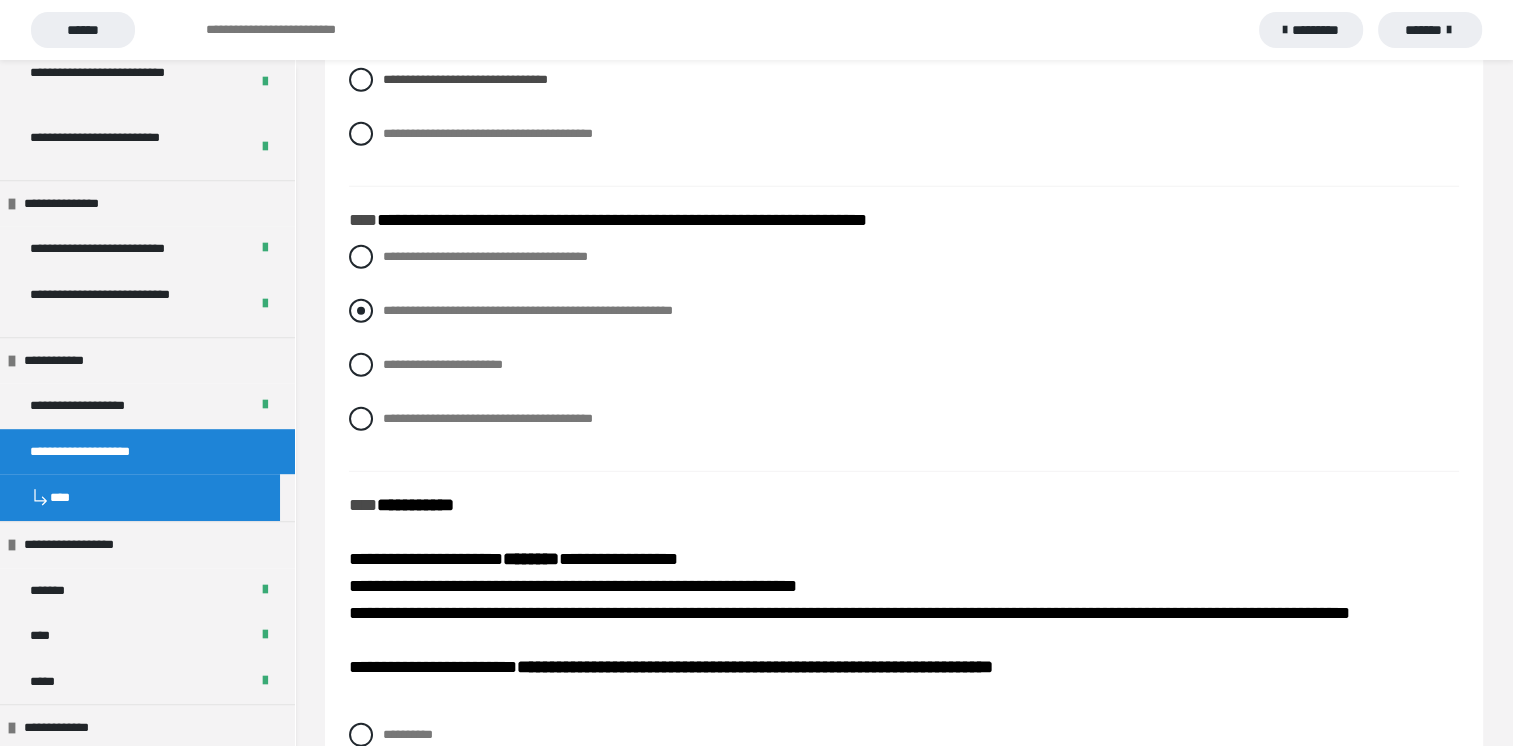 click at bounding box center (361, 311) 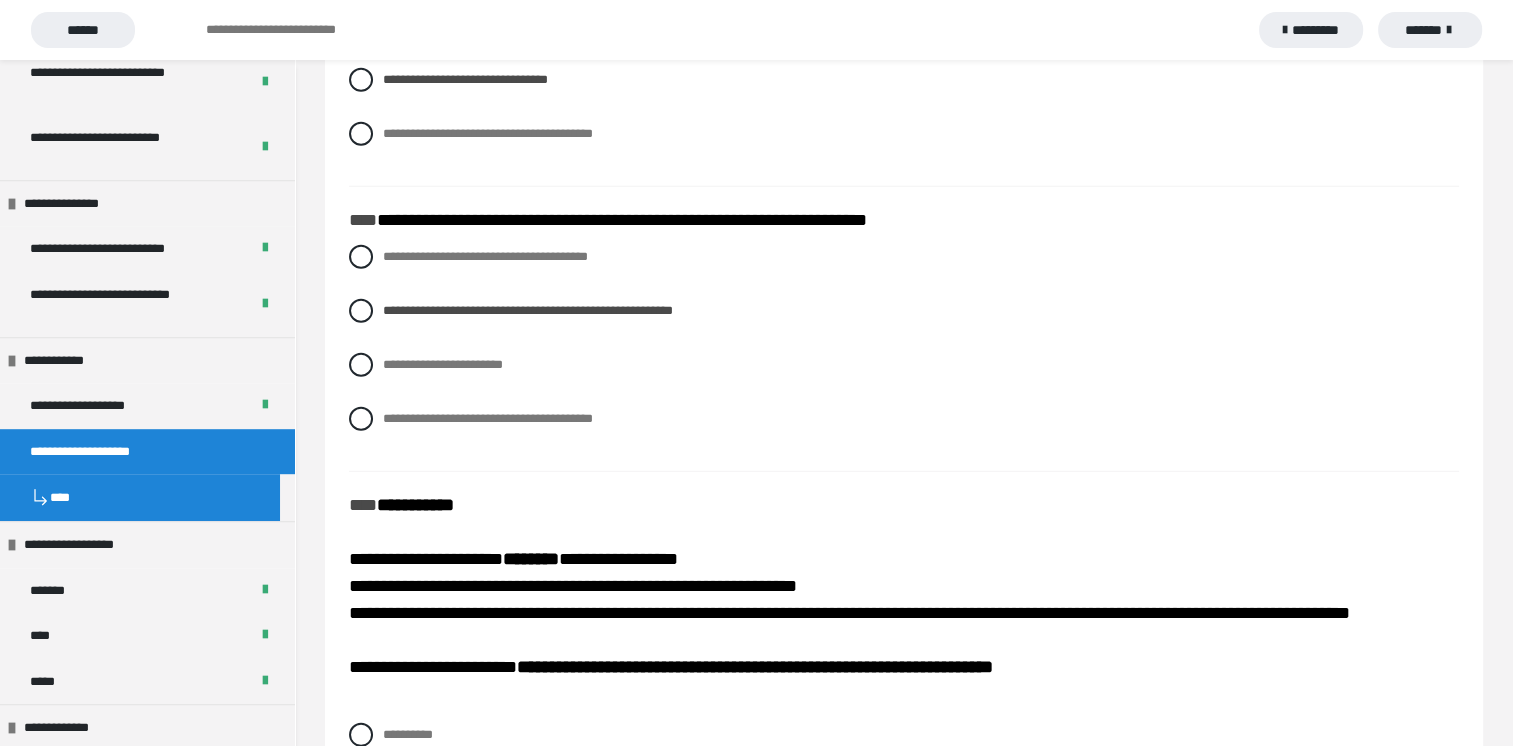 scroll, scrollTop: 5819, scrollLeft: 0, axis: vertical 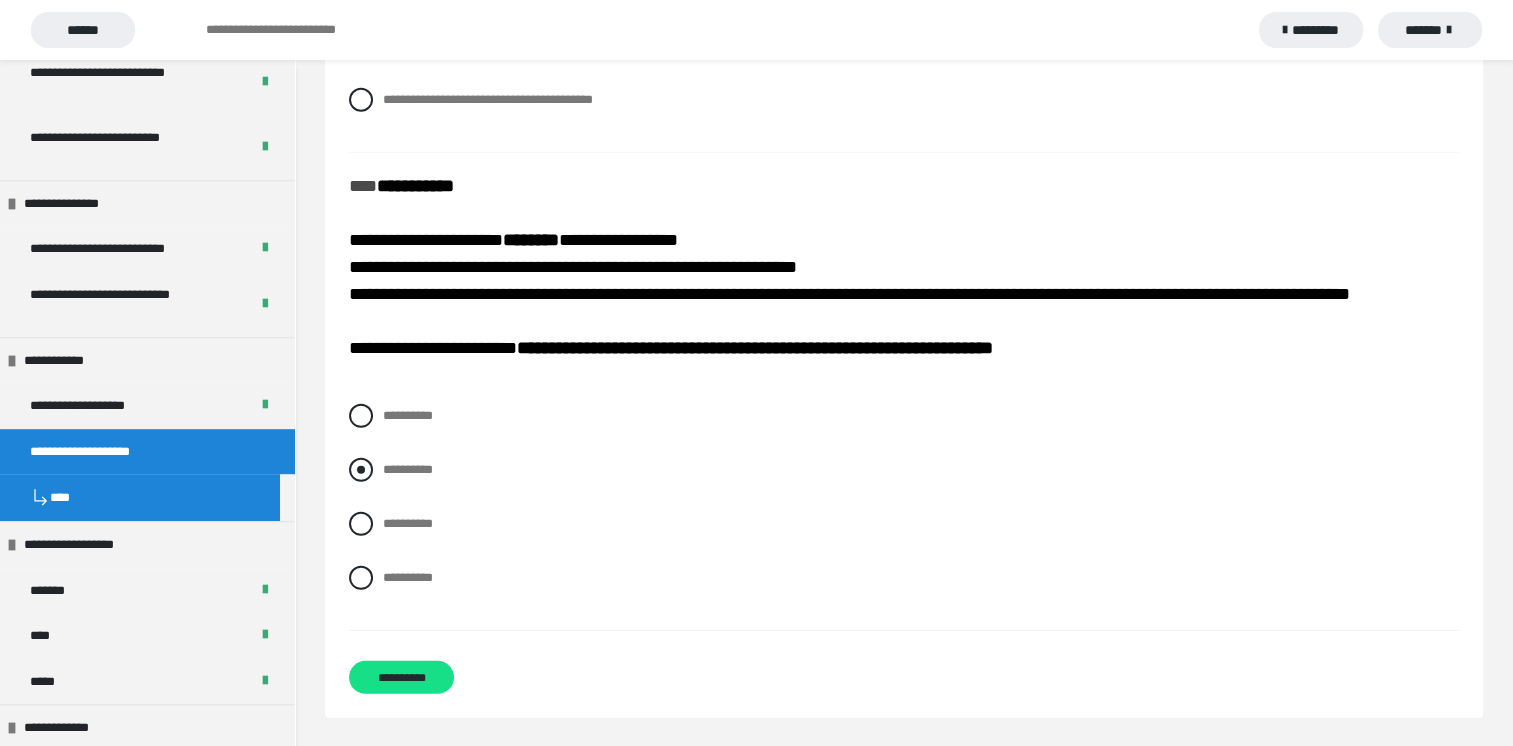 click at bounding box center (361, 470) 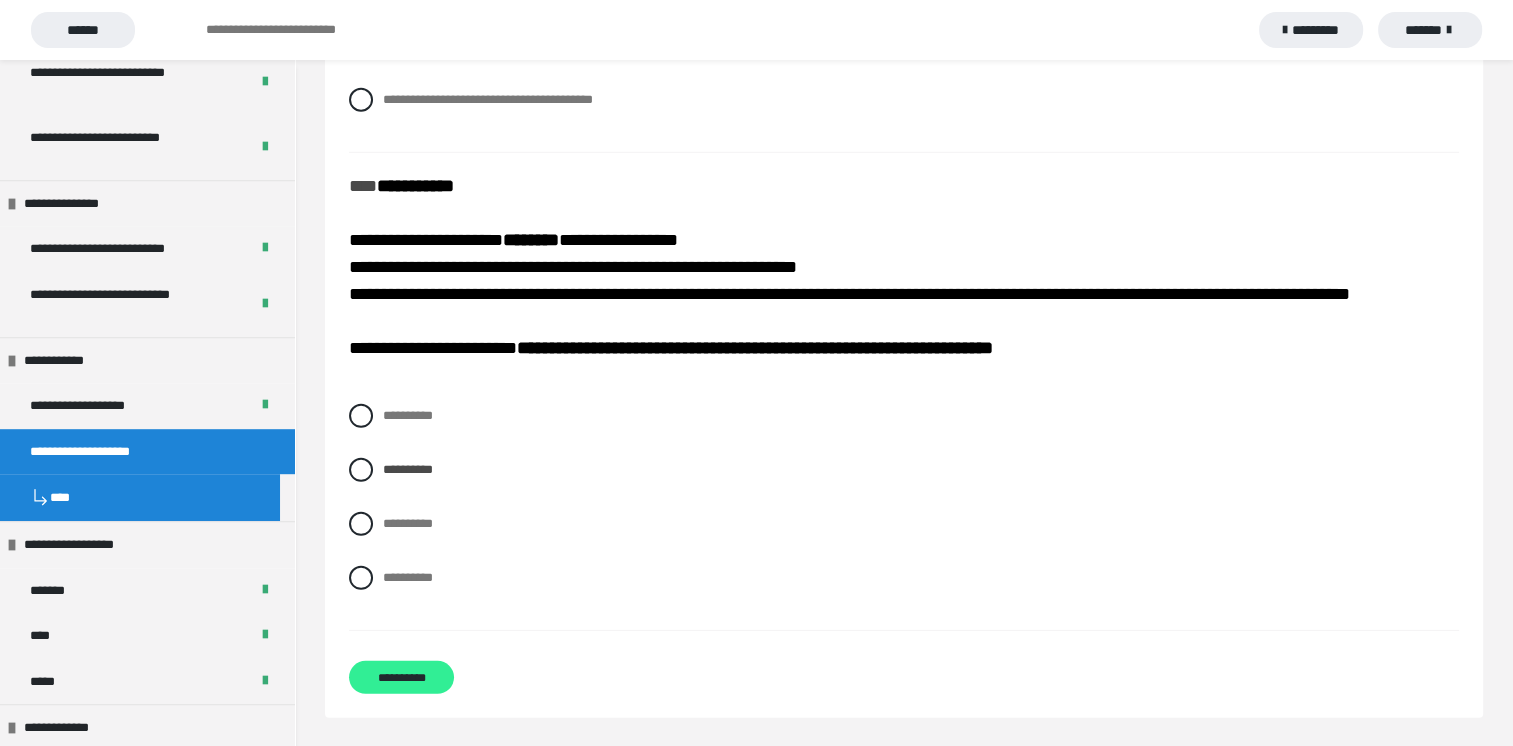 click on "**********" at bounding box center [401, 677] 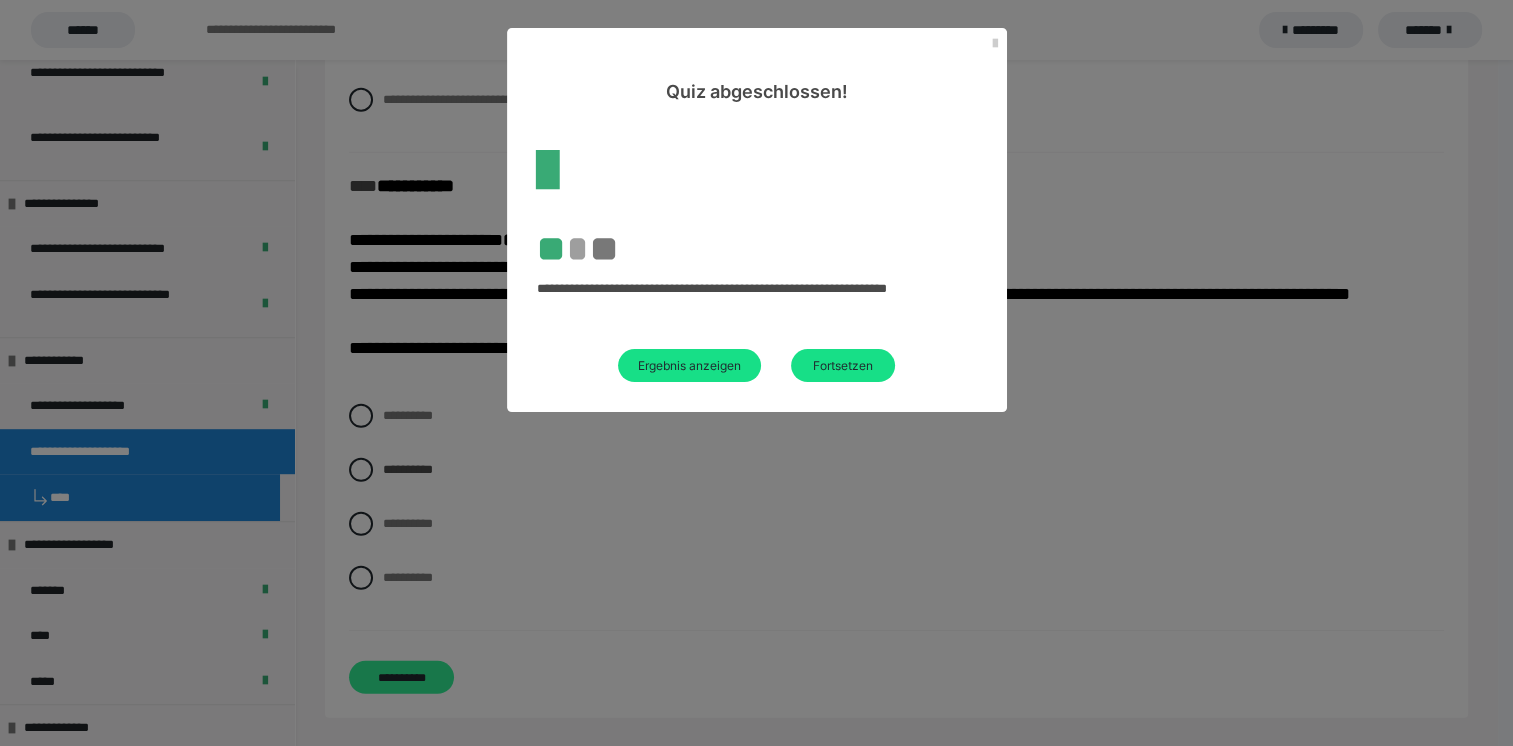 scroll, scrollTop: 456, scrollLeft: 0, axis: vertical 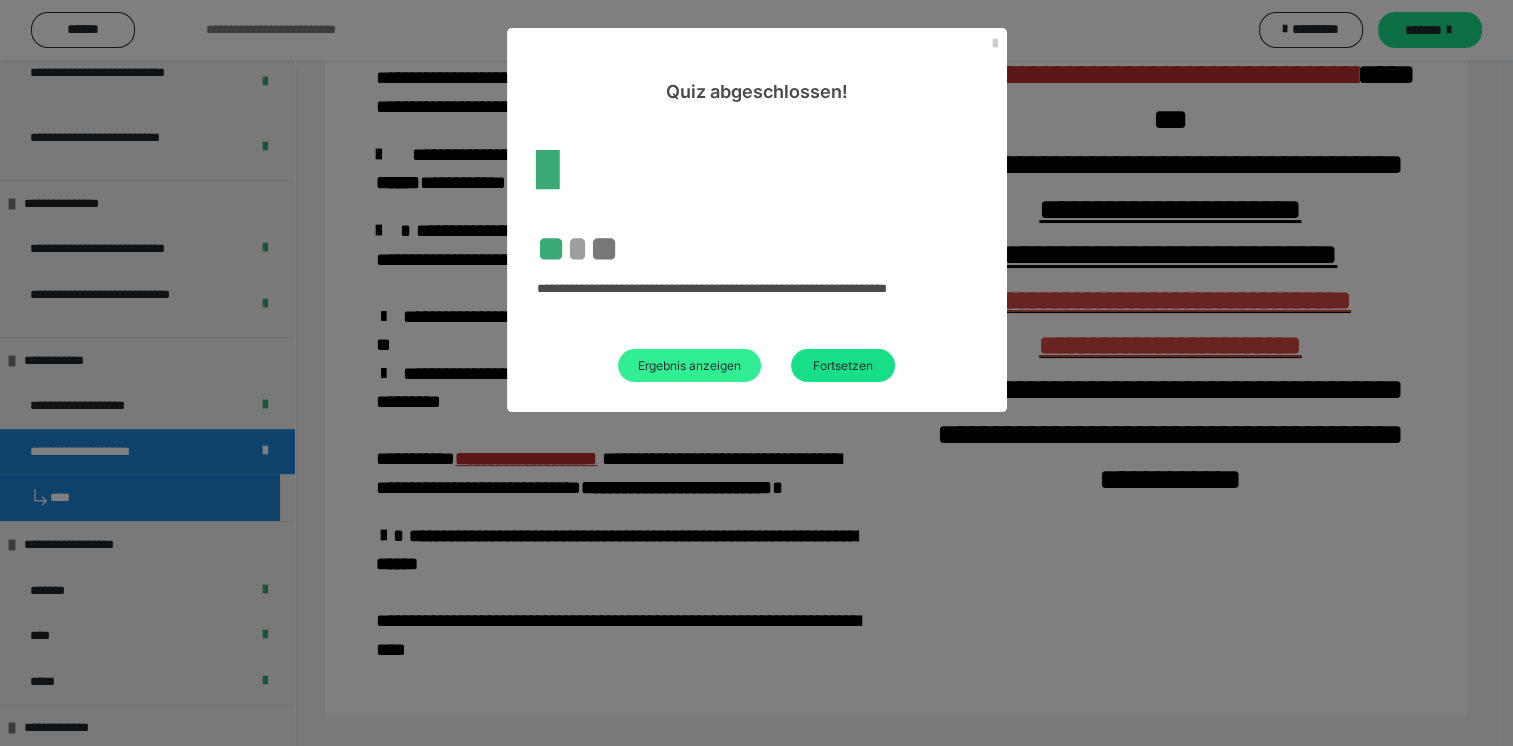 click on "Ergebnis anzeigen" at bounding box center (689, 365) 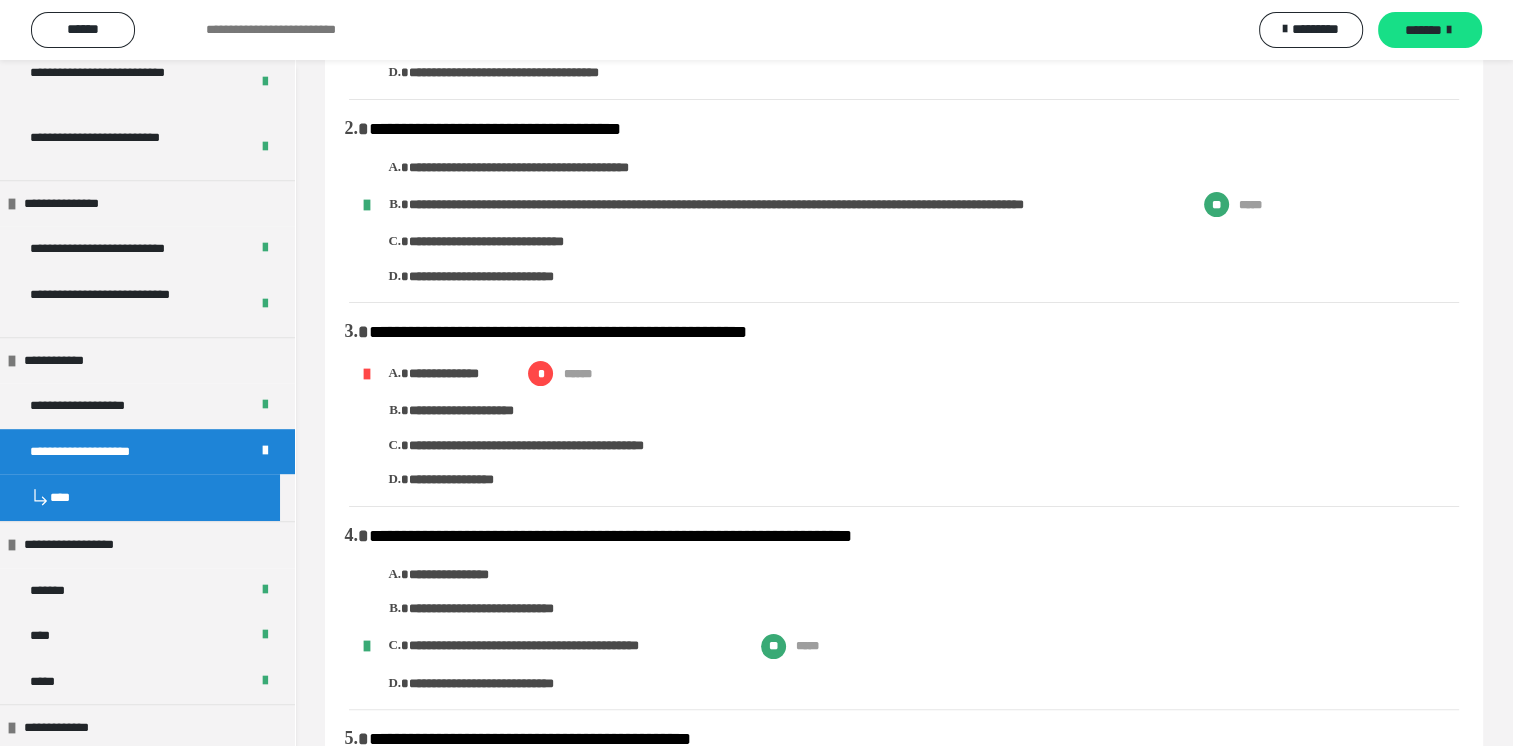 scroll, scrollTop: 300, scrollLeft: 0, axis: vertical 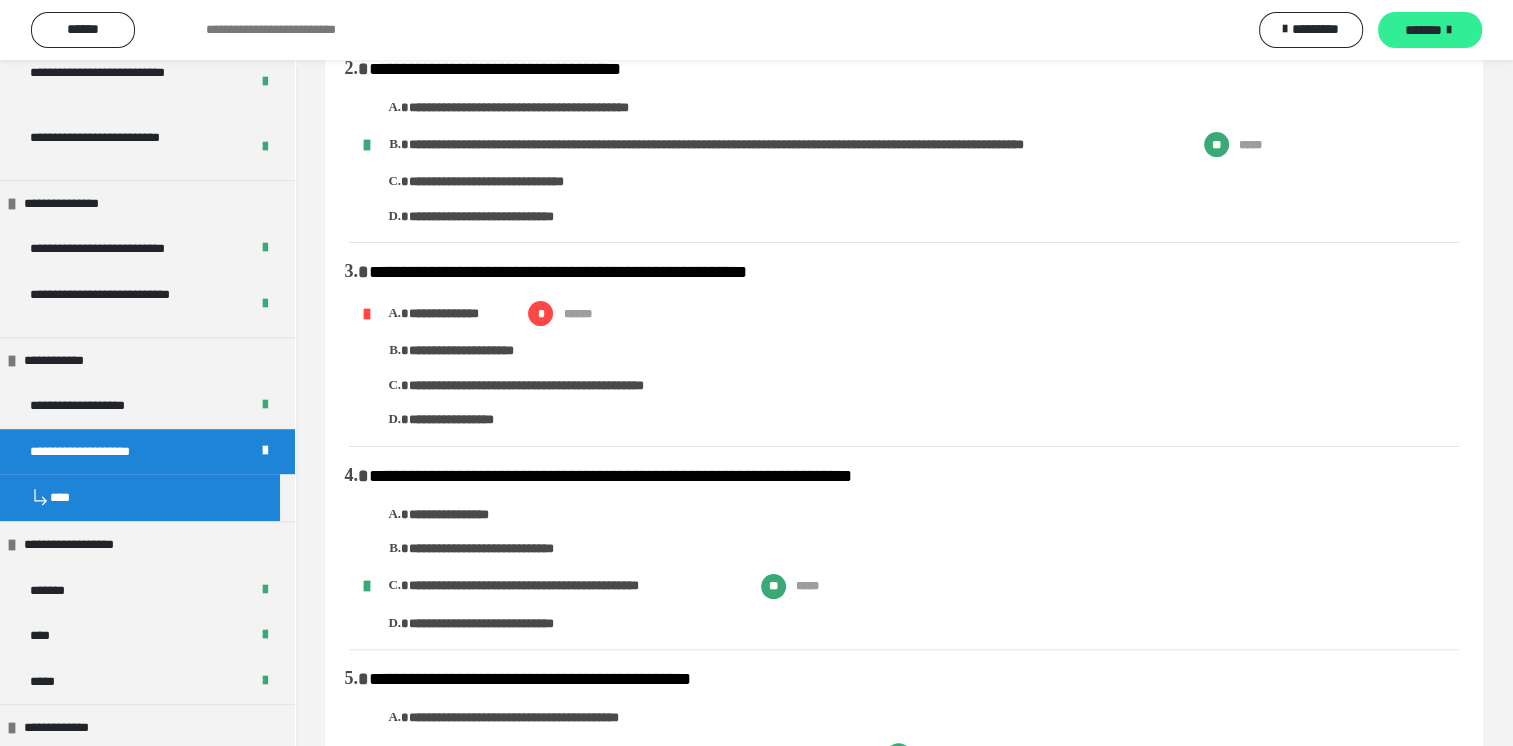 click on "*******" at bounding box center (1423, 30) 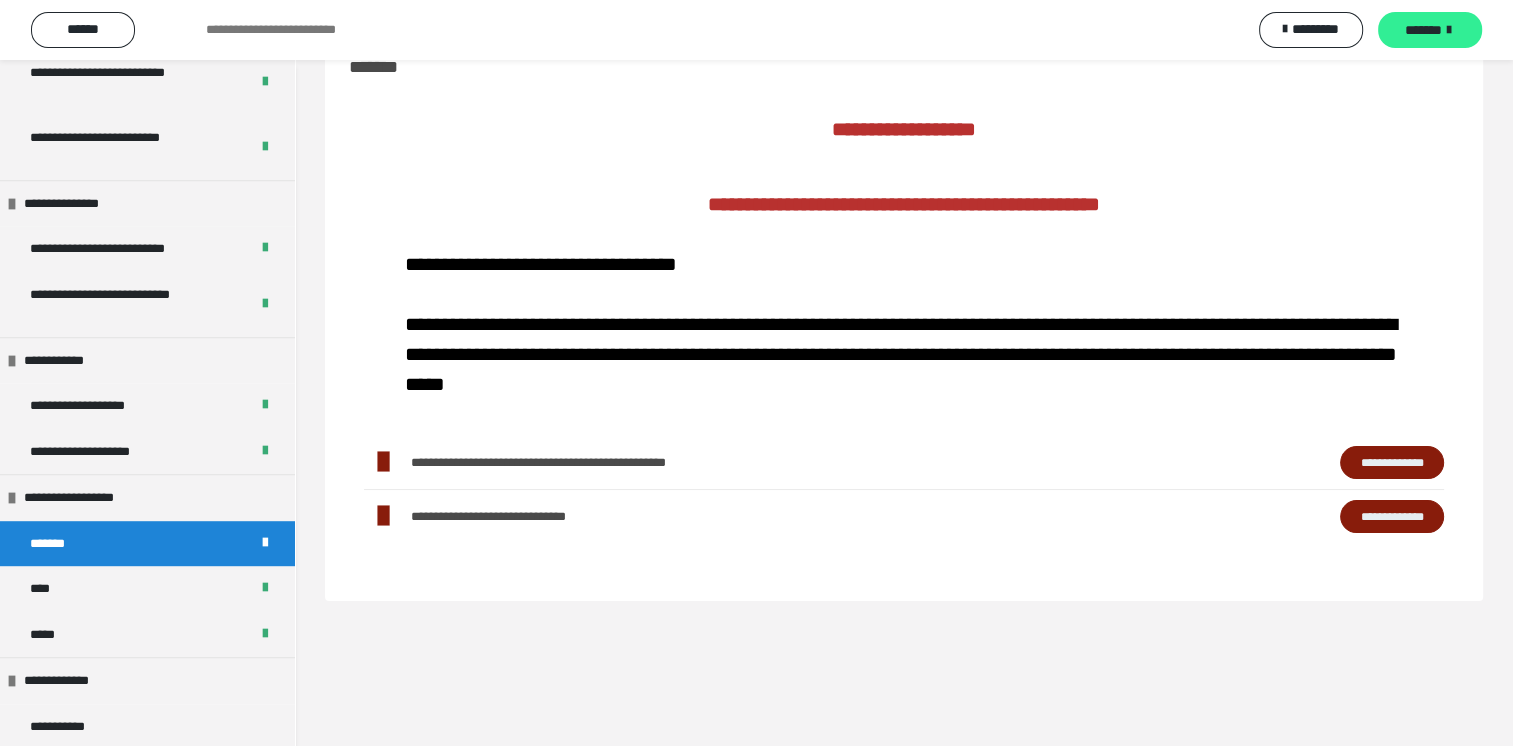 scroll, scrollTop: 60, scrollLeft: 0, axis: vertical 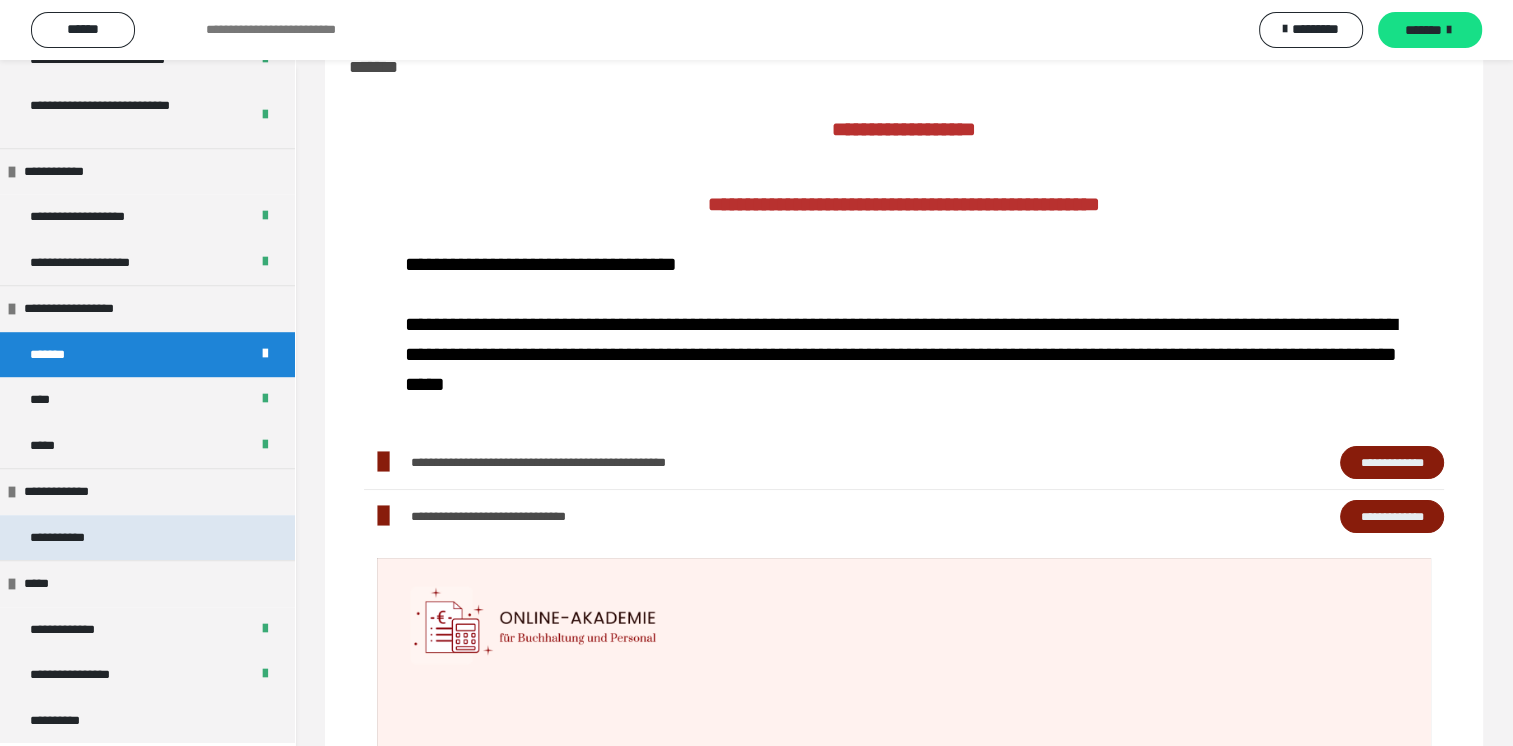 click on "**********" at bounding box center (68, 538) 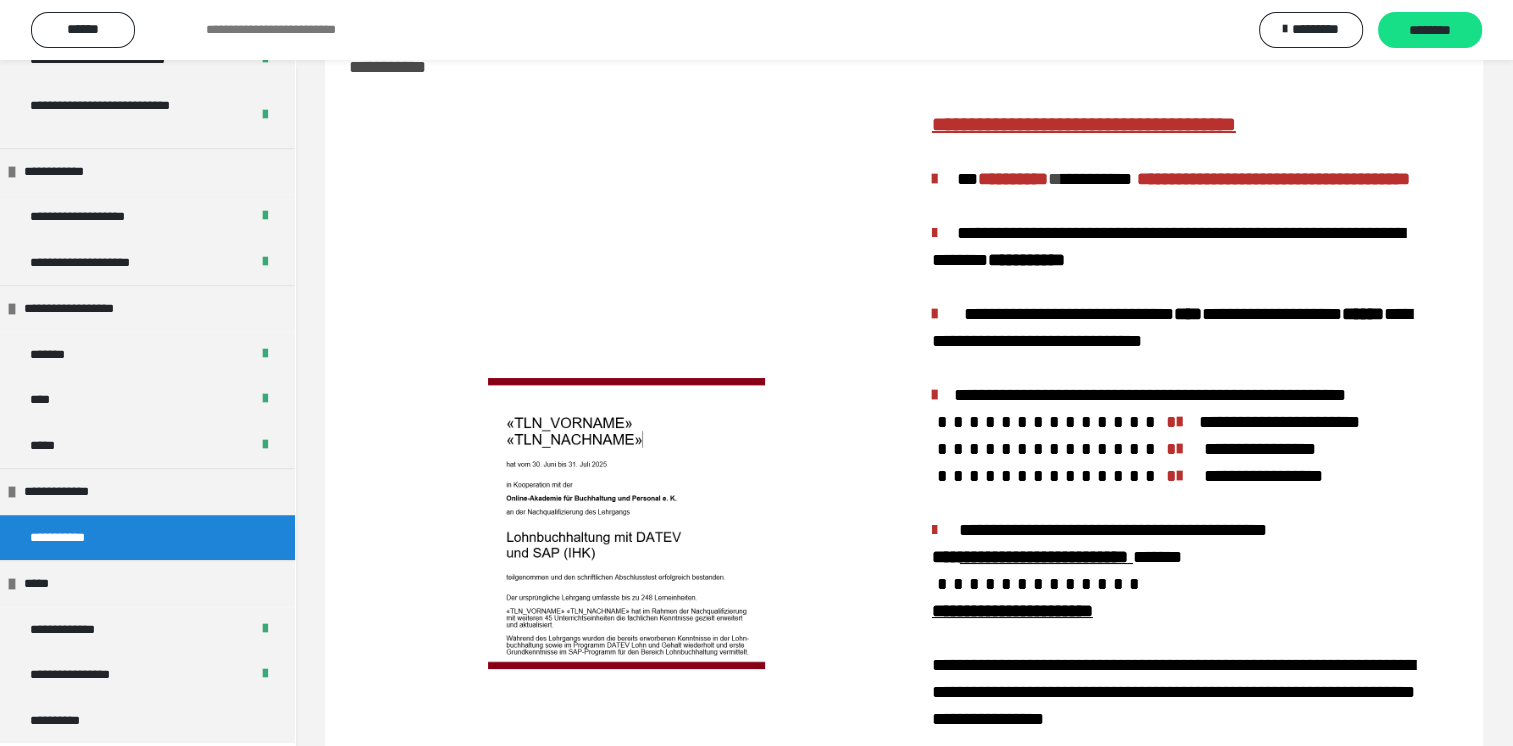 scroll, scrollTop: 260, scrollLeft: 0, axis: vertical 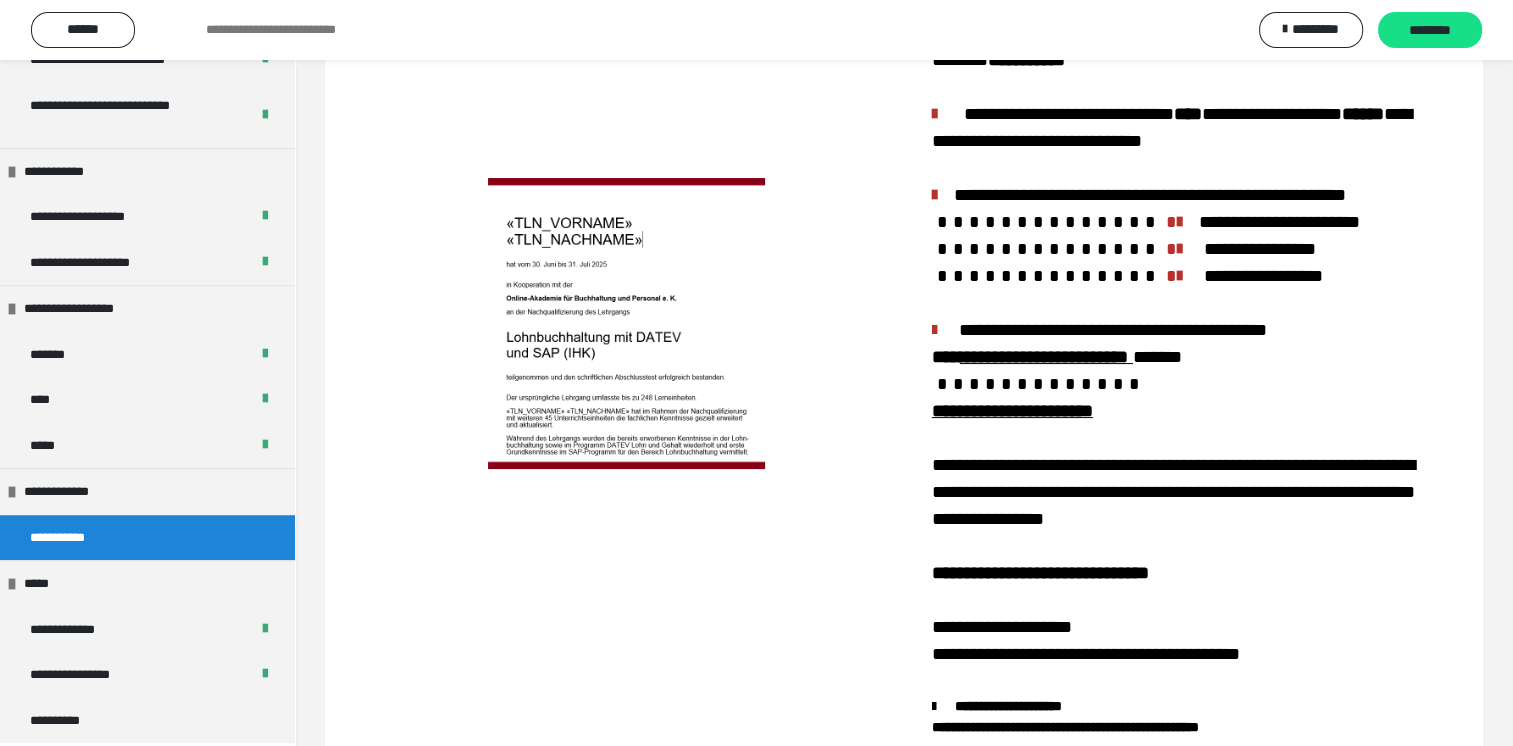click on "**********" at bounding box center (1181, 323) 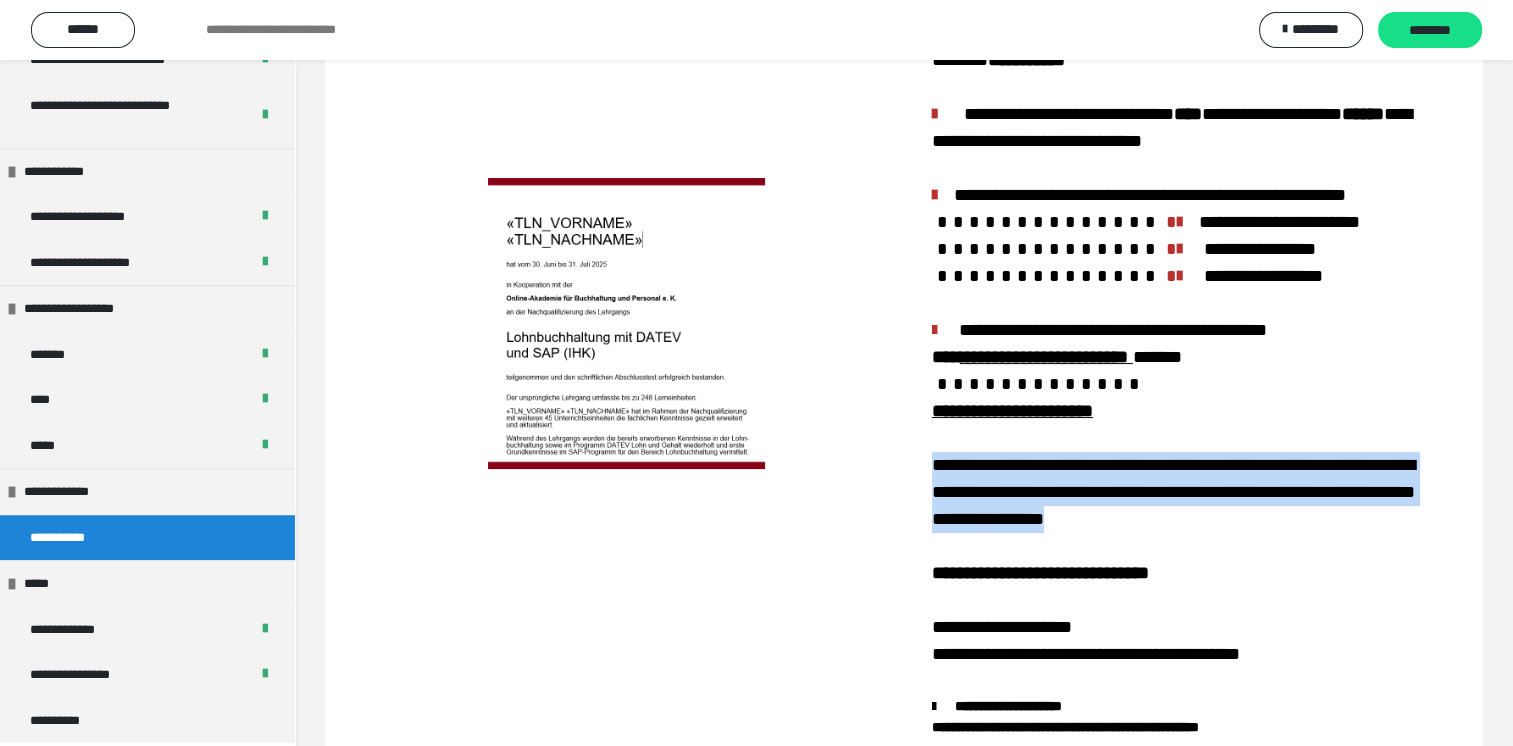 drag, startPoint x: 932, startPoint y: 492, endPoint x: 1317, endPoint y: 550, distance: 389.34433 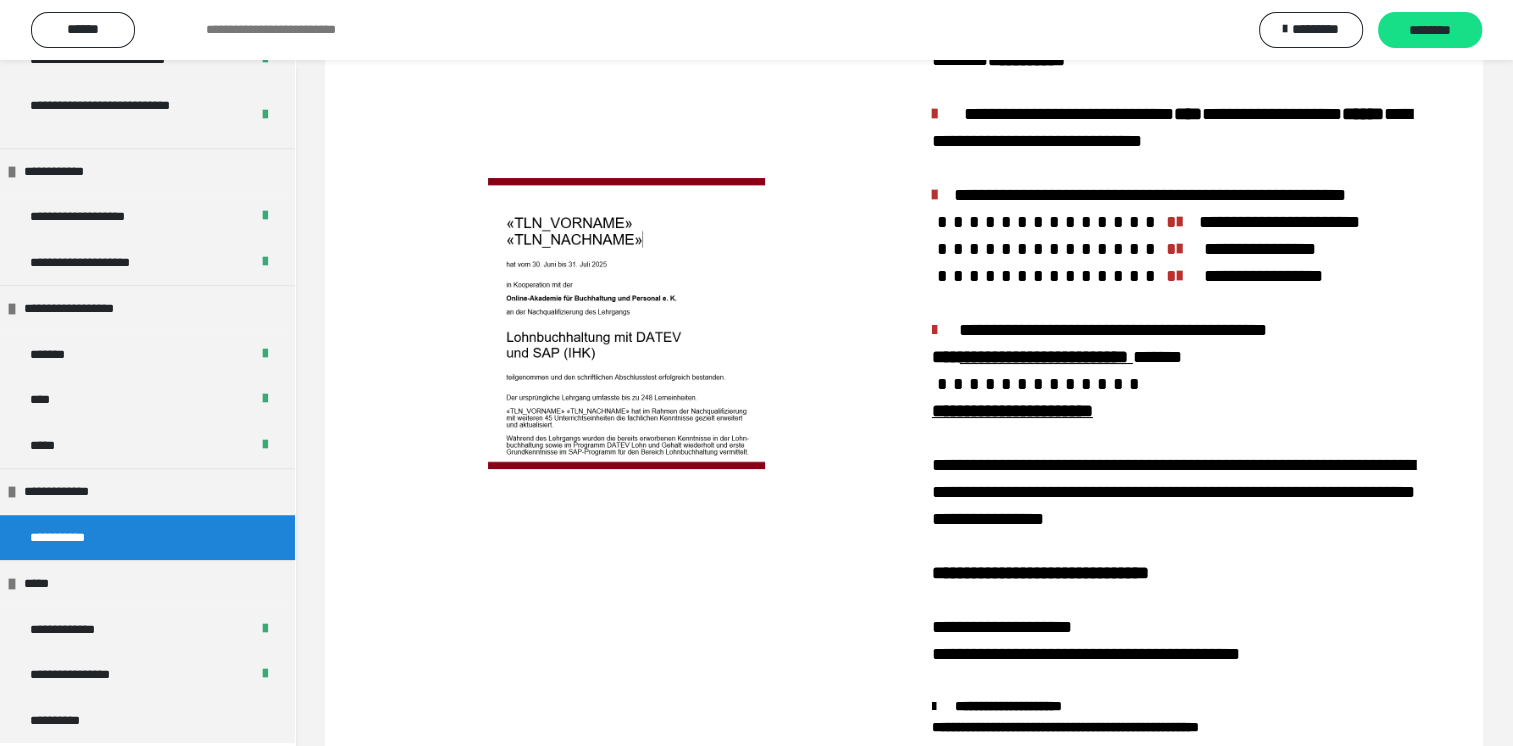click on "**********" at bounding box center [1182, 339] 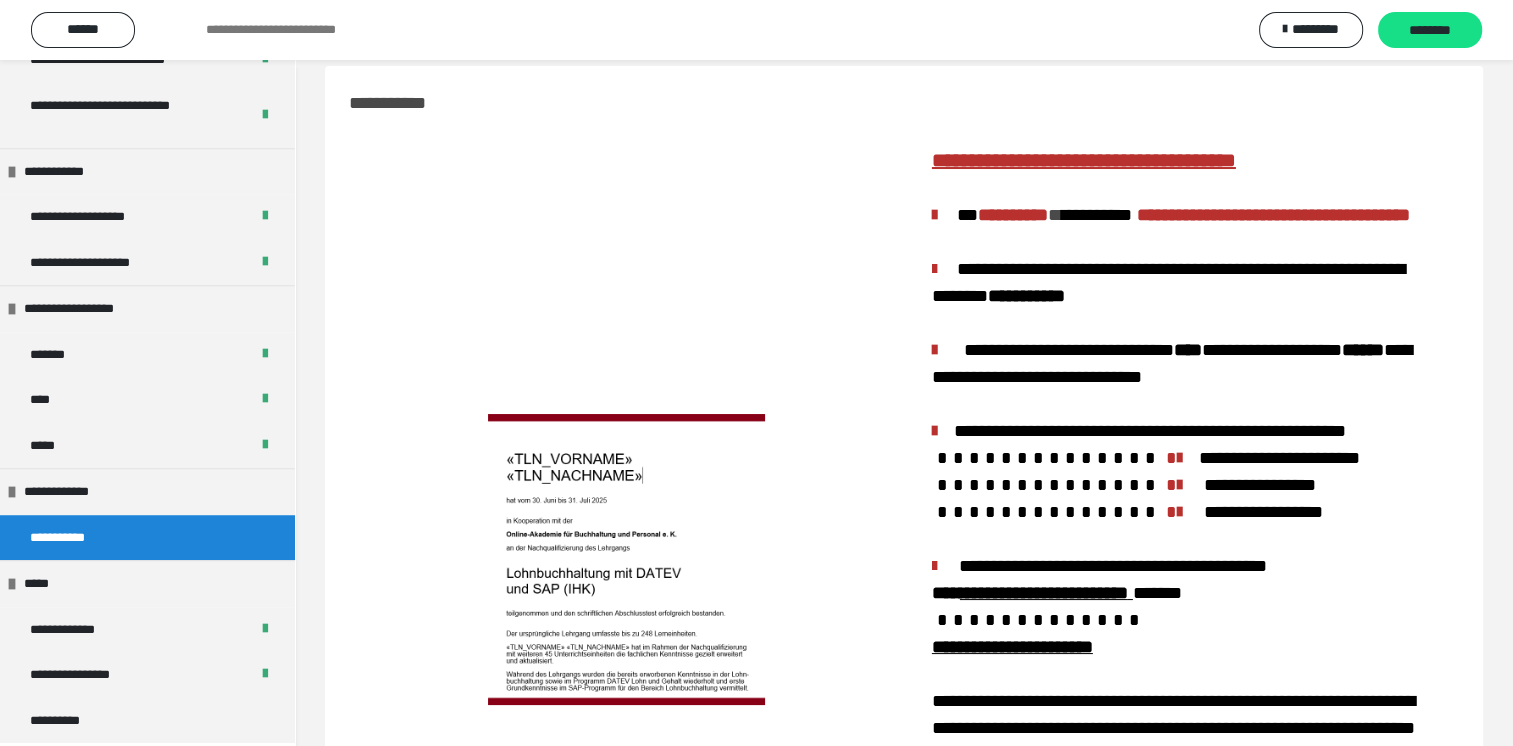 scroll, scrollTop: 0, scrollLeft: 0, axis: both 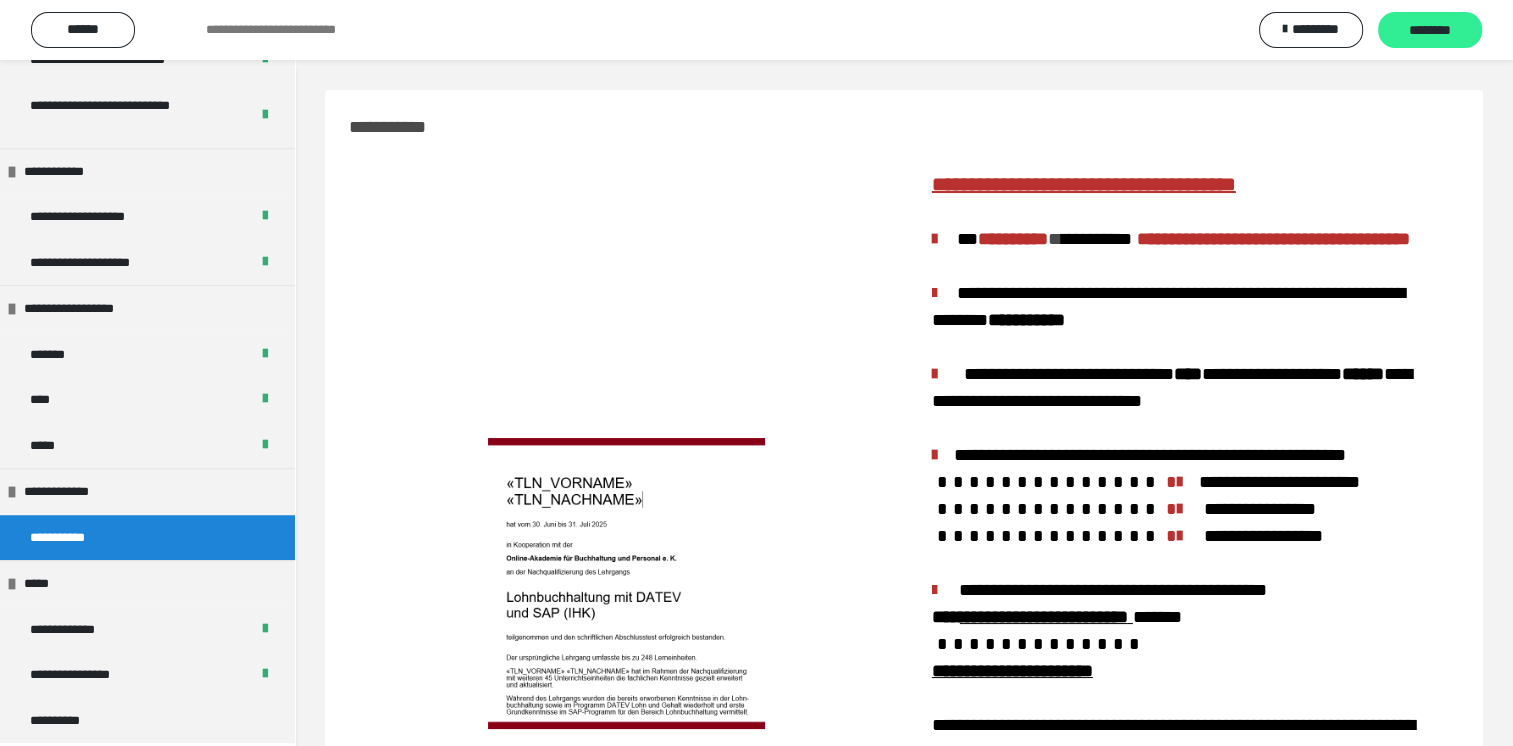 click on "********" at bounding box center (1430, 31) 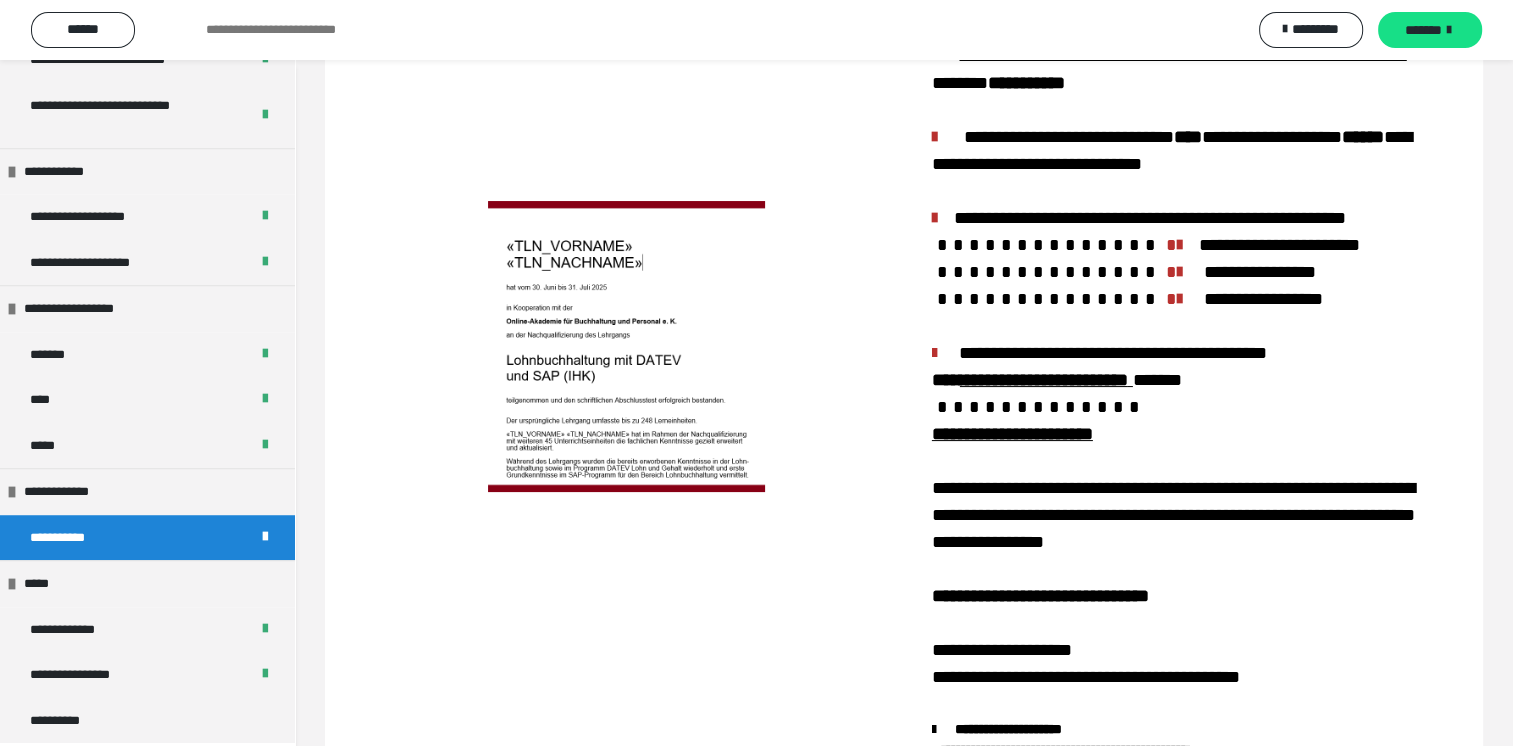 scroll, scrollTop: 360, scrollLeft: 0, axis: vertical 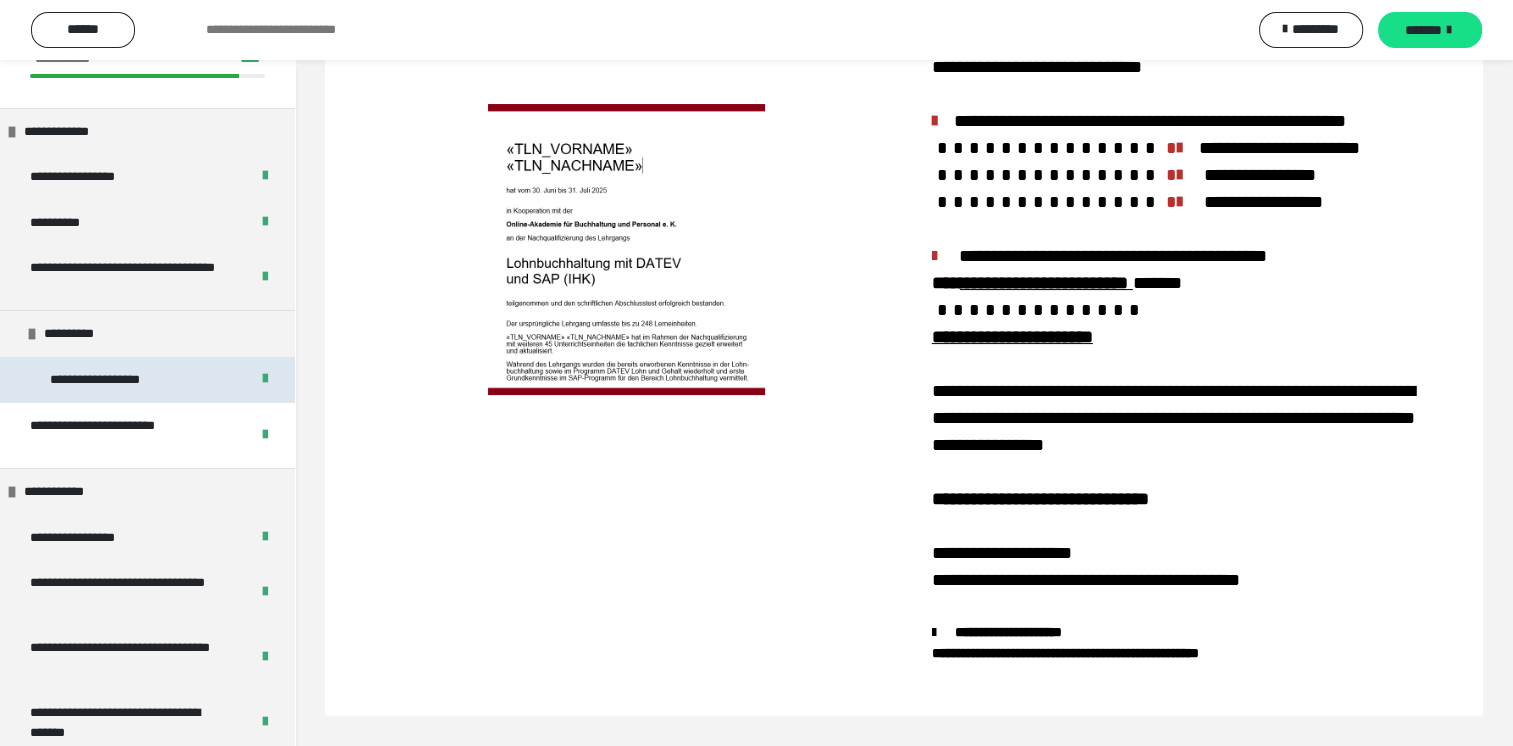 click on "**********" at bounding box center (117, 380) 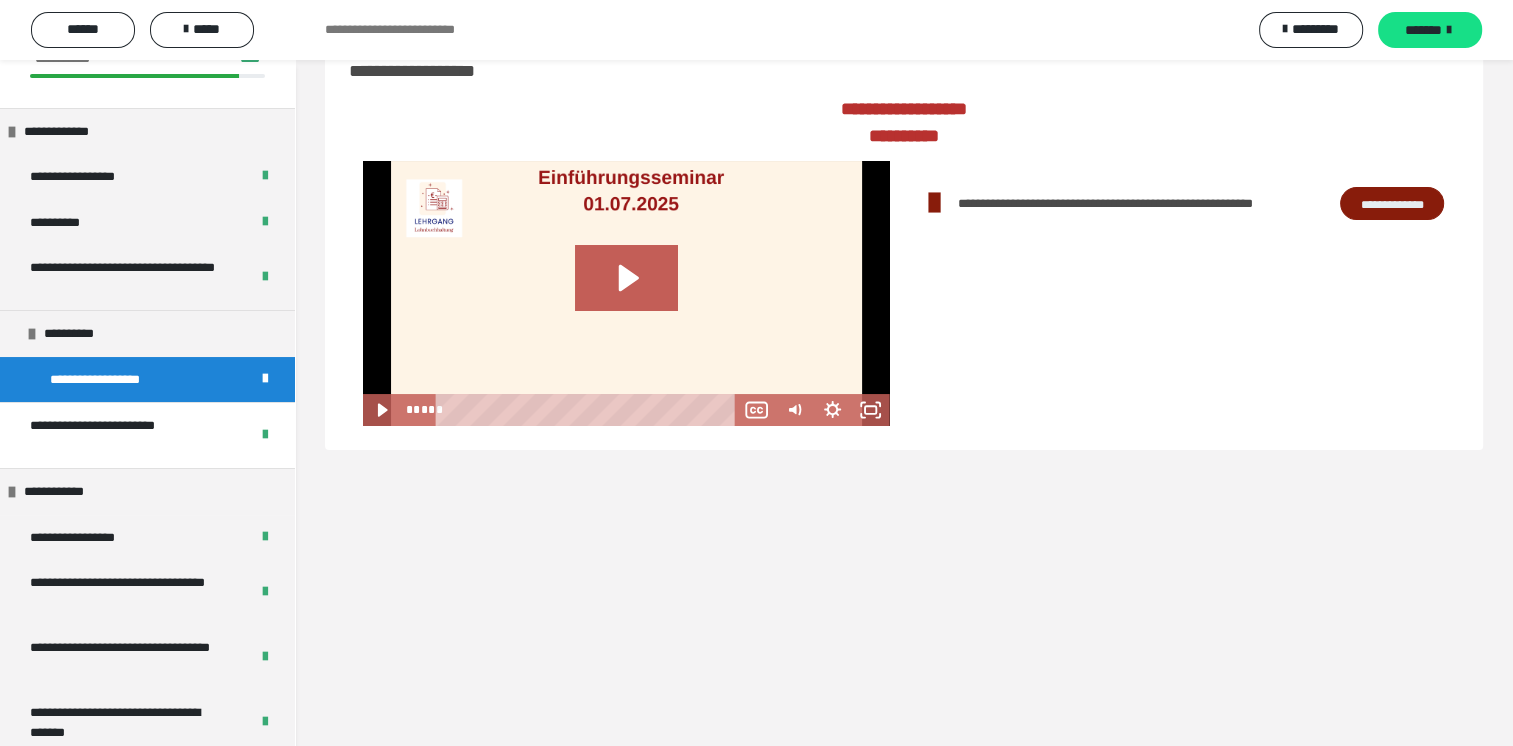 scroll, scrollTop: 0, scrollLeft: 0, axis: both 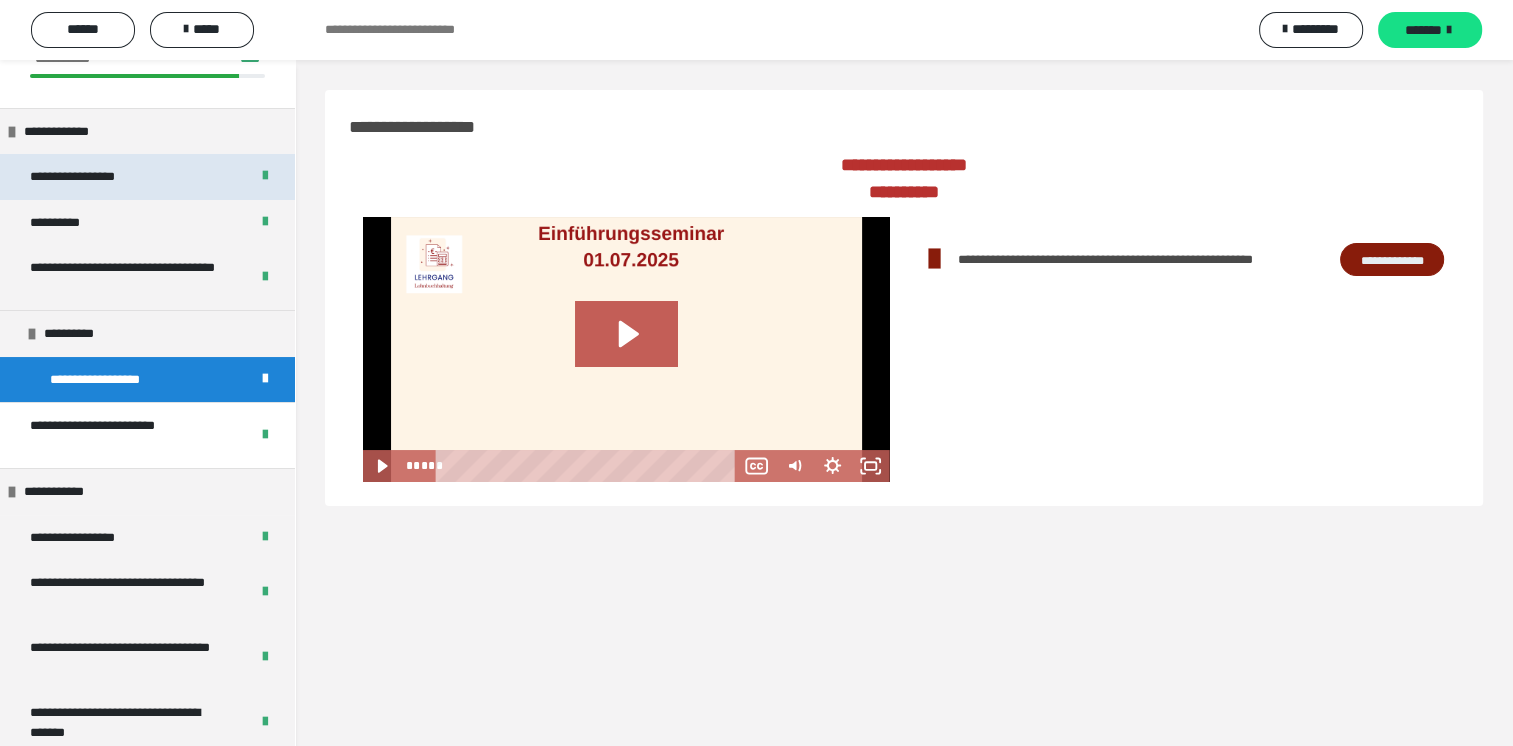 click on "**********" at bounding box center [100, 177] 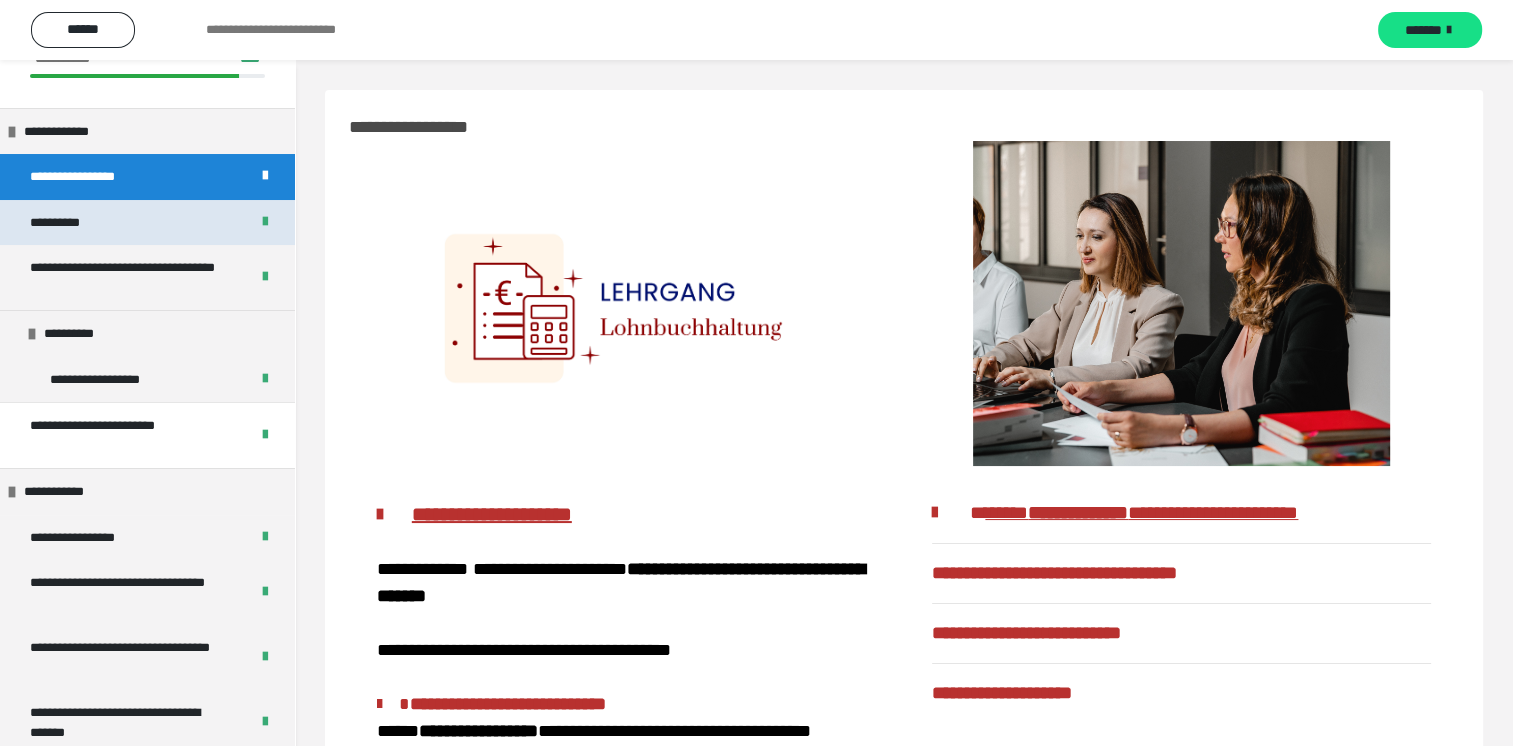 click on "**********" at bounding box center [147, 223] 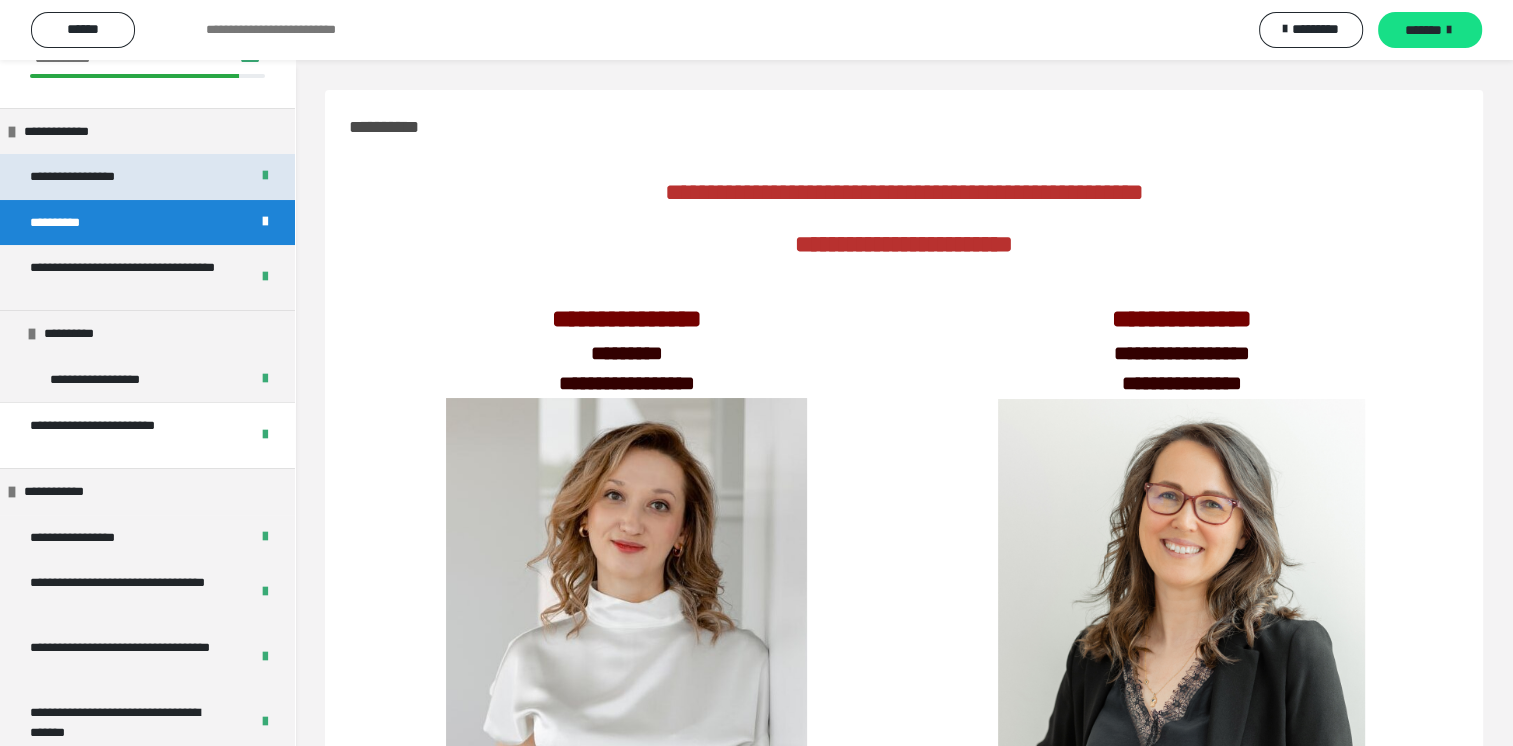 click on "**********" at bounding box center (100, 177) 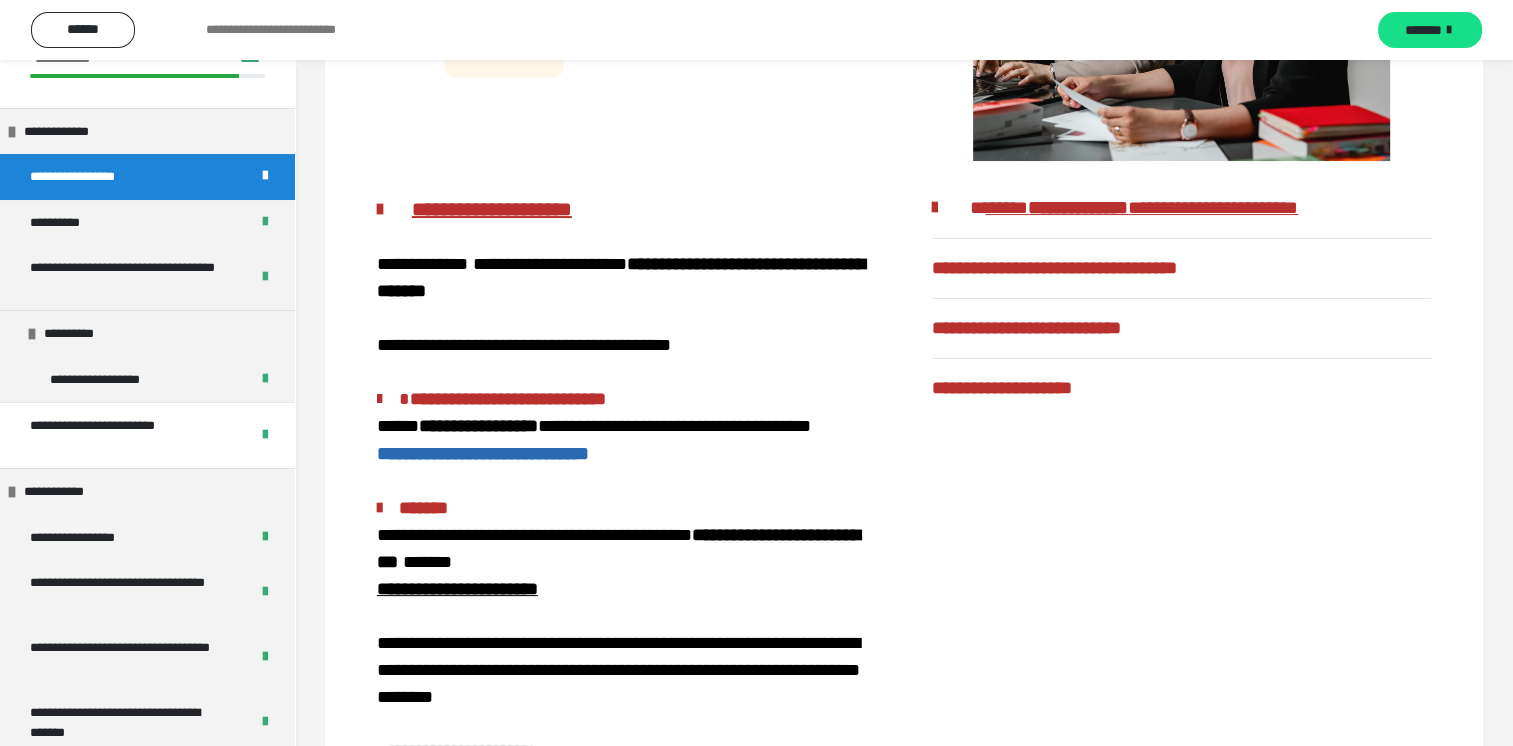 scroll, scrollTop: 482, scrollLeft: 0, axis: vertical 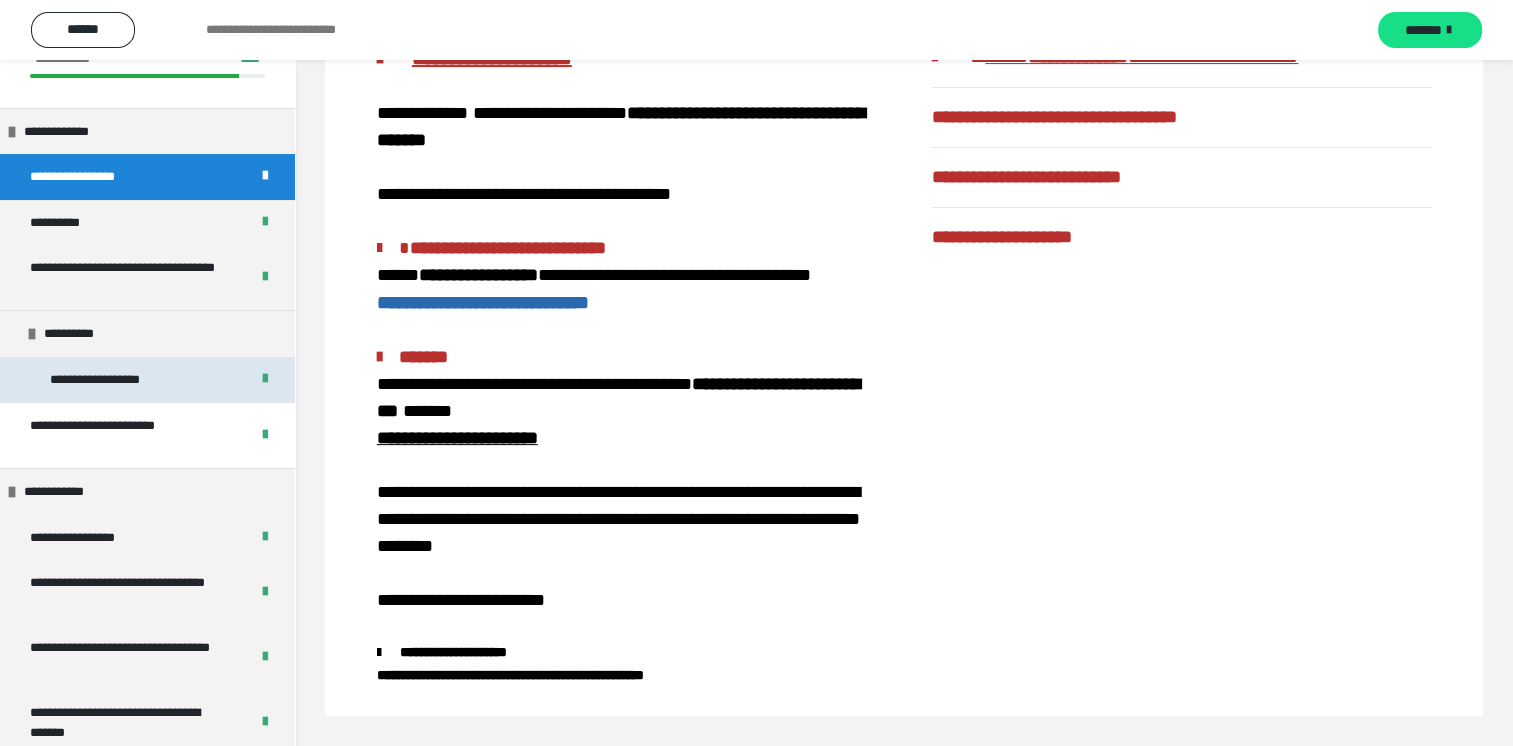 click on "**********" at bounding box center [117, 380] 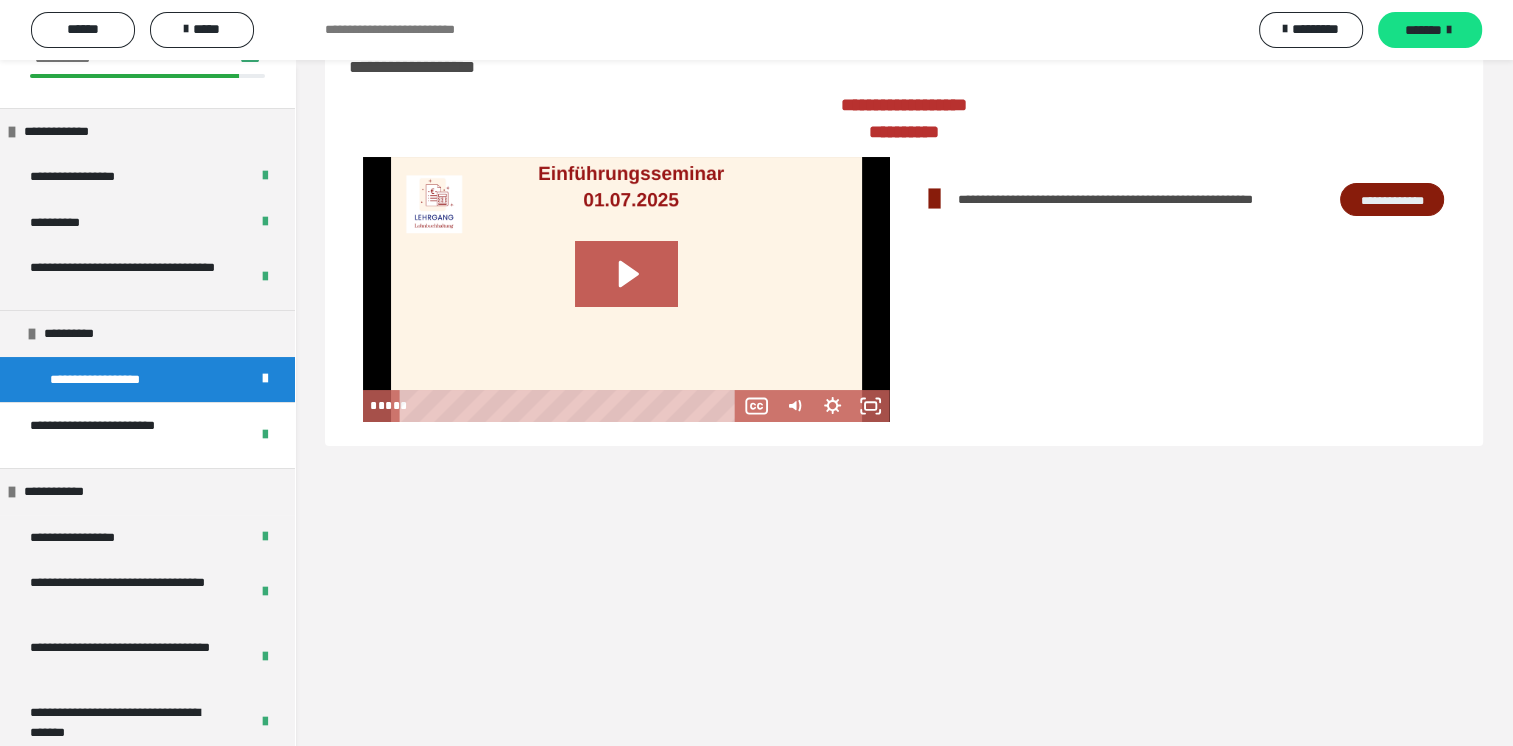 scroll, scrollTop: 60, scrollLeft: 0, axis: vertical 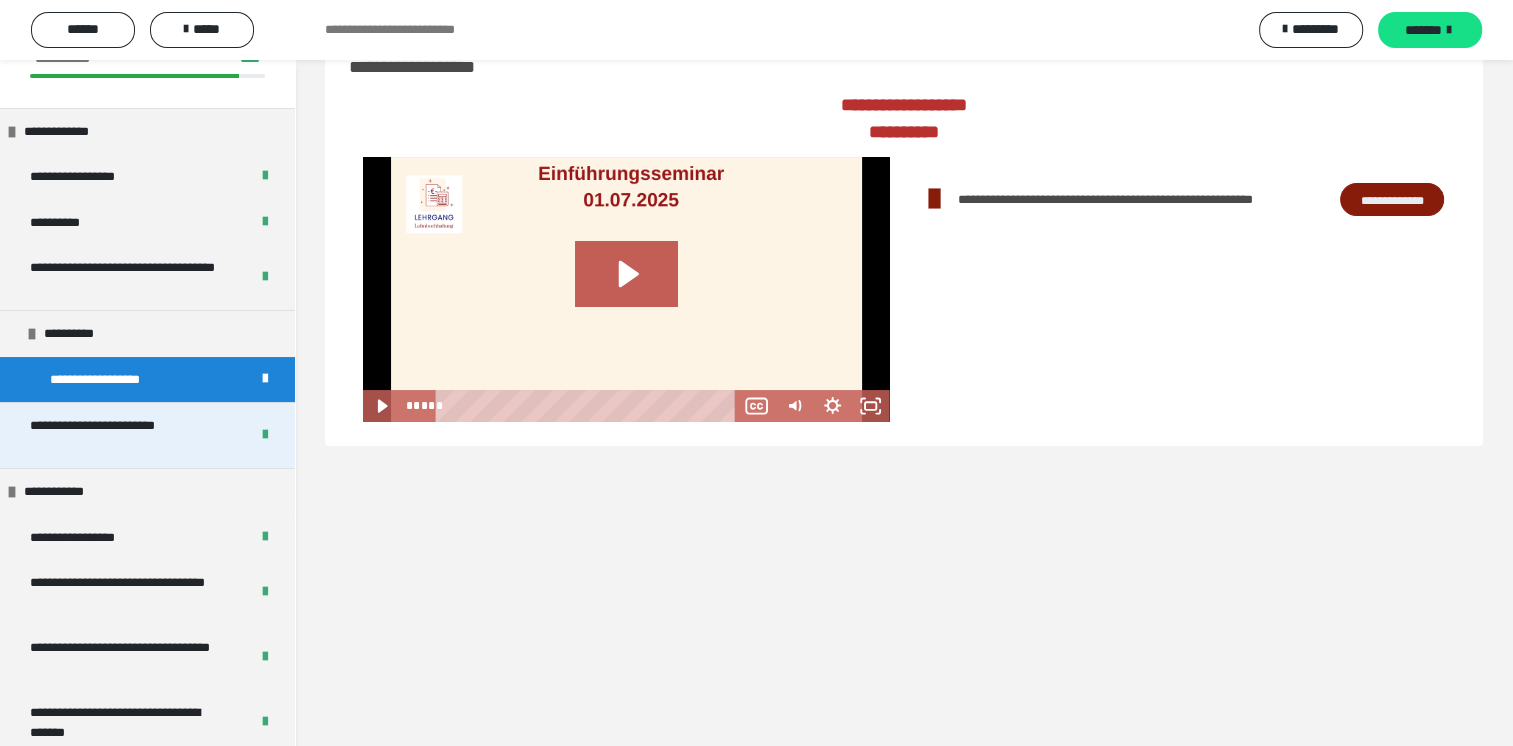 click on "**********" at bounding box center (124, 435) 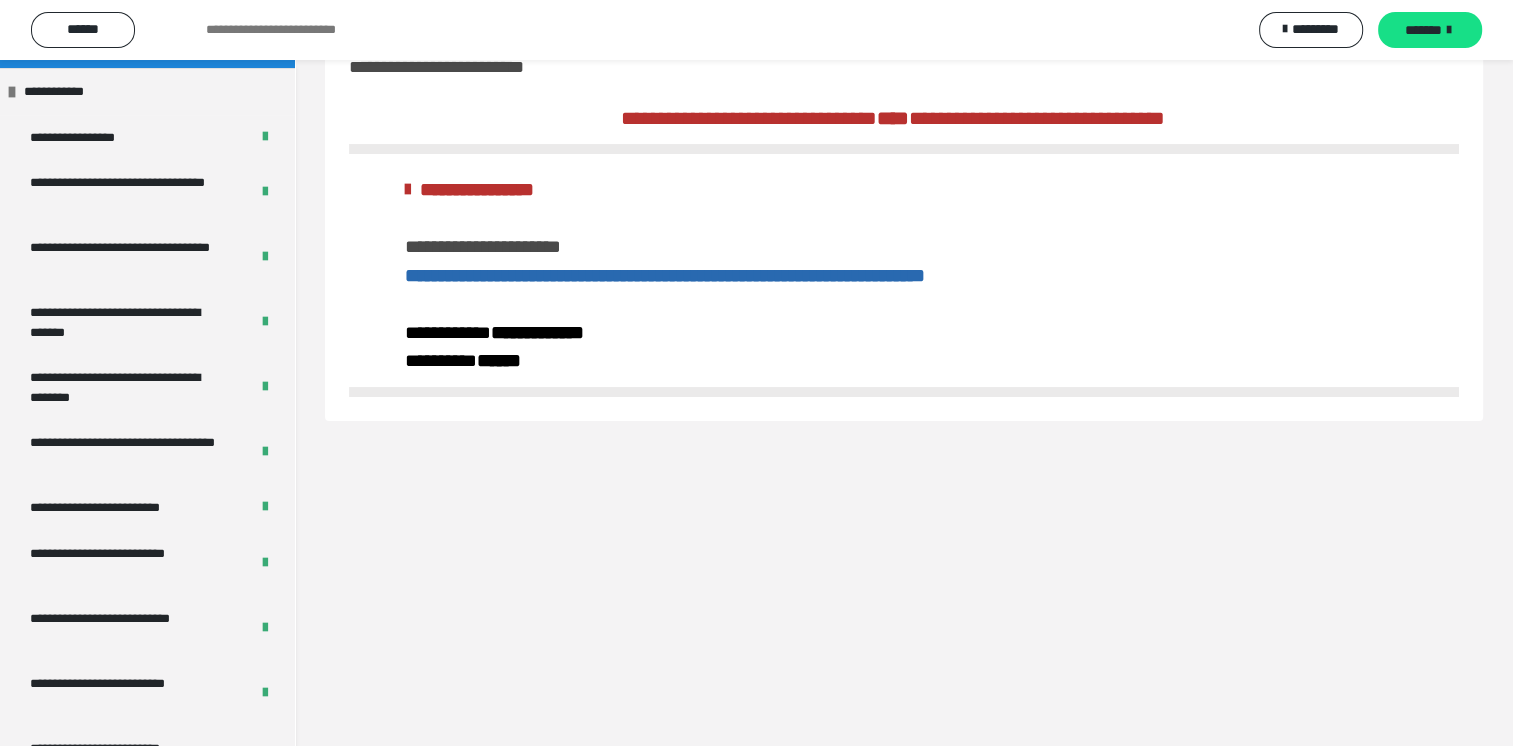 scroll, scrollTop: 989, scrollLeft: 0, axis: vertical 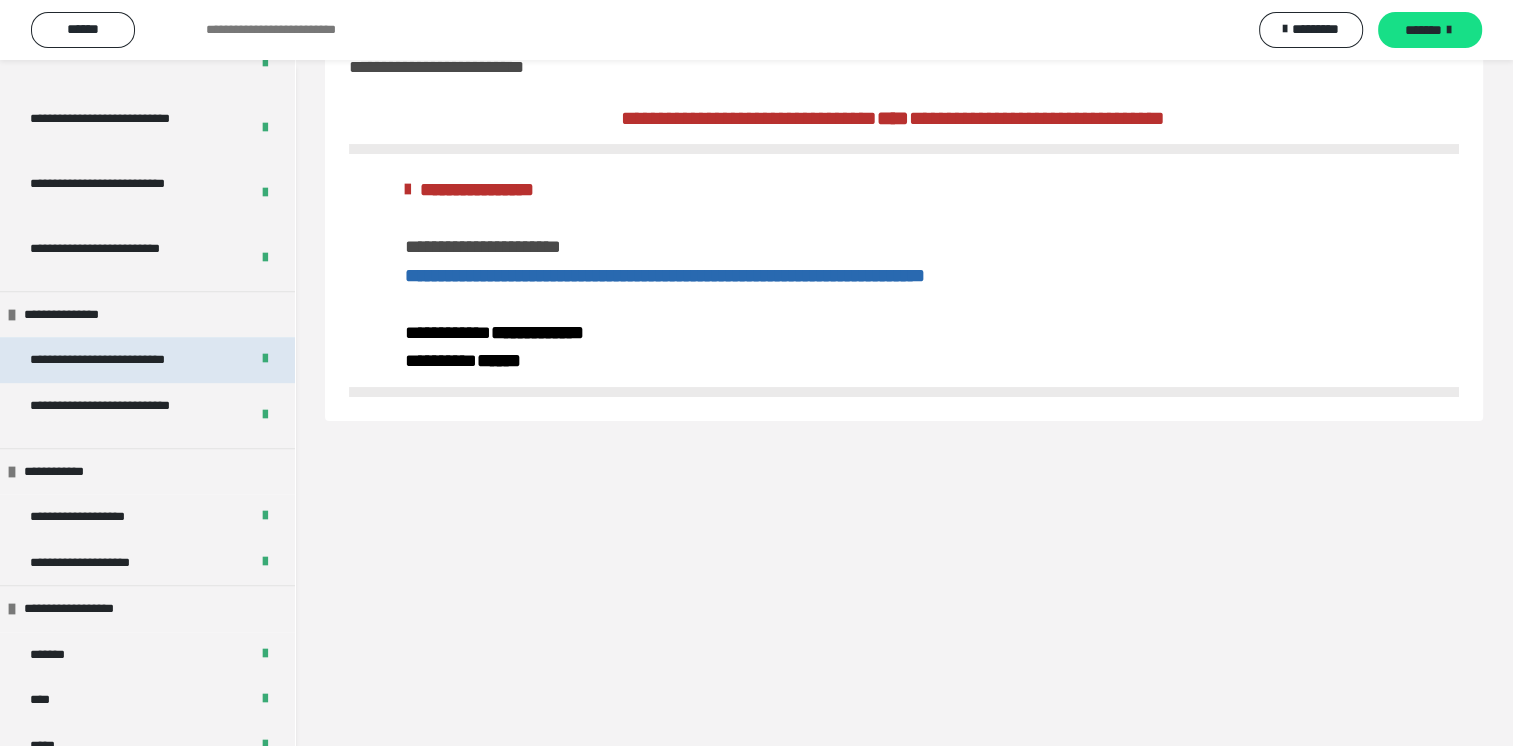 click on "**********" at bounding box center [122, 360] 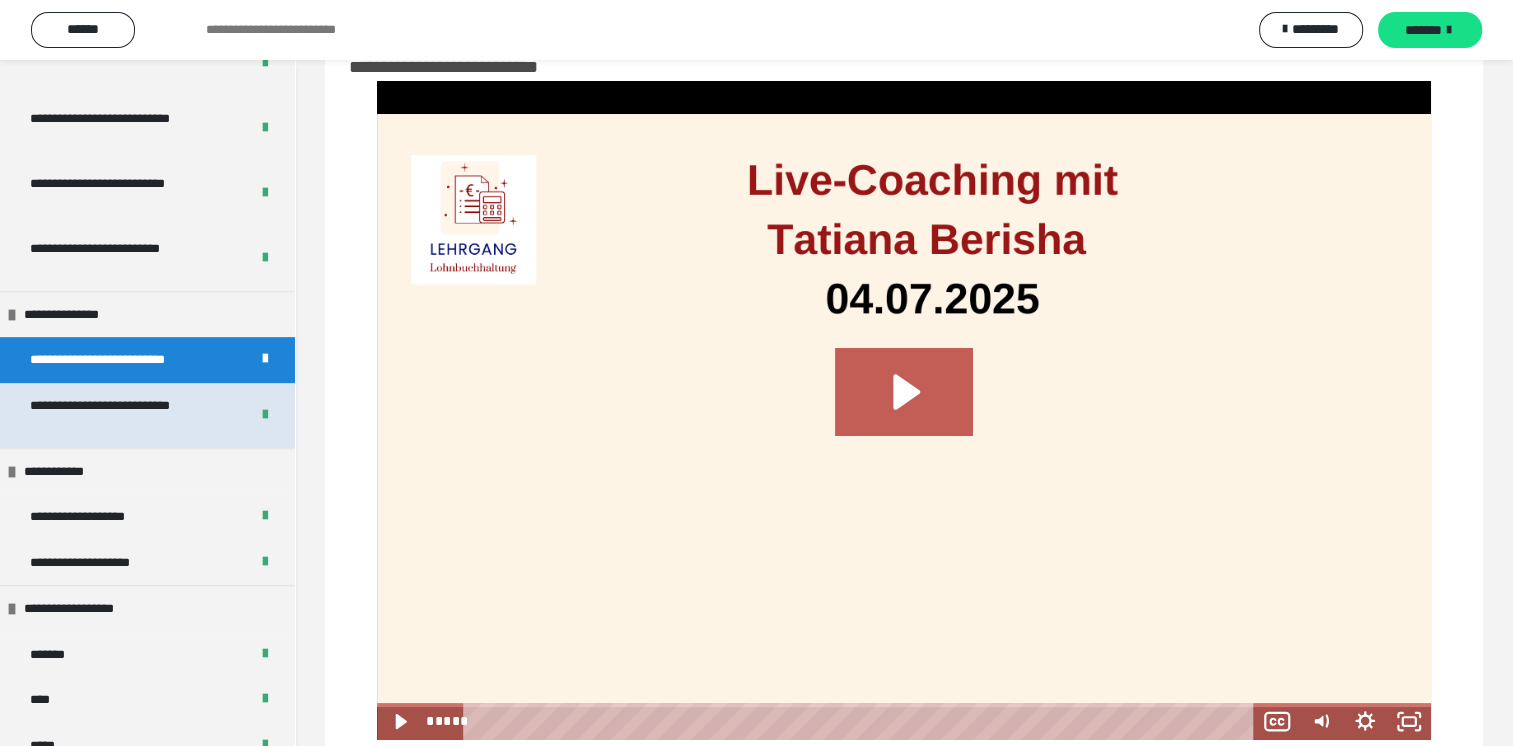 click on "**********" at bounding box center (124, 415) 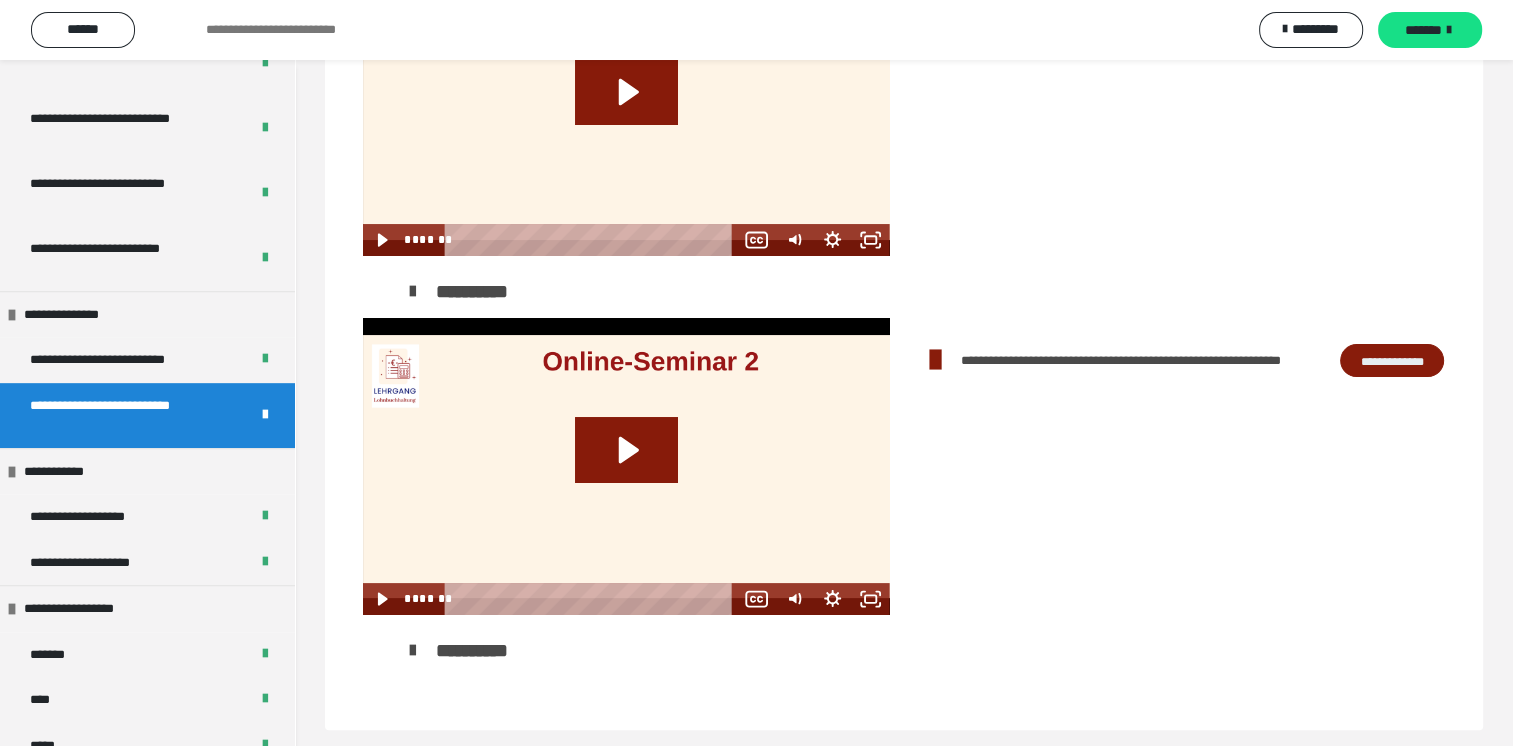 scroll, scrollTop: 245, scrollLeft: 0, axis: vertical 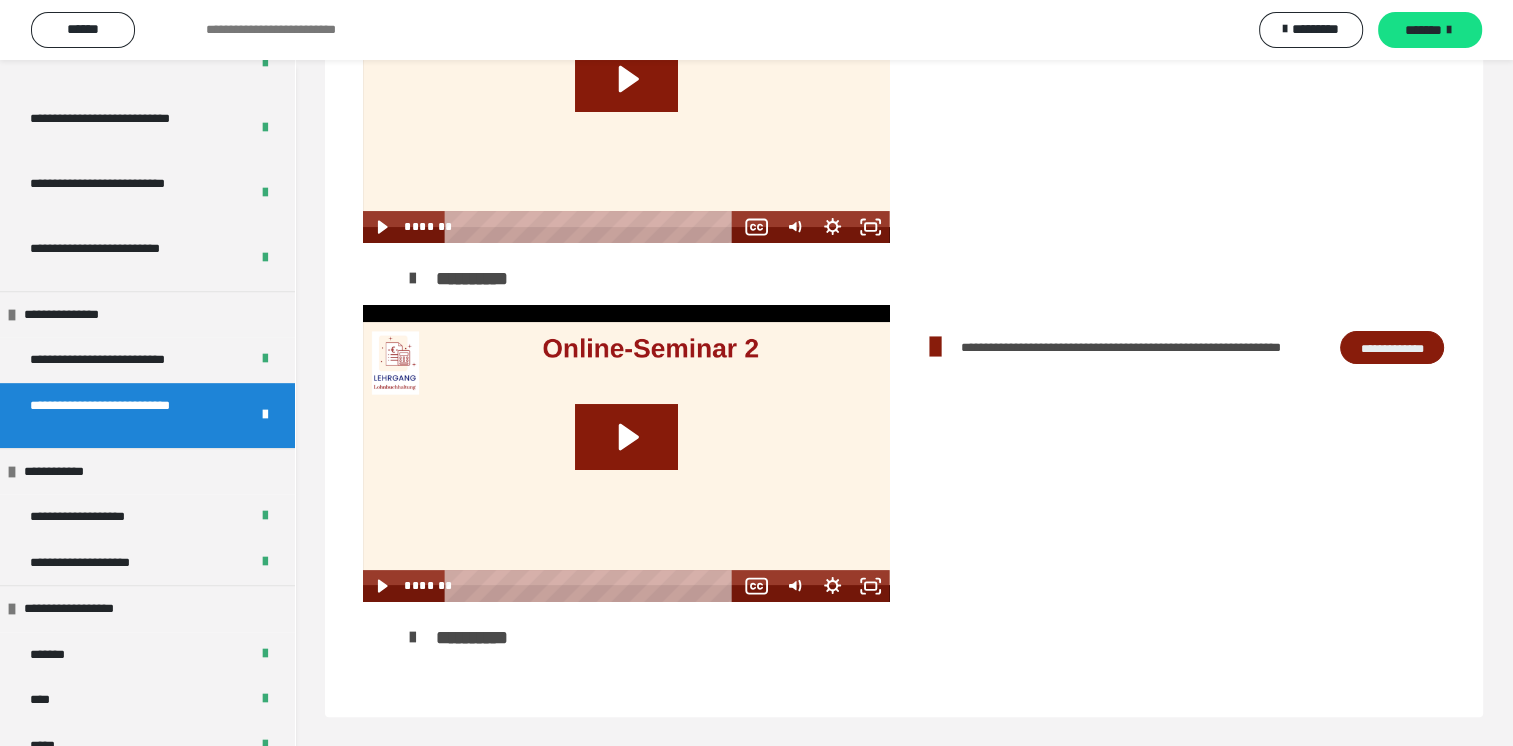 click on "**********" at bounding box center (1392, 348) 